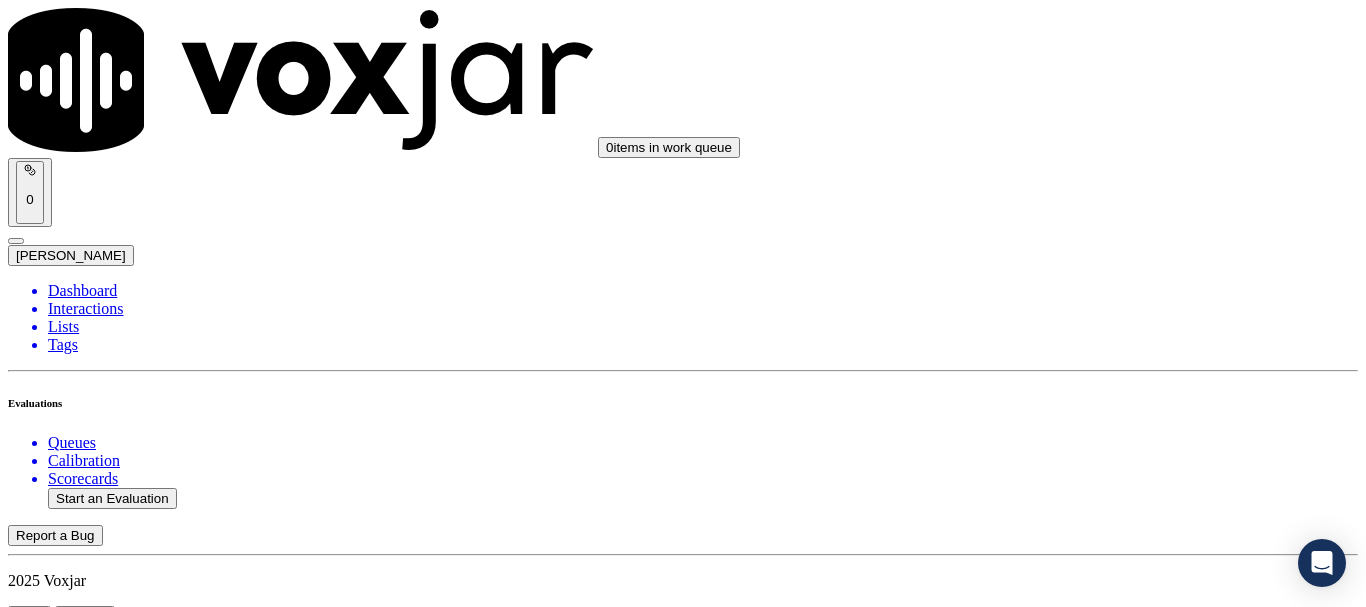 scroll, scrollTop: 0, scrollLeft: 0, axis: both 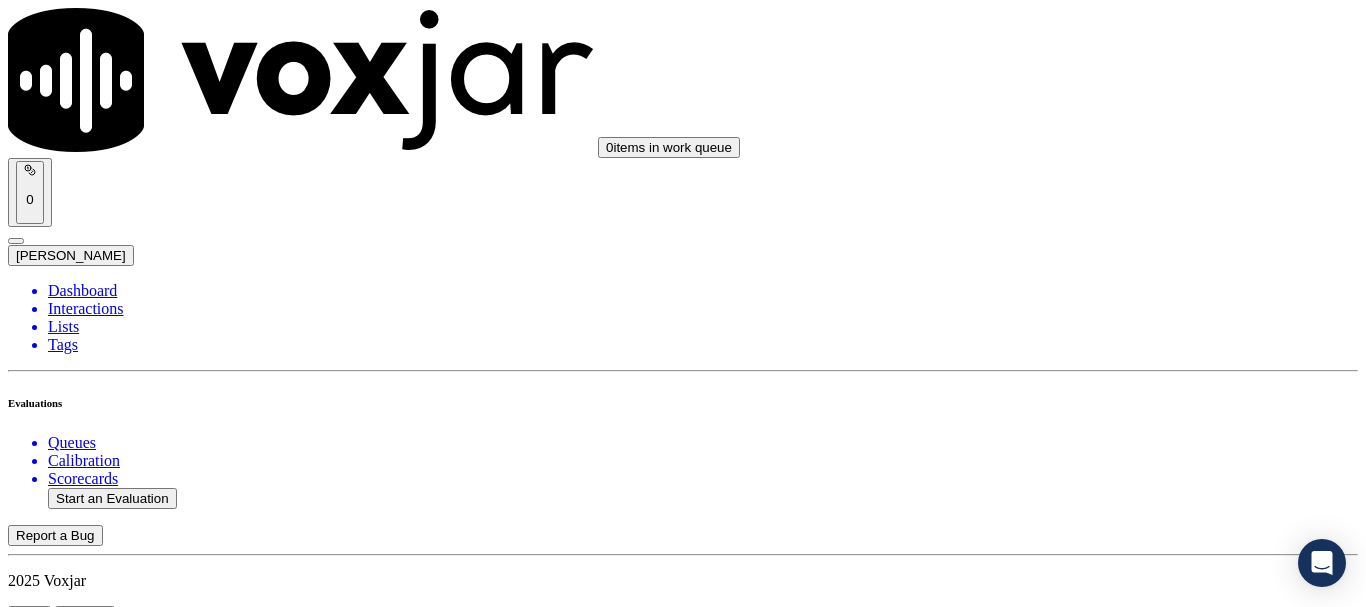 click on "Submit Scores" at bounding box center (59, 7345) 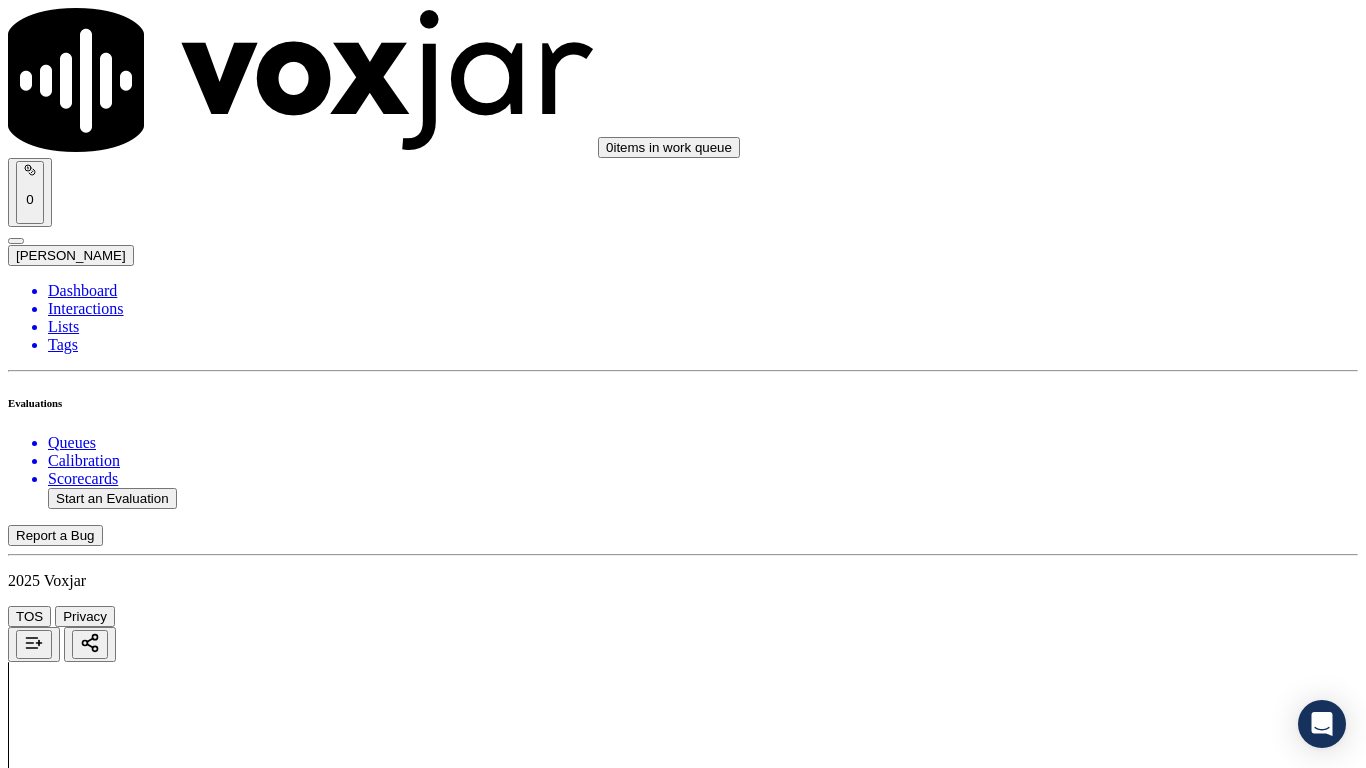click on "Upload interaction to start evaluation" at bounding box center (124, 2782) 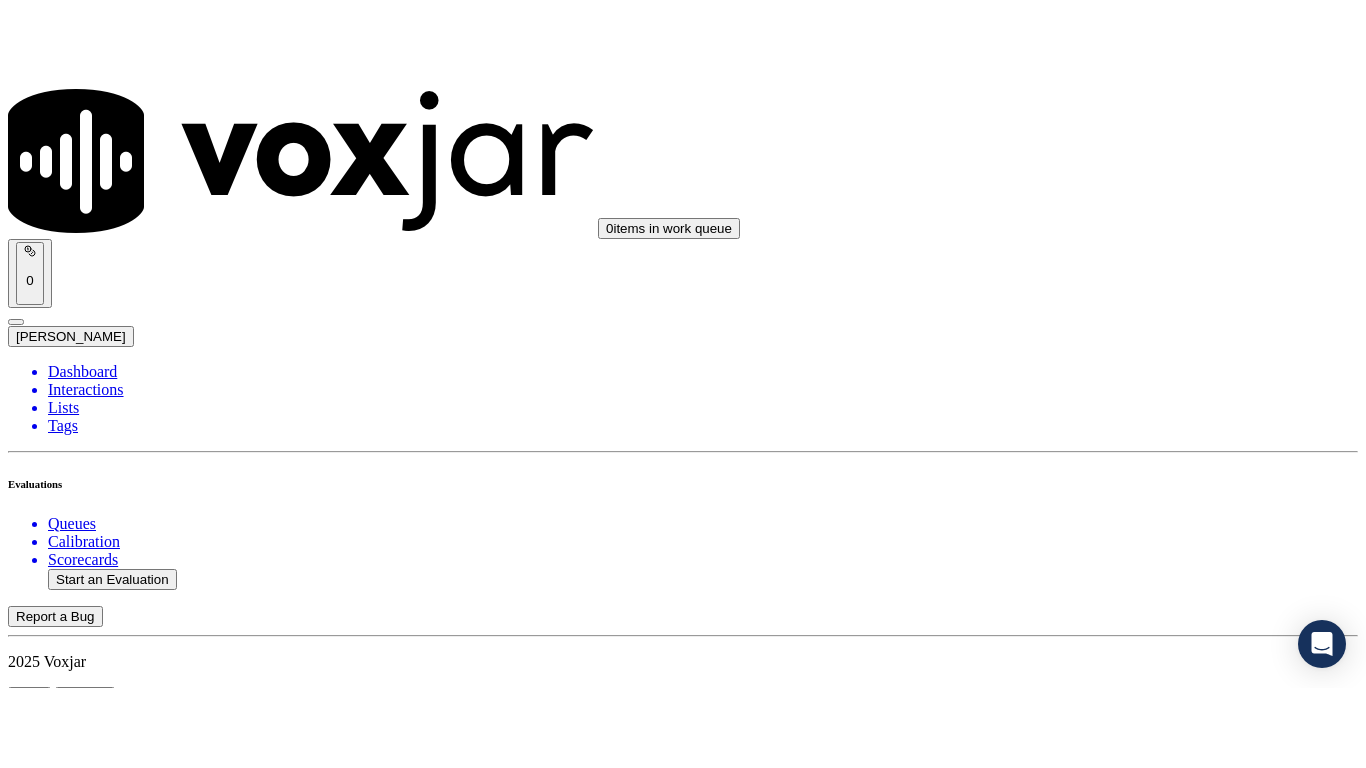 scroll, scrollTop: 100, scrollLeft: 0, axis: vertical 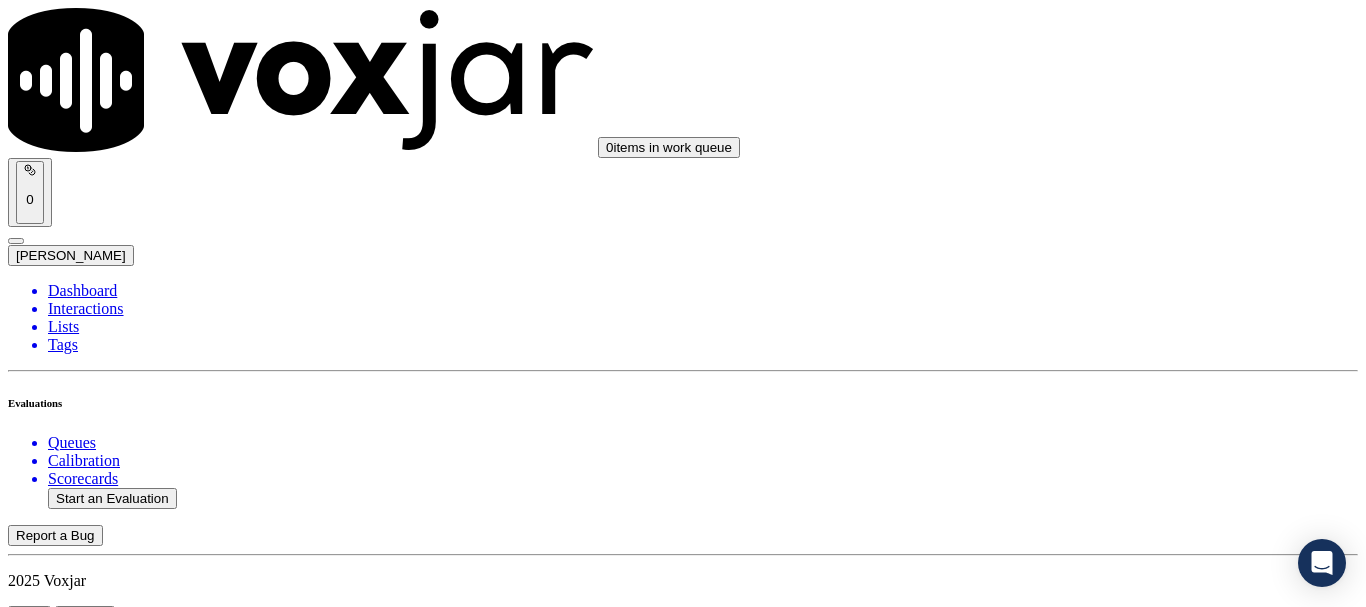 click 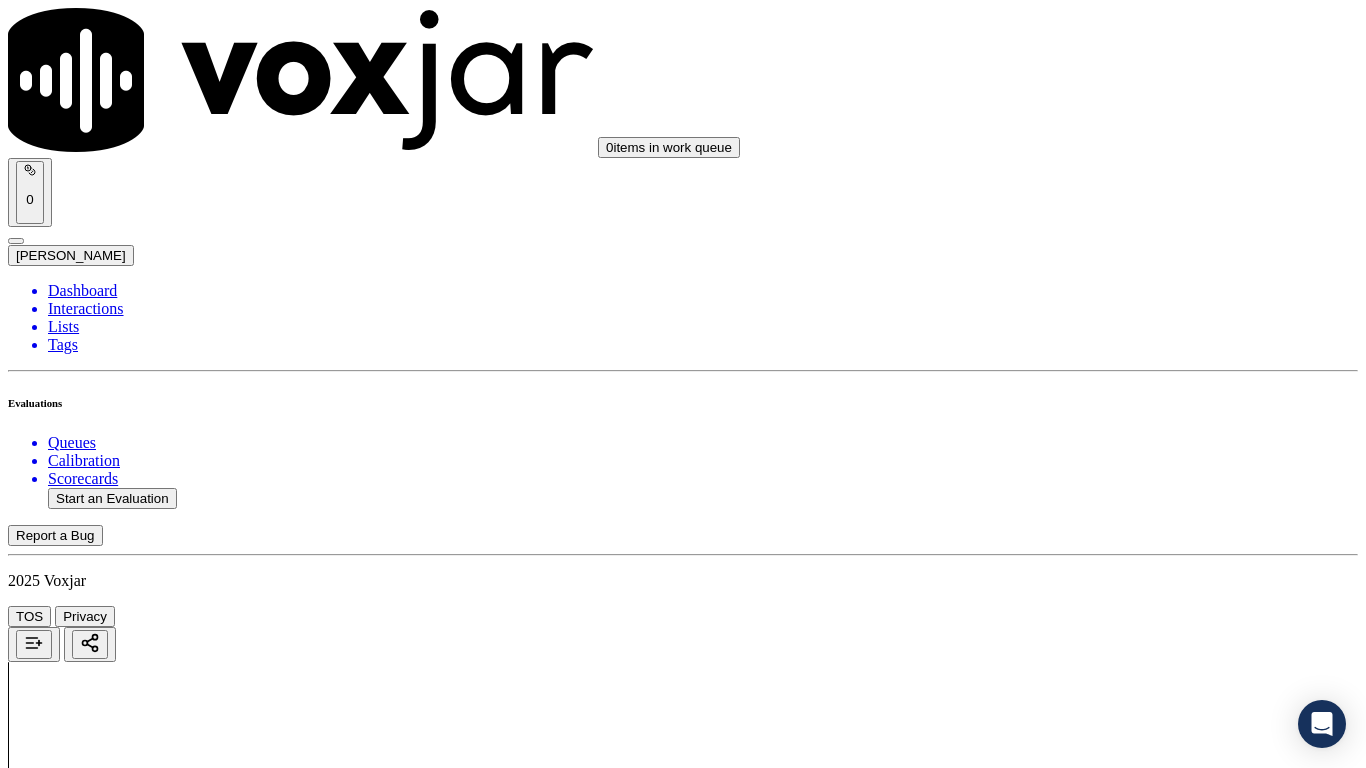 drag, startPoint x: 1158, startPoint y: 639, endPoint x: 1128, endPoint y: 473, distance: 168.68906 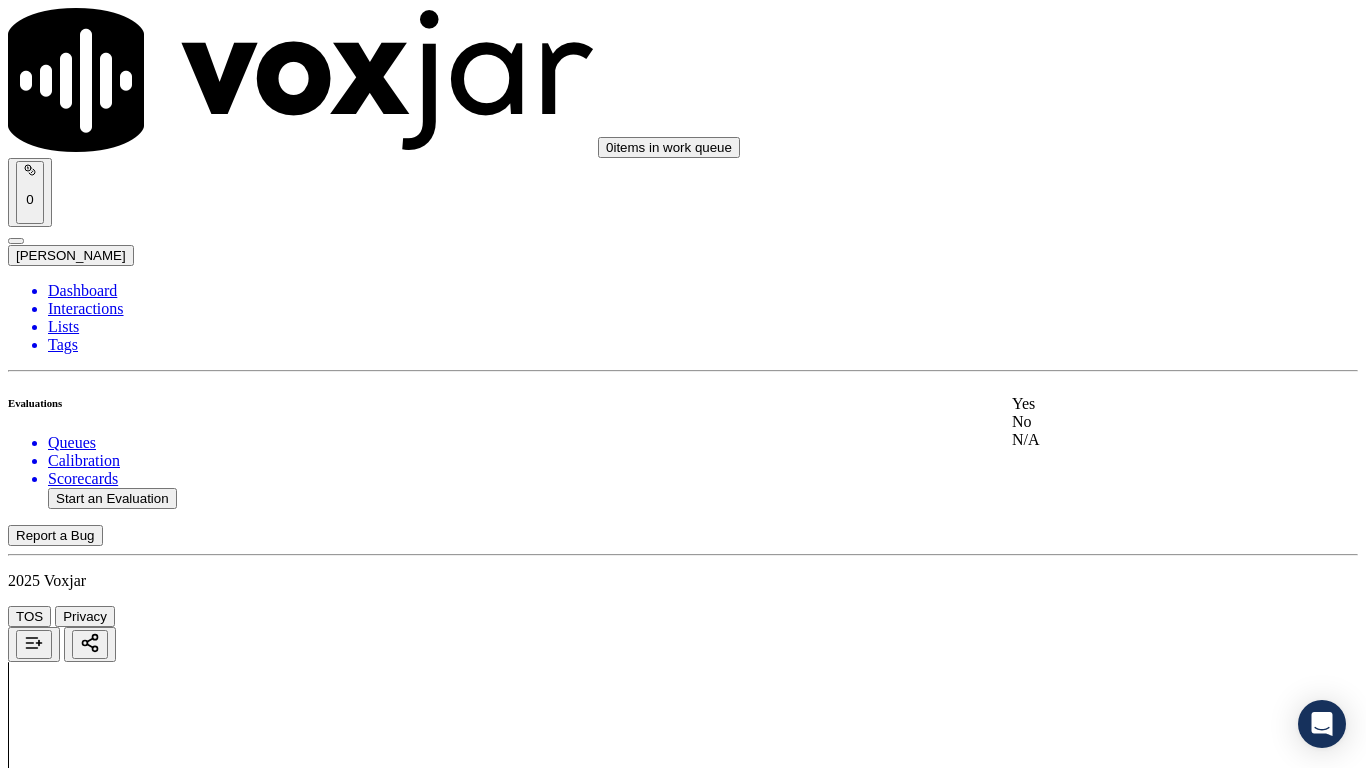 click on "Yes" at bounding box center (1139, 404) 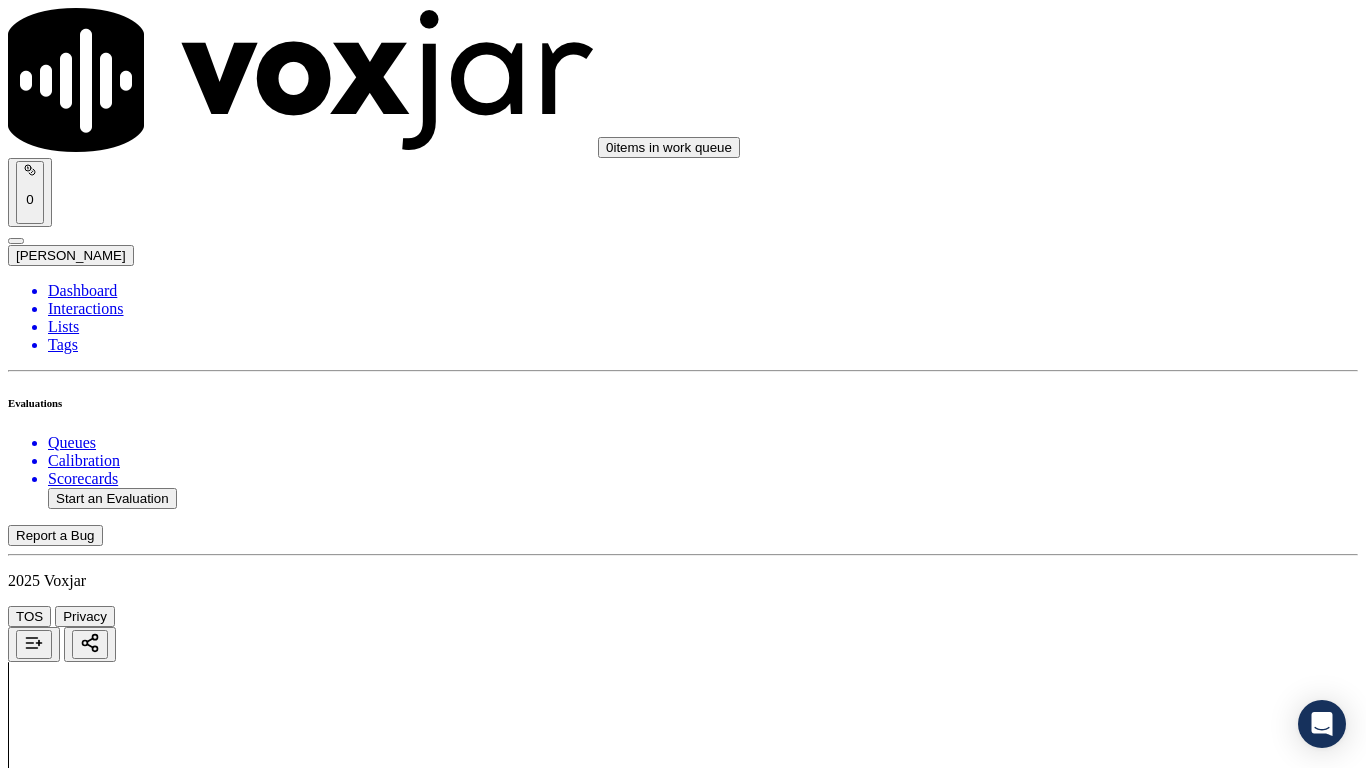 click on "Select an answer" at bounding box center [67, 2639] 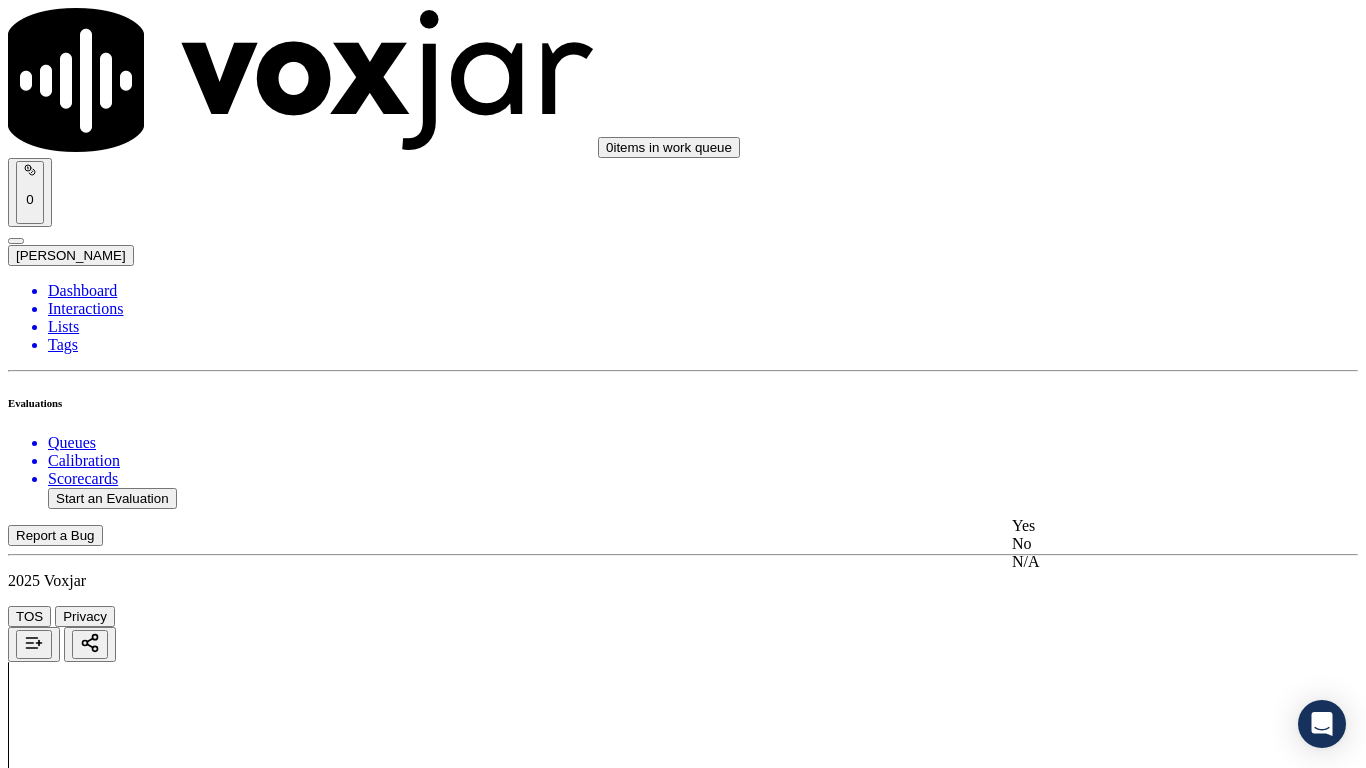 click on "Yes" at bounding box center (1139, 526) 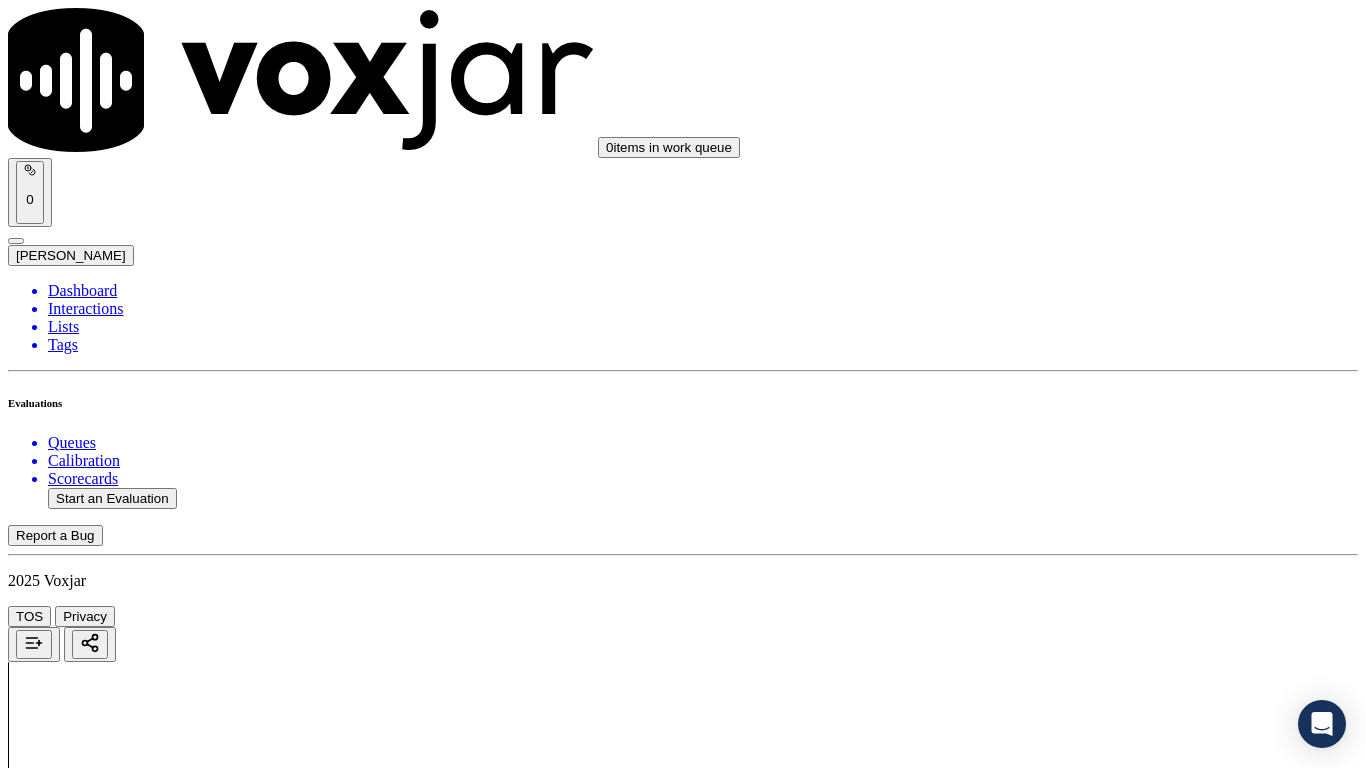 scroll, scrollTop: 700, scrollLeft: 0, axis: vertical 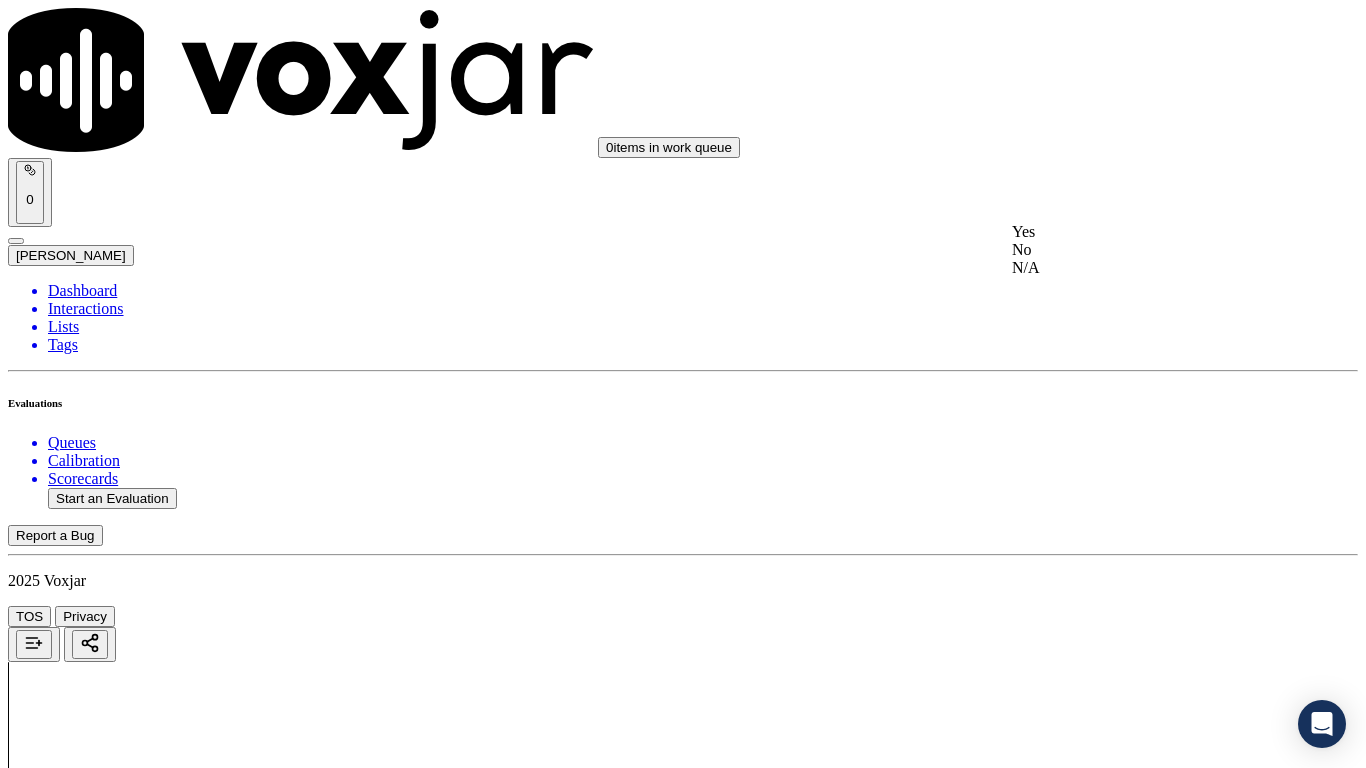 click on "Yes" at bounding box center [1139, 232] 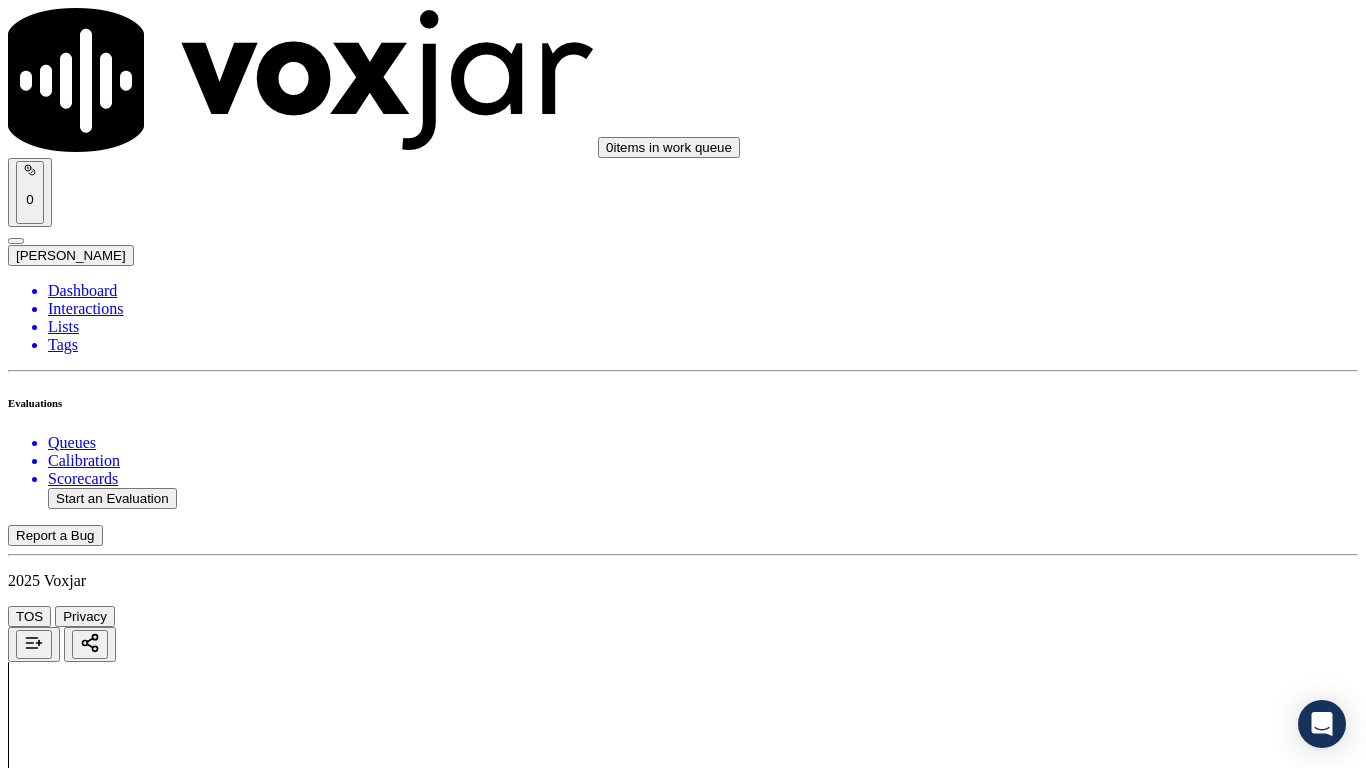 click on "Select an answer" at bounding box center (67, 3112) 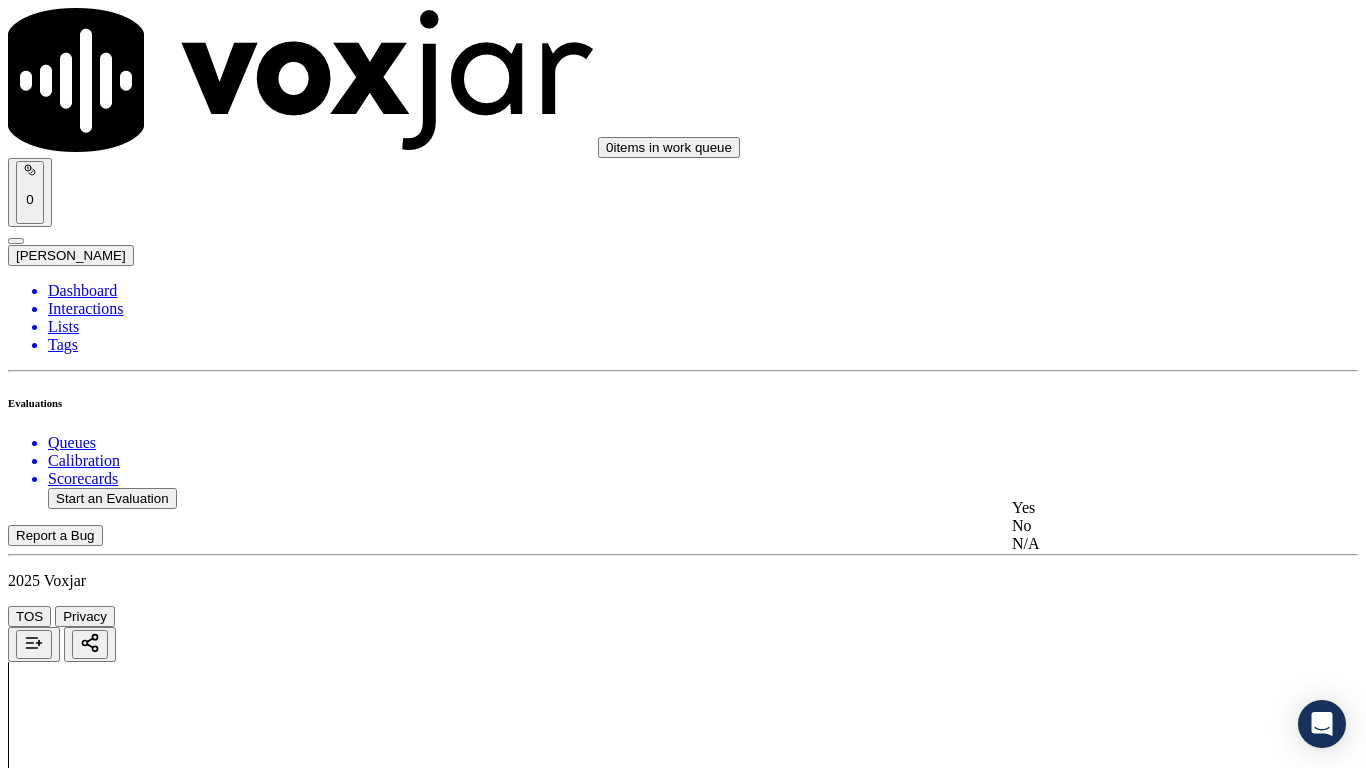 click on "N/A" 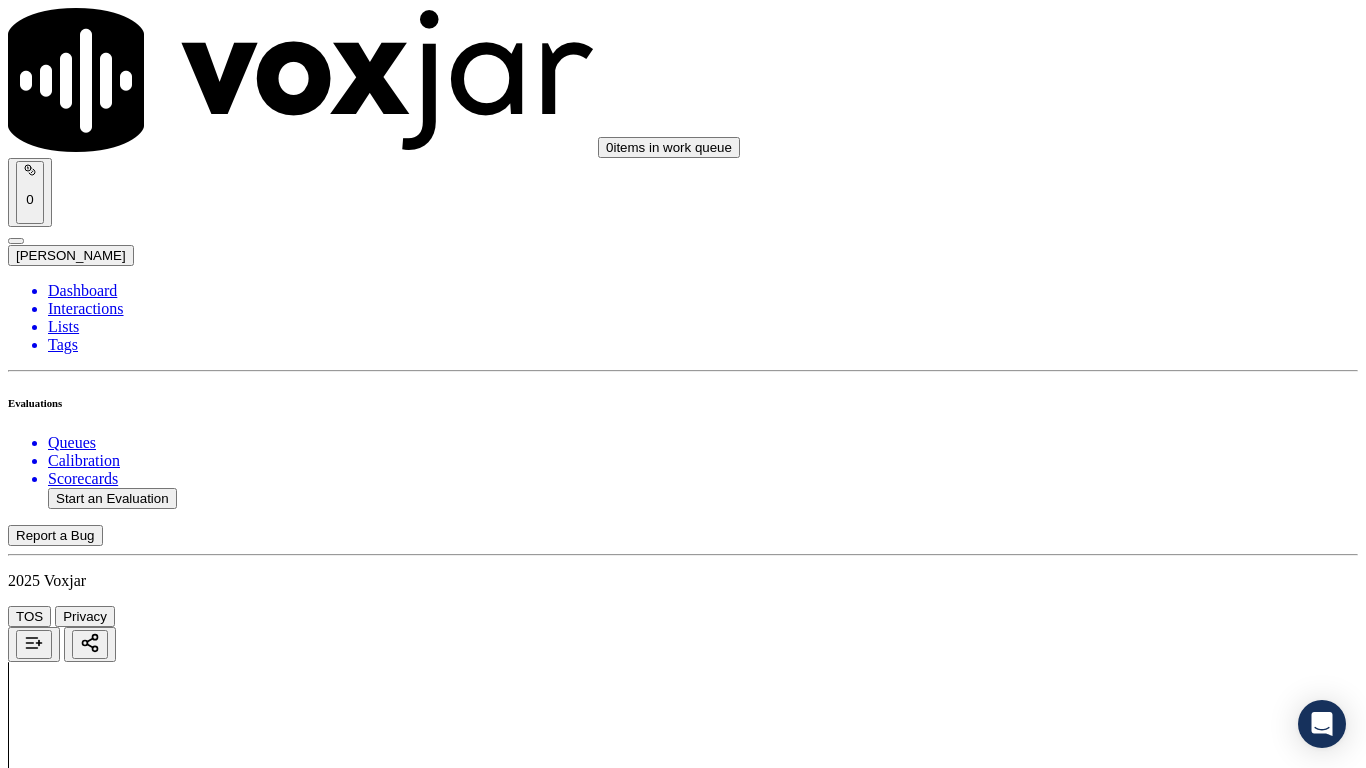 scroll, scrollTop: 1400, scrollLeft: 0, axis: vertical 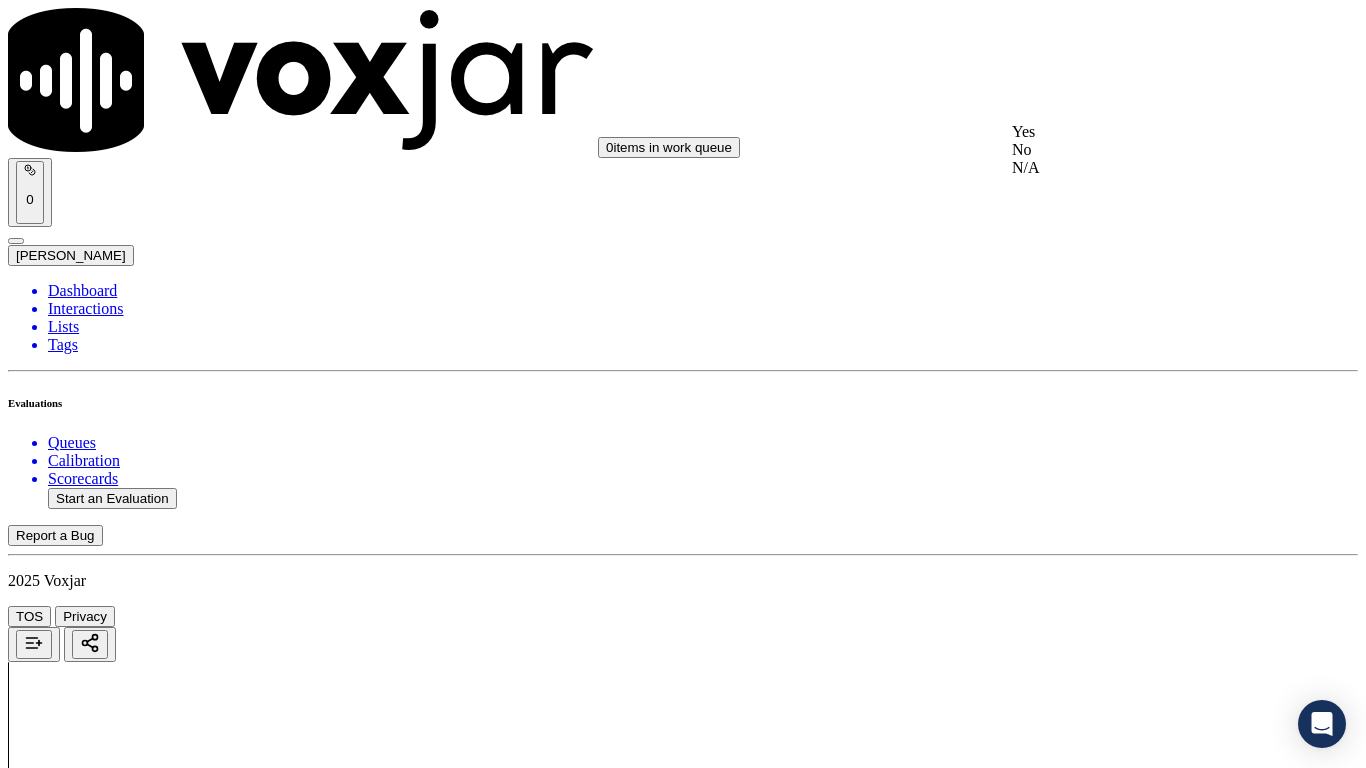 drag, startPoint x: 1118, startPoint y: 213, endPoint x: 1149, endPoint y: 336, distance: 126.84637 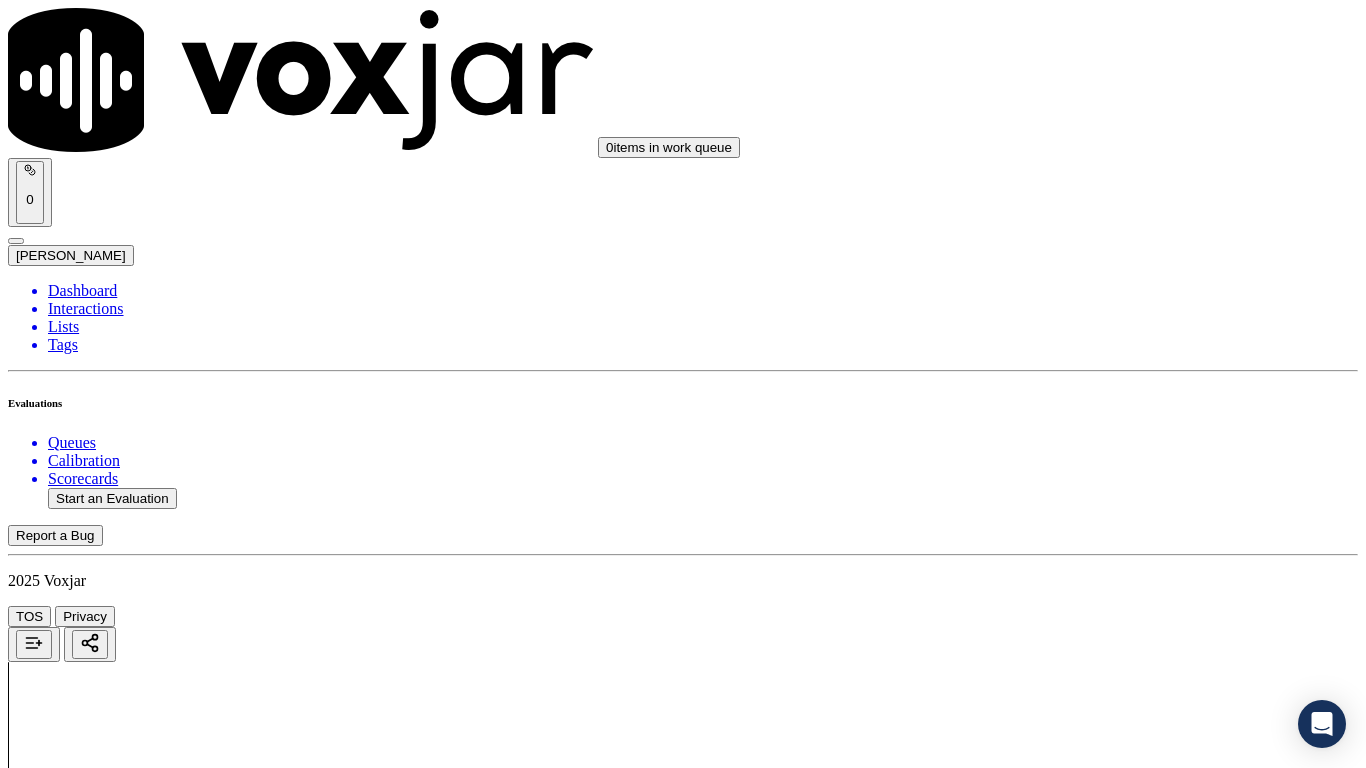 click on "Select an answer" at bounding box center (67, 3585) 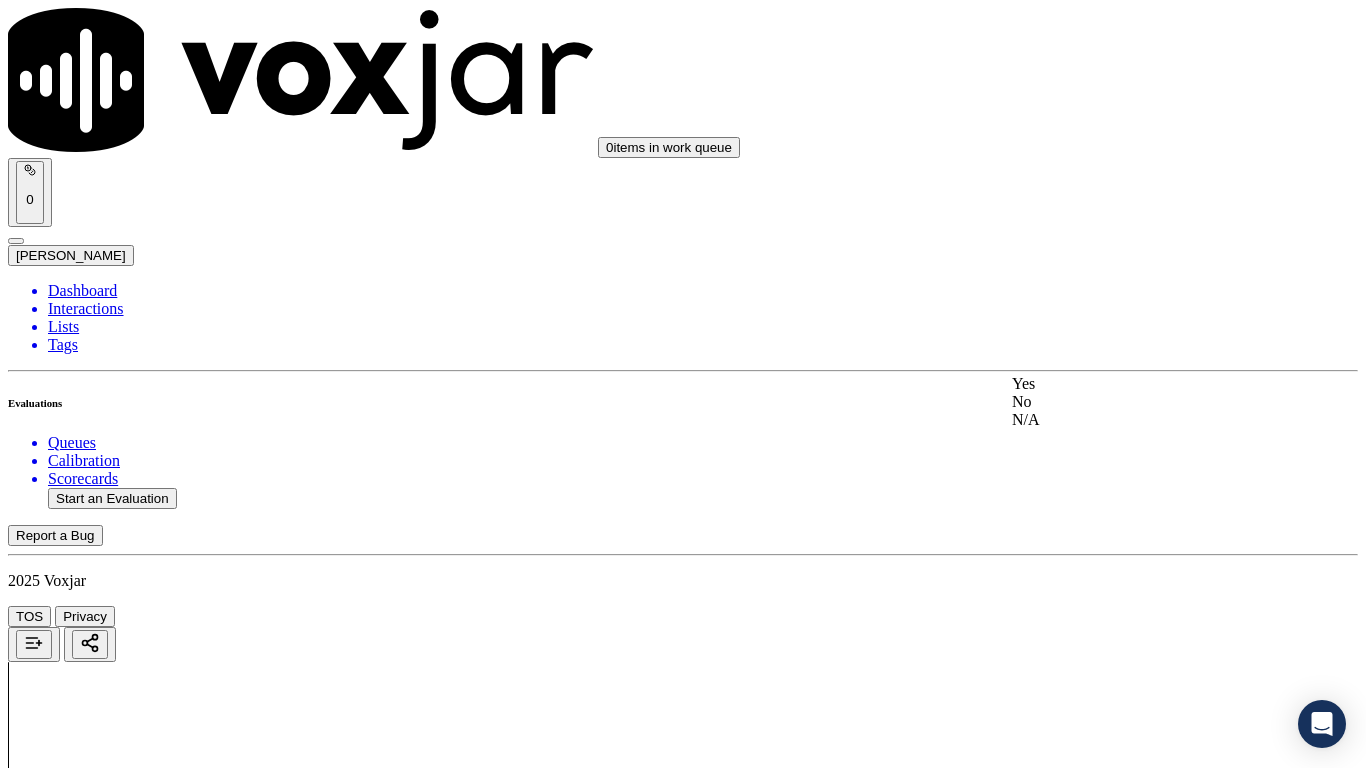 click on "Yes" at bounding box center [1139, 384] 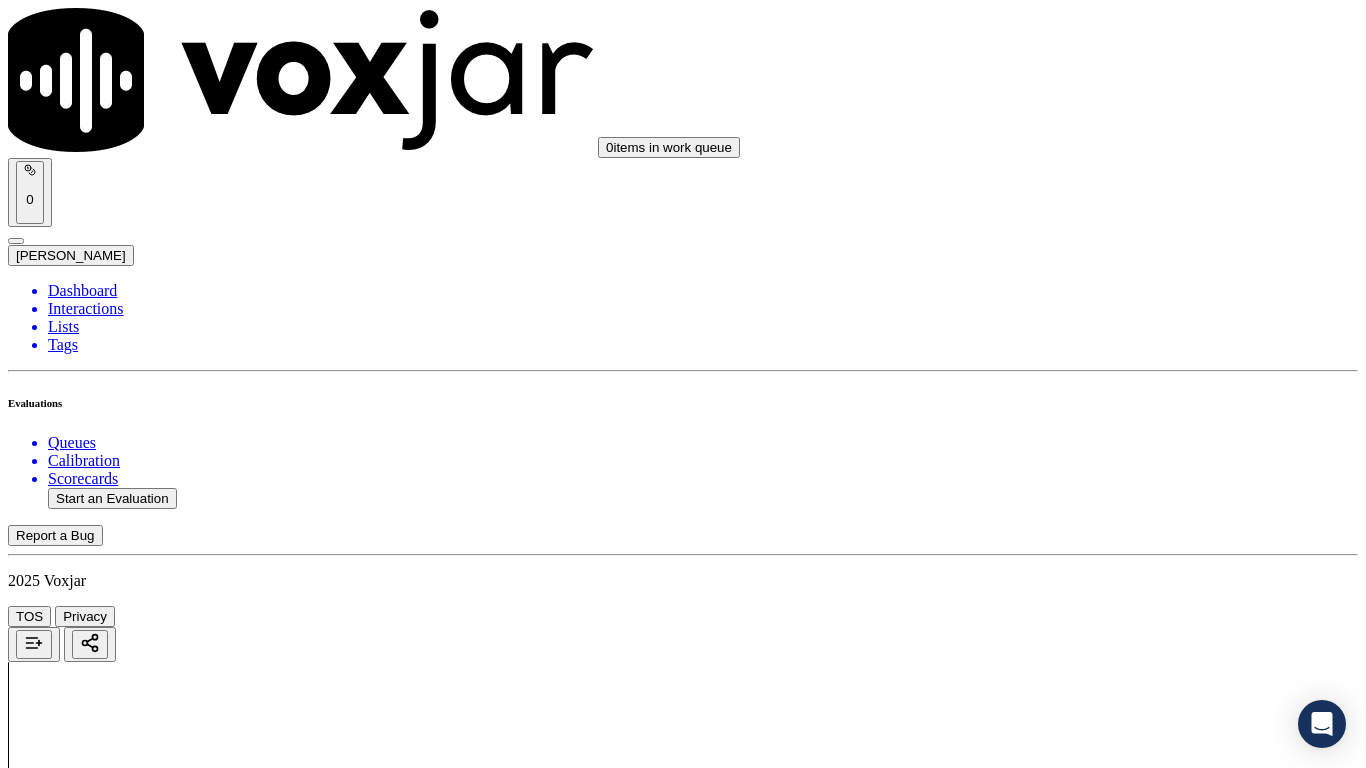 click on "Select an answer" at bounding box center (67, 3821) 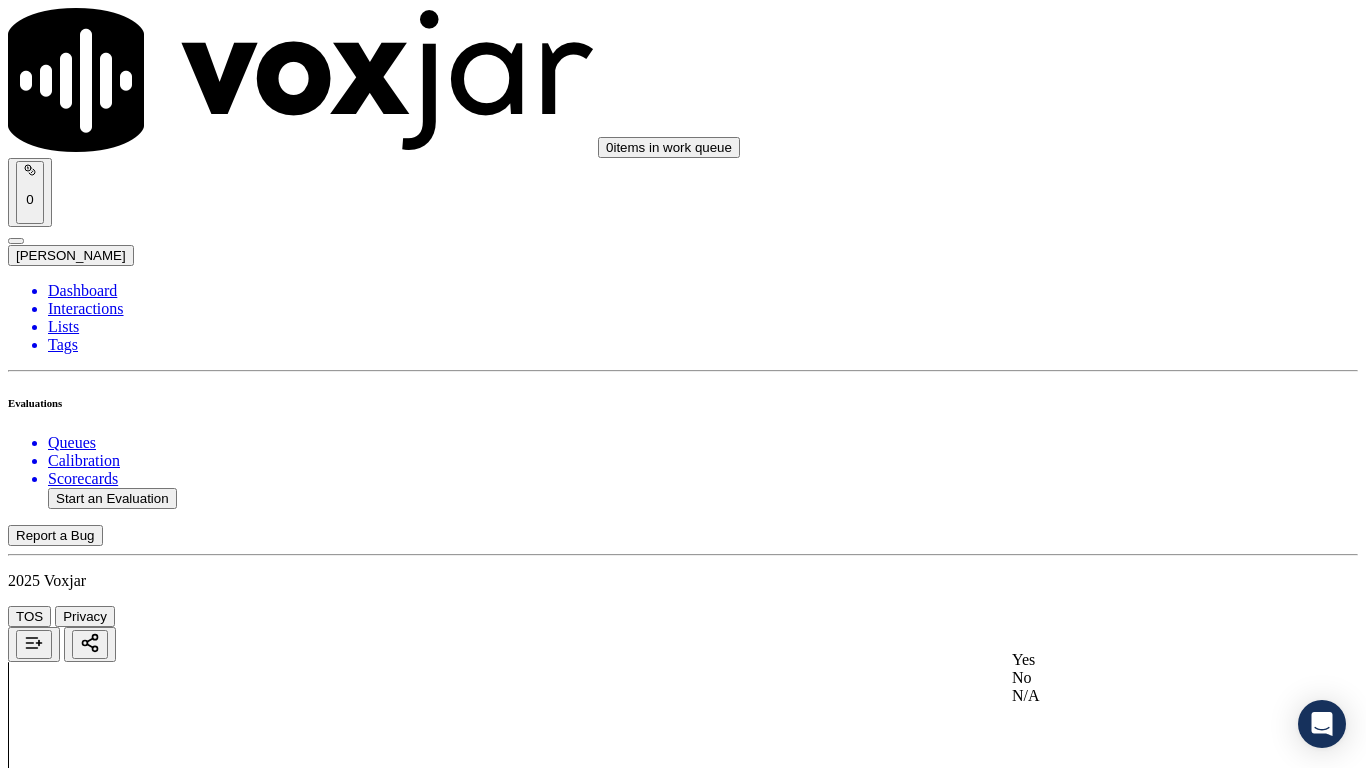 click on "Yes" at bounding box center (1139, 660) 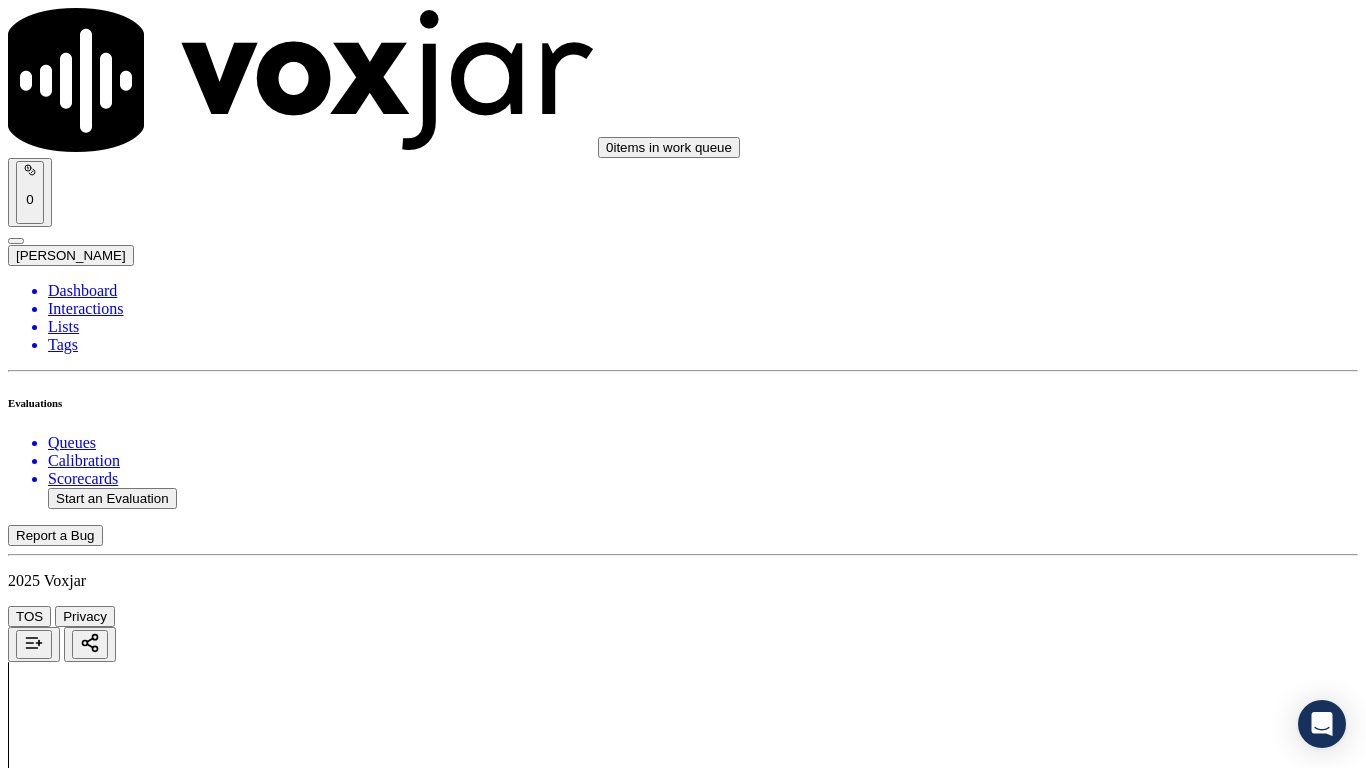 scroll, scrollTop: 2200, scrollLeft: 0, axis: vertical 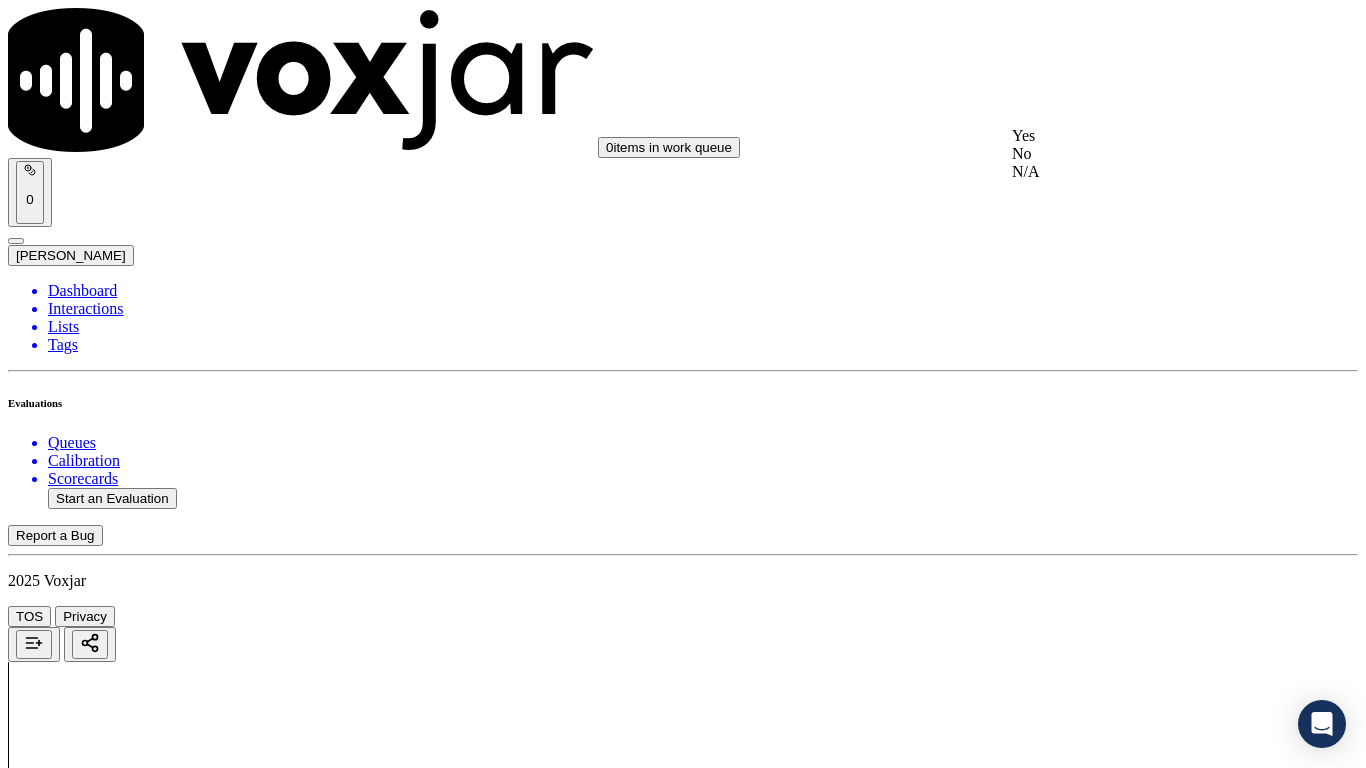 drag, startPoint x: 1104, startPoint y: 117, endPoint x: 1186, endPoint y: 401, distance: 295.60107 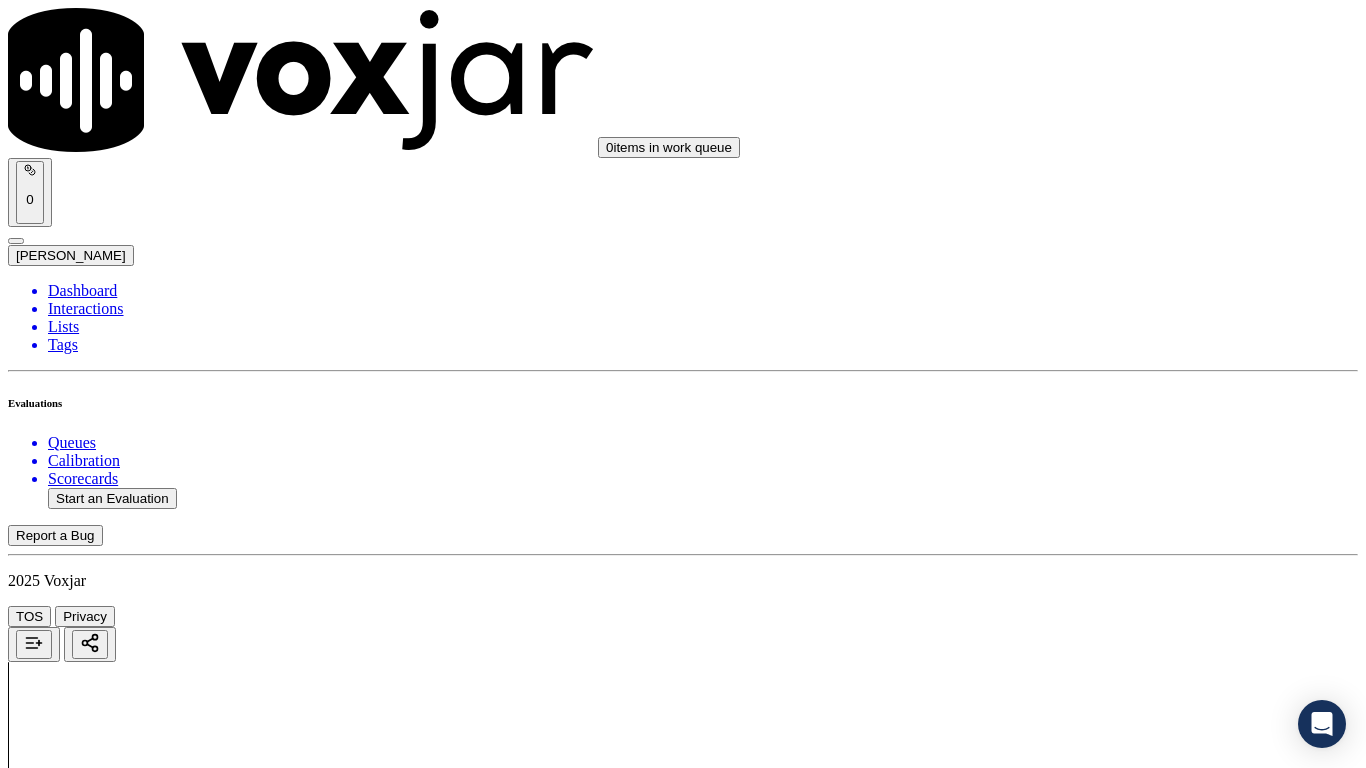click on "Select an answer" at bounding box center [67, 4294] 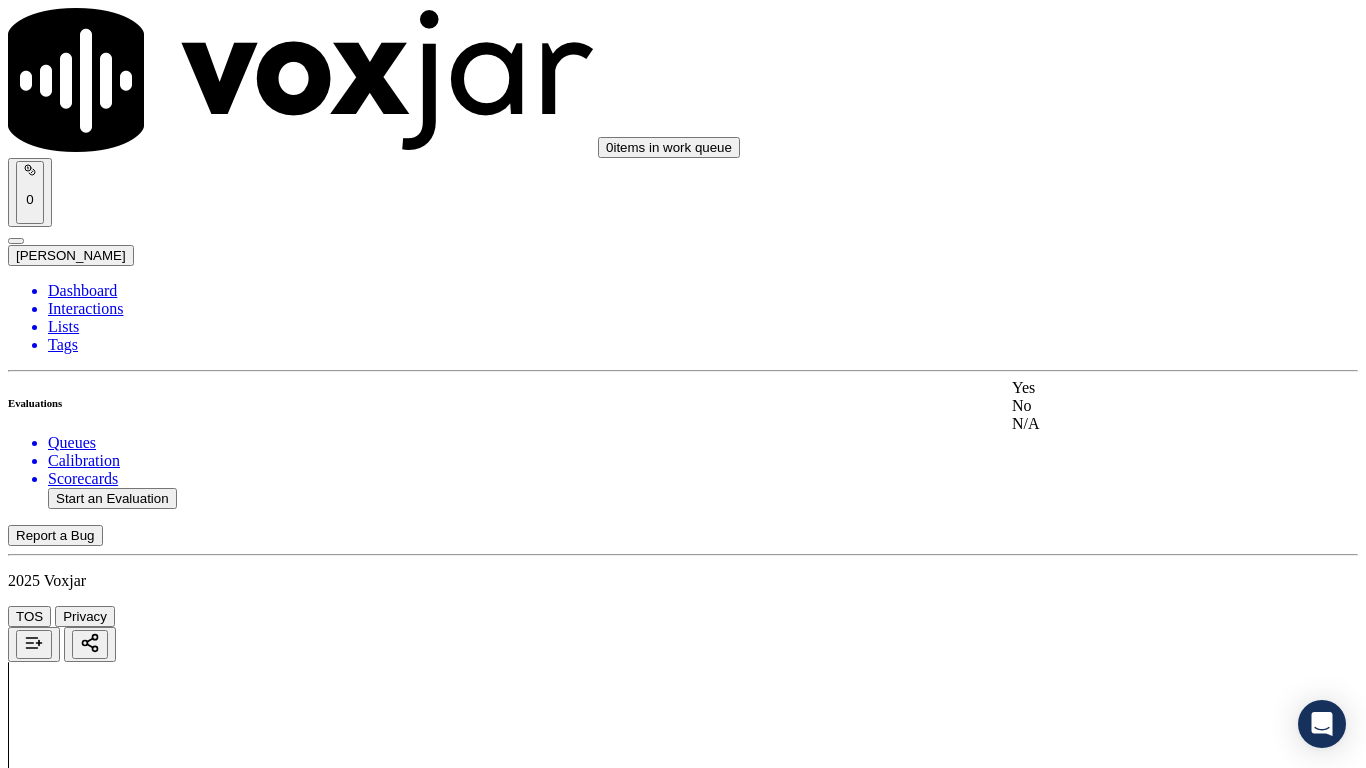 click on "Yes" at bounding box center (1139, 388) 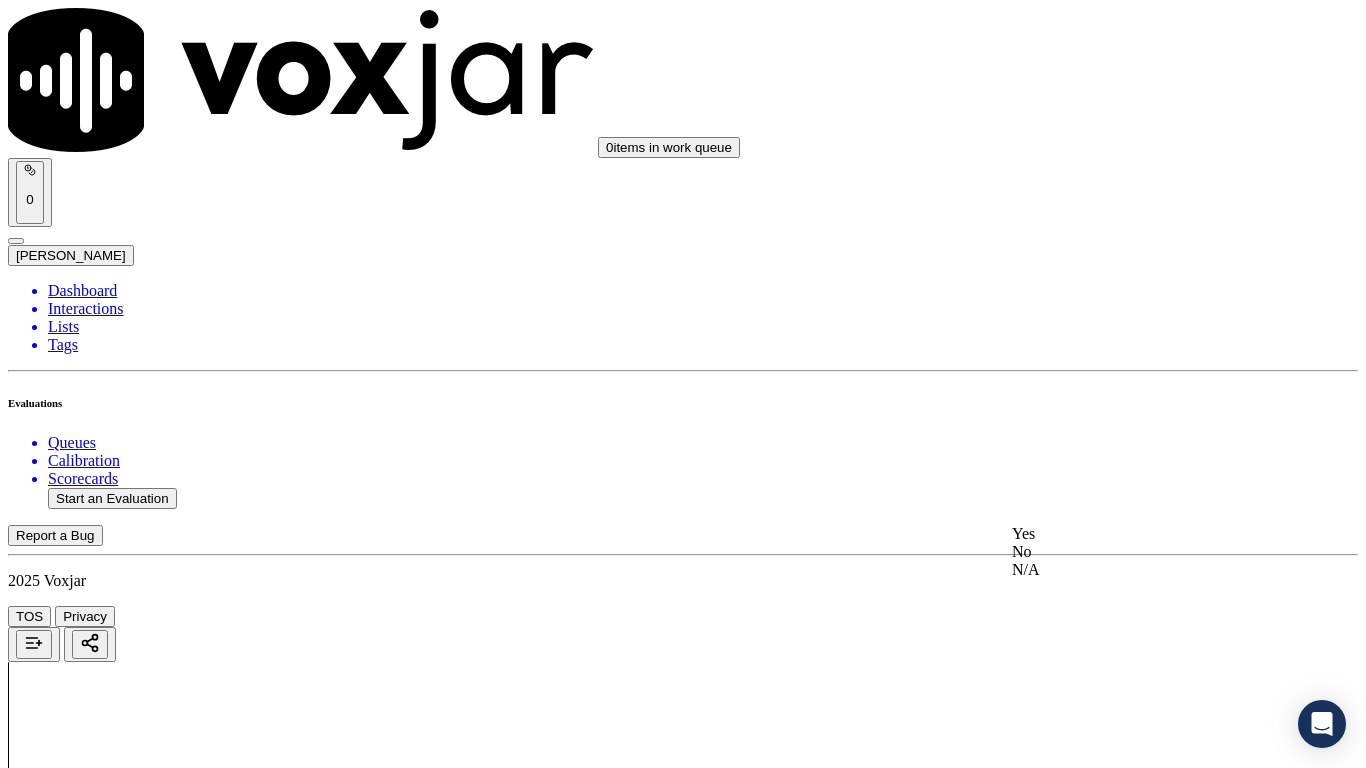 click on "Yes" at bounding box center (1139, 534) 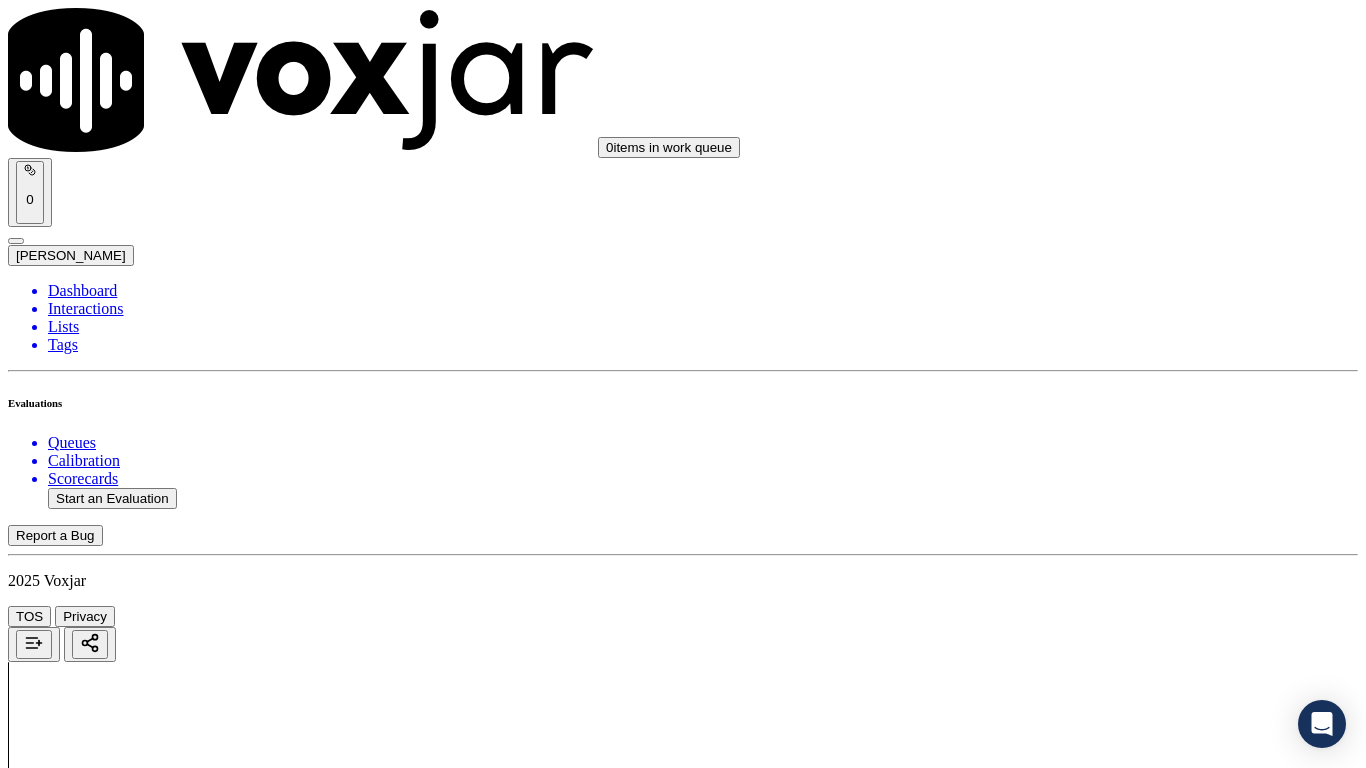 scroll, scrollTop: 3000, scrollLeft: 0, axis: vertical 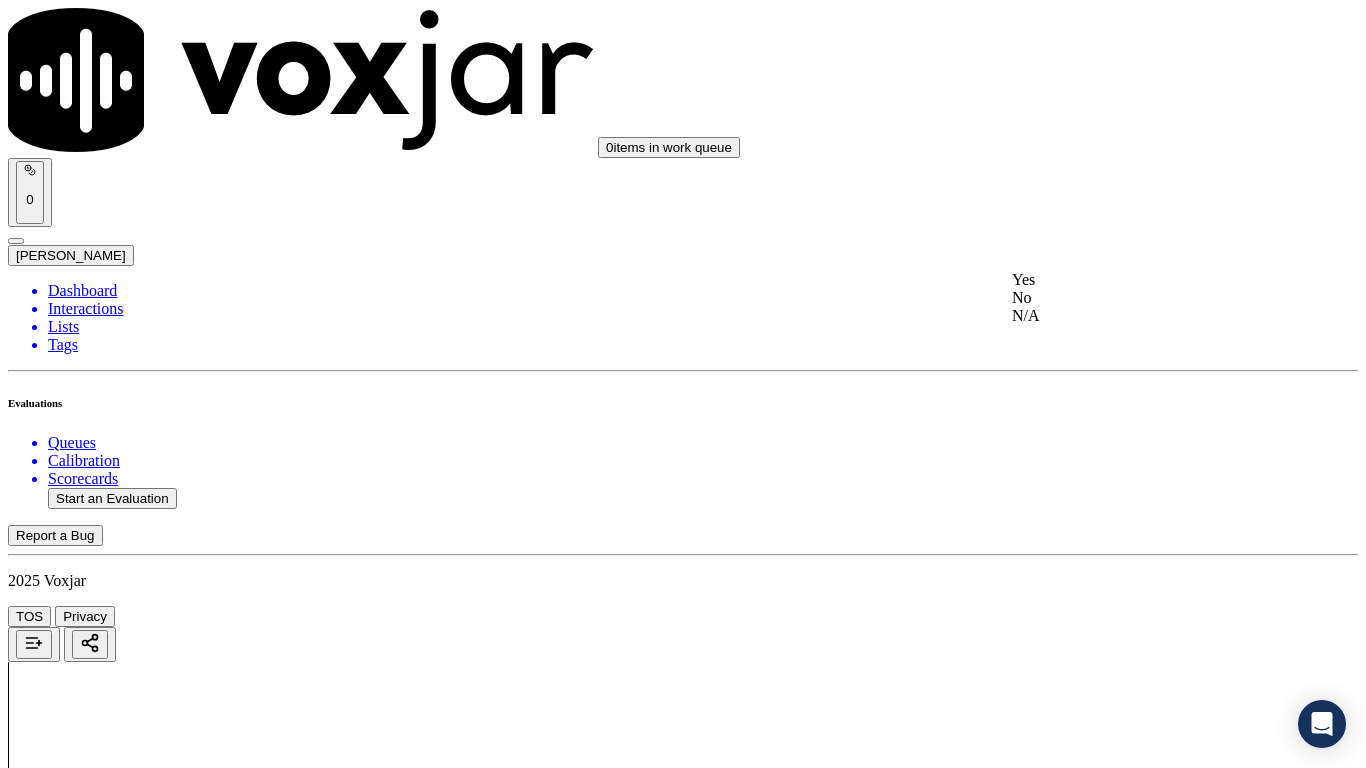 click on "Yes" at bounding box center [1139, 280] 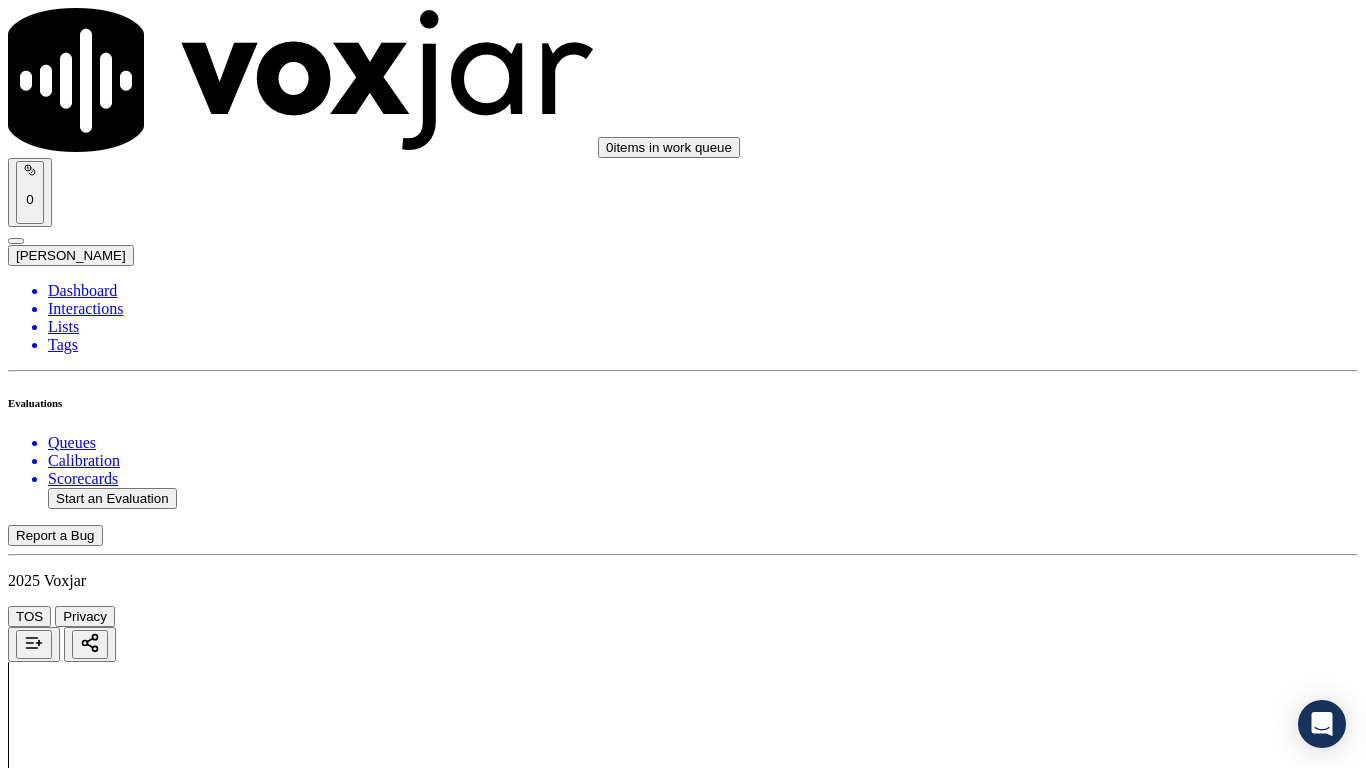 click on "Select an answer" at bounding box center [67, 5081] 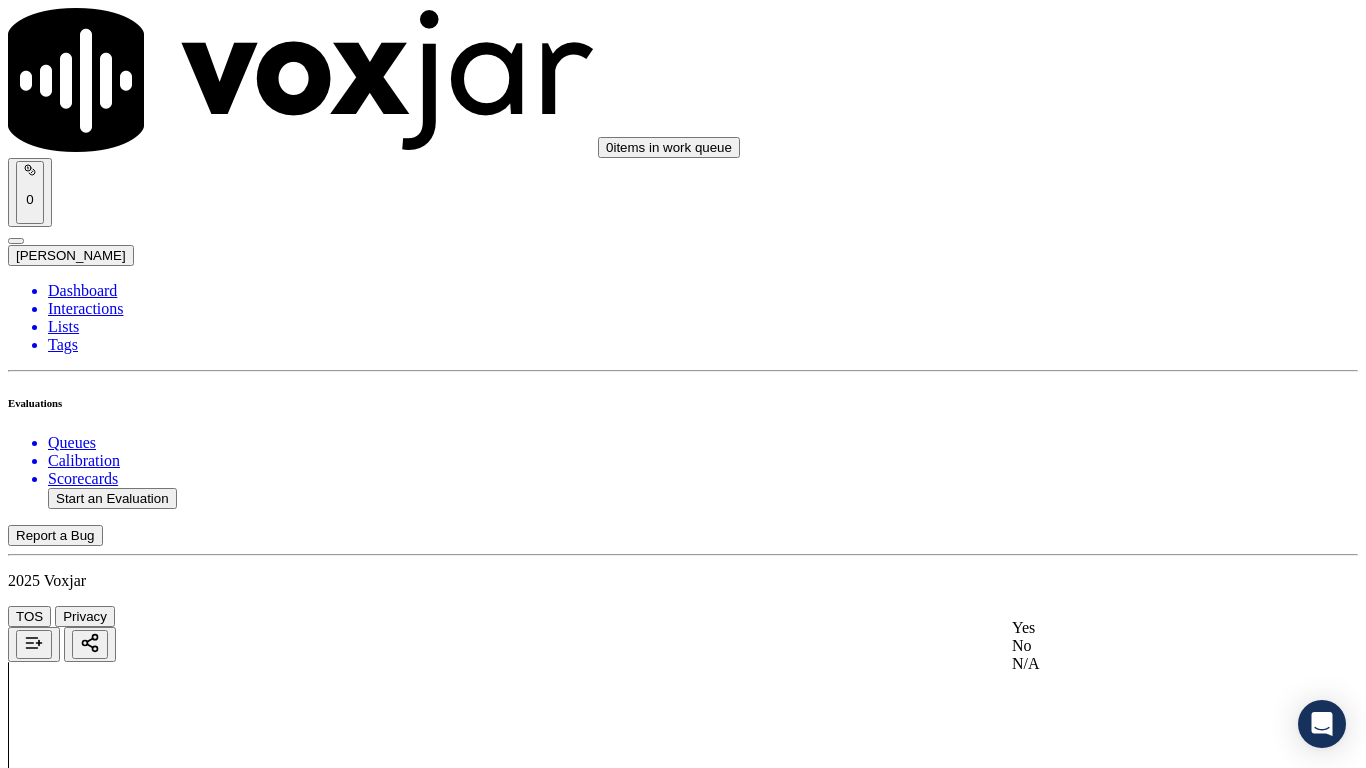 click on "Yes" at bounding box center [1139, 628] 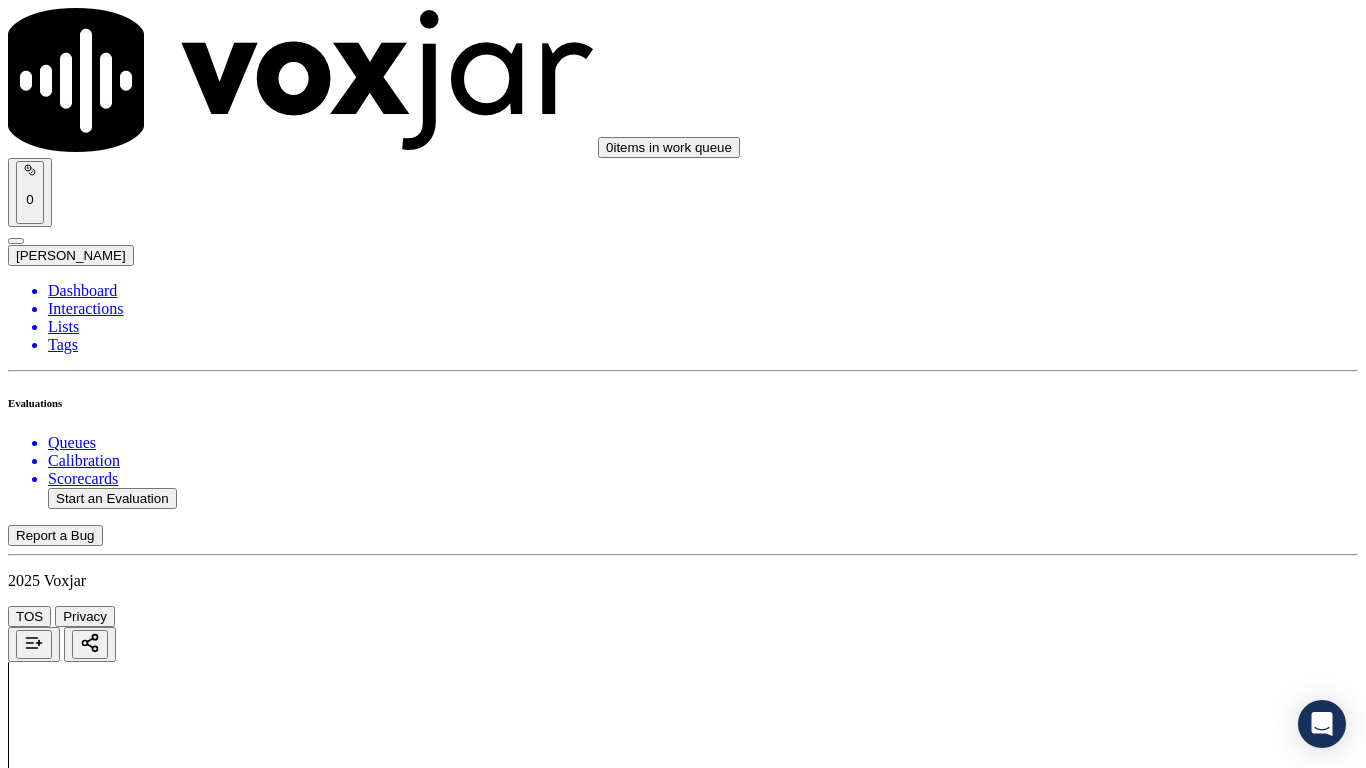scroll, scrollTop: 3800, scrollLeft: 0, axis: vertical 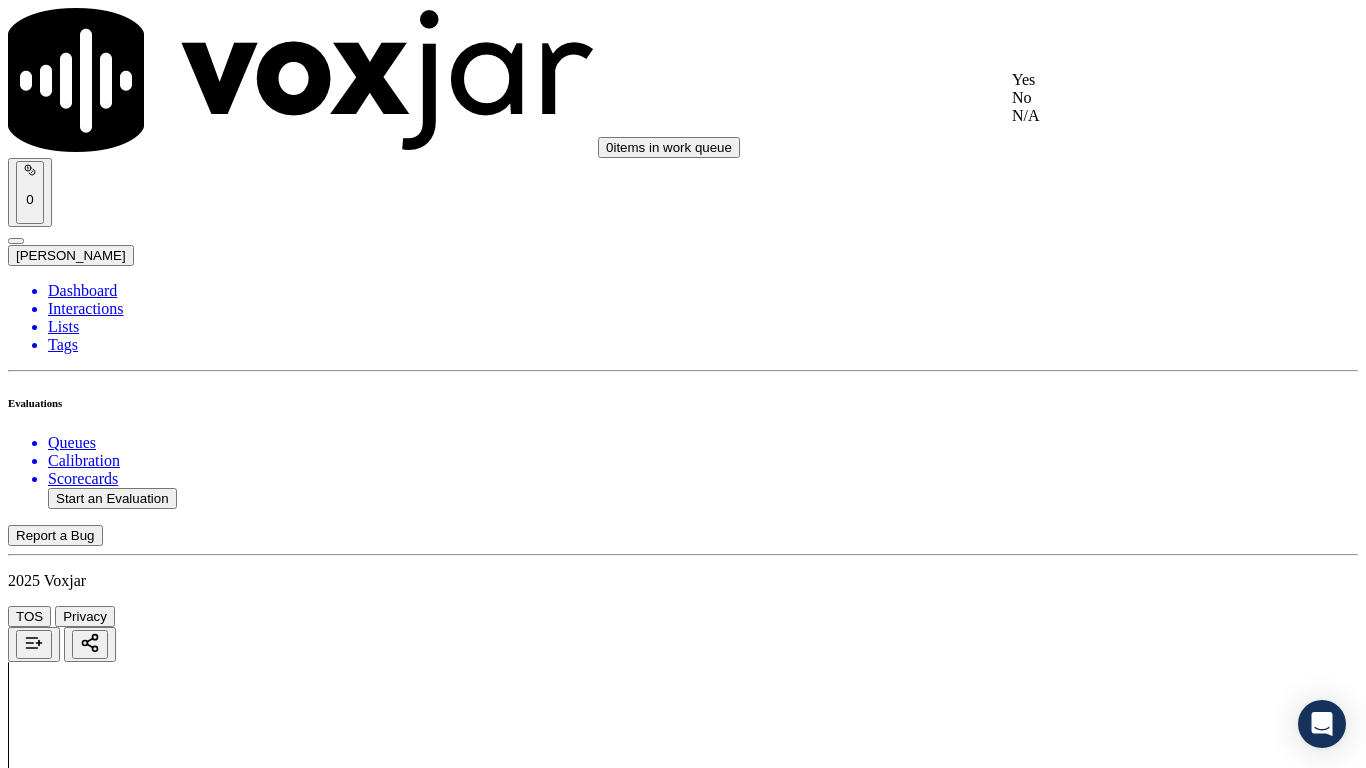 click on "Yes" at bounding box center [1139, 80] 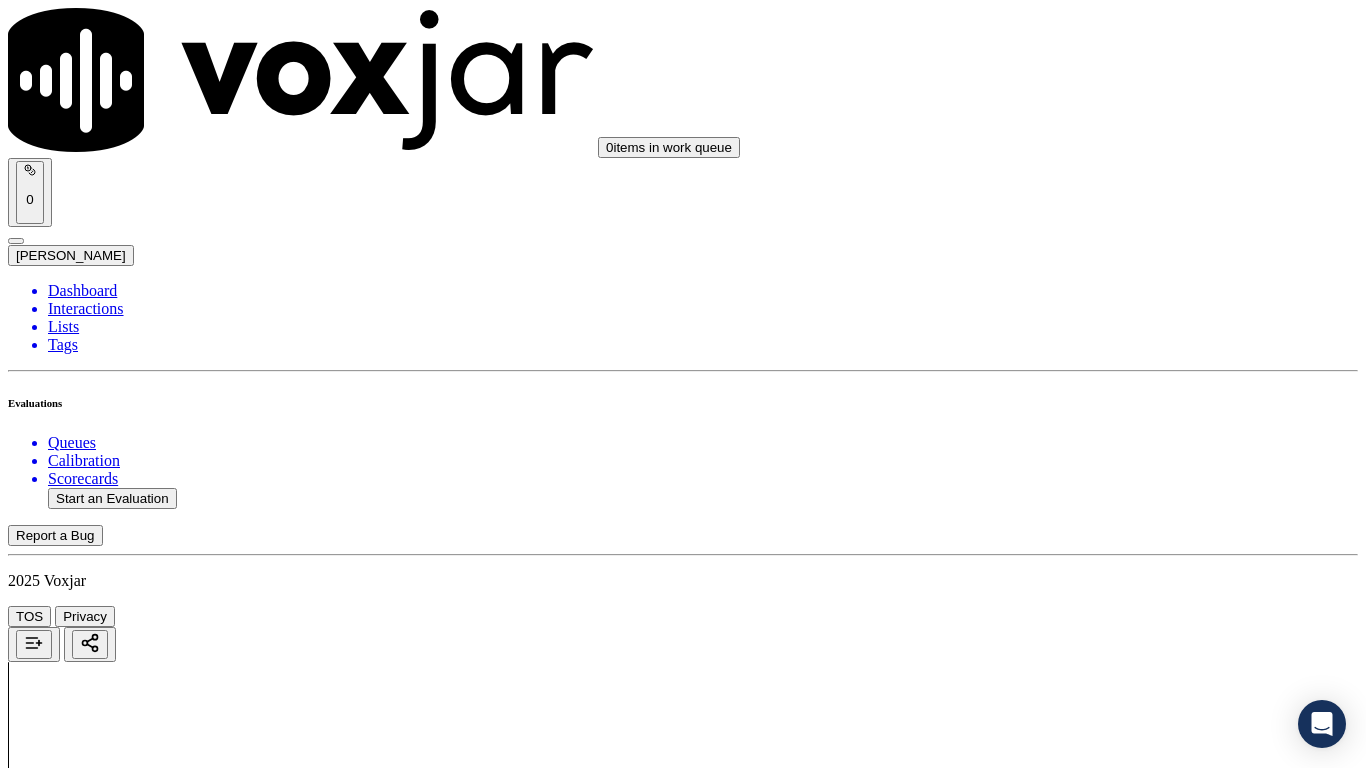 click on "Select an answer" at bounding box center (67, 5540) 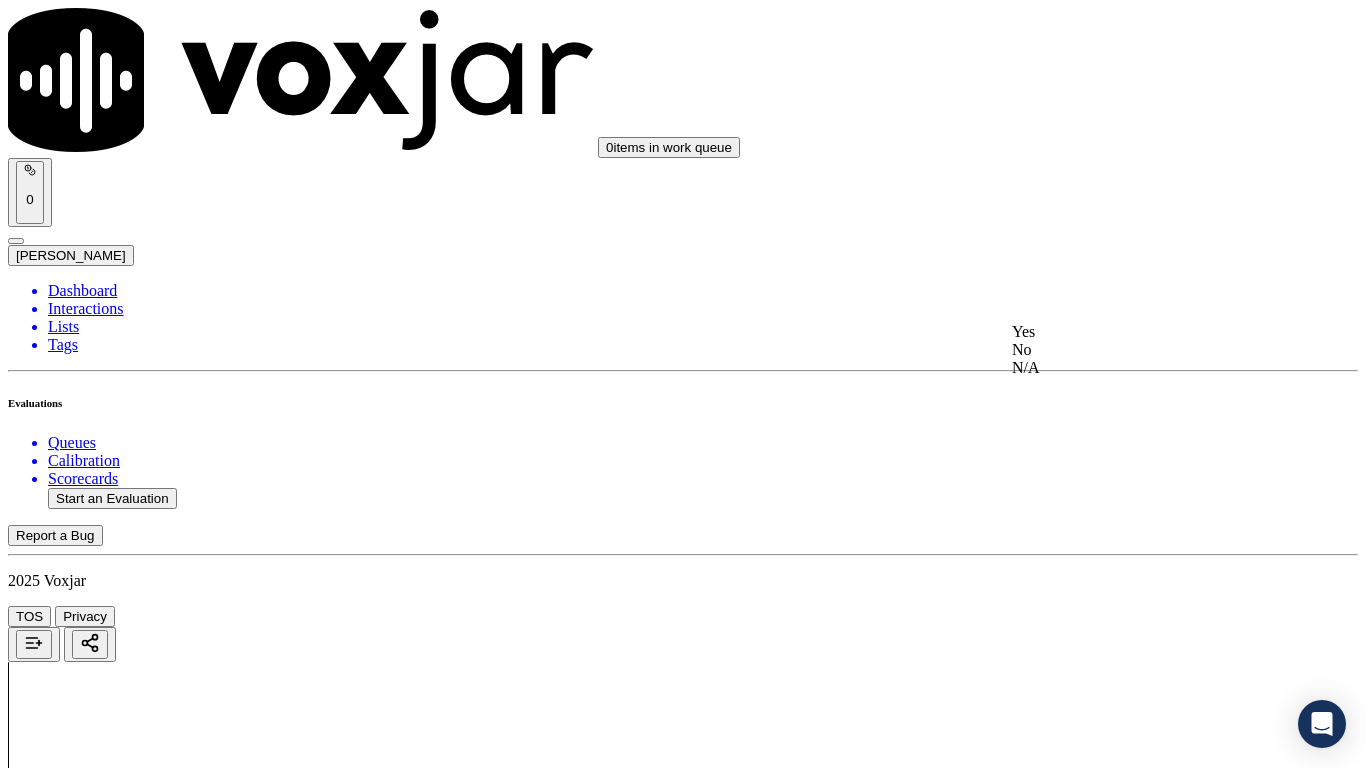 click on "Yes" at bounding box center (1139, 332) 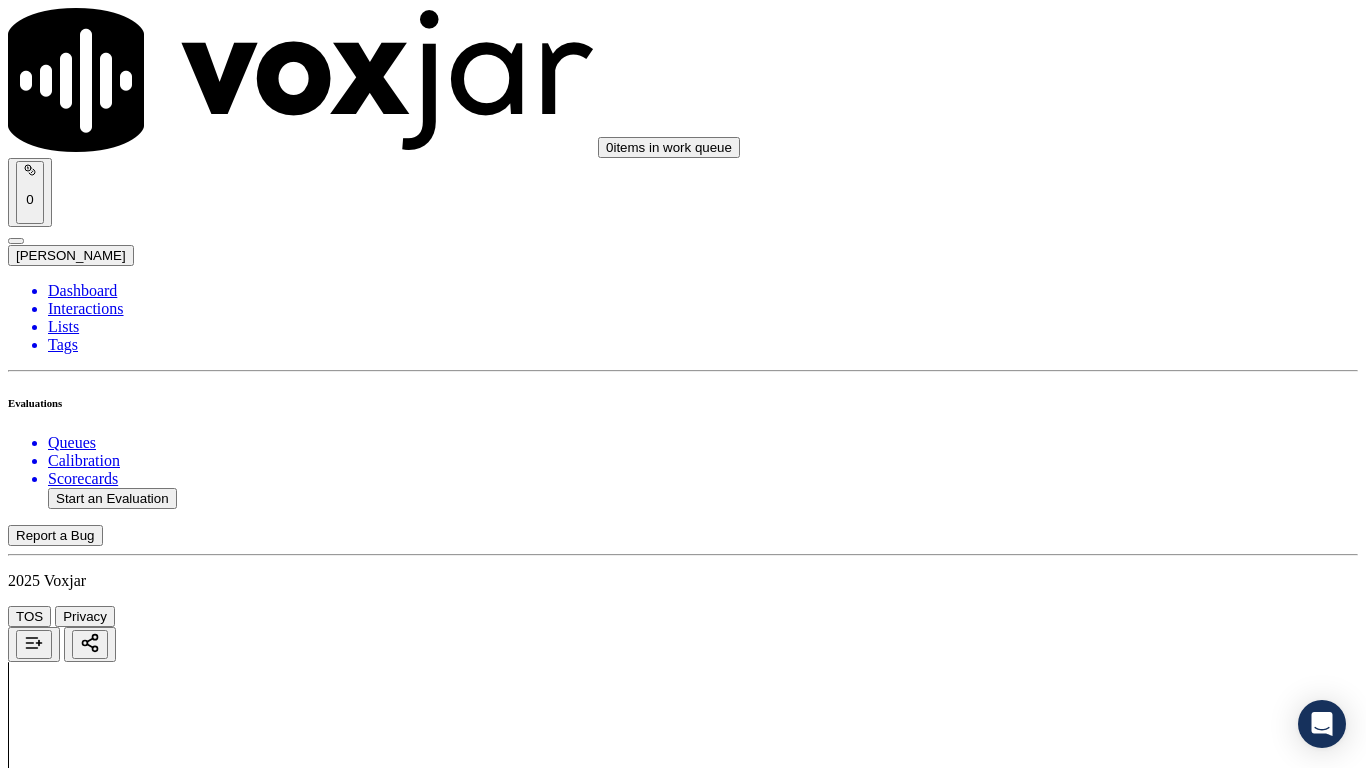 click on "Select an answer" at bounding box center (67, 5790) 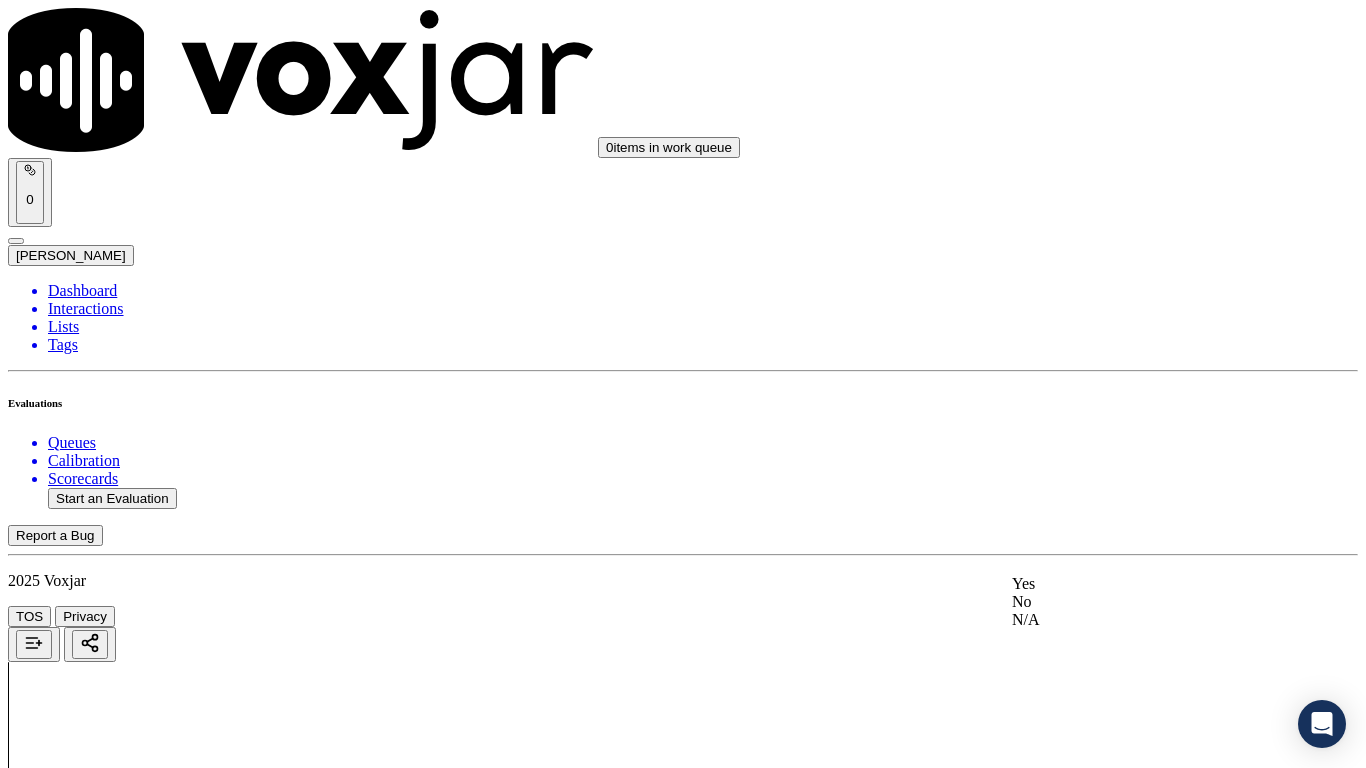 click on "Yes" at bounding box center (1139, 584) 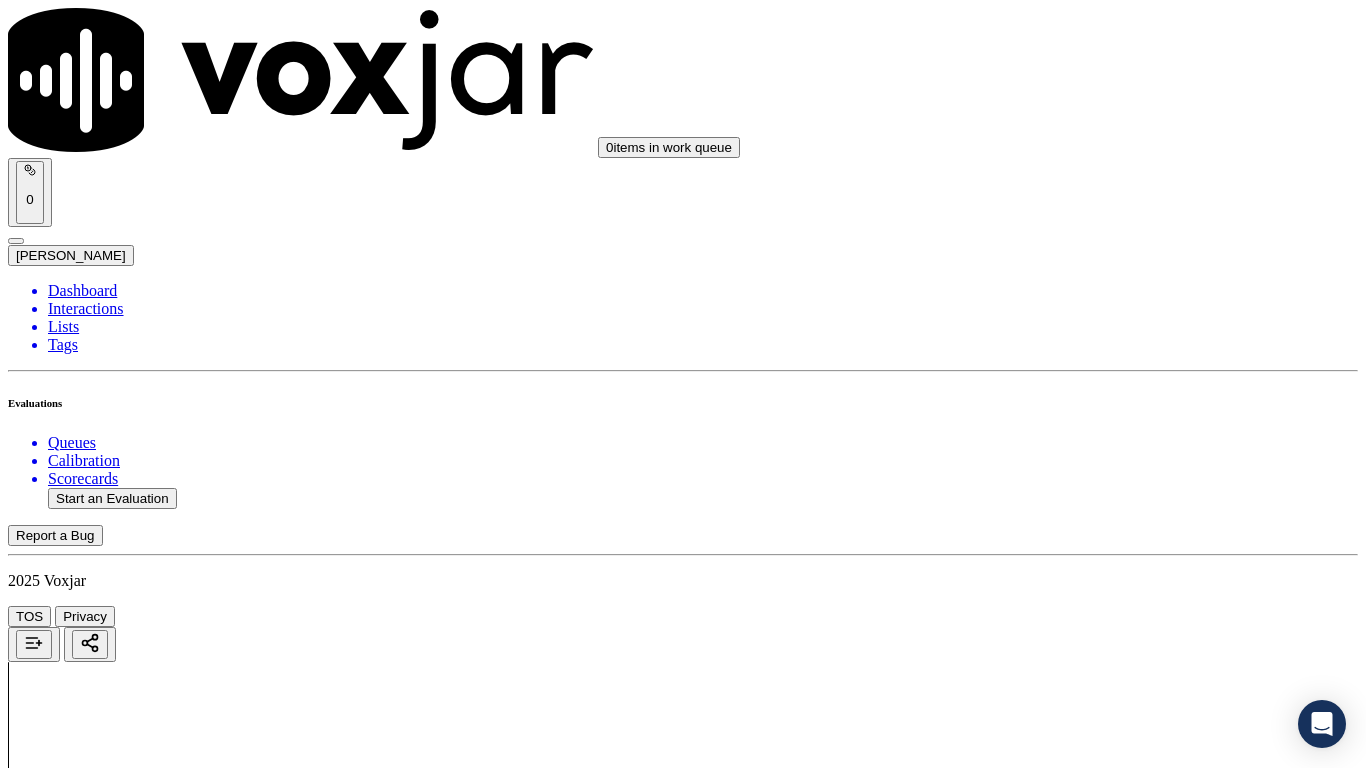 scroll, scrollTop: 4400, scrollLeft: 0, axis: vertical 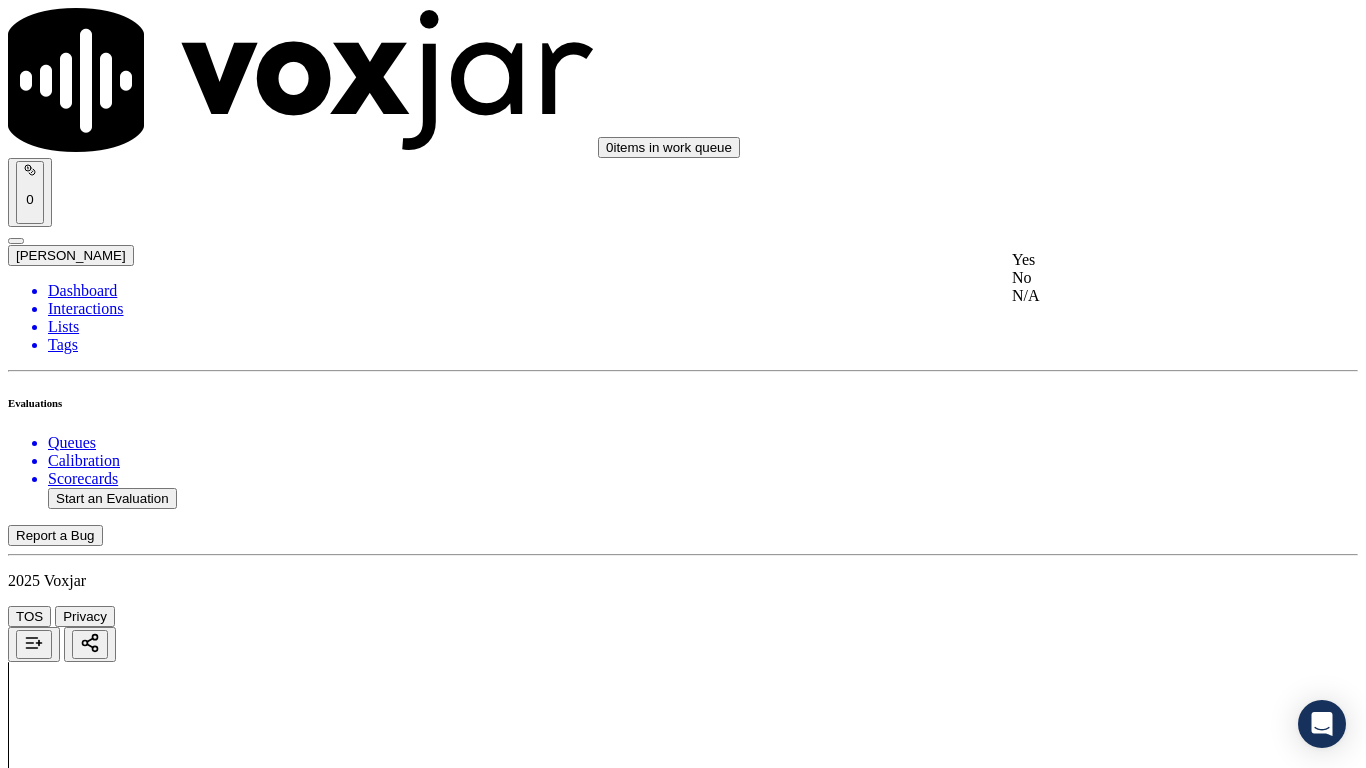 click on "Yes" at bounding box center (1139, 260) 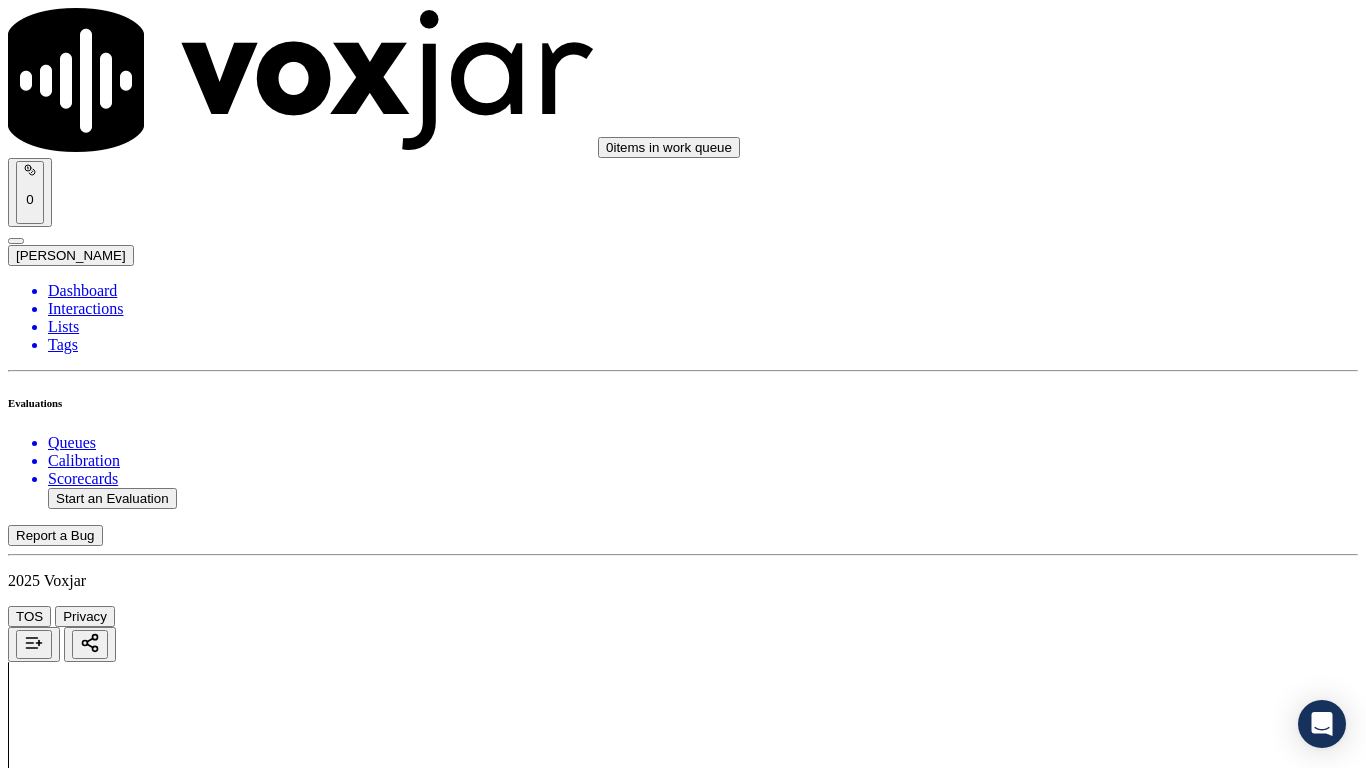 click on "Select an answer" at bounding box center [67, 6263] 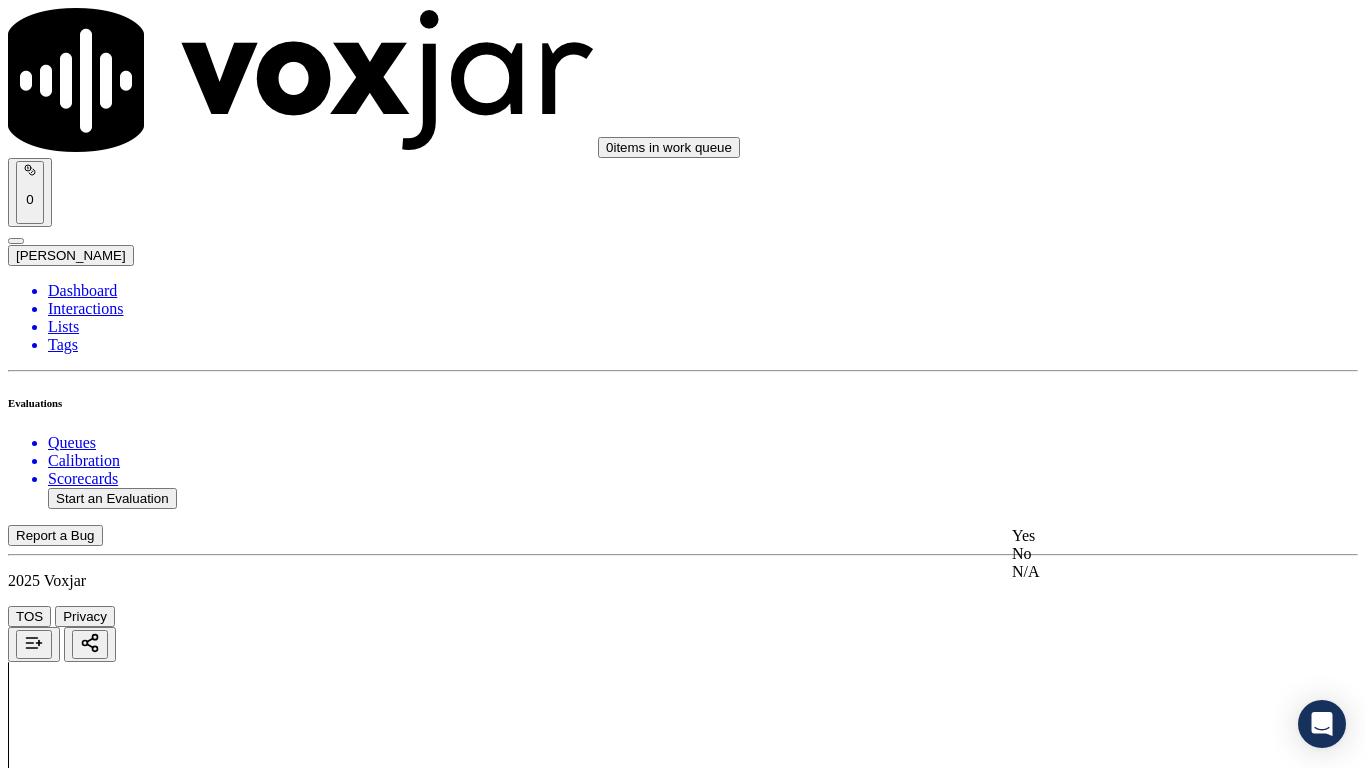 click on "Yes" at bounding box center [1139, 536] 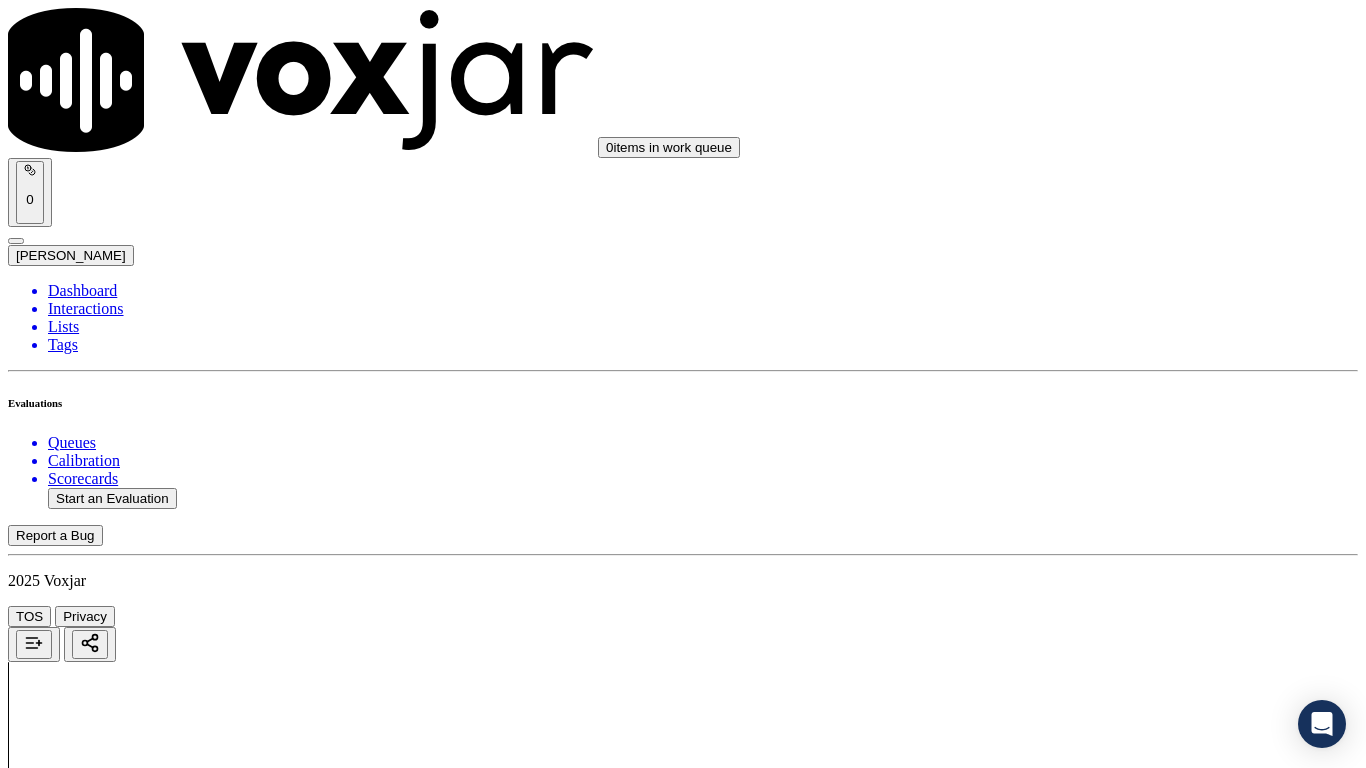 scroll, scrollTop: 5000, scrollLeft: 0, axis: vertical 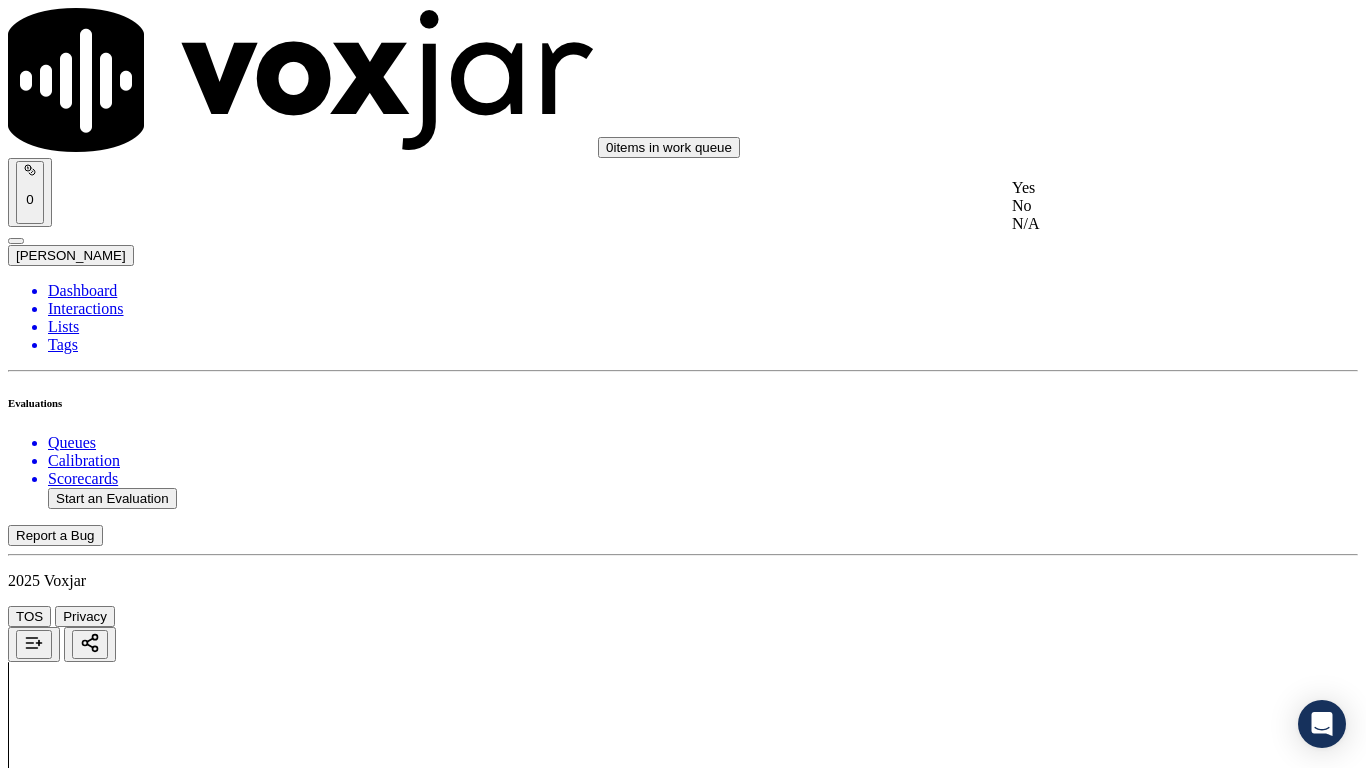 click on "Yes" at bounding box center (1139, 188) 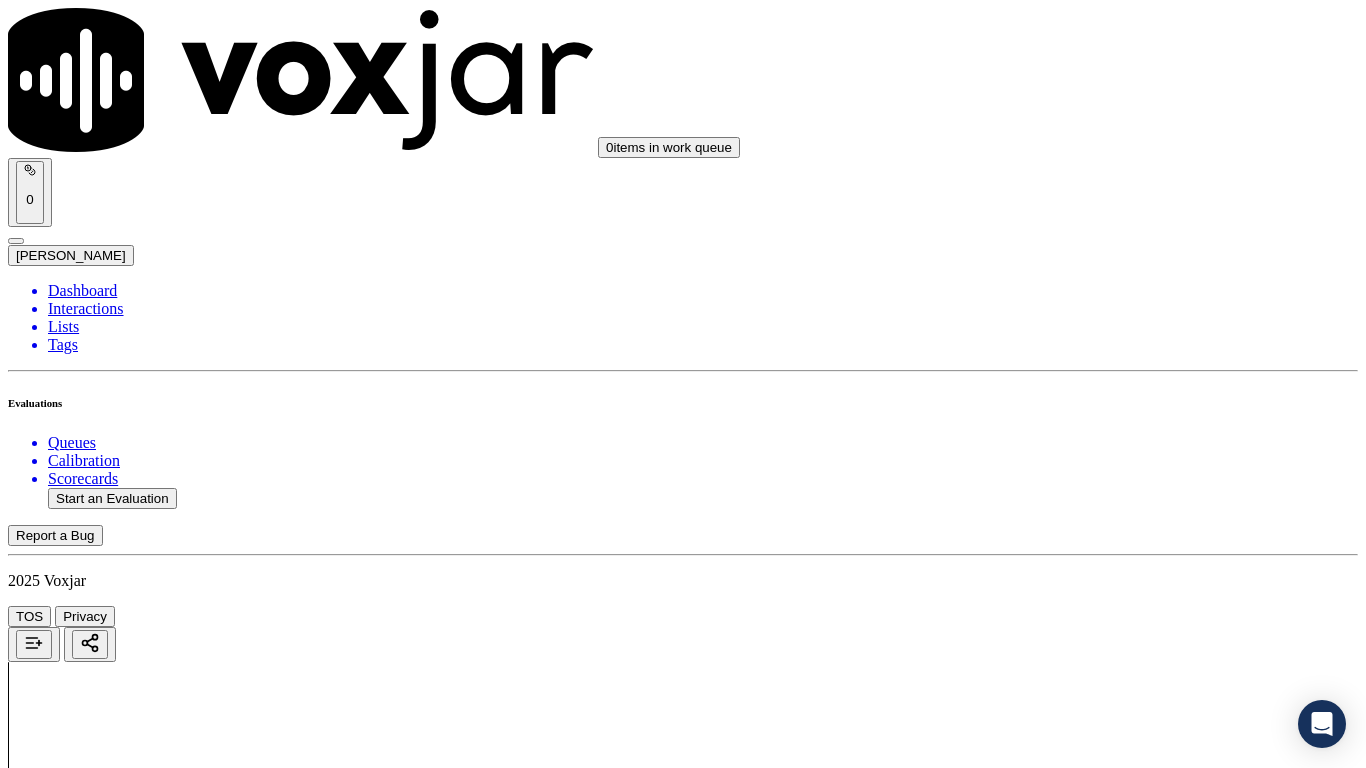 drag, startPoint x: 1139, startPoint y: 516, endPoint x: 1134, endPoint y: 535, distance: 19.646883 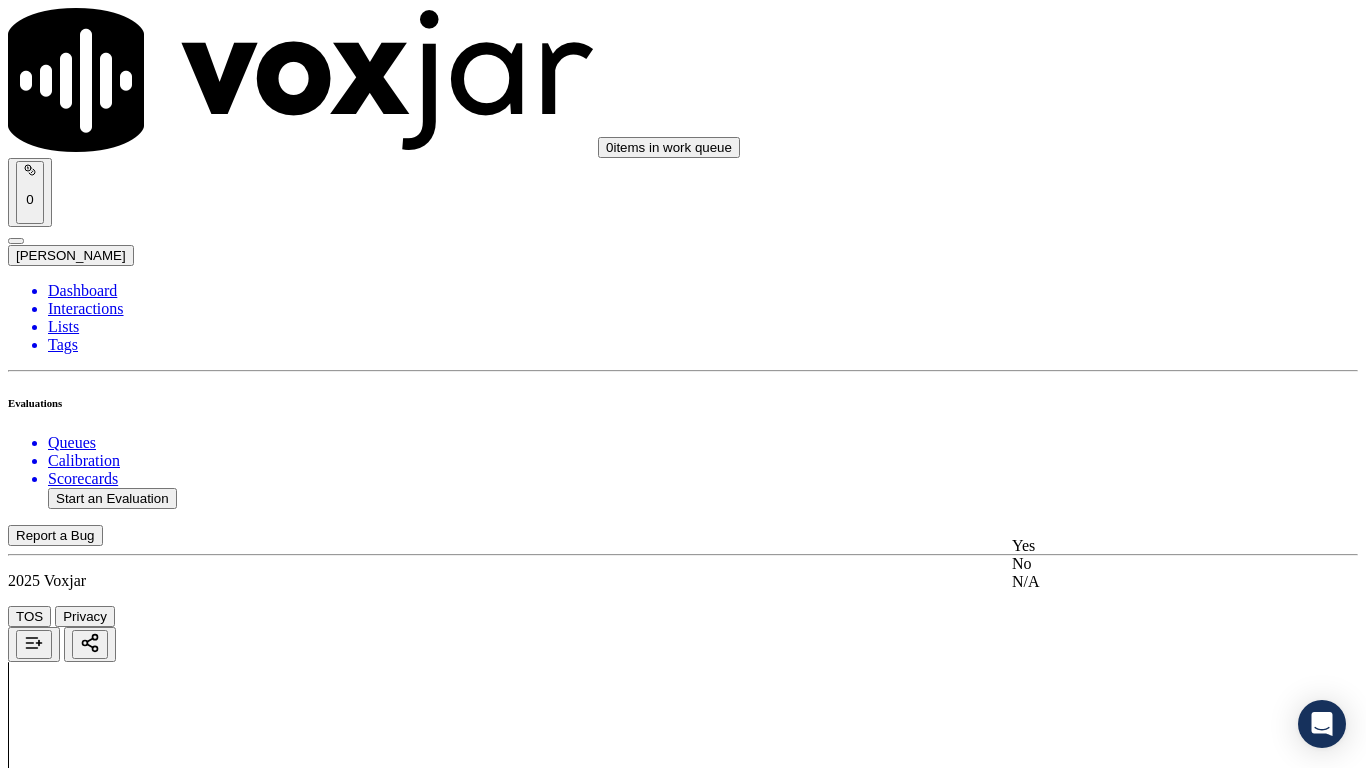 click on "Yes" at bounding box center (1139, 546) 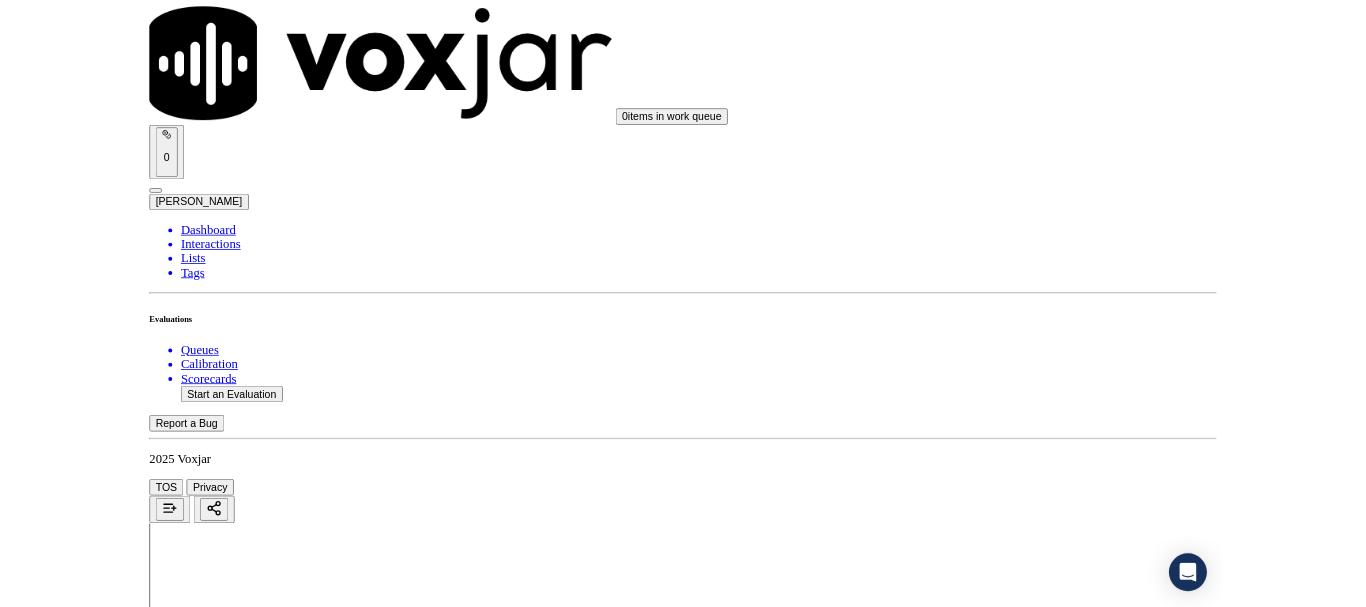 scroll, scrollTop: 5533, scrollLeft: 0, axis: vertical 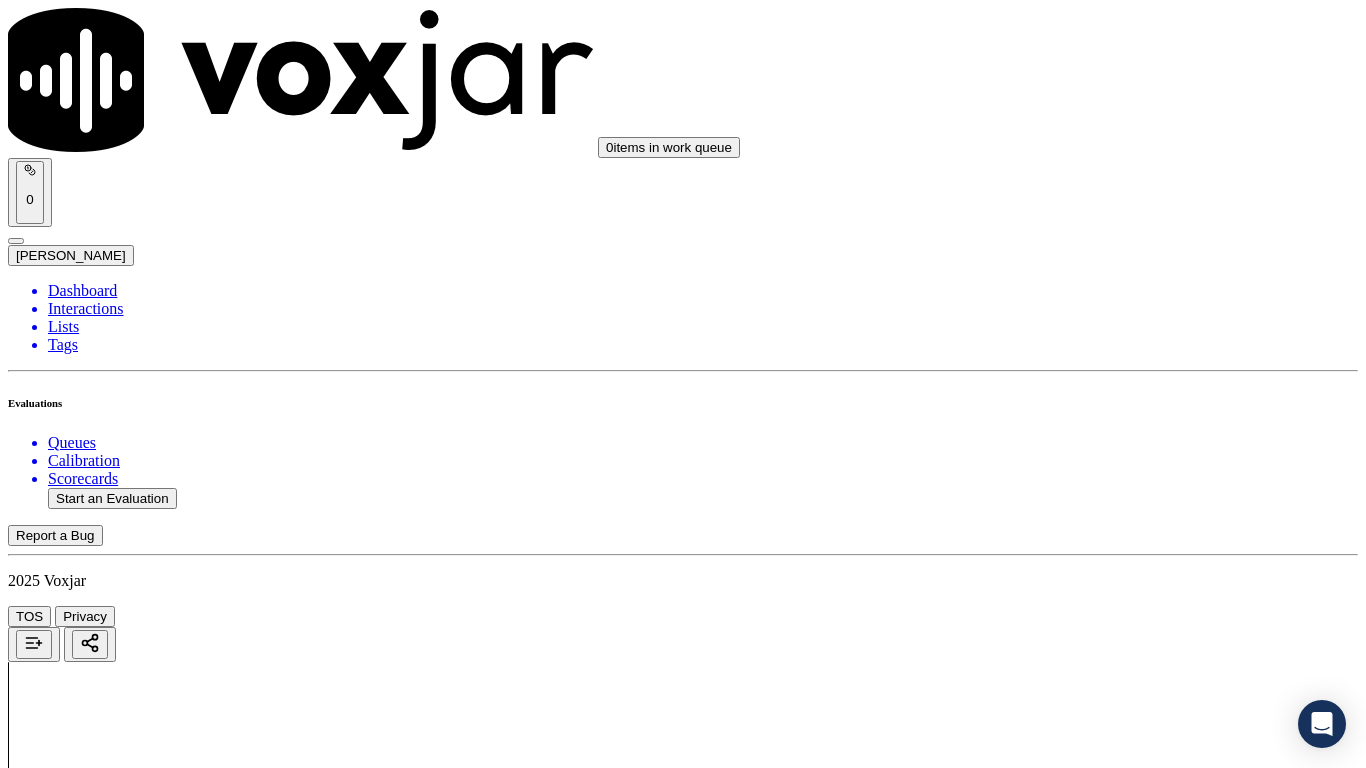 click on "Select an answer" at bounding box center [67, 7050] 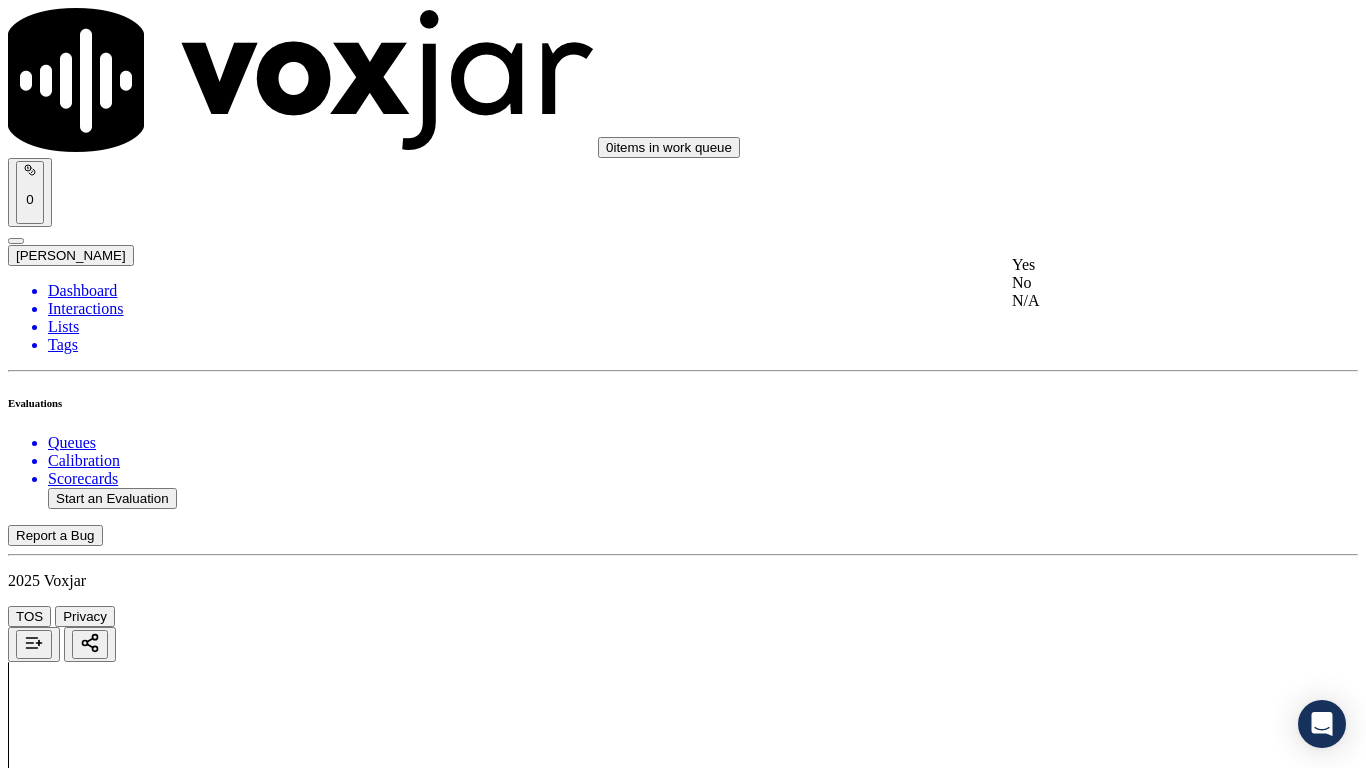 click on "Yes" at bounding box center (1139, 265) 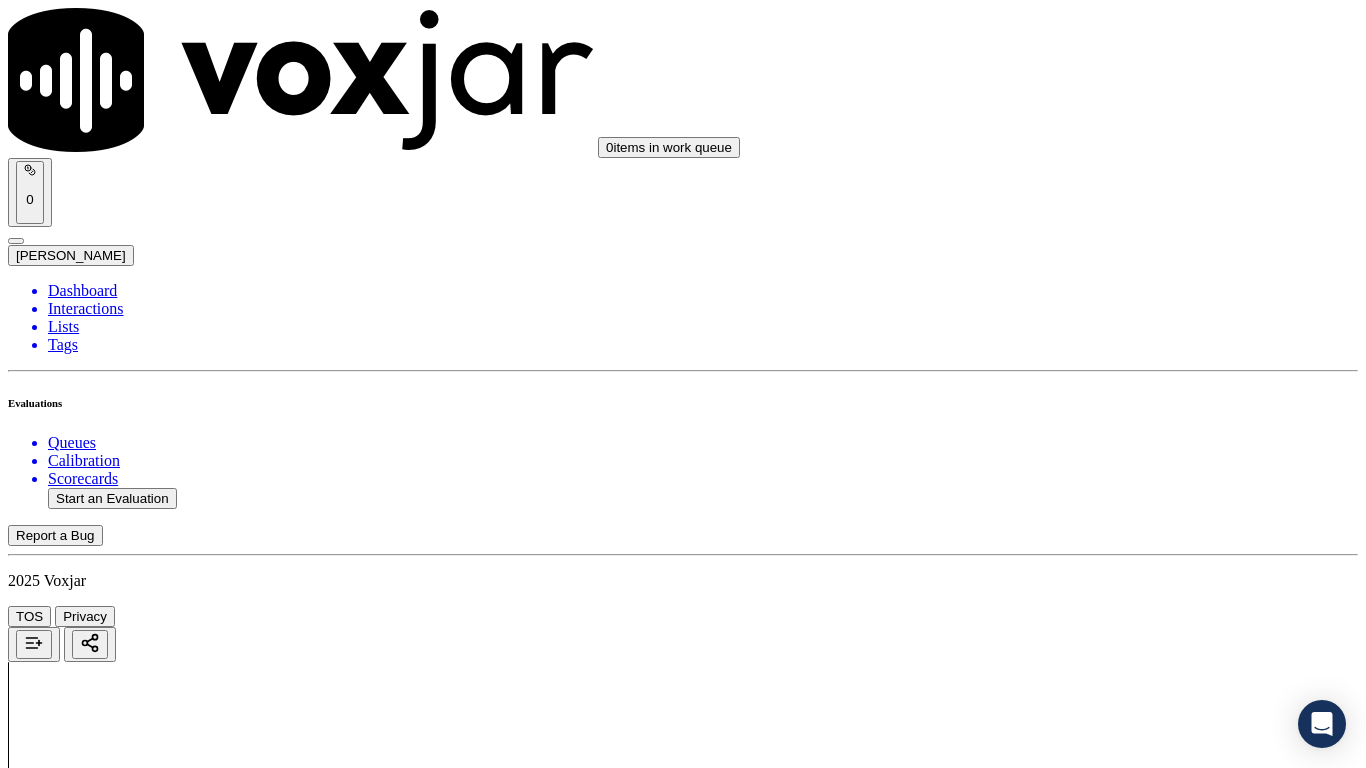 click on "Select an answer" at bounding box center (67, 7286) 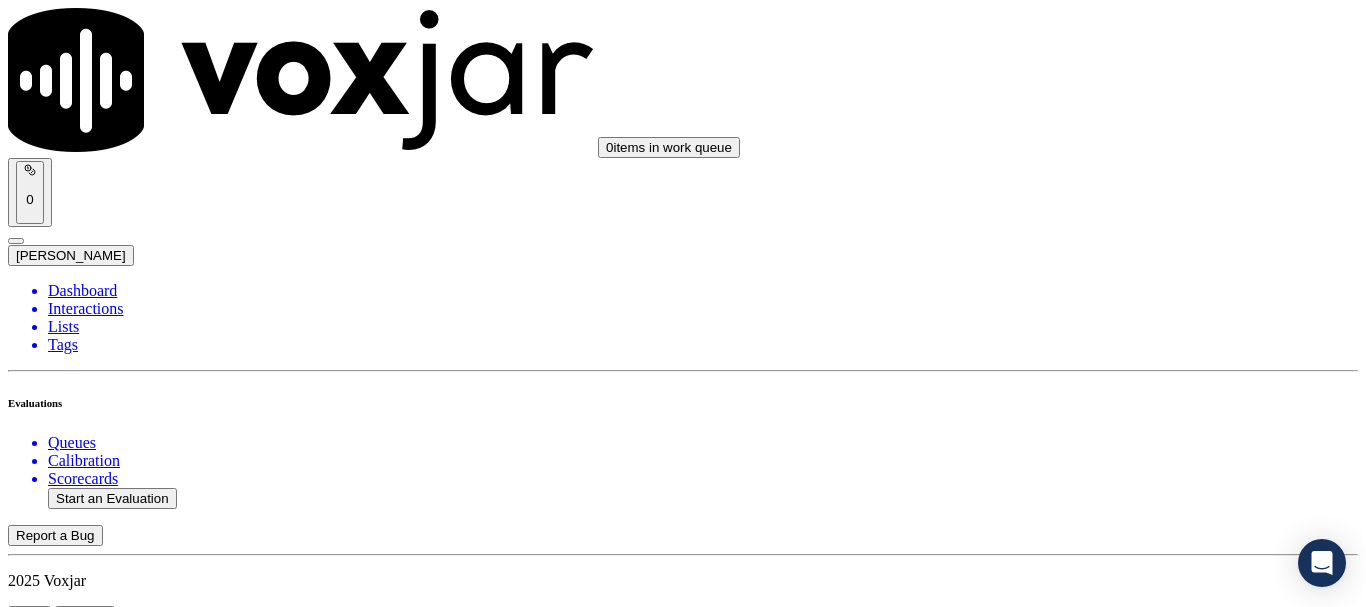 scroll, scrollTop: 102, scrollLeft: 0, axis: vertical 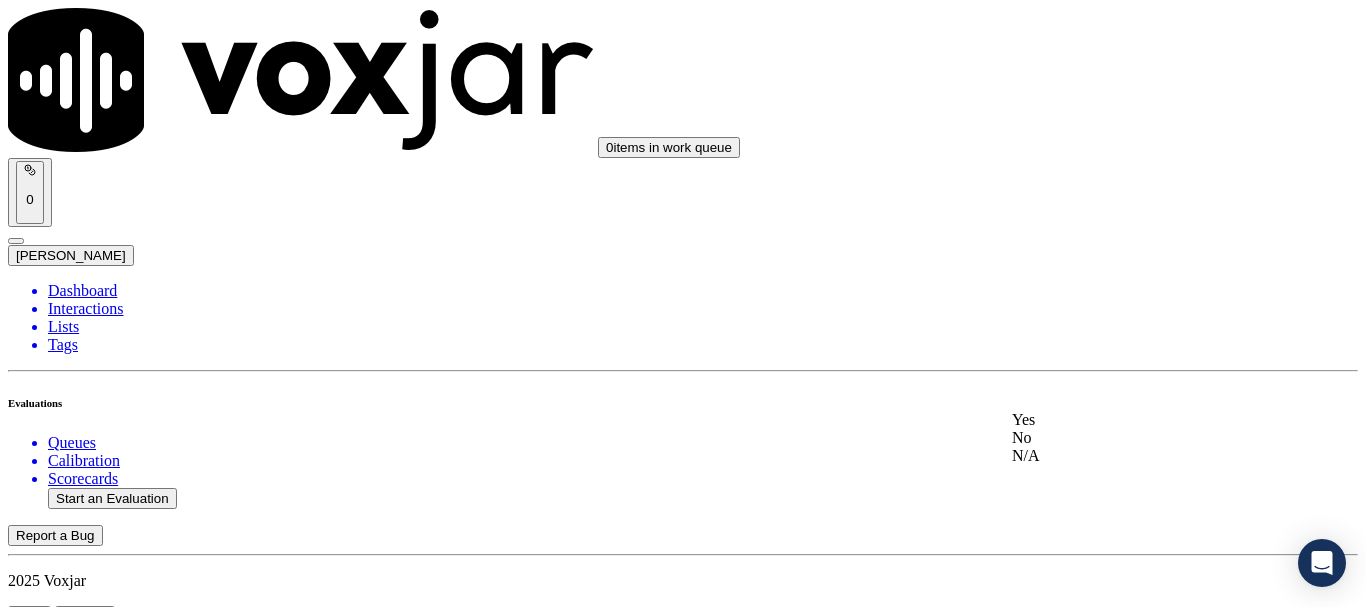 drag, startPoint x: 1098, startPoint y: 467, endPoint x: 1188, endPoint y: 489, distance: 92.64988 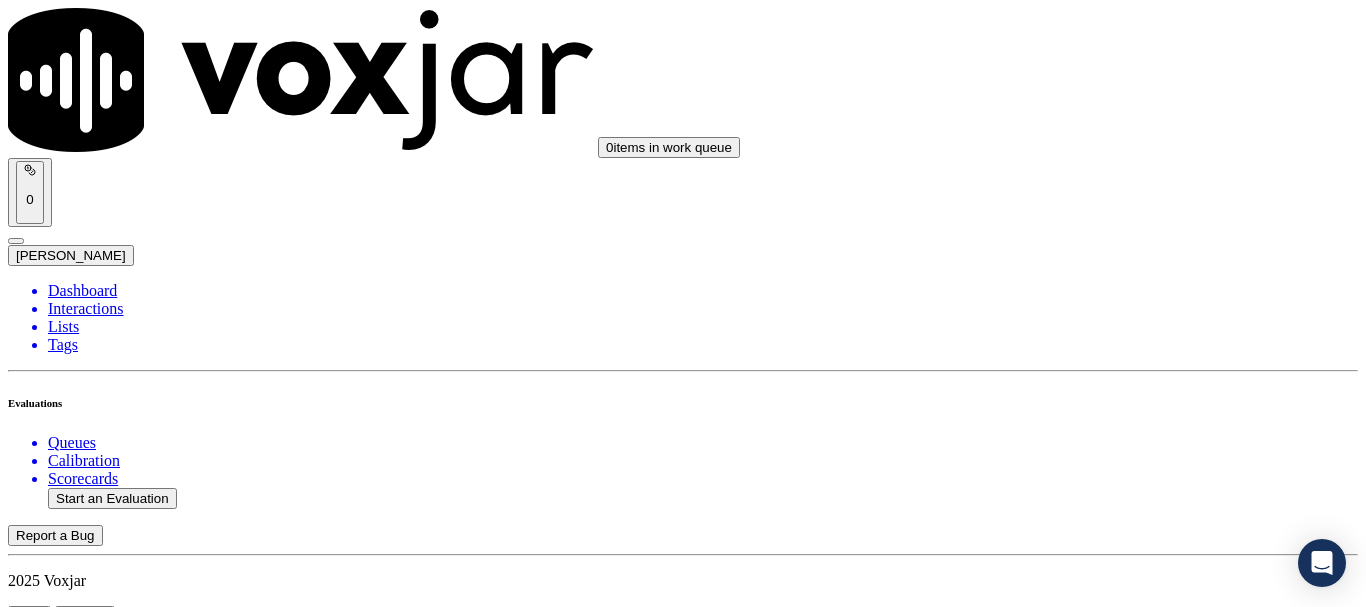 click on "Add Note" at bounding box center [52, 4782] 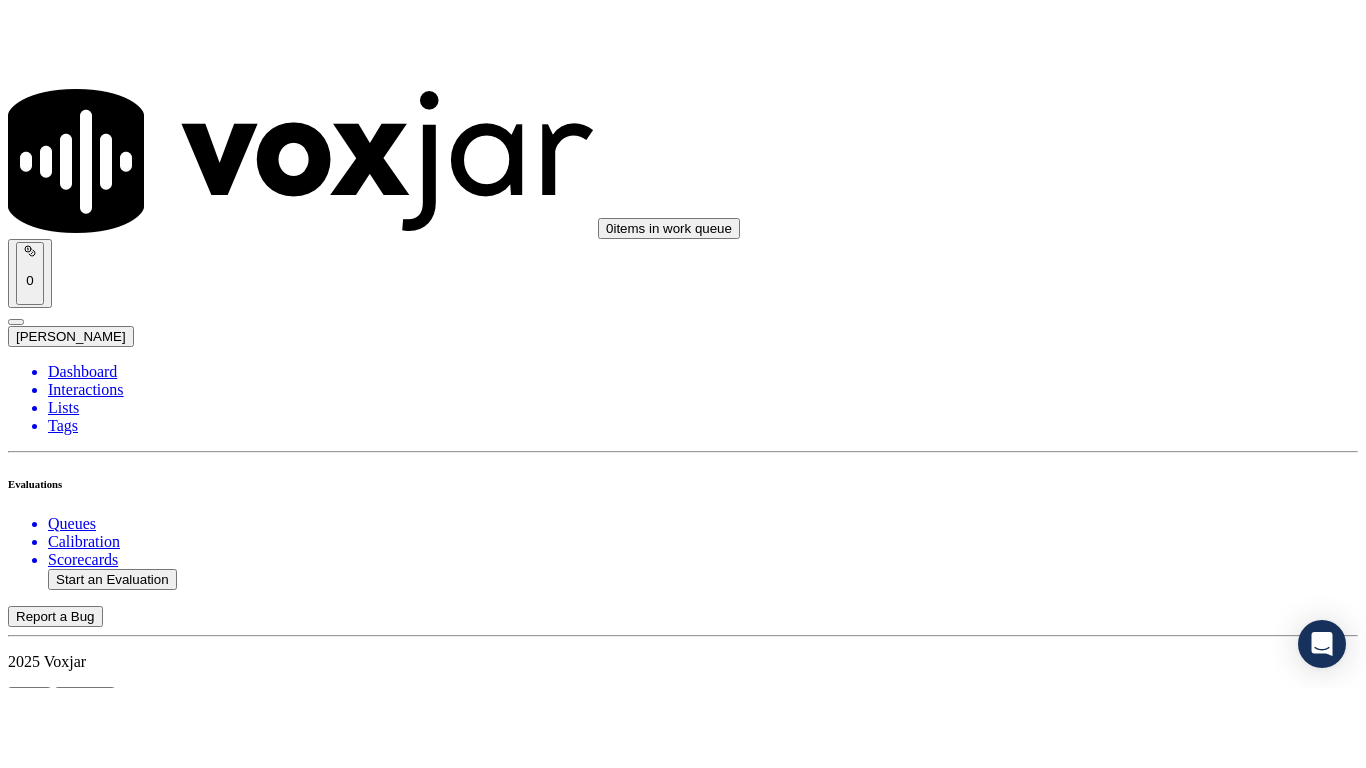 scroll, scrollTop: 175, scrollLeft: 0, axis: vertical 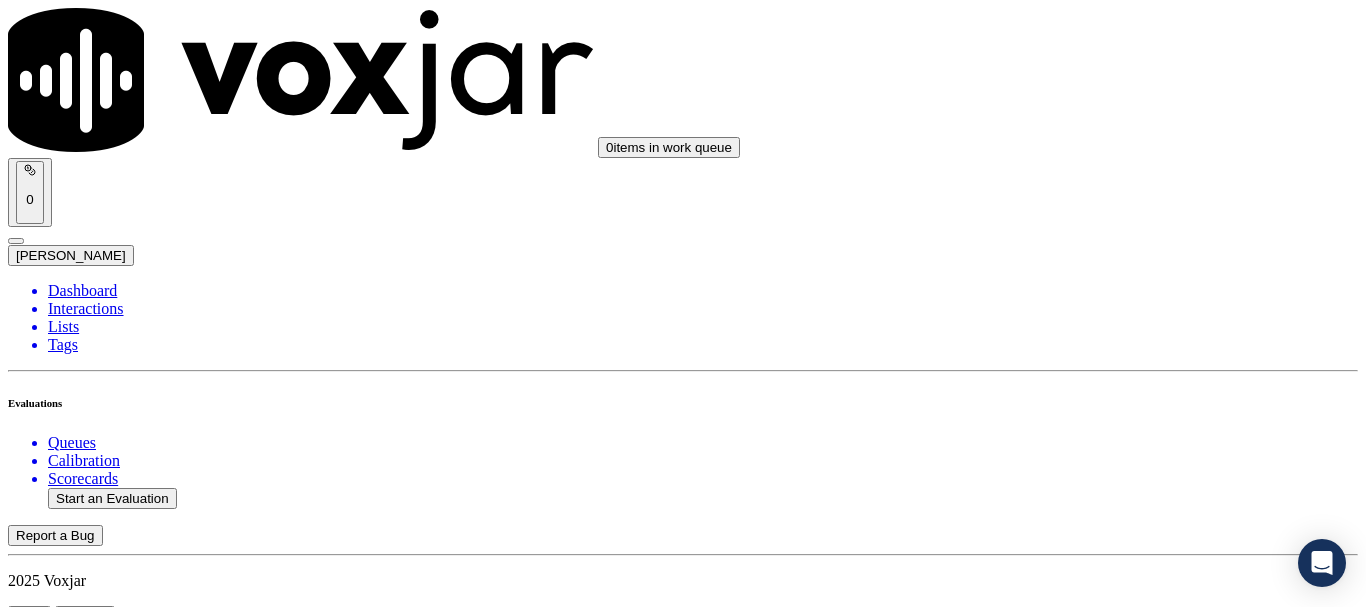 click on "Sale Interaction" 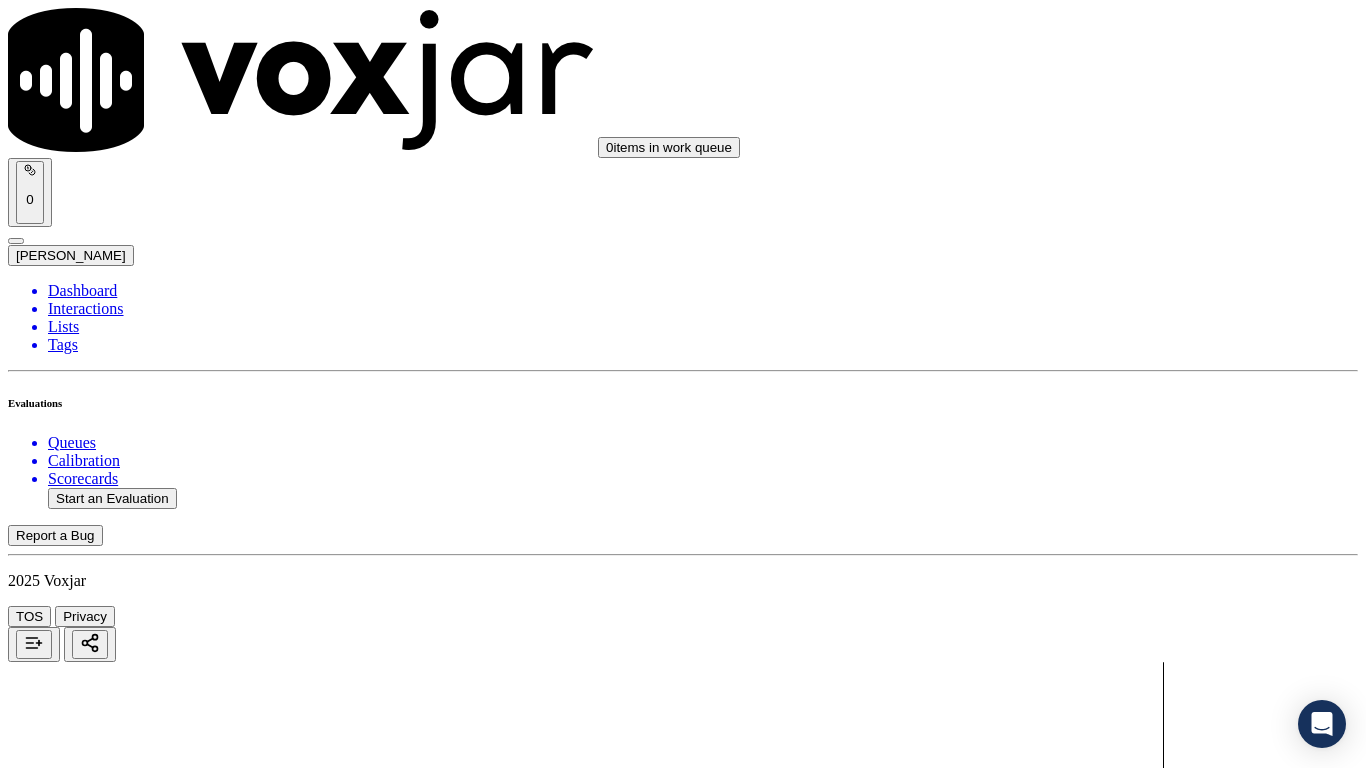 click on "Upload interaction to start evaluation" at bounding box center (124, 2746) 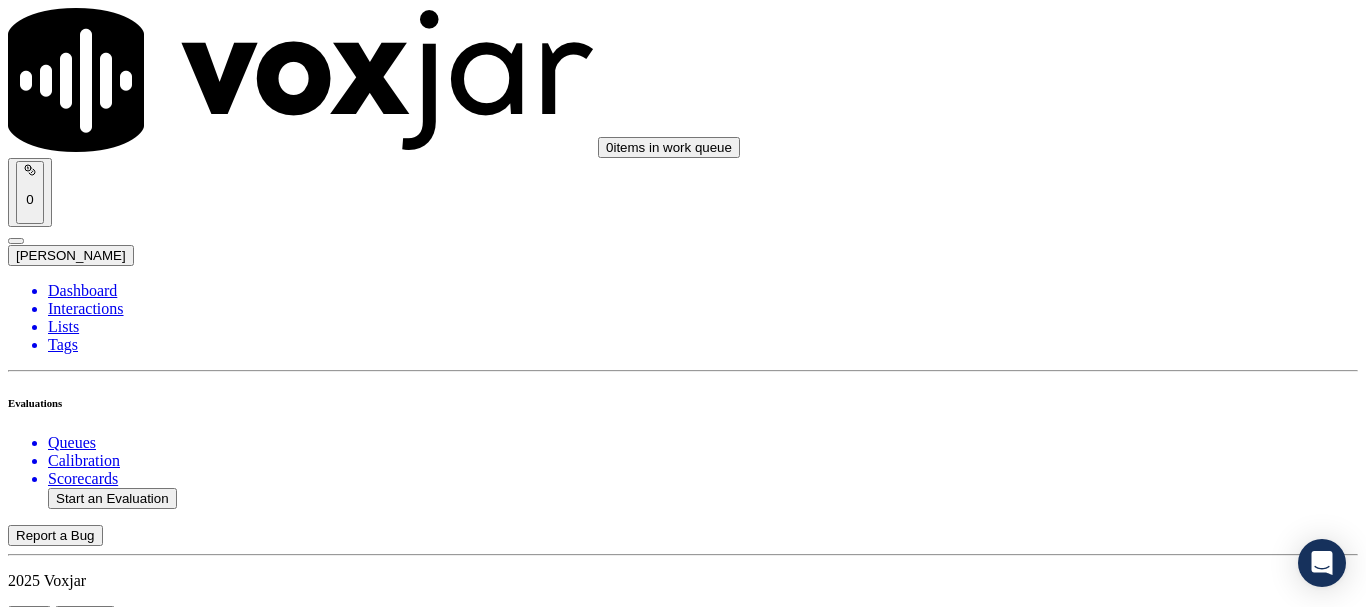 scroll, scrollTop: 300, scrollLeft: 0, axis: vertical 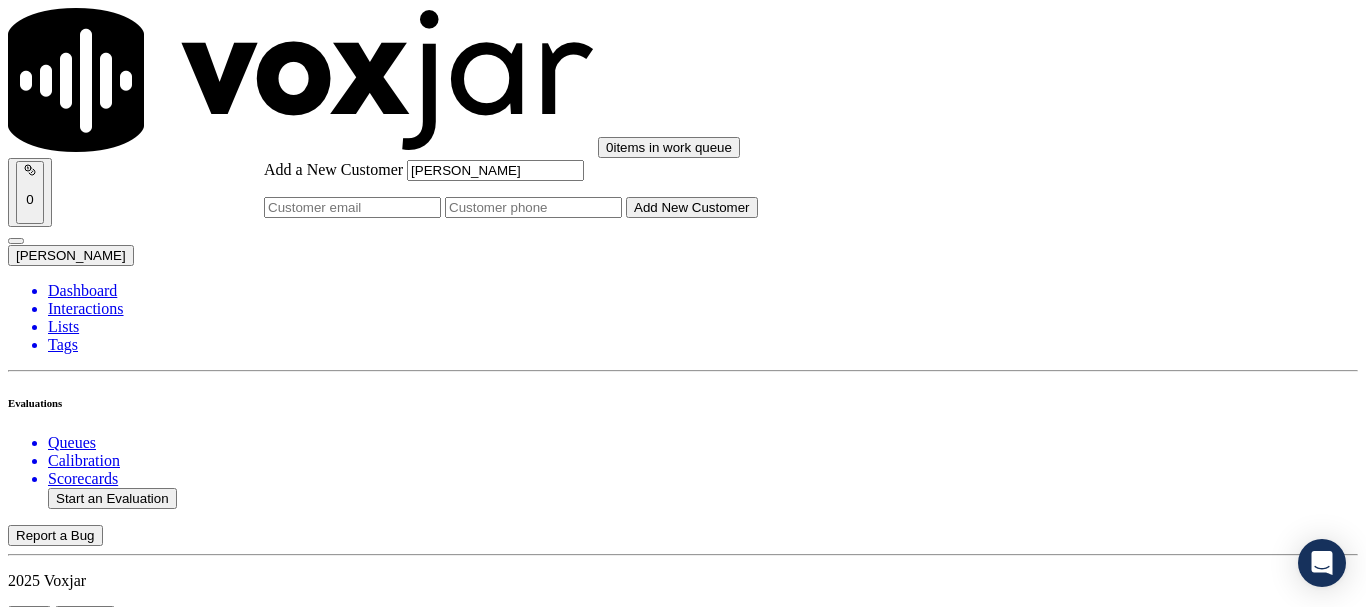type on "[PERSON_NAME]" 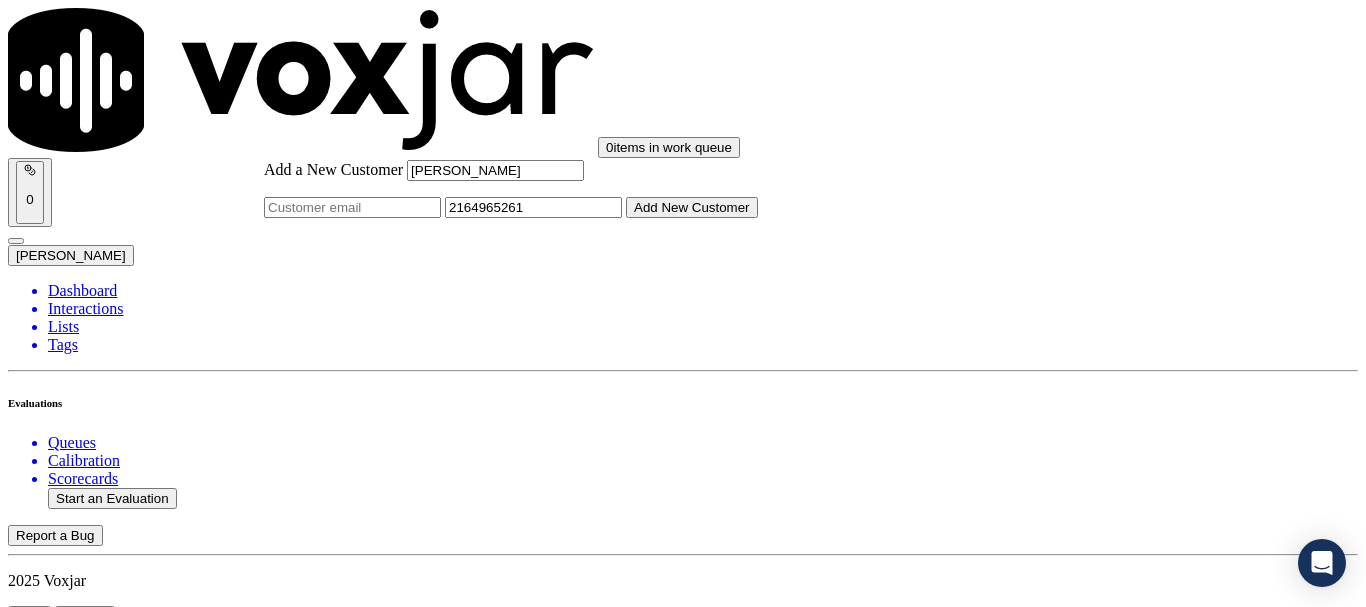 type on "2164965261" 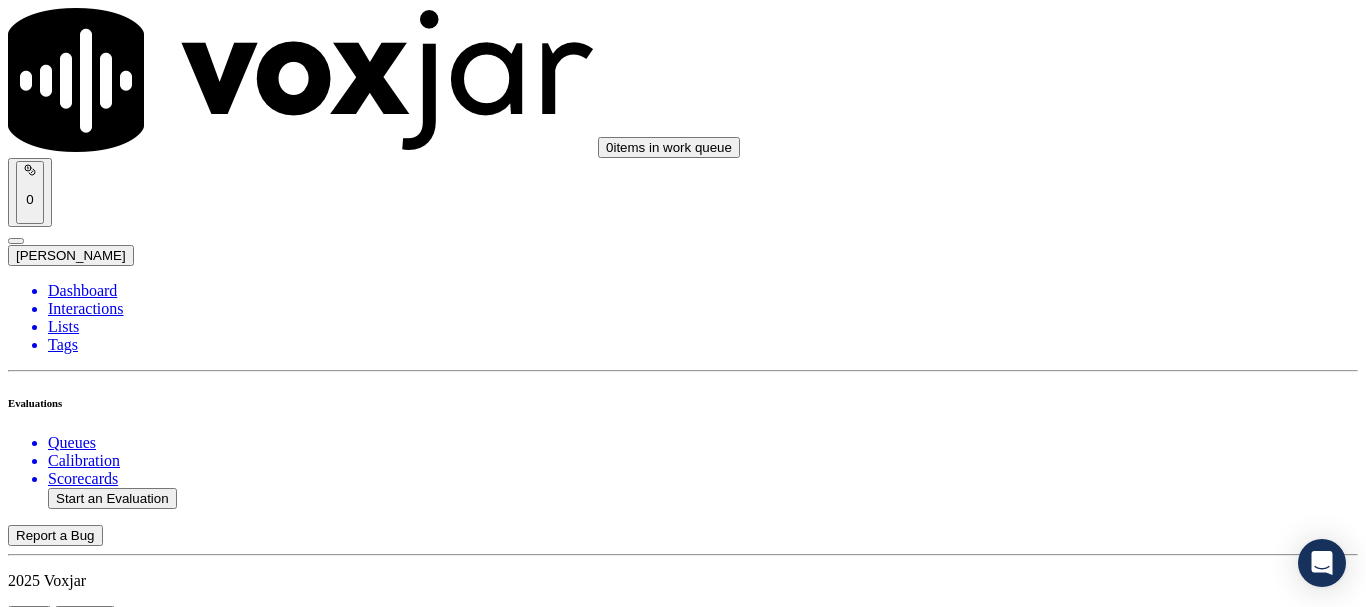 click on "[PERSON_NAME]" at bounding box center (683, 2164) 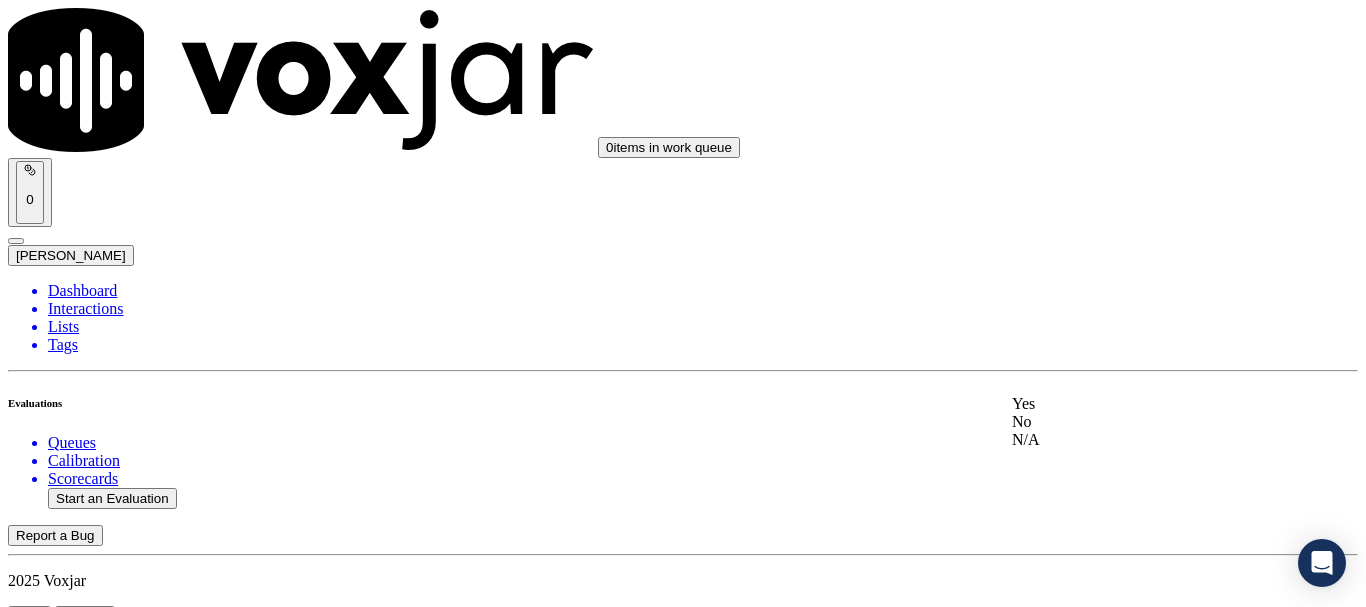 click on "Yes" at bounding box center [1139, 404] 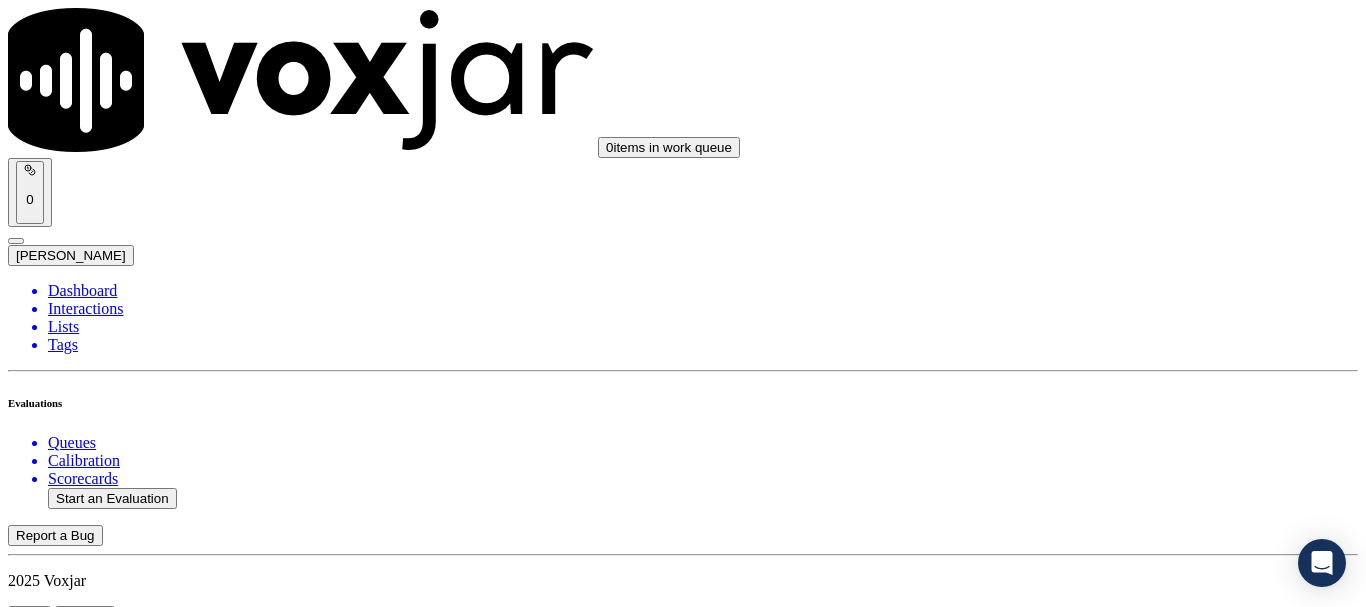 scroll, scrollTop: 500, scrollLeft: 0, axis: vertical 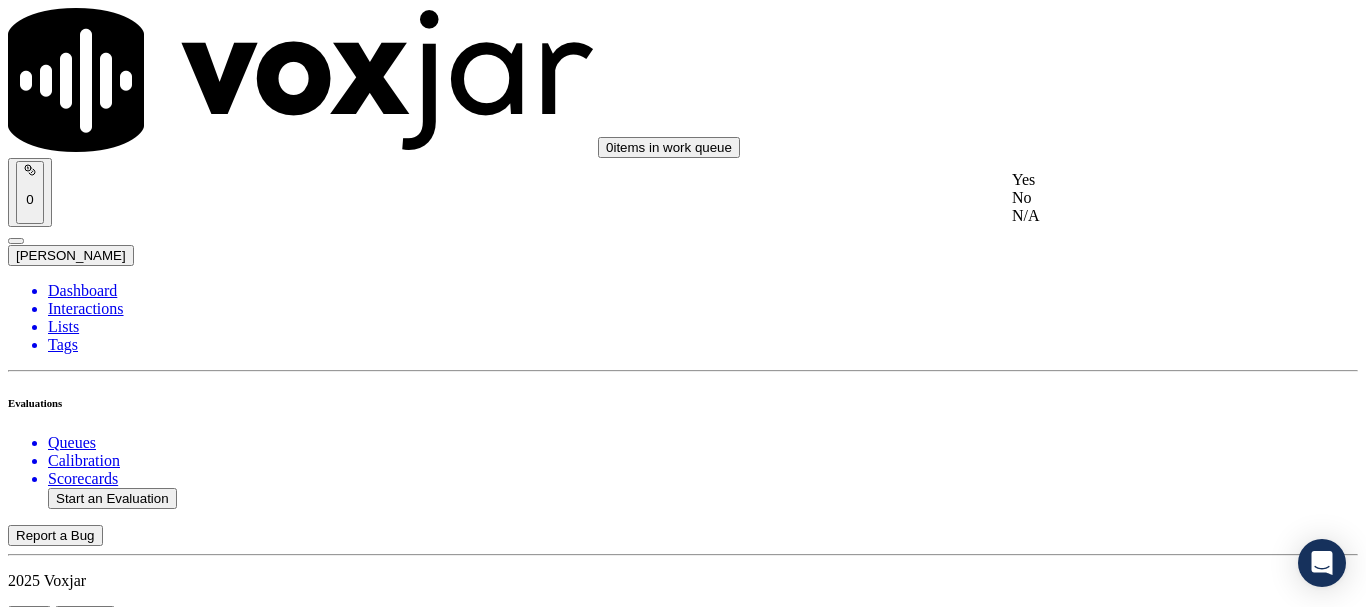 click on "Yes" at bounding box center [1139, 180] 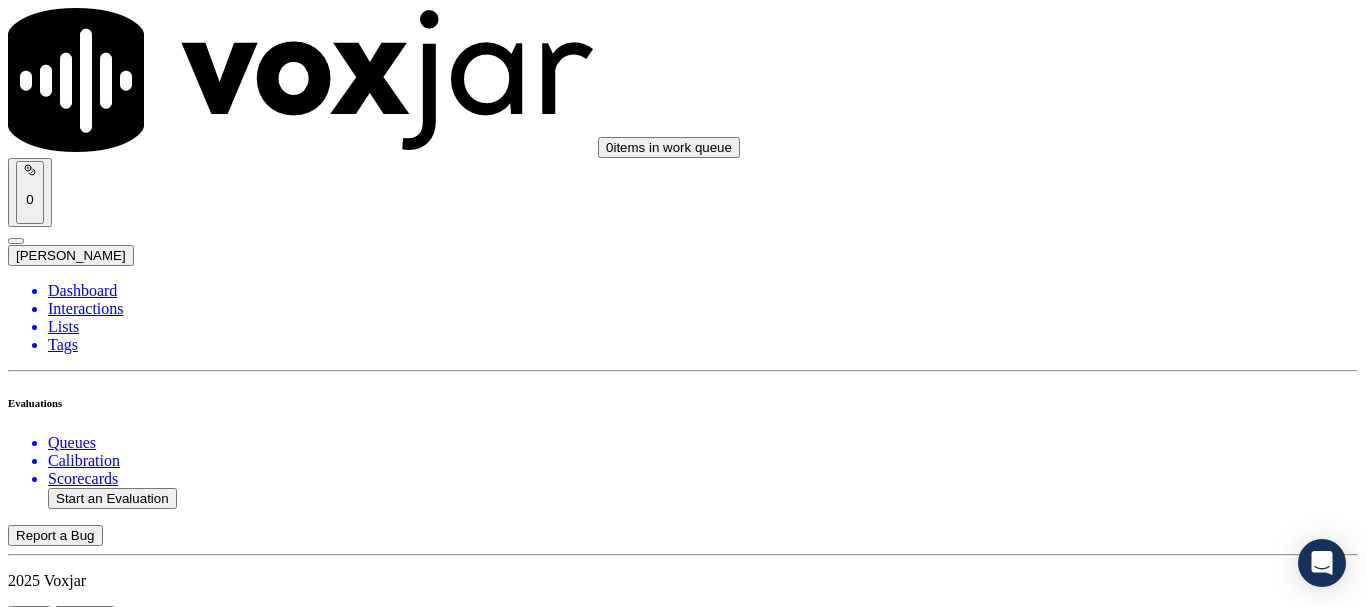 click on "Select an answer" at bounding box center [67, 2875] 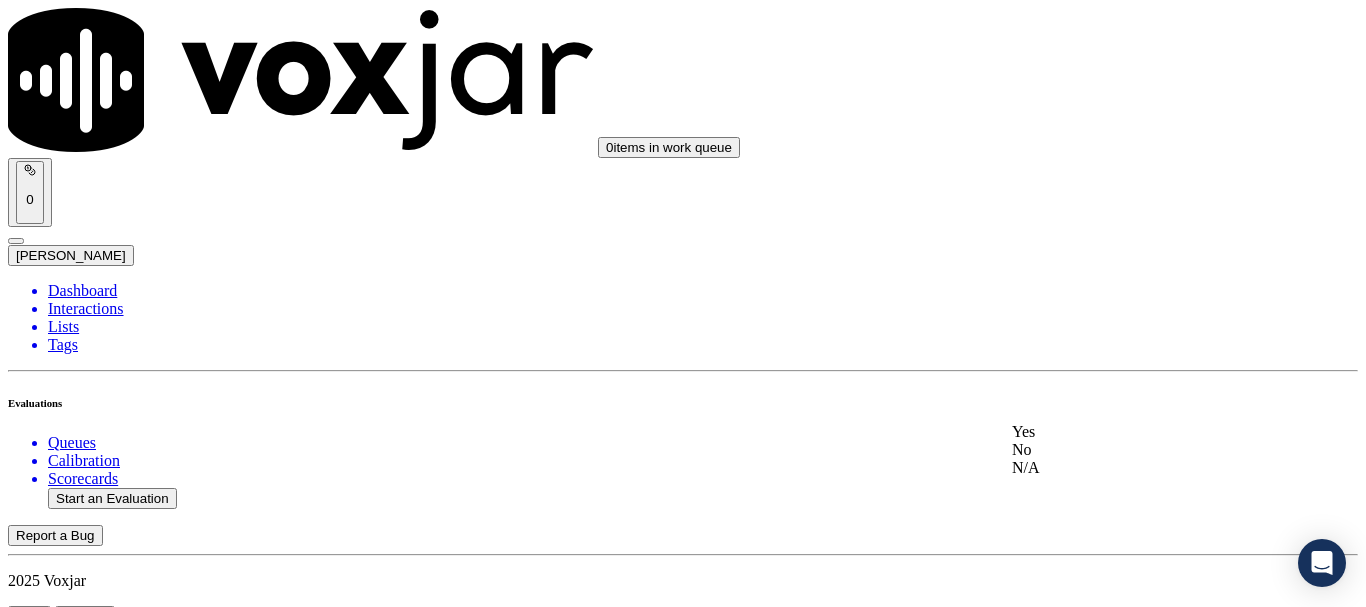 click on "Yes" at bounding box center (1139, 432) 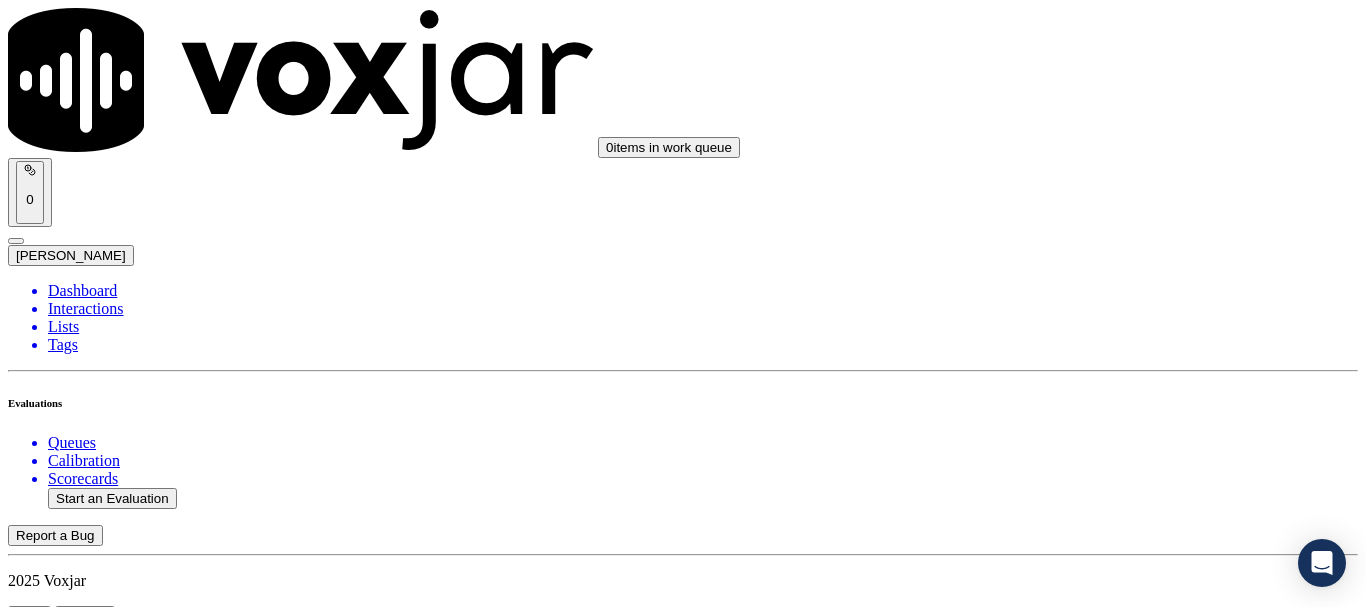 scroll, scrollTop: 1100, scrollLeft: 0, axis: vertical 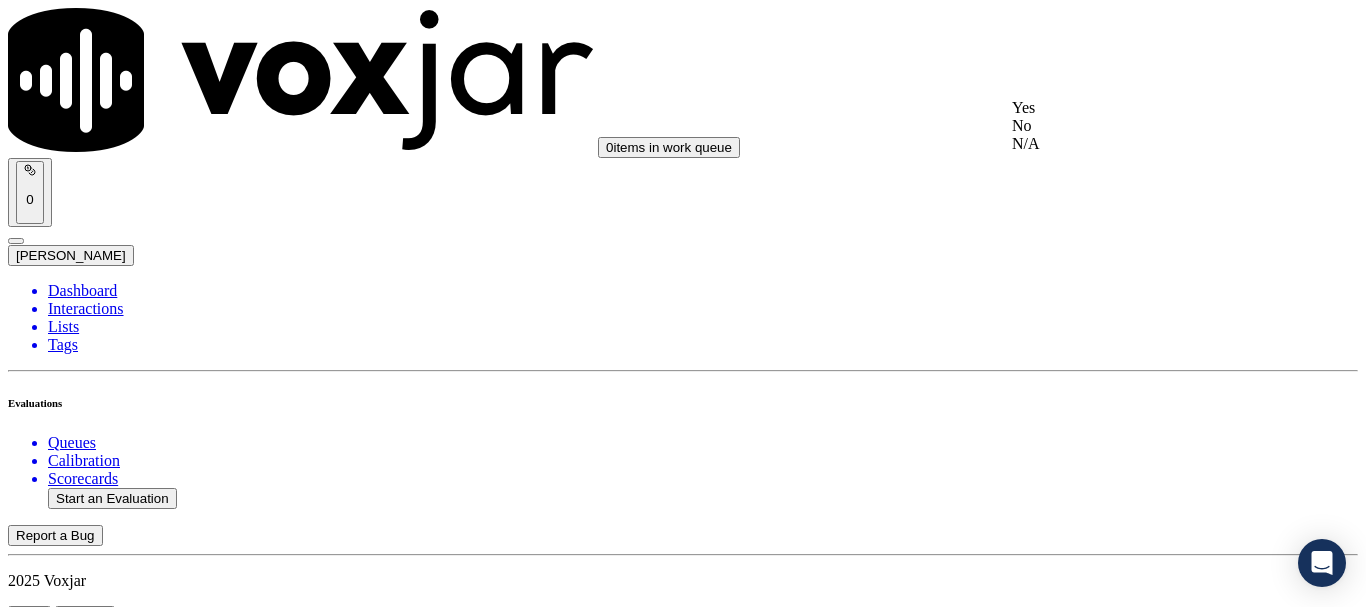 click on "N/A" 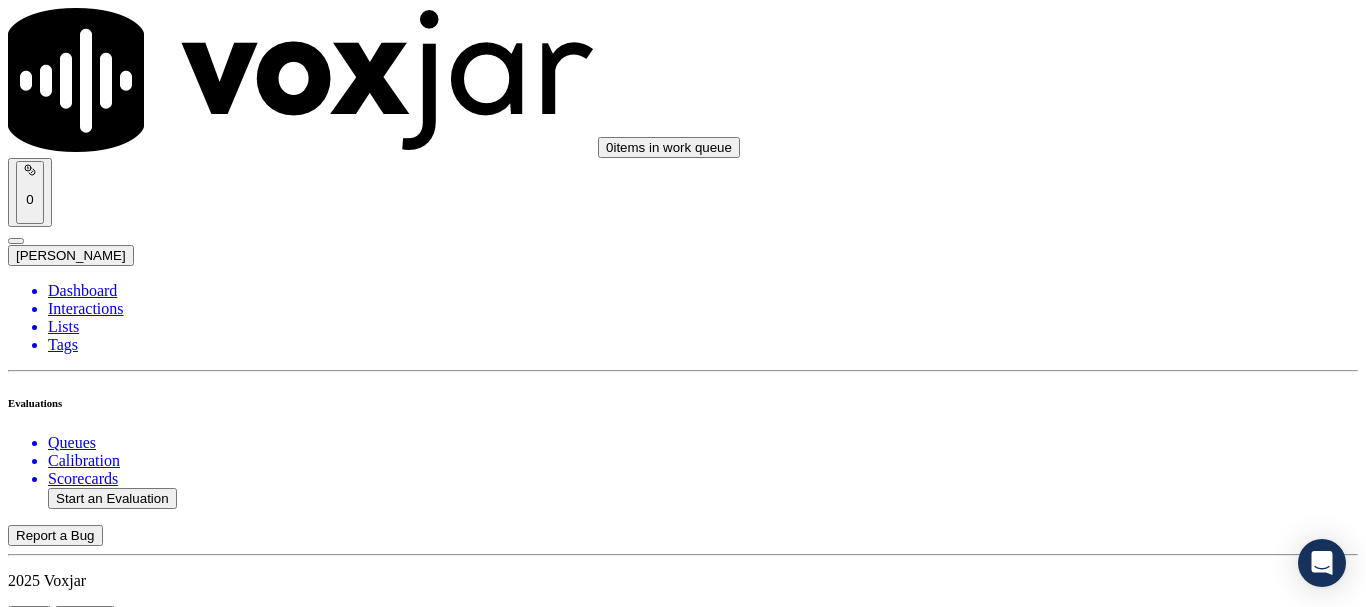 click on "Select an answer" at bounding box center [67, 3348] 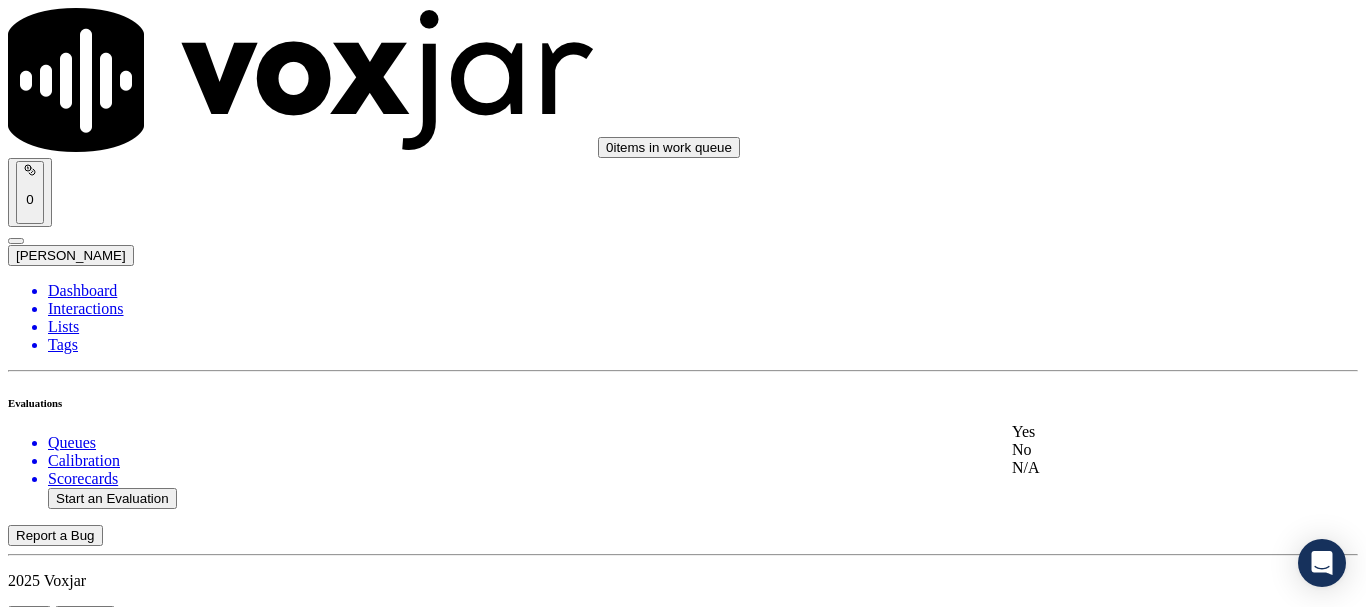 click on "N/A" 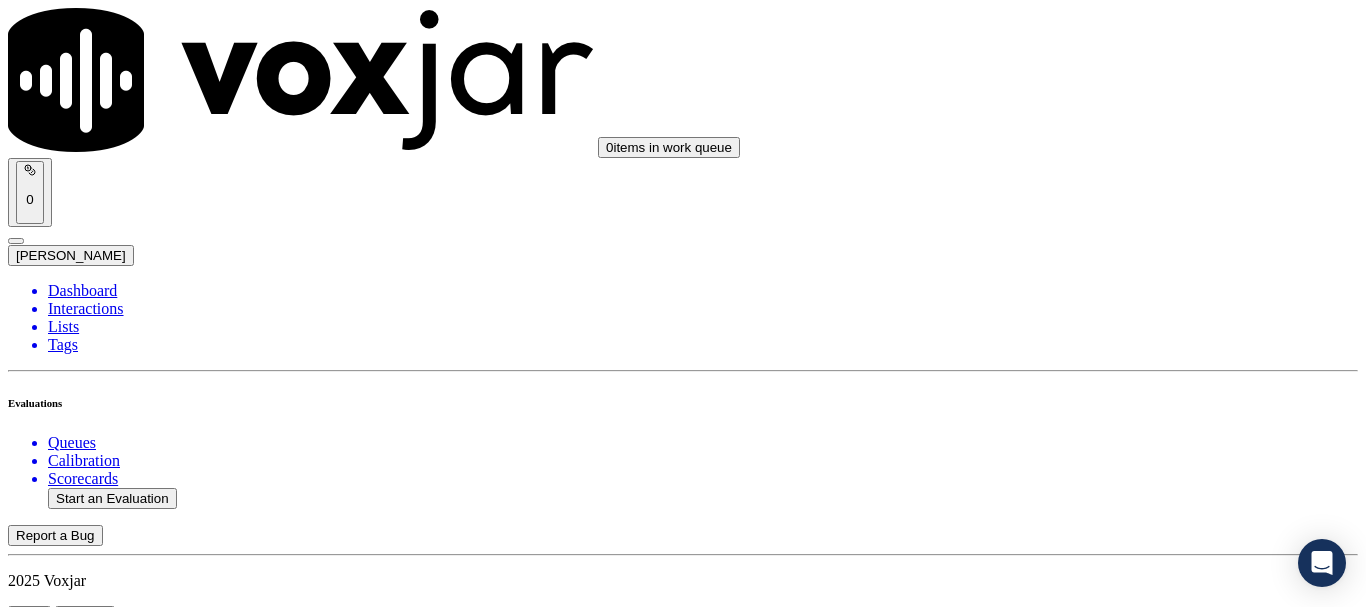 scroll, scrollTop: 1600, scrollLeft: 0, axis: vertical 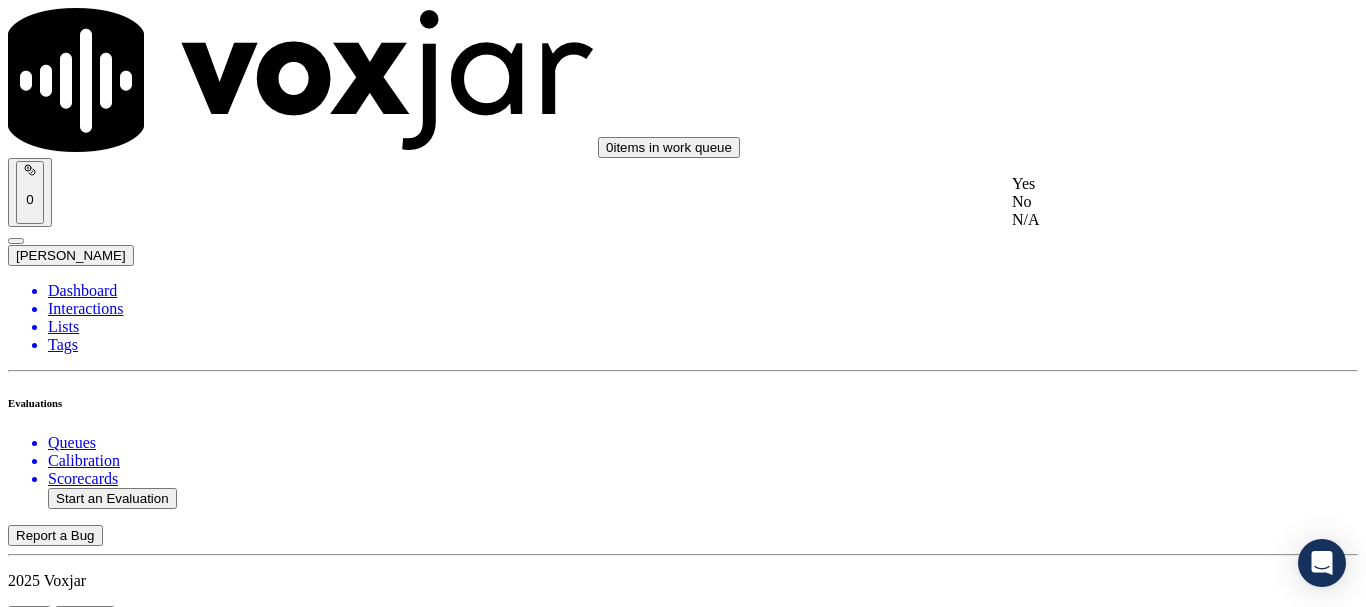 click on "Yes" at bounding box center [1139, 184] 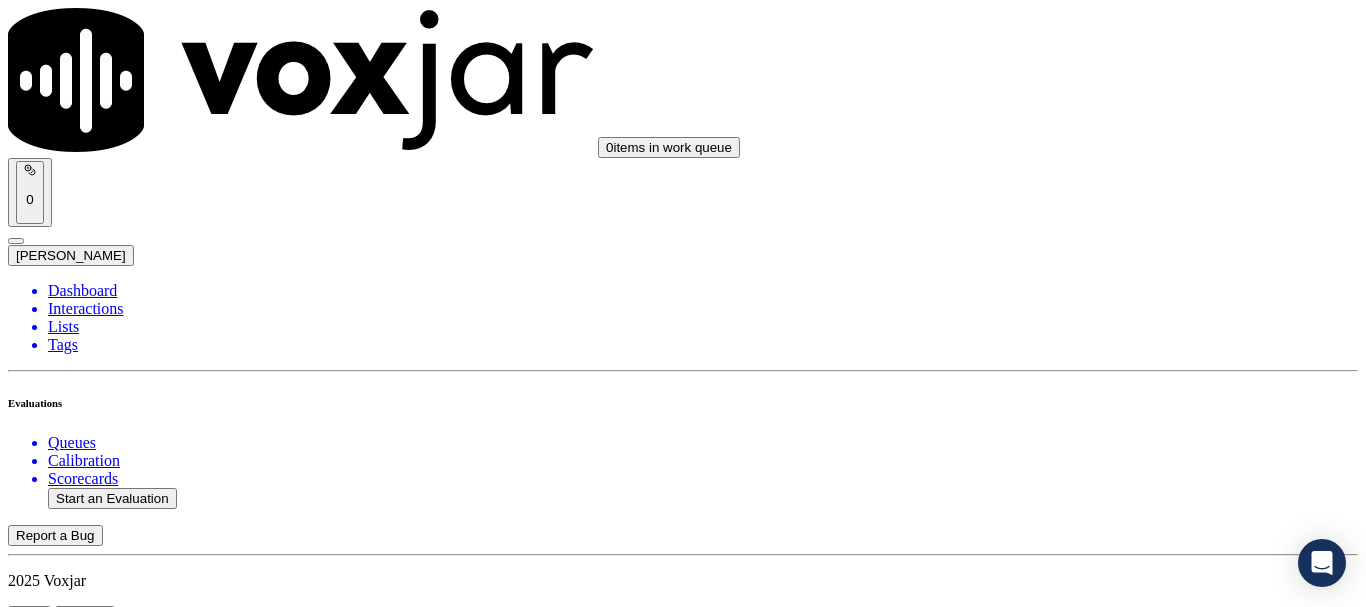 click on "Select an answer" at bounding box center (67, 3821) 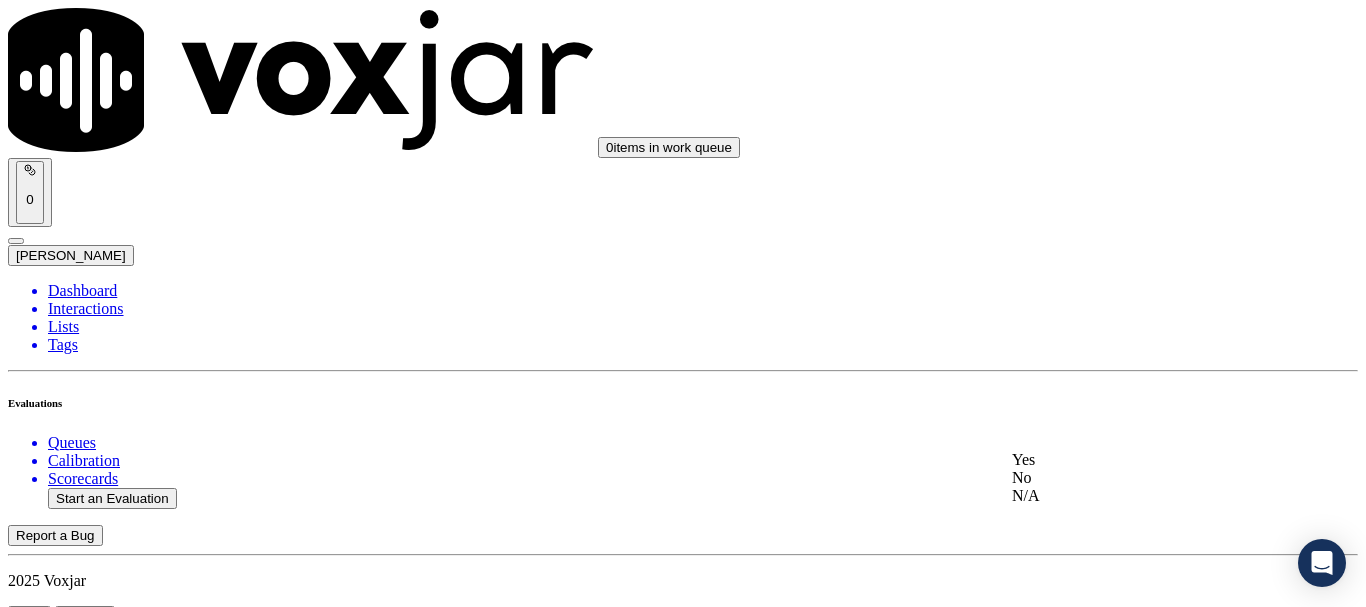 click on "Yes" at bounding box center [1139, 460] 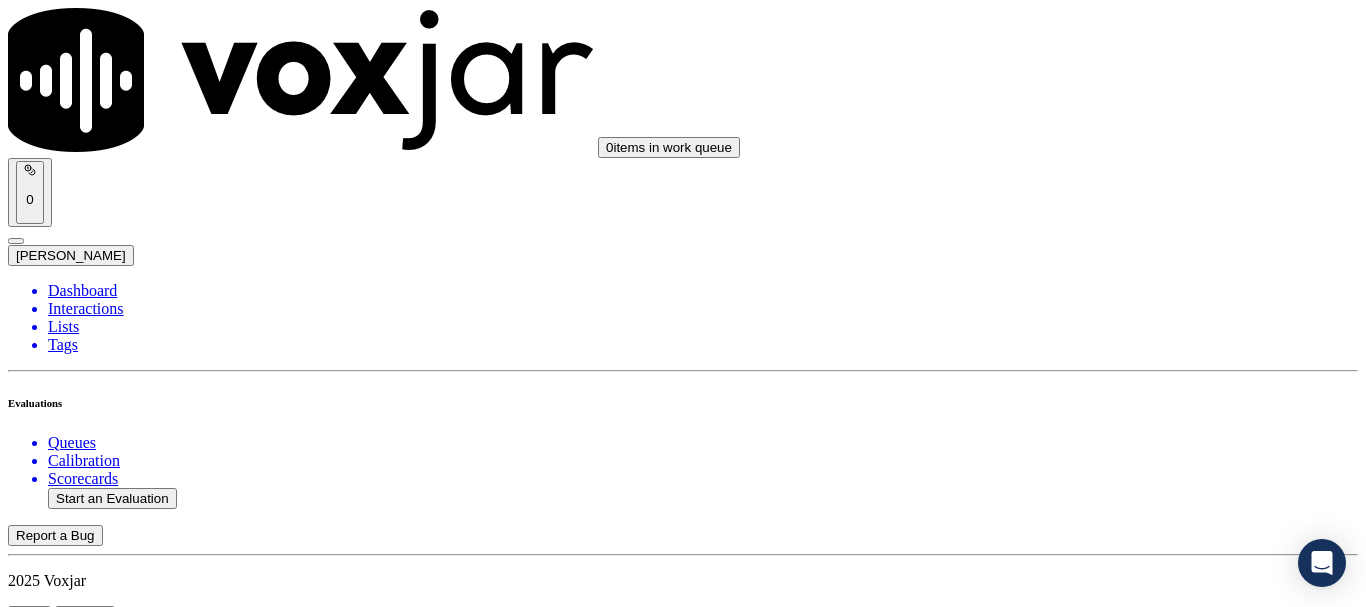 scroll, scrollTop: 2200, scrollLeft: 0, axis: vertical 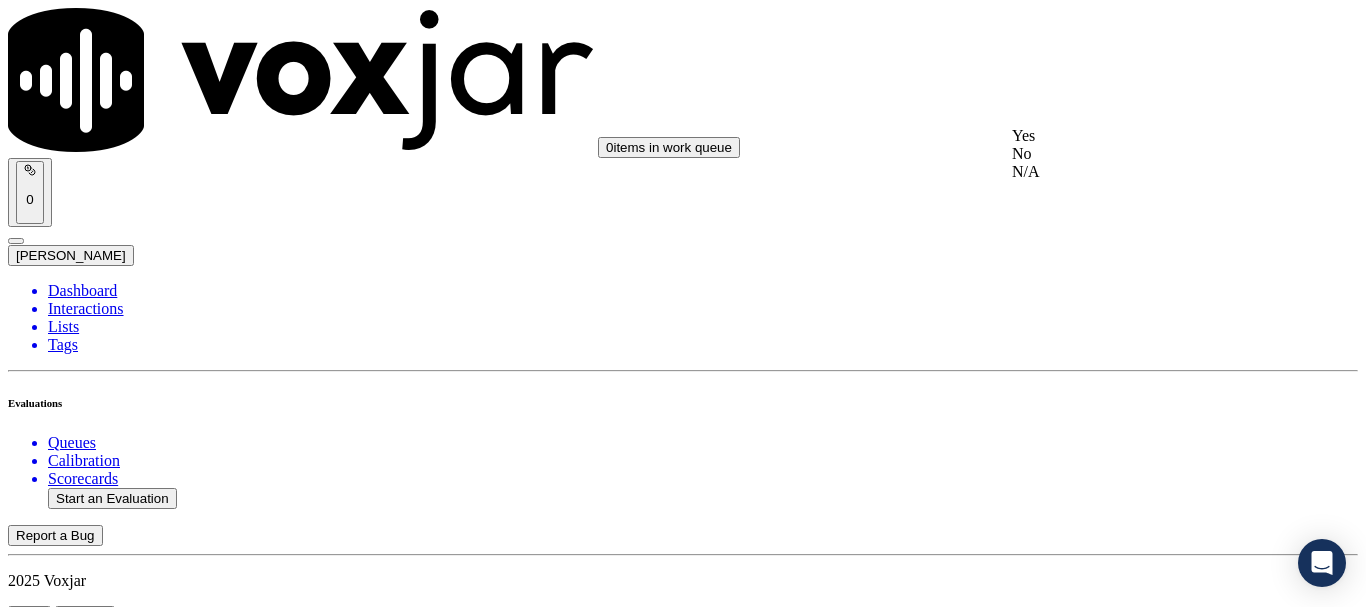 drag, startPoint x: 1114, startPoint y: 157, endPoint x: 1174, endPoint y: 316, distance: 169.9441 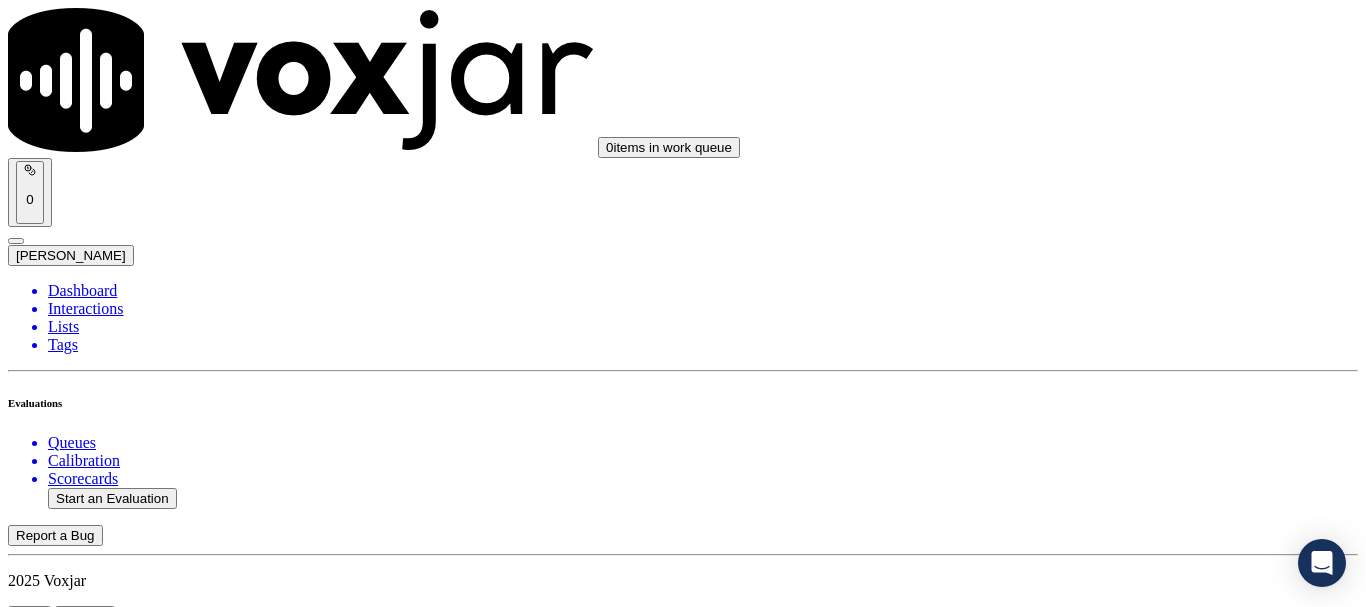 click on "Select an answer" at bounding box center (67, 4294) 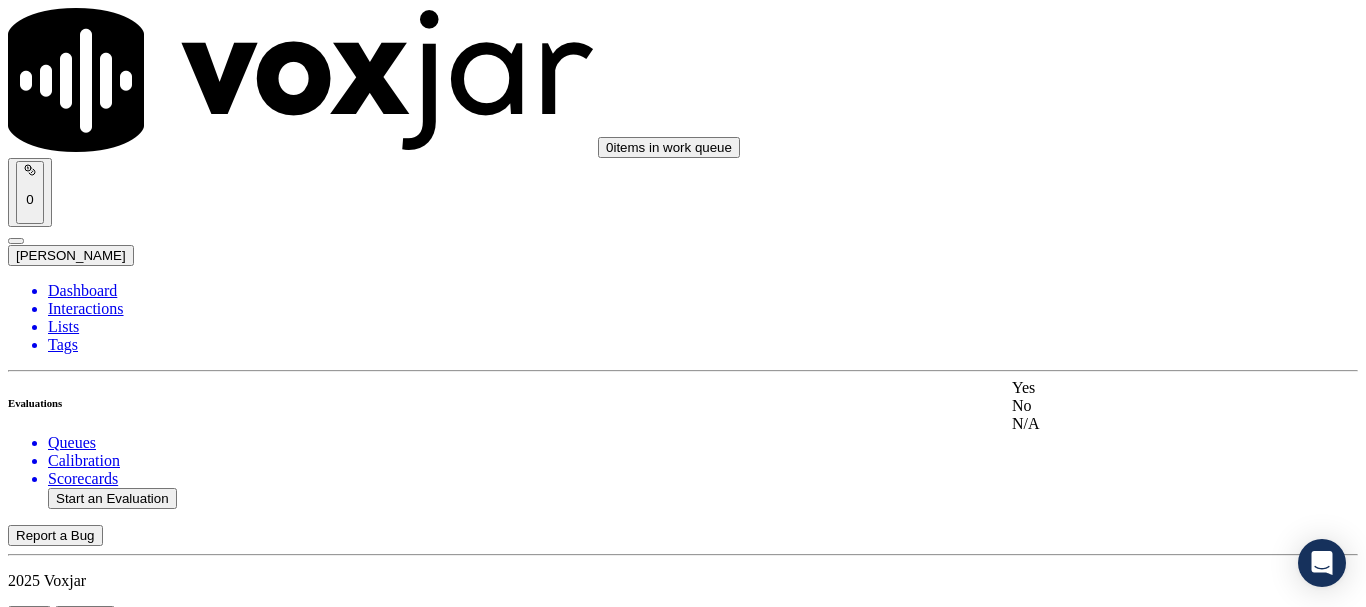 click on "Yes" at bounding box center (1139, 388) 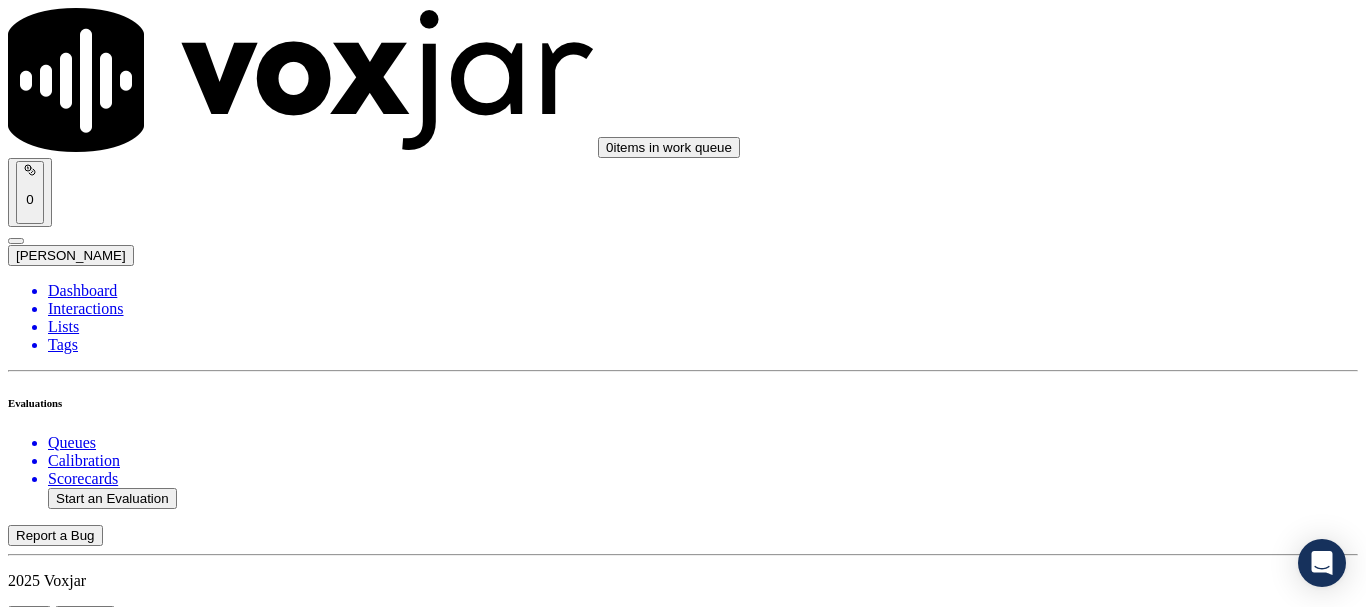 scroll, scrollTop: 2700, scrollLeft: 0, axis: vertical 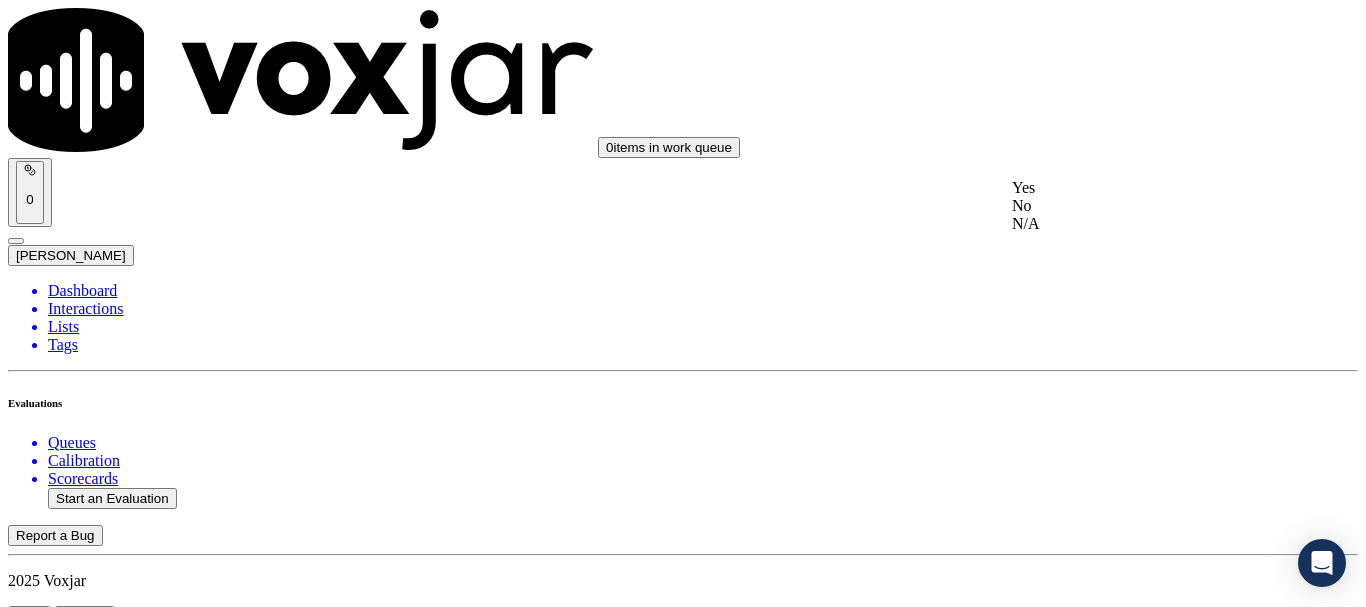 click on "Yes" at bounding box center [1139, 188] 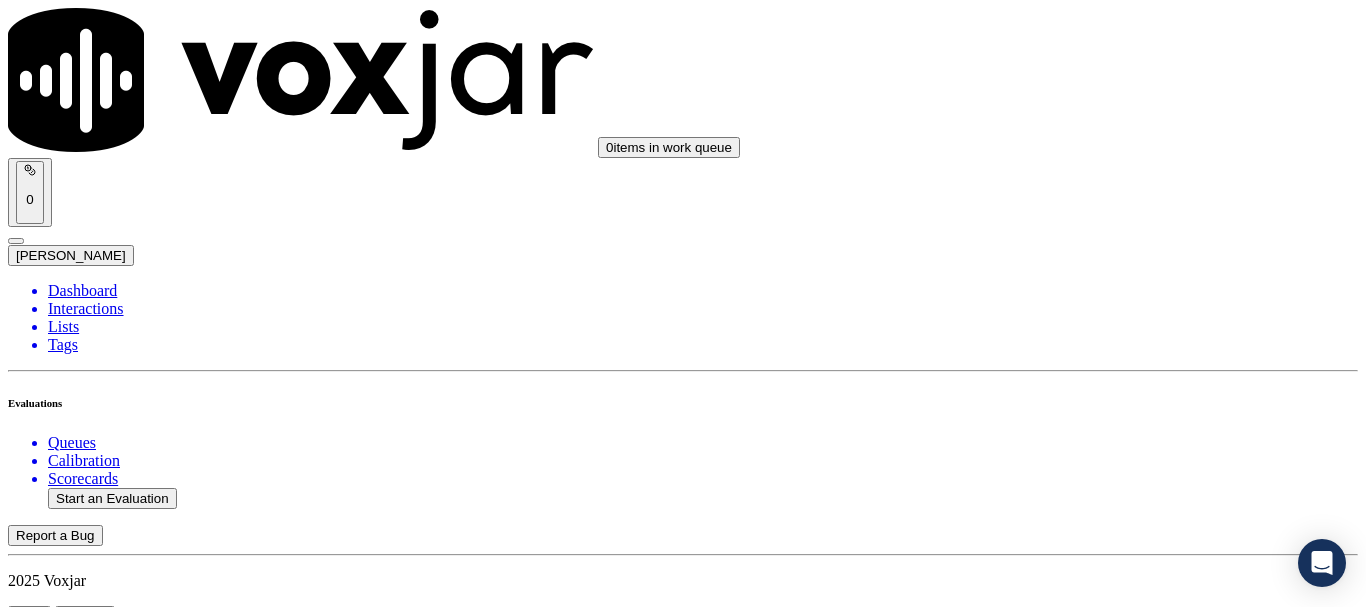 scroll, scrollTop: 3100, scrollLeft: 0, axis: vertical 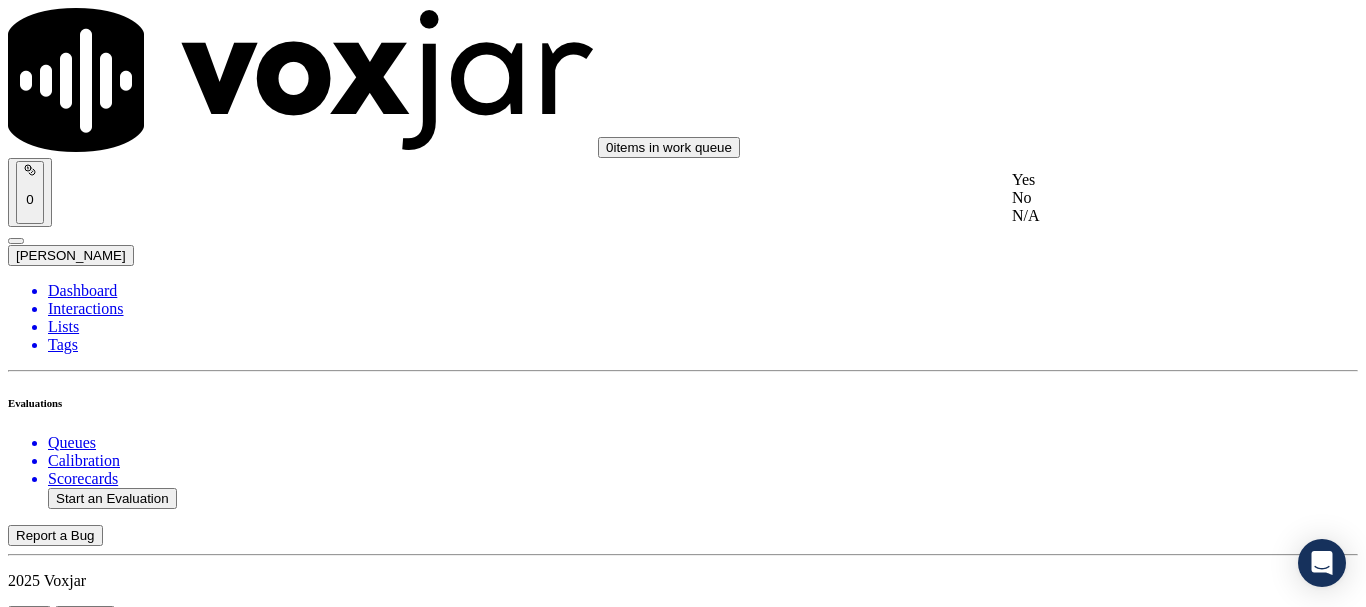 click on "Yes" at bounding box center [1139, 180] 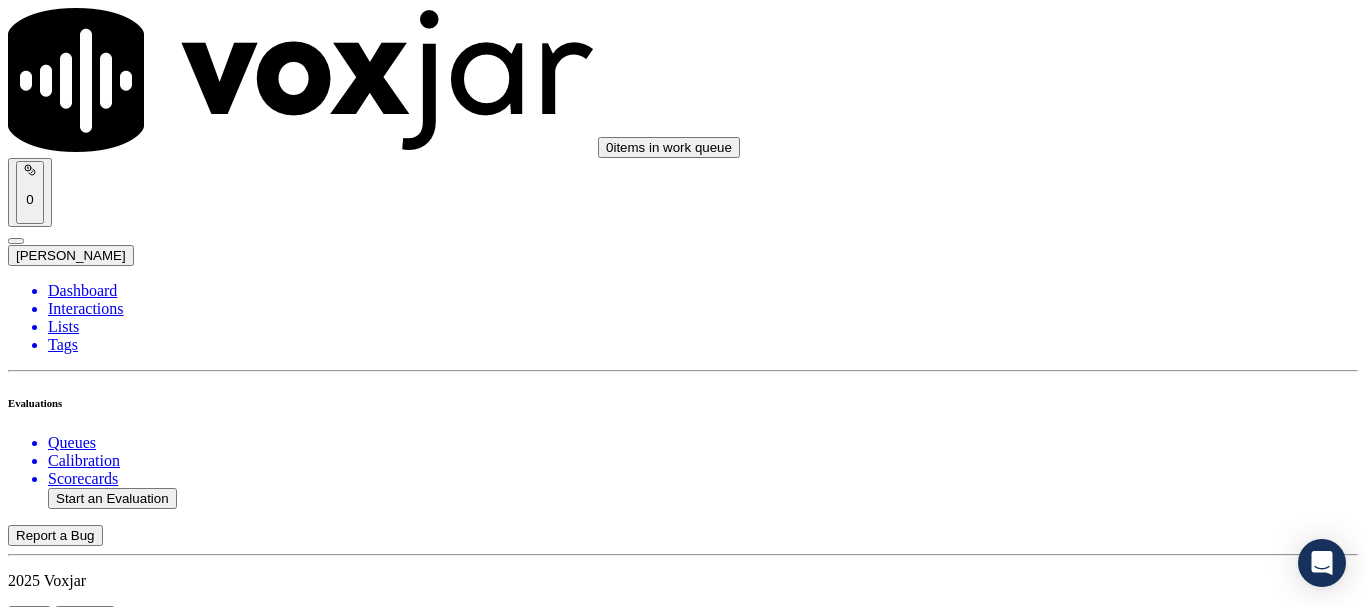 drag, startPoint x: 1148, startPoint y: 489, endPoint x: 1137, endPoint y: 539, distance: 51.1957 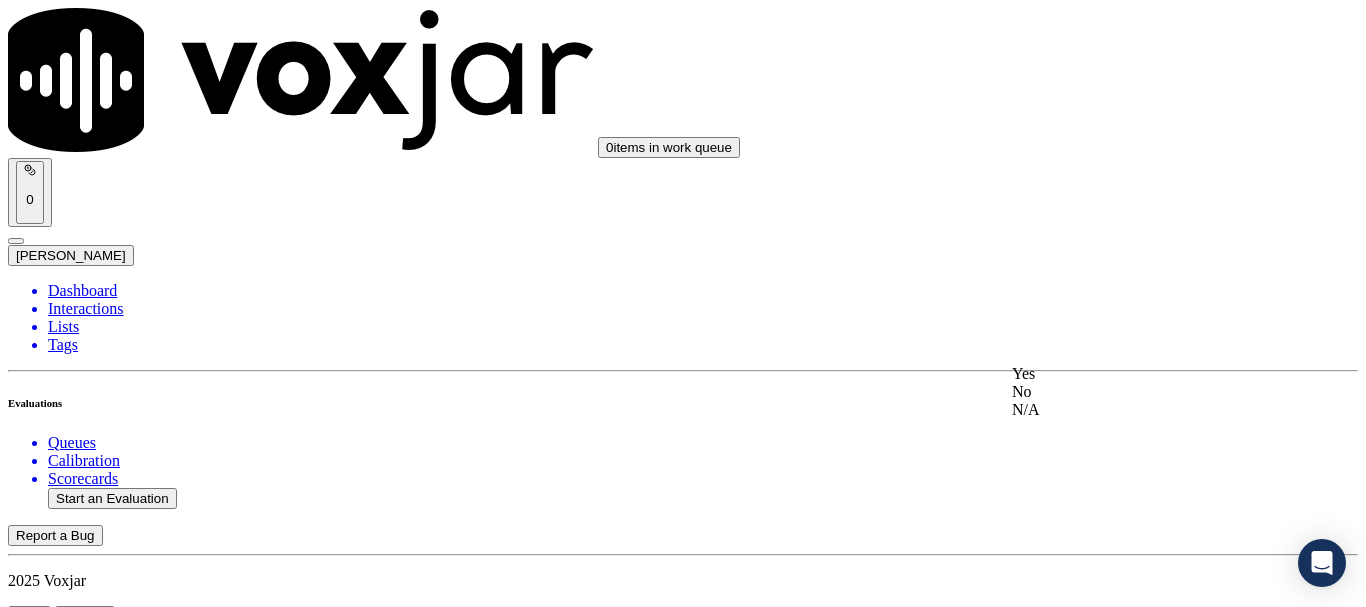 click on "Yes" at bounding box center [1139, 374] 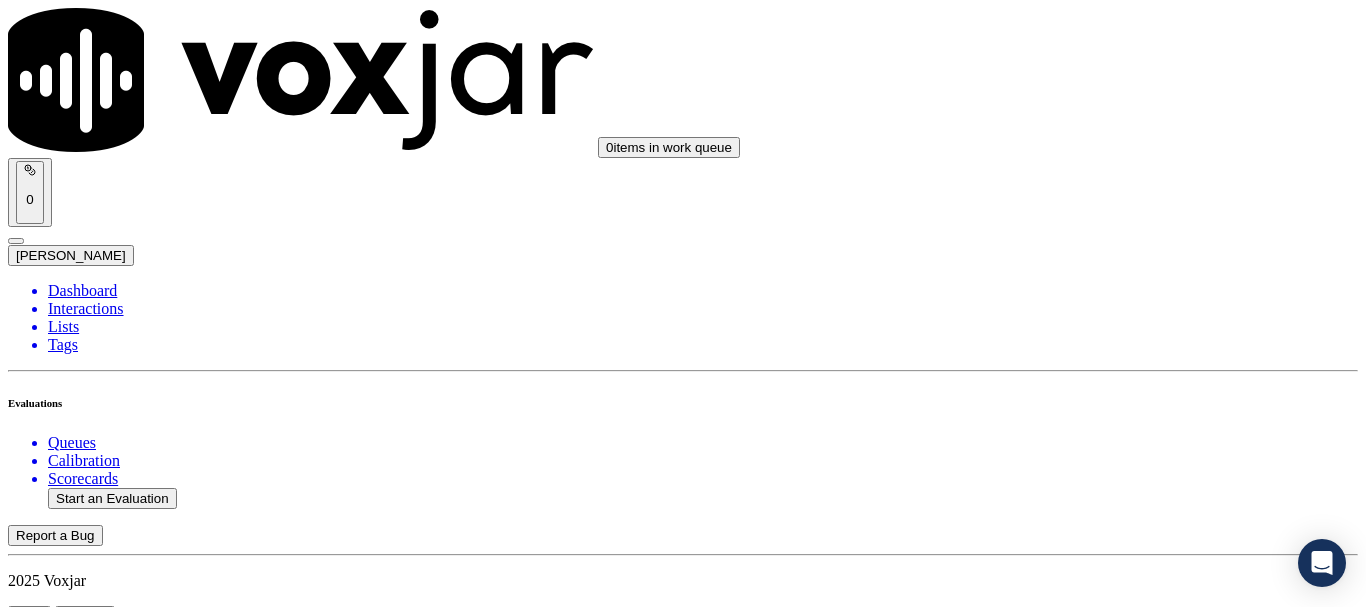 scroll, scrollTop: 3700, scrollLeft: 0, axis: vertical 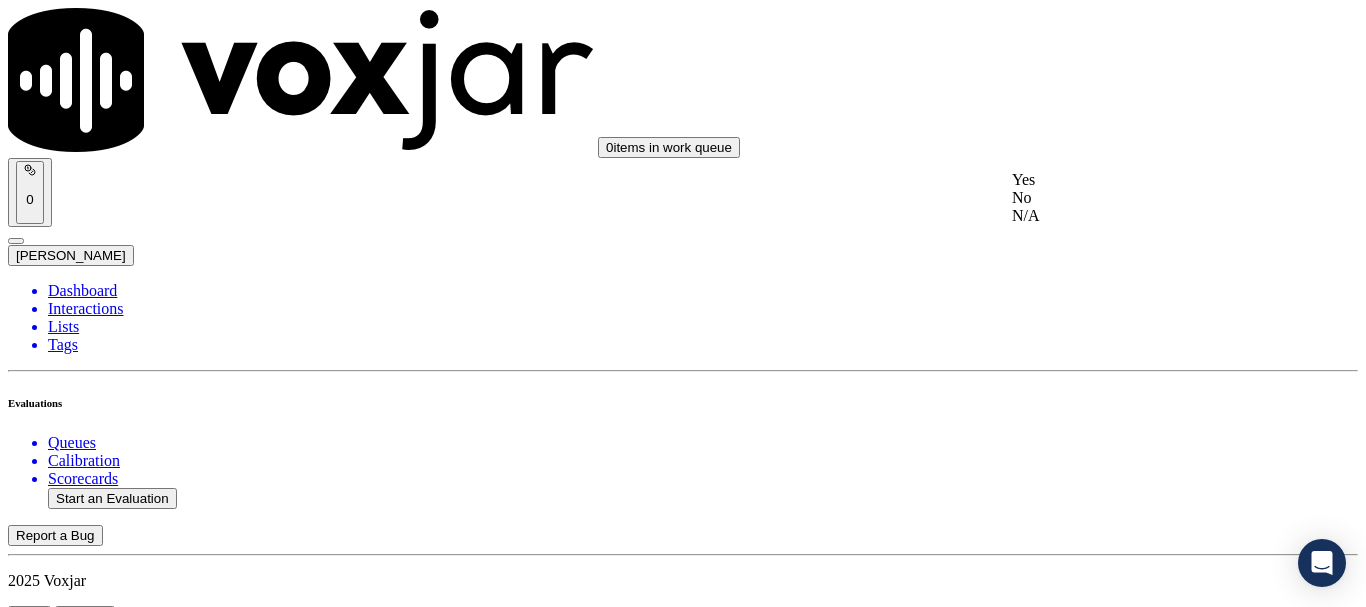 click on "Yes" at bounding box center (1139, 180) 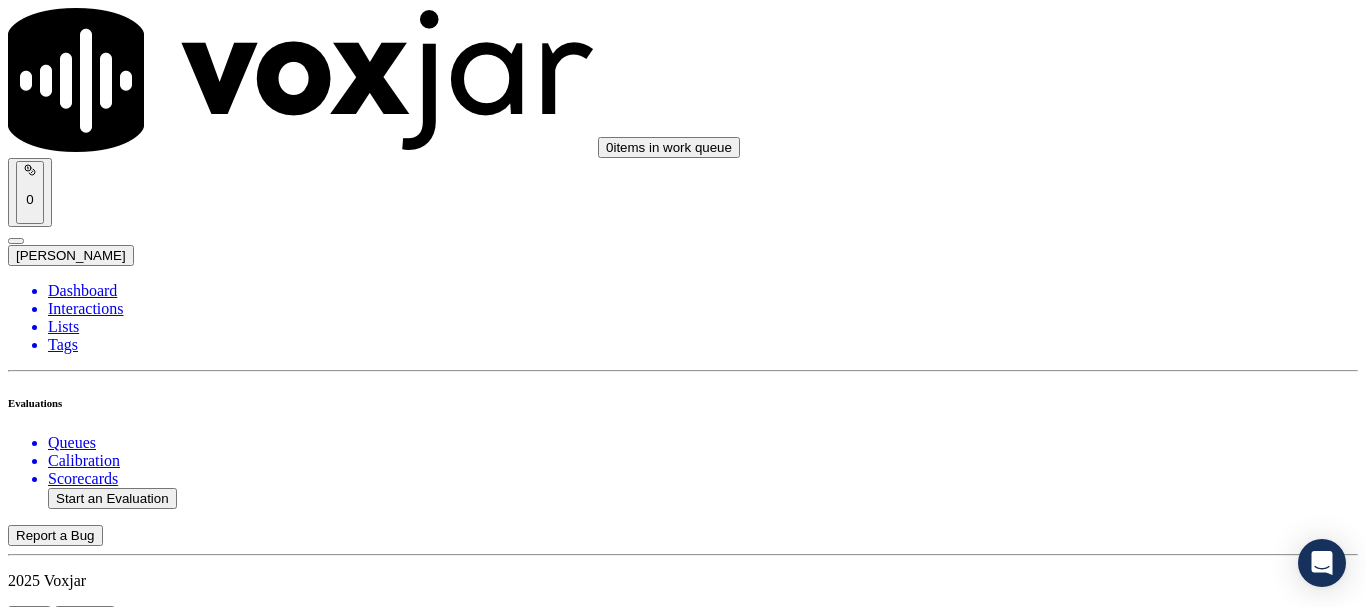 click on "Select an answer" at bounding box center [67, 5540] 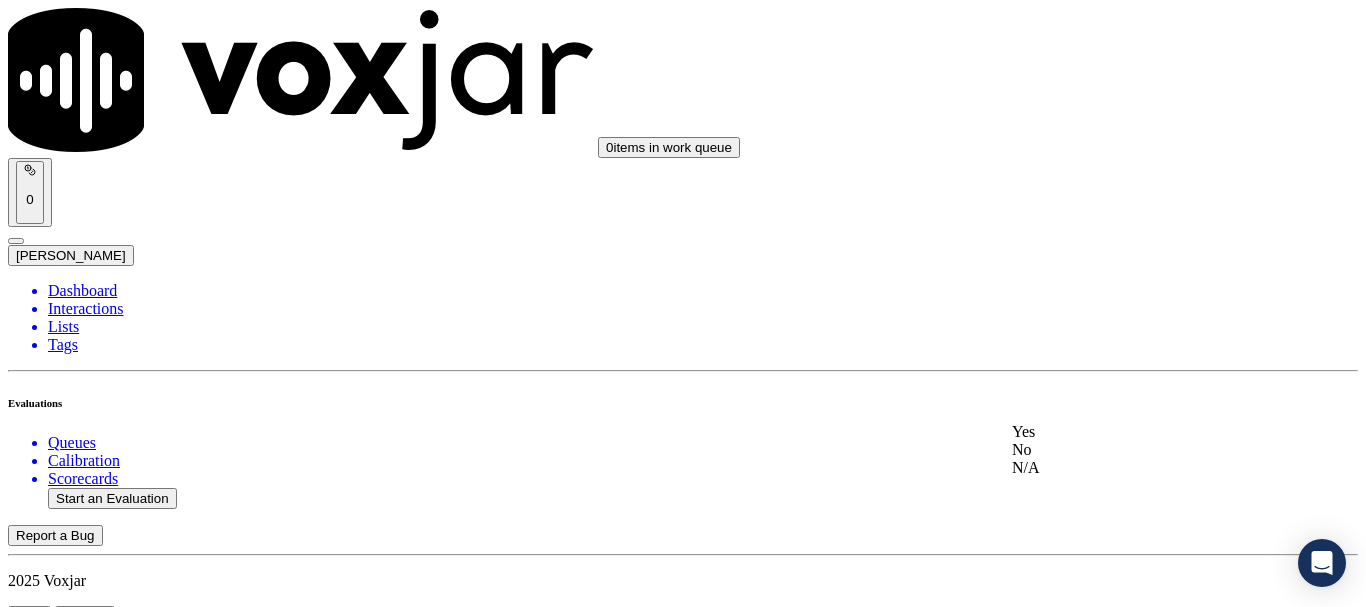 click on "Yes" at bounding box center (1139, 432) 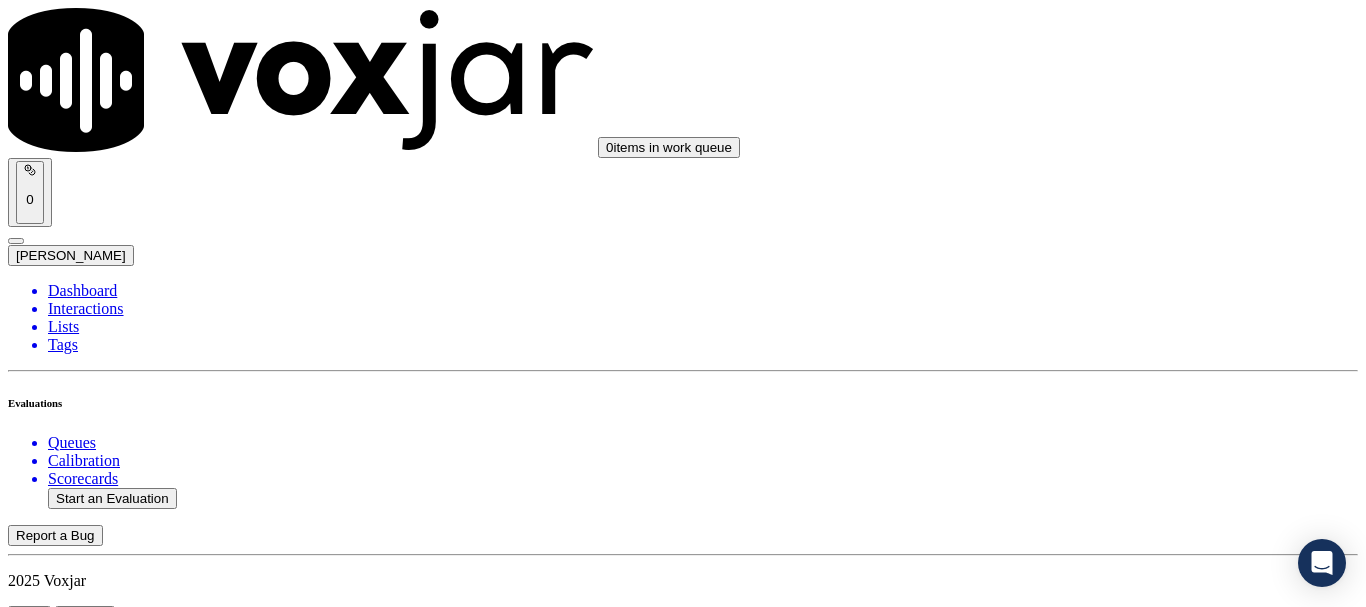 scroll, scrollTop: 4300, scrollLeft: 0, axis: vertical 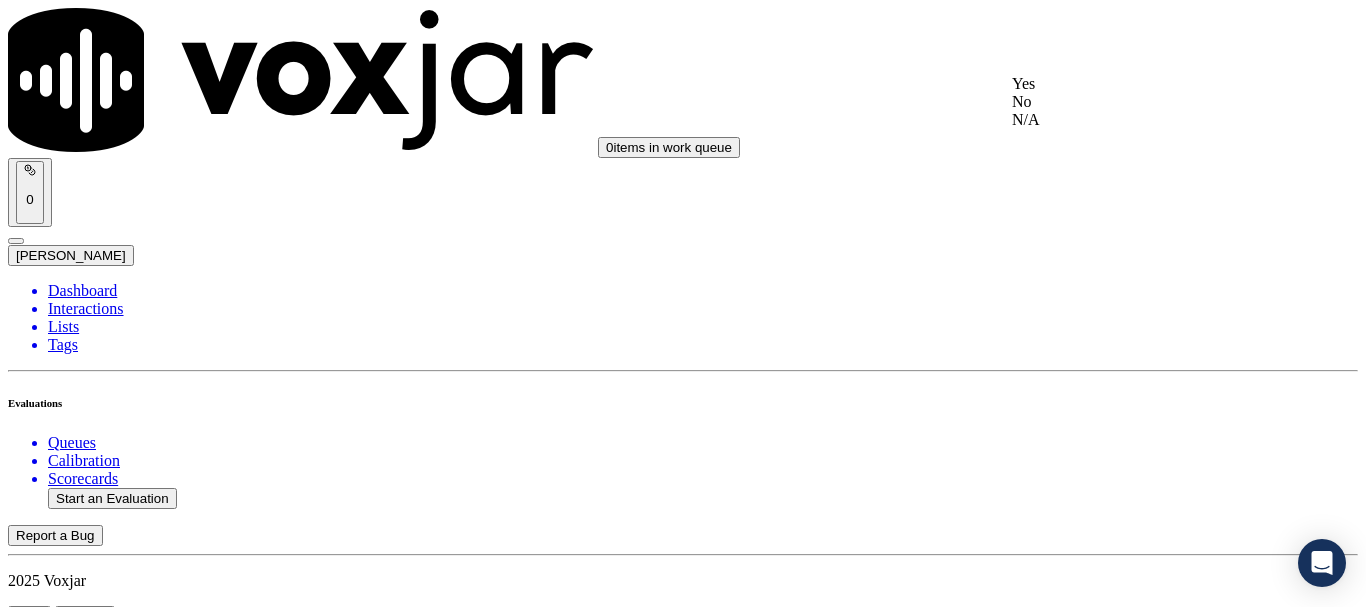 click on "Yes" at bounding box center [1139, 84] 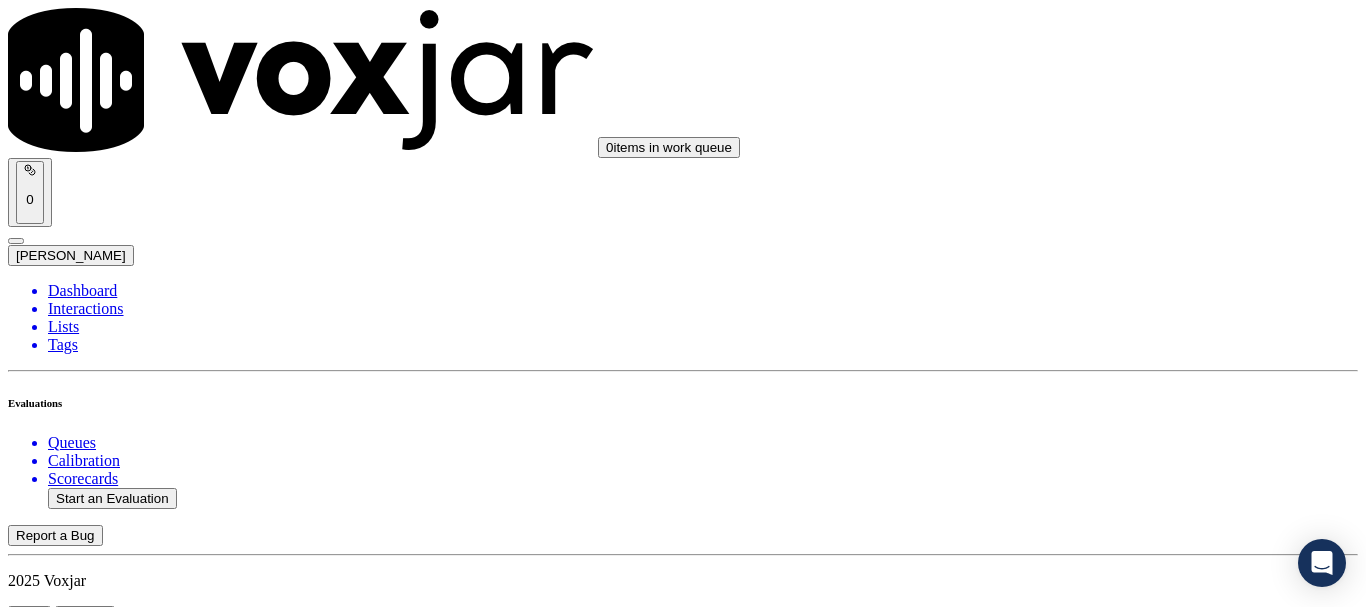 click on "Select an answer" at bounding box center [67, 6012] 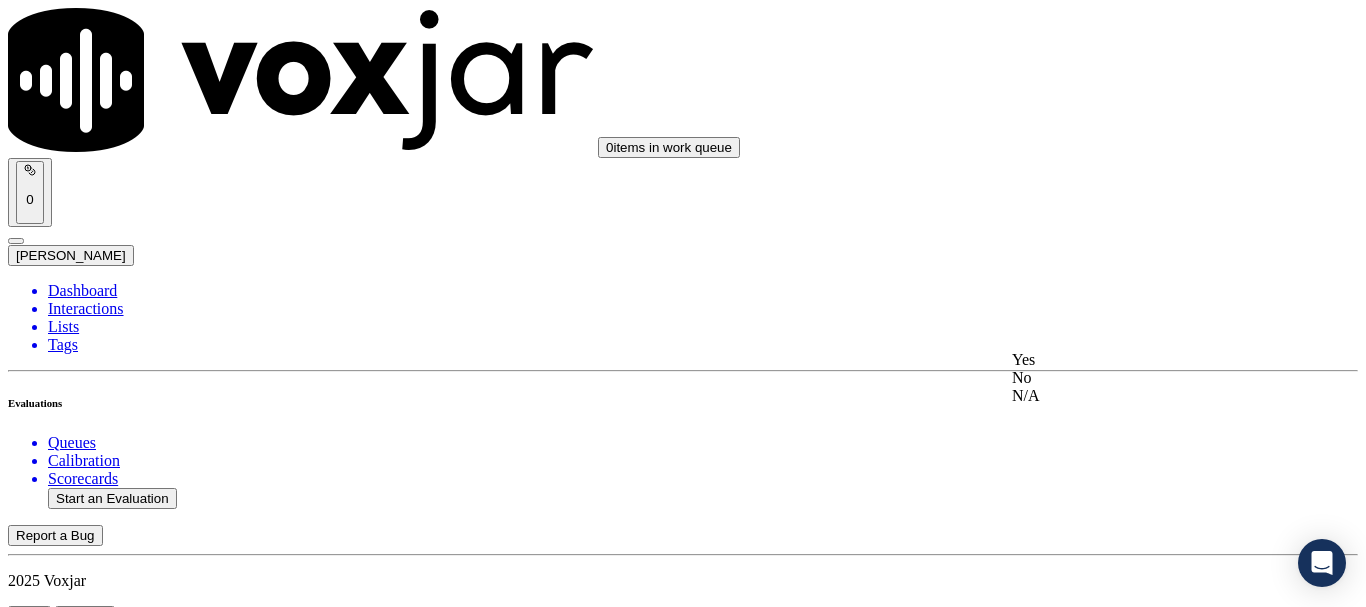 click on "Yes" at bounding box center (1139, 360) 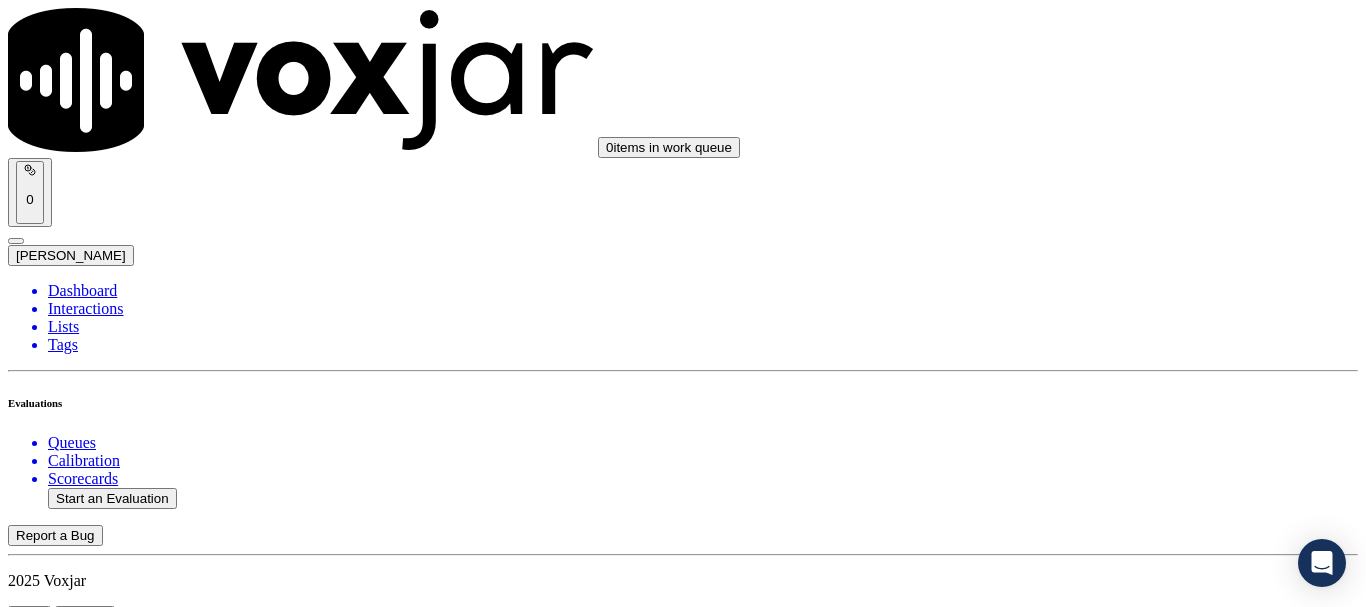 scroll, scrollTop: 4500, scrollLeft: 0, axis: vertical 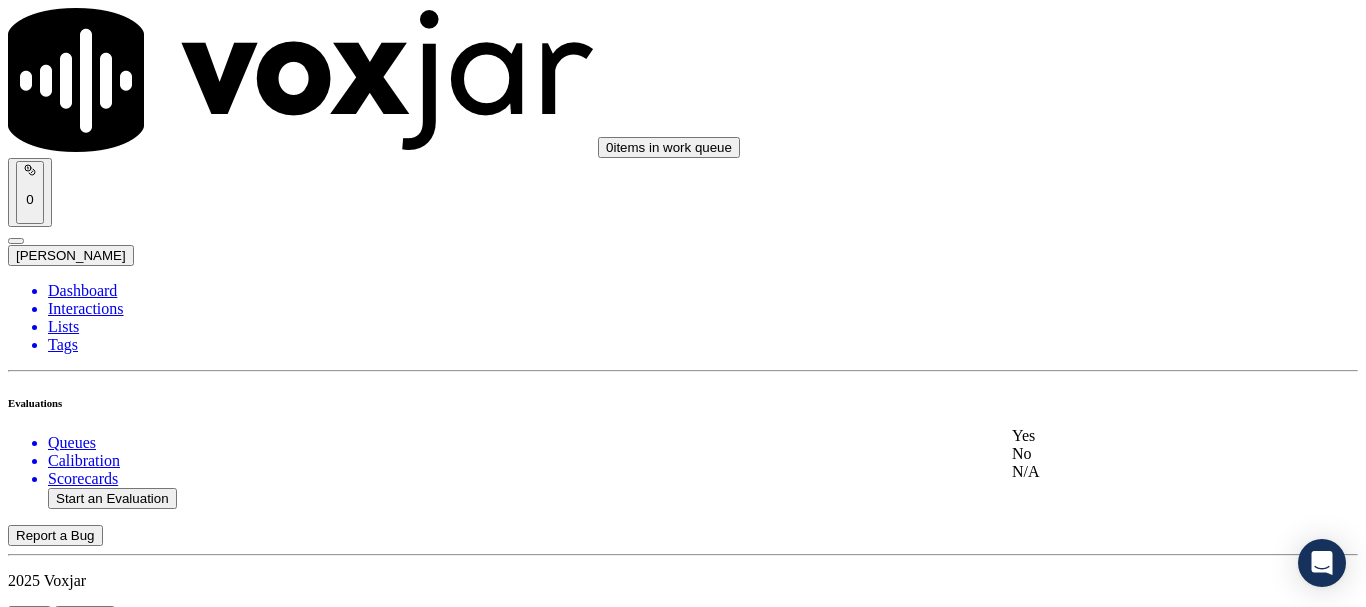 click on "Yes" at bounding box center [1139, 436] 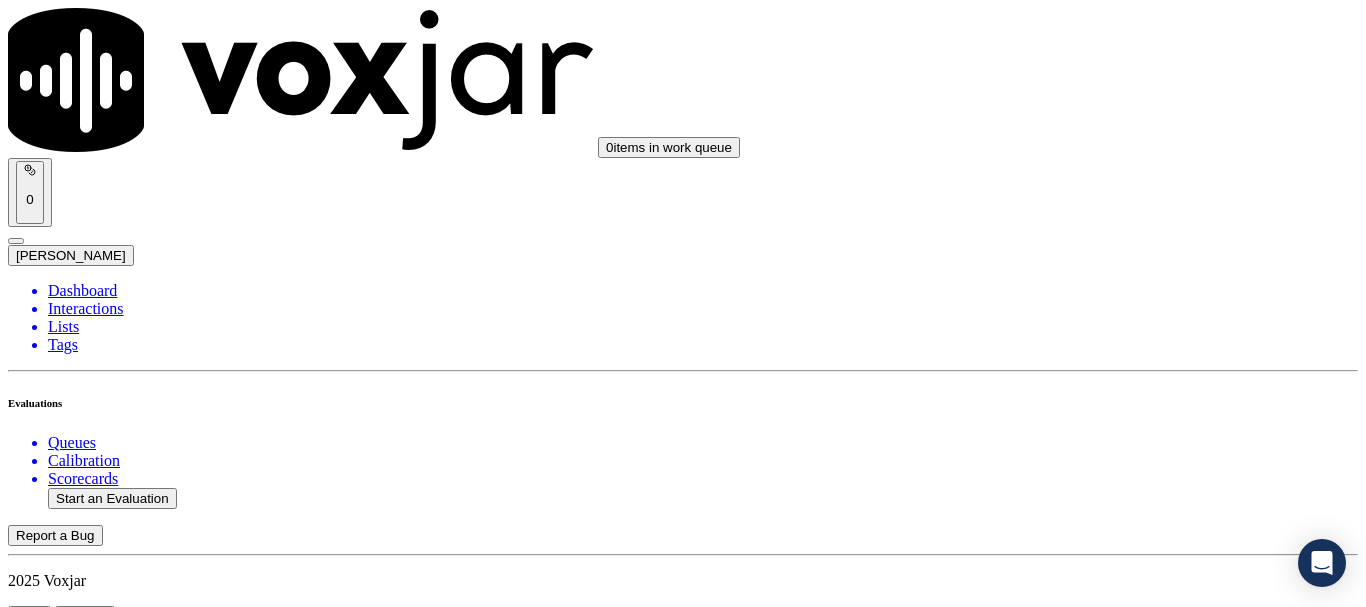 scroll, scrollTop: 5000, scrollLeft: 0, axis: vertical 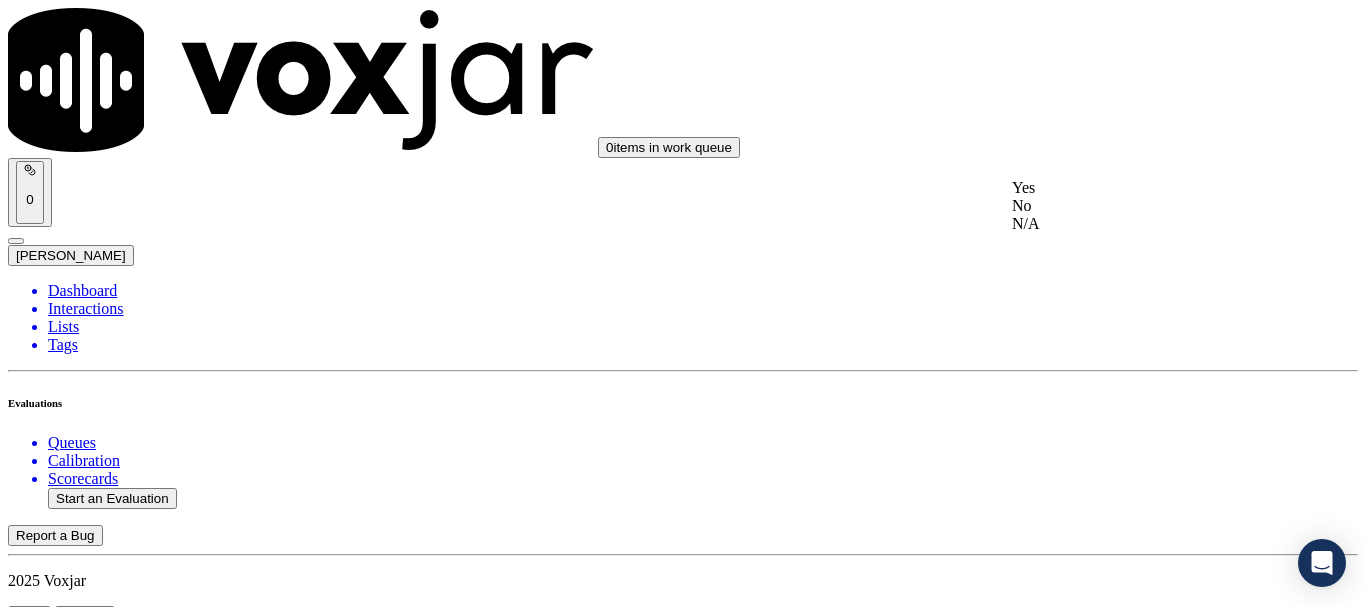 drag, startPoint x: 1096, startPoint y: 206, endPoint x: 1113, endPoint y: 299, distance: 94.54099 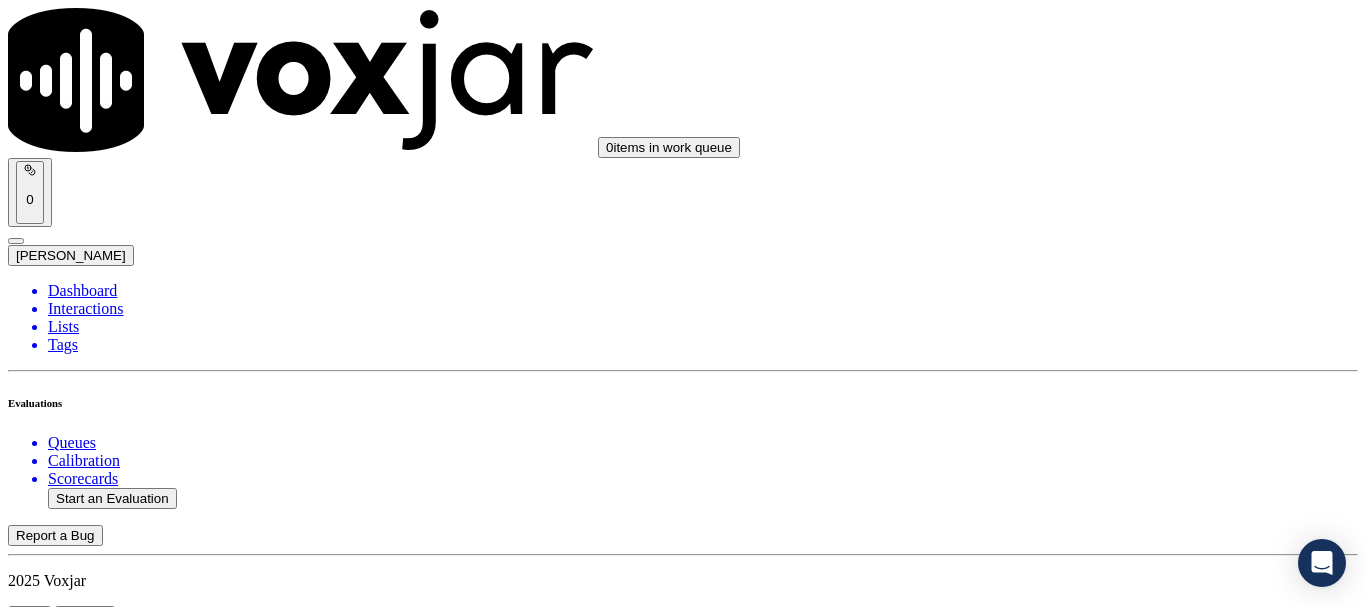 scroll, scrollTop: 5300, scrollLeft: 0, axis: vertical 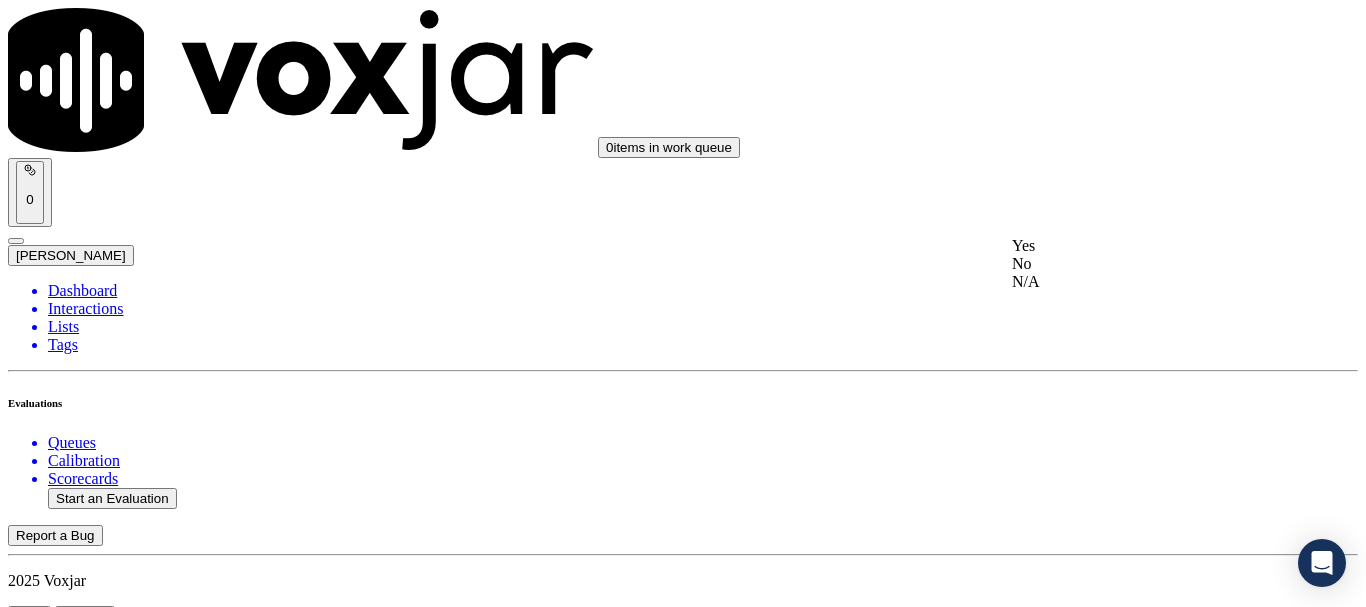 click on "Yes" at bounding box center [1139, 246] 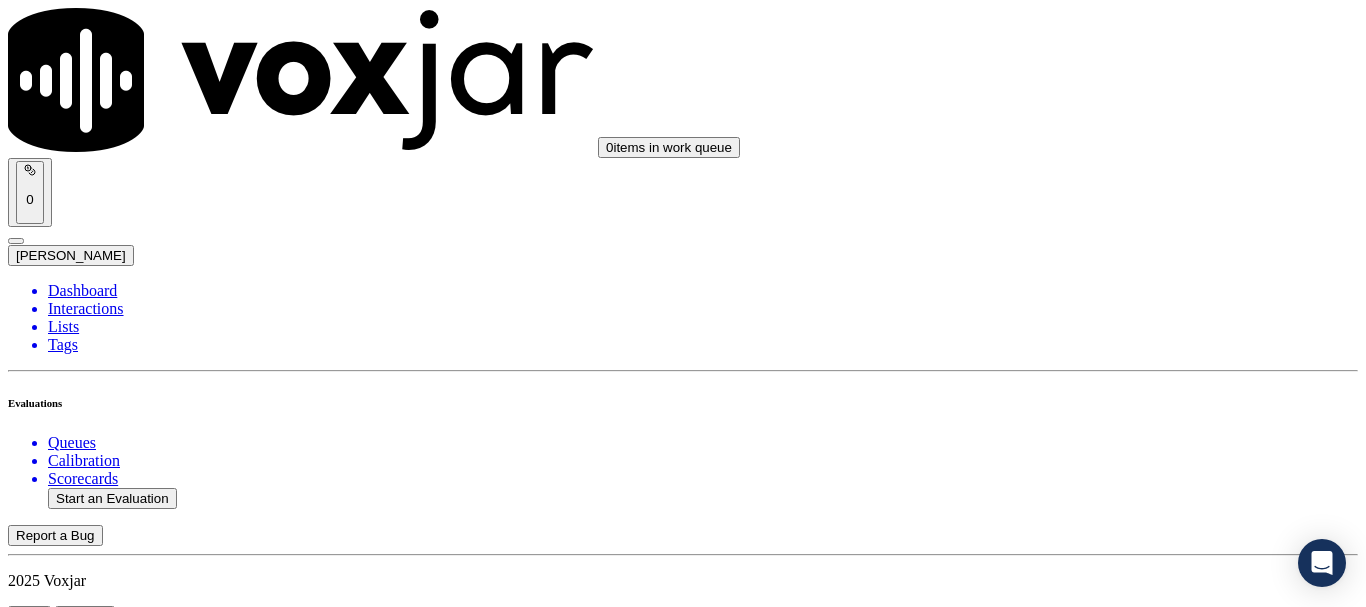drag, startPoint x: 1129, startPoint y: 463, endPoint x: 1125, endPoint y: 482, distance: 19.416489 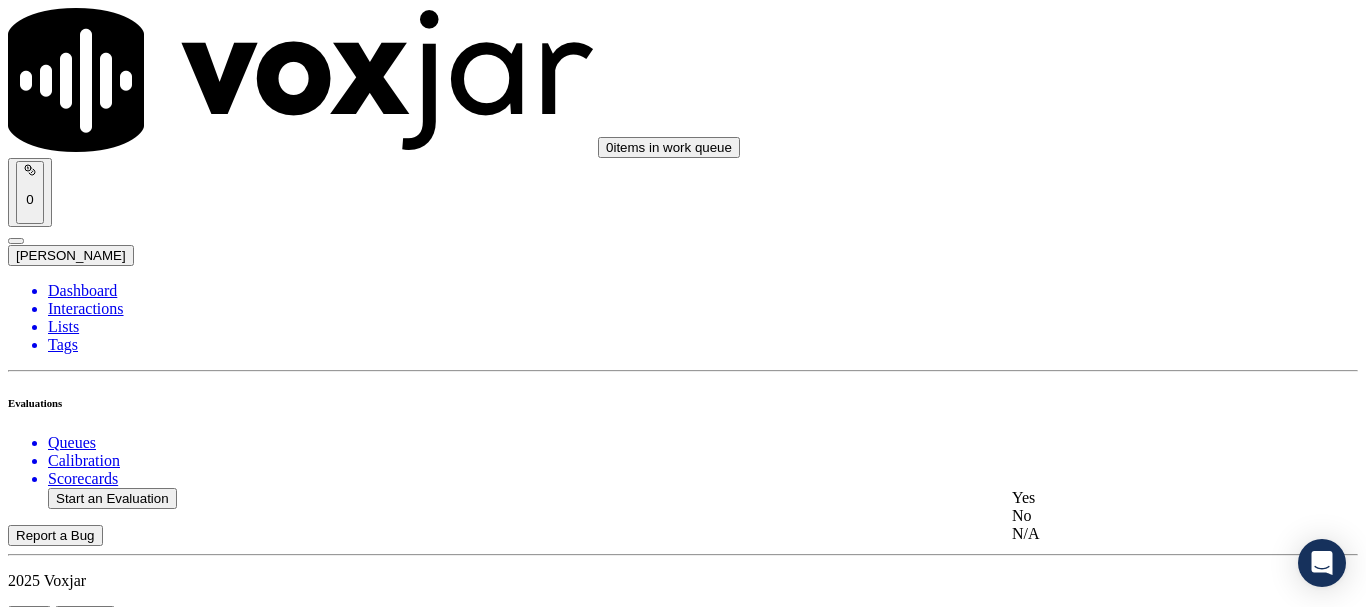 click on "Yes" at bounding box center (1139, 498) 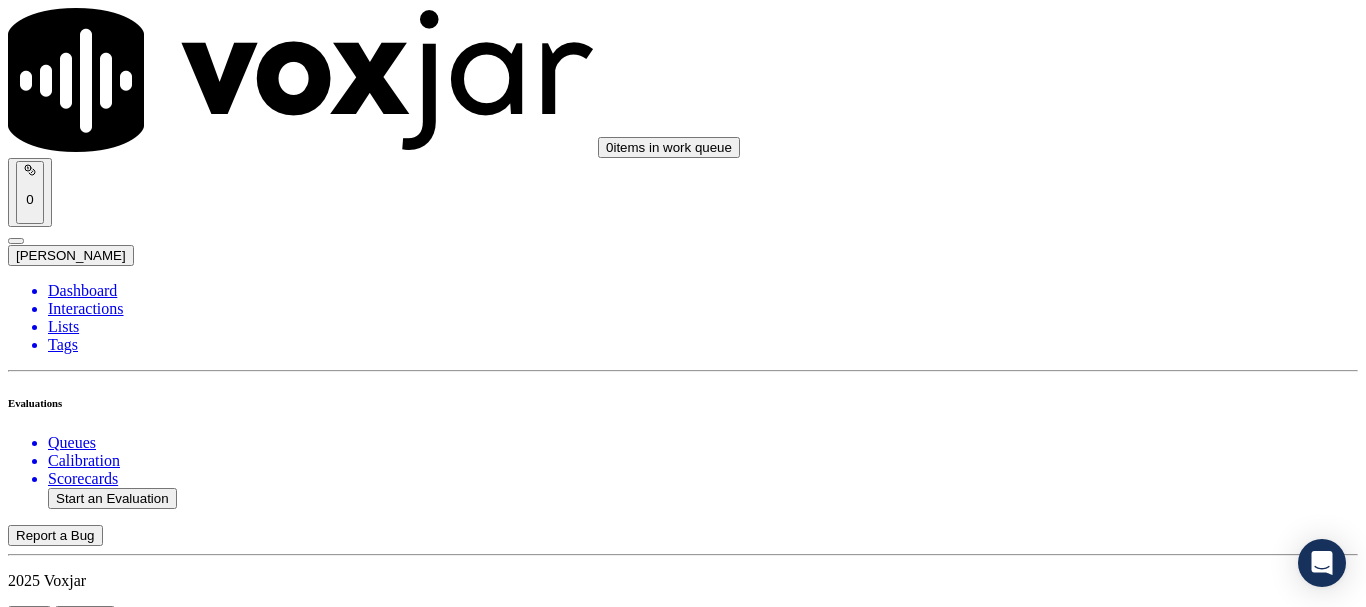 scroll, scrollTop: 5694, scrollLeft: 0, axis: vertical 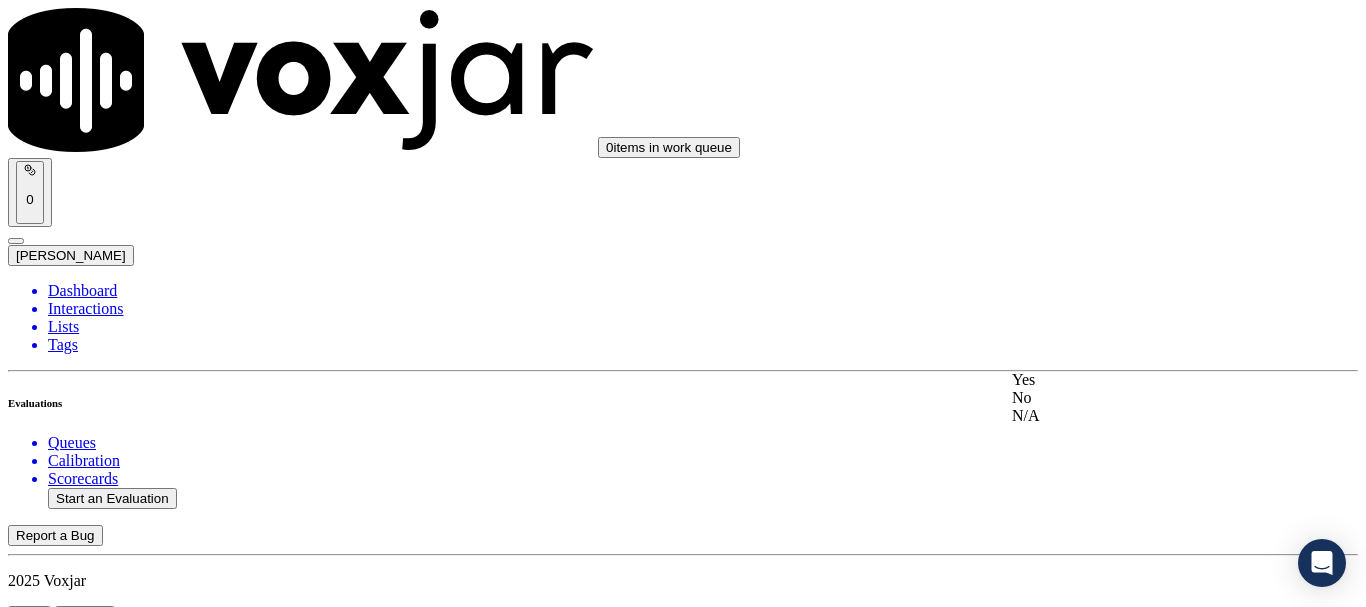 click on "Yes" at bounding box center [1139, 380] 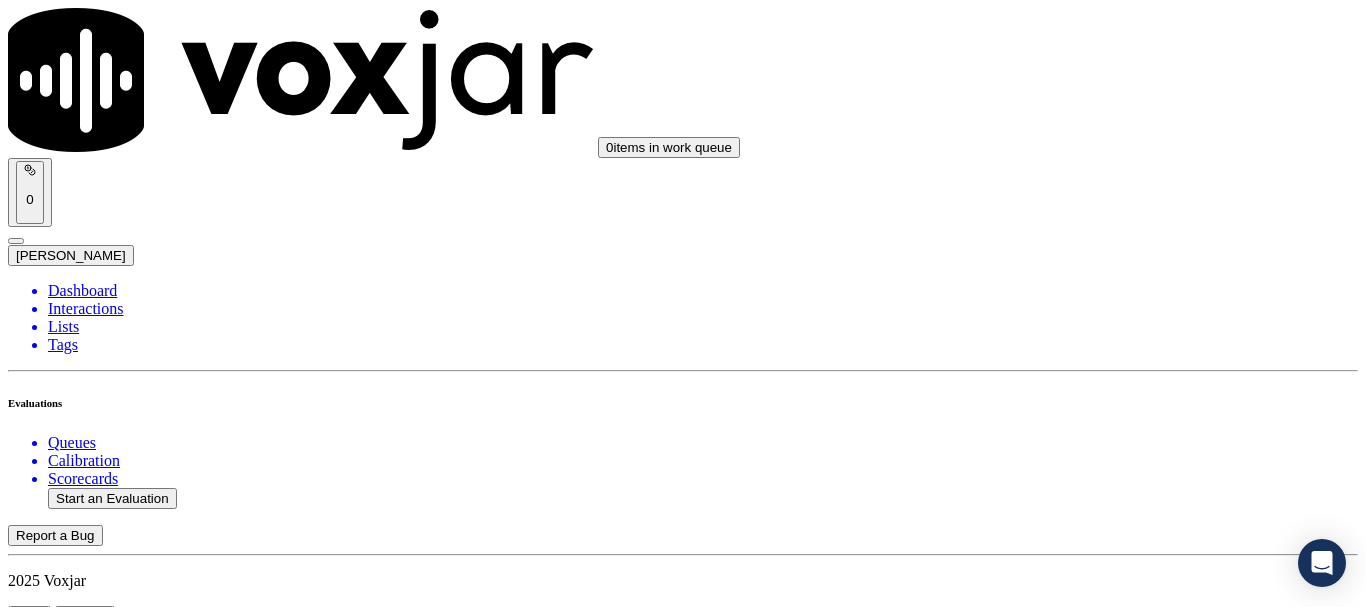 click on "Submit Scores" at bounding box center [59, 7345] 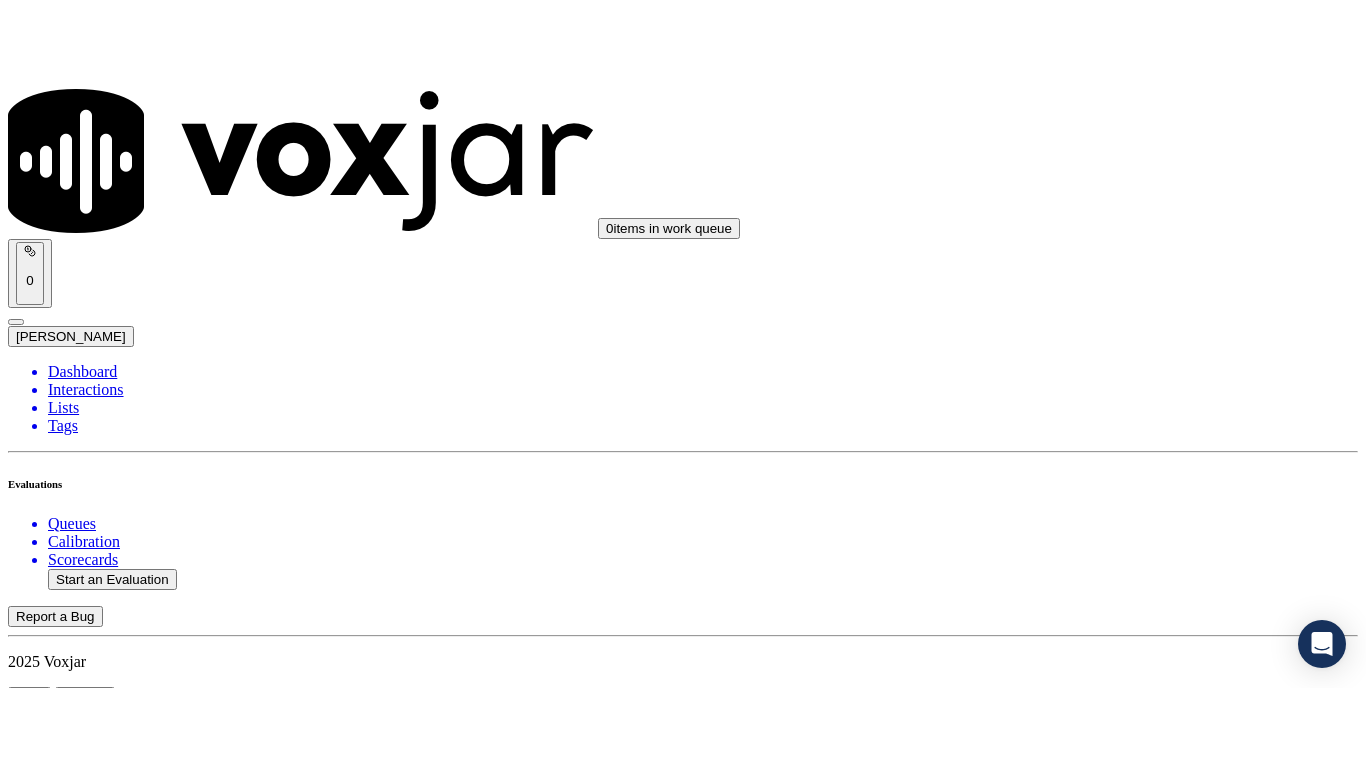 scroll, scrollTop: 175, scrollLeft: 0, axis: vertical 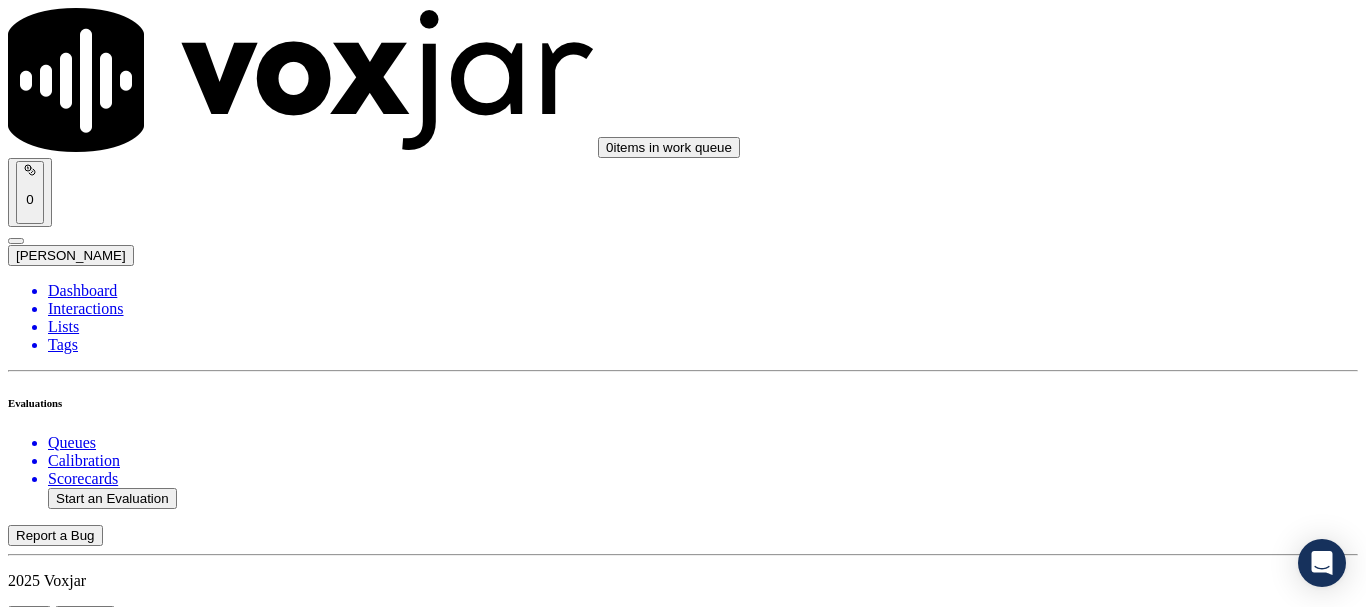click on "Sale Interaction" 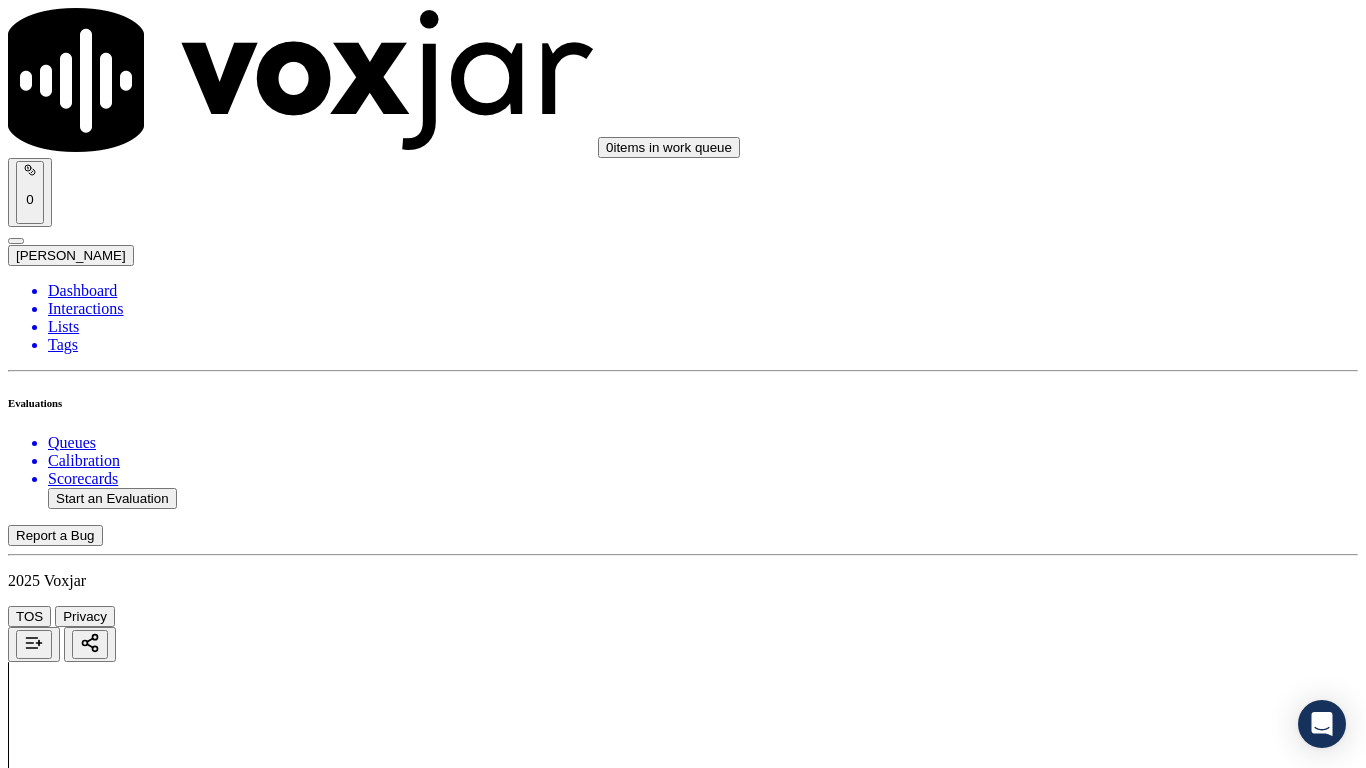 click on "Upload interaction to start evaluation" at bounding box center [124, 2746] 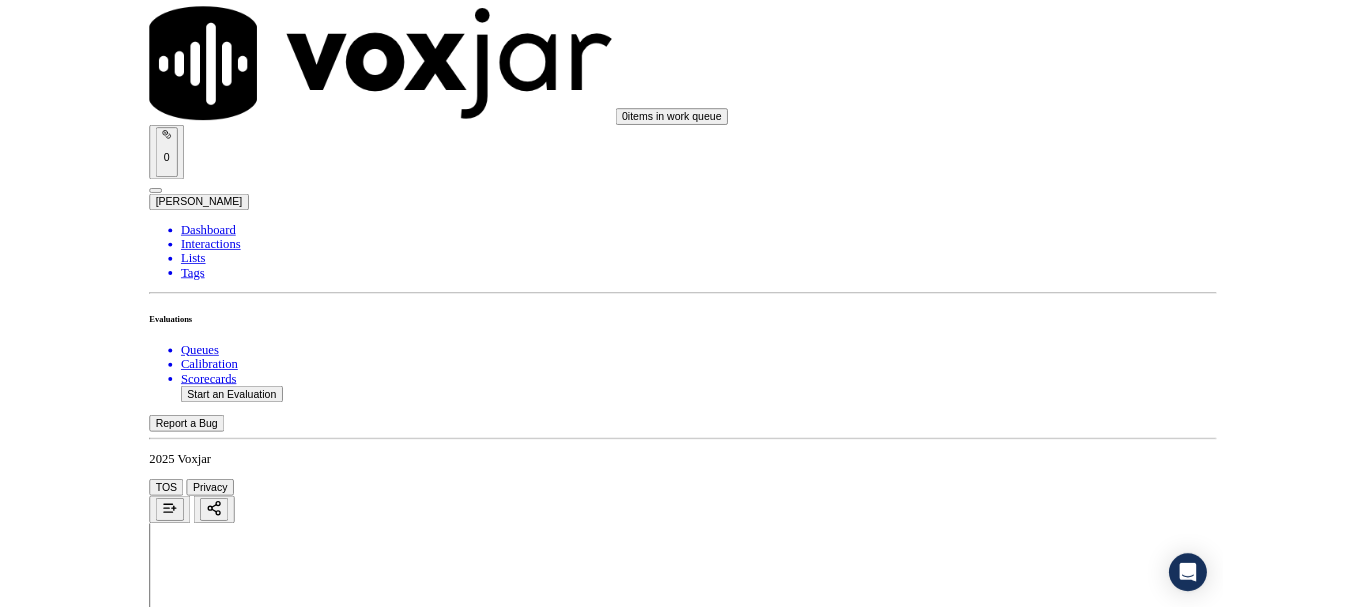 scroll, scrollTop: 300, scrollLeft: 0, axis: vertical 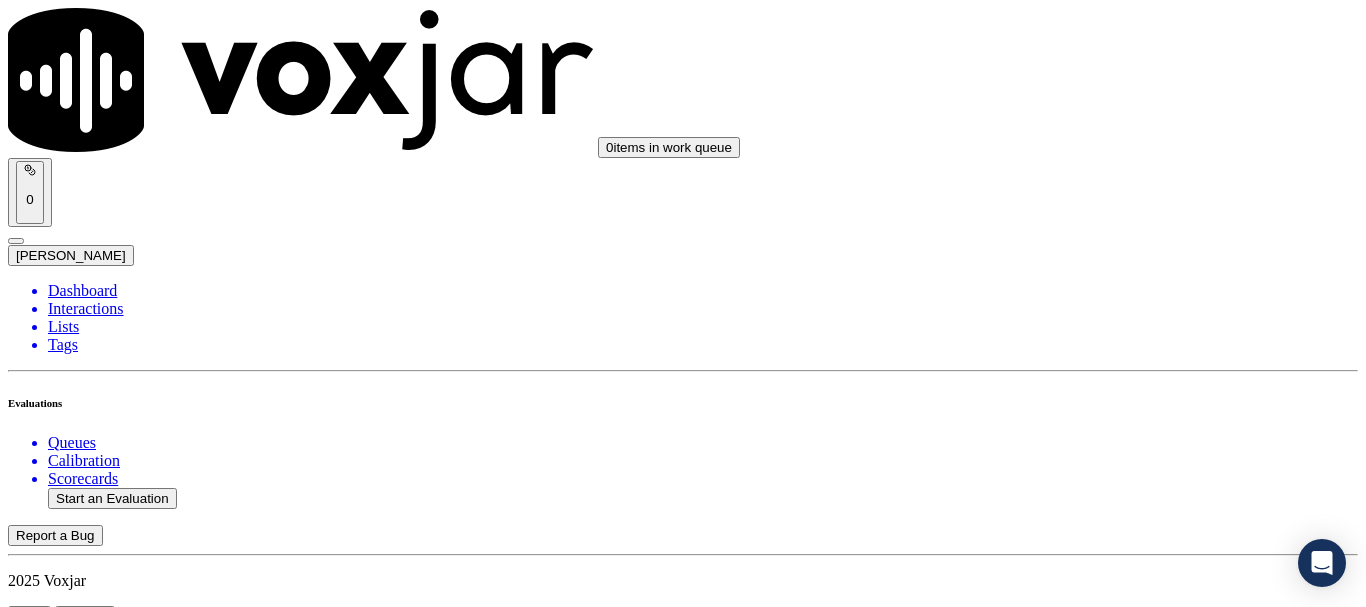 click 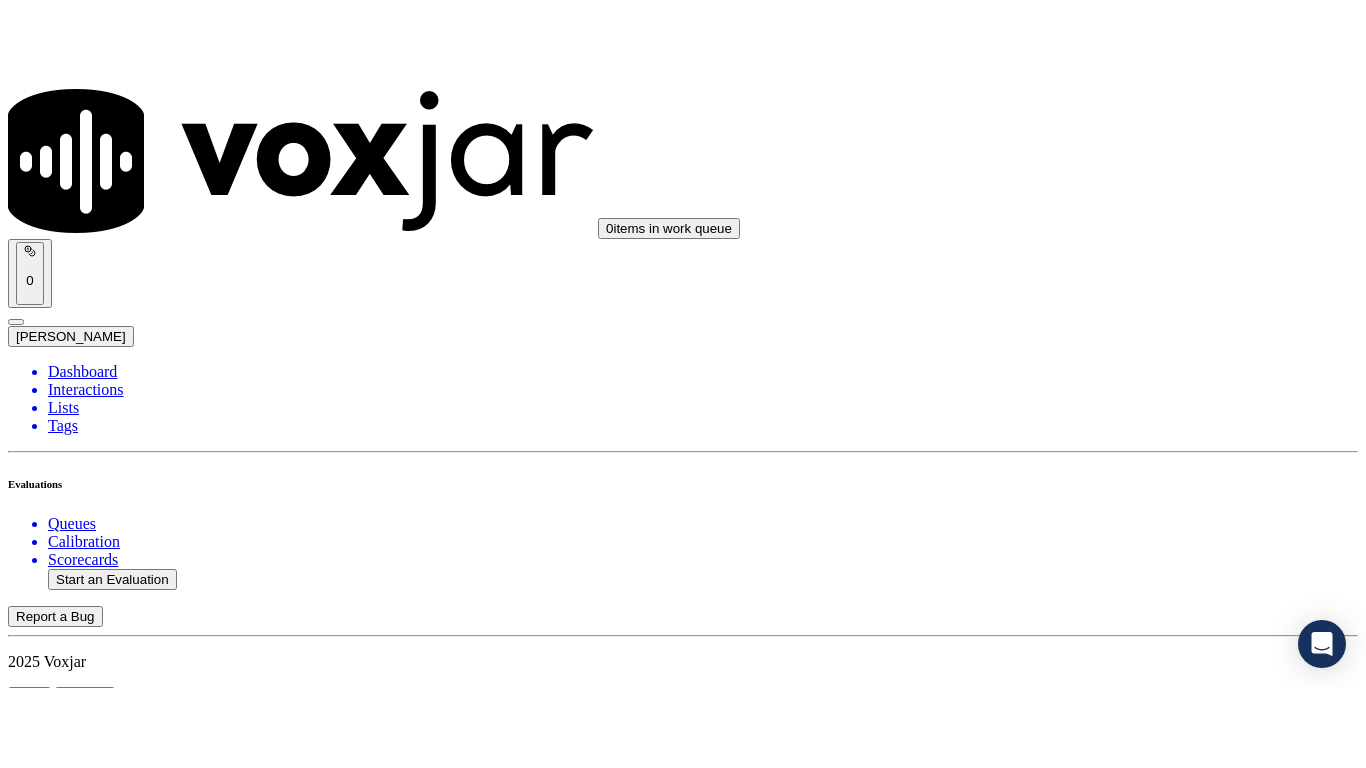 scroll, scrollTop: 400, scrollLeft: 0, axis: vertical 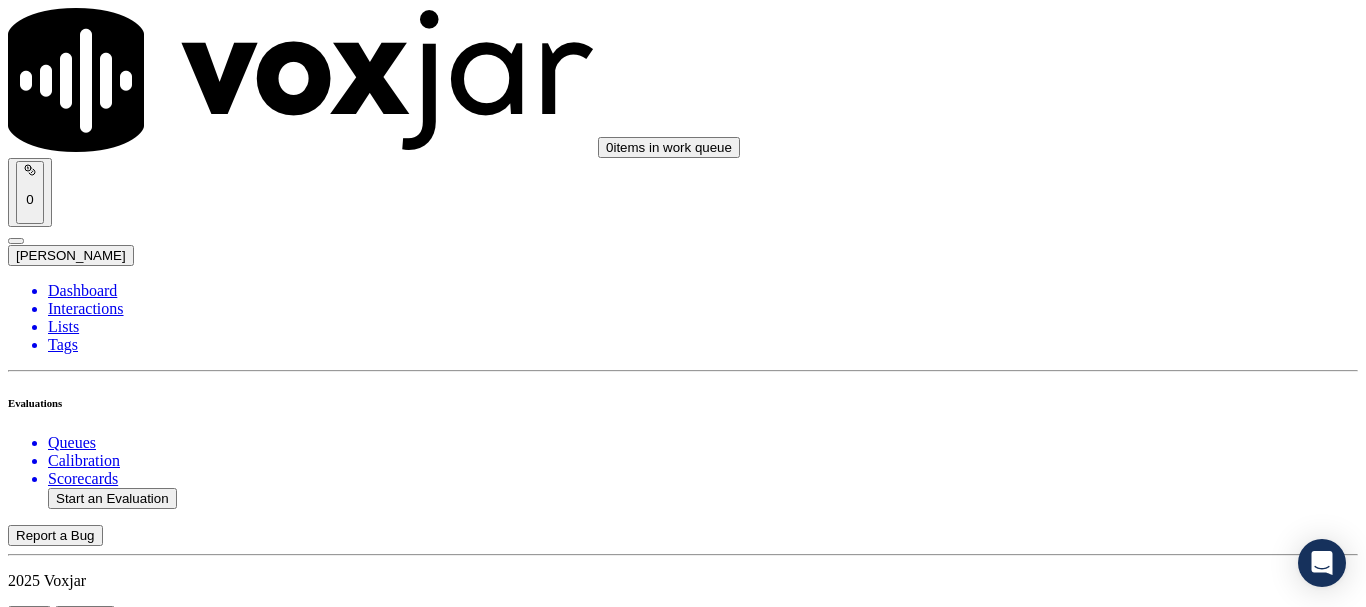 drag, startPoint x: 1137, startPoint y: 299, endPoint x: 1059, endPoint y: 368, distance: 104.13933 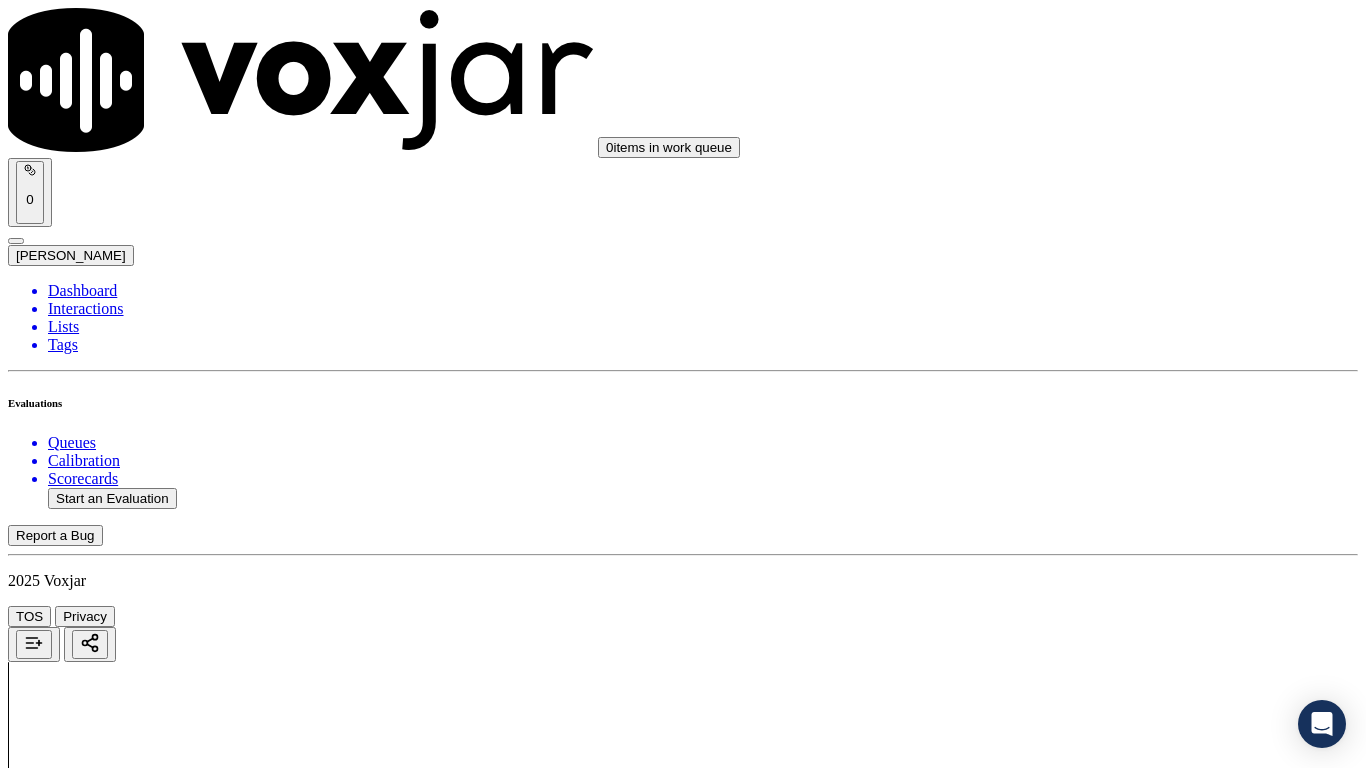 click on "Select an answer" at bounding box center [67, 2402] 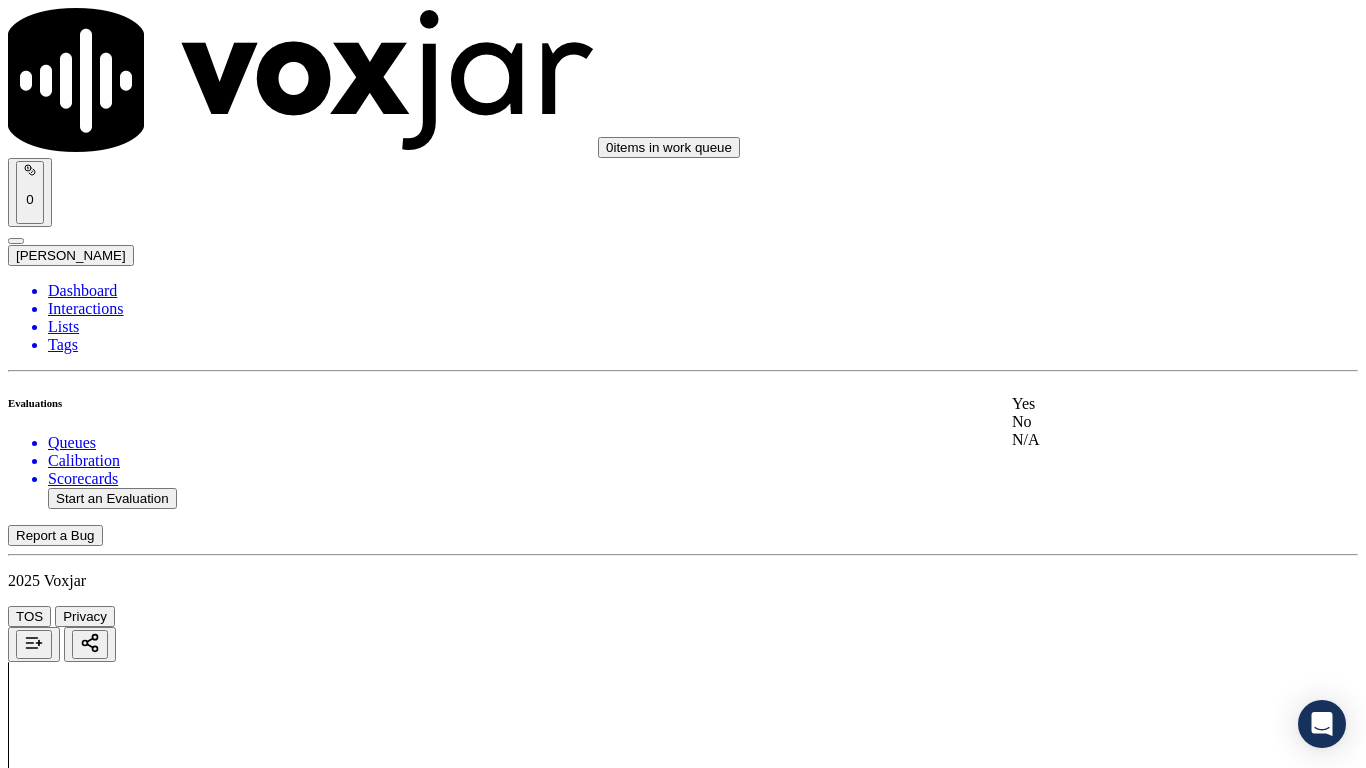 click on "Yes" at bounding box center [1139, 404] 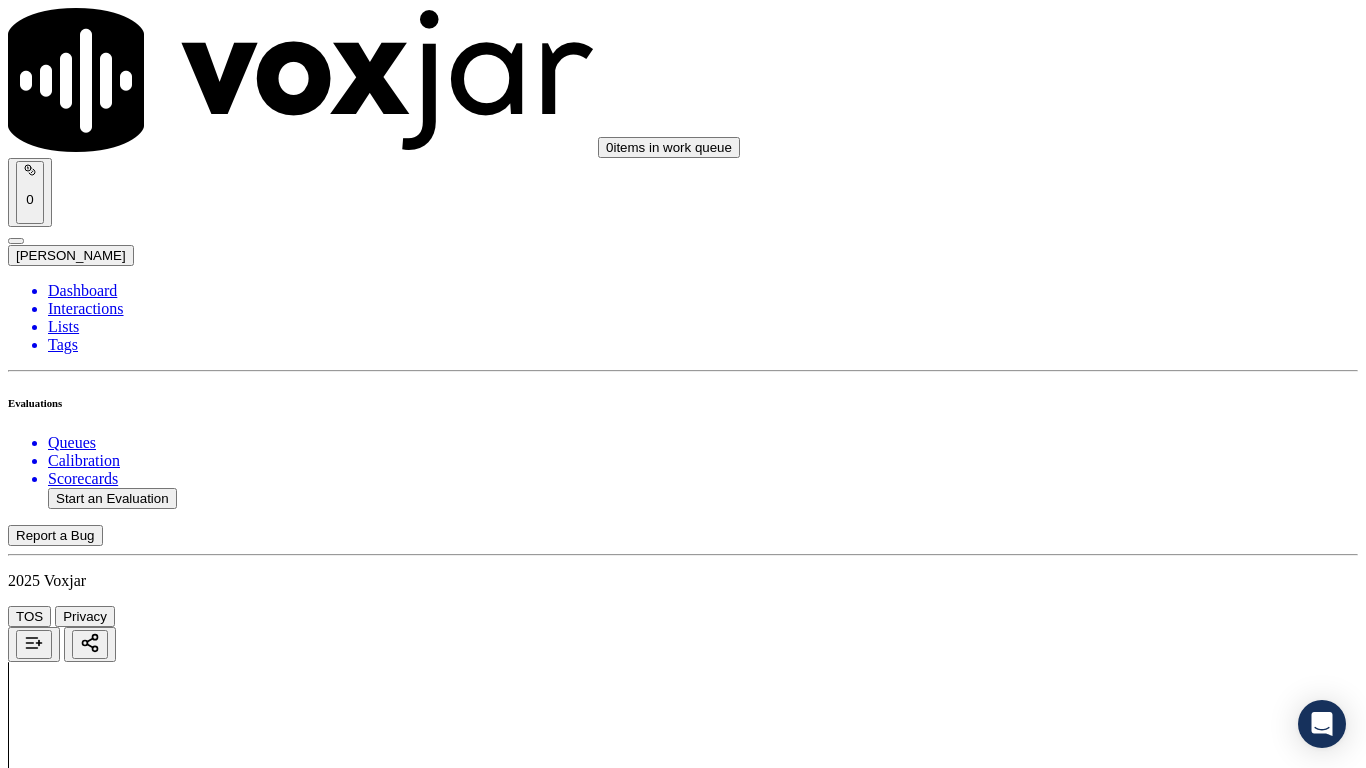 click on "Select an answer" at bounding box center [67, 2639] 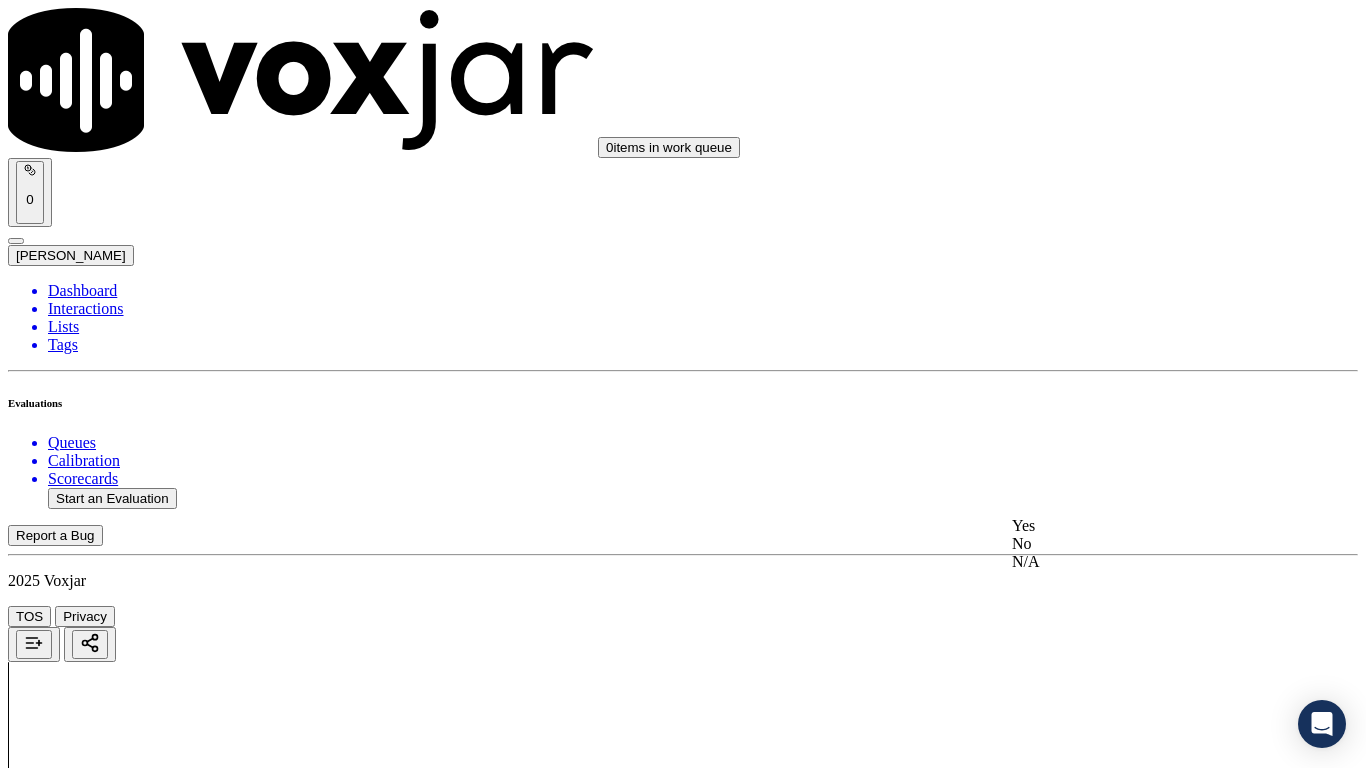 click on "Yes" at bounding box center [1139, 526] 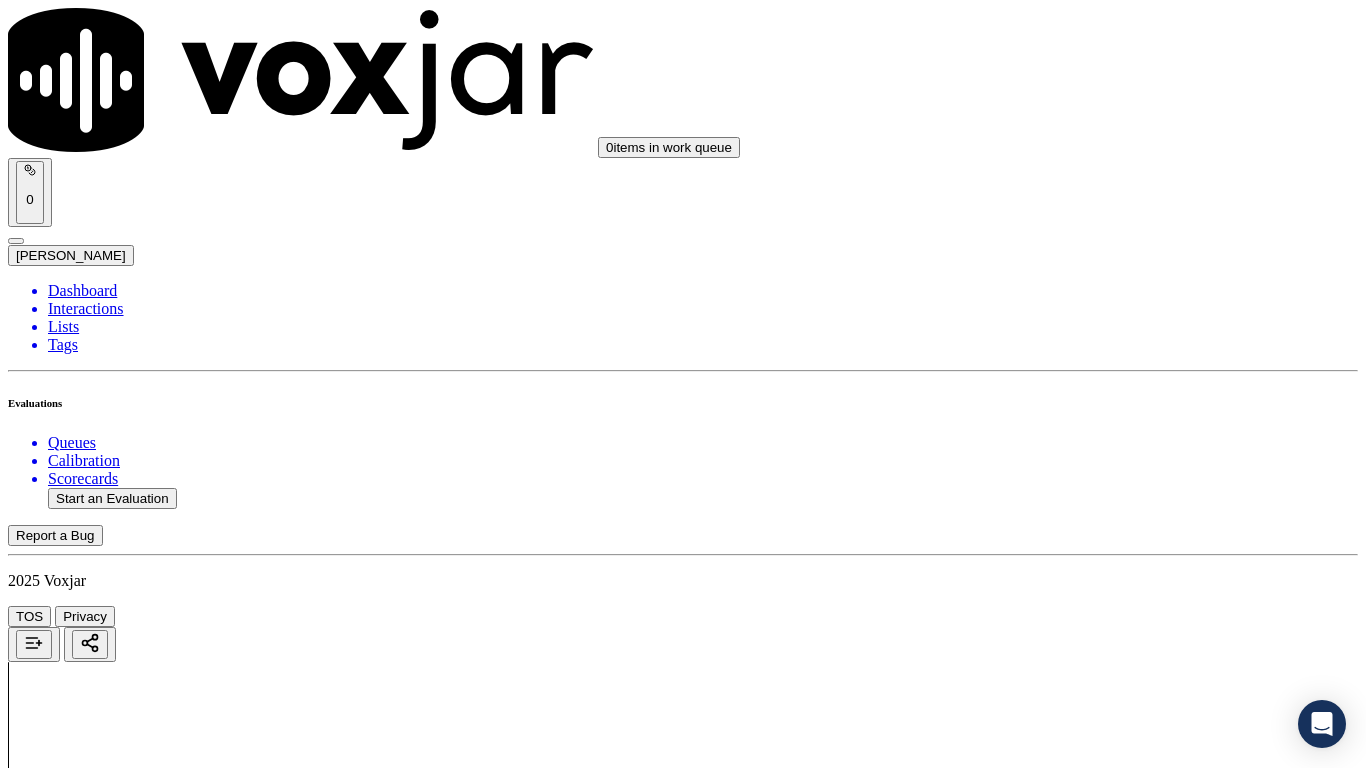 scroll, scrollTop: 500, scrollLeft: 0, axis: vertical 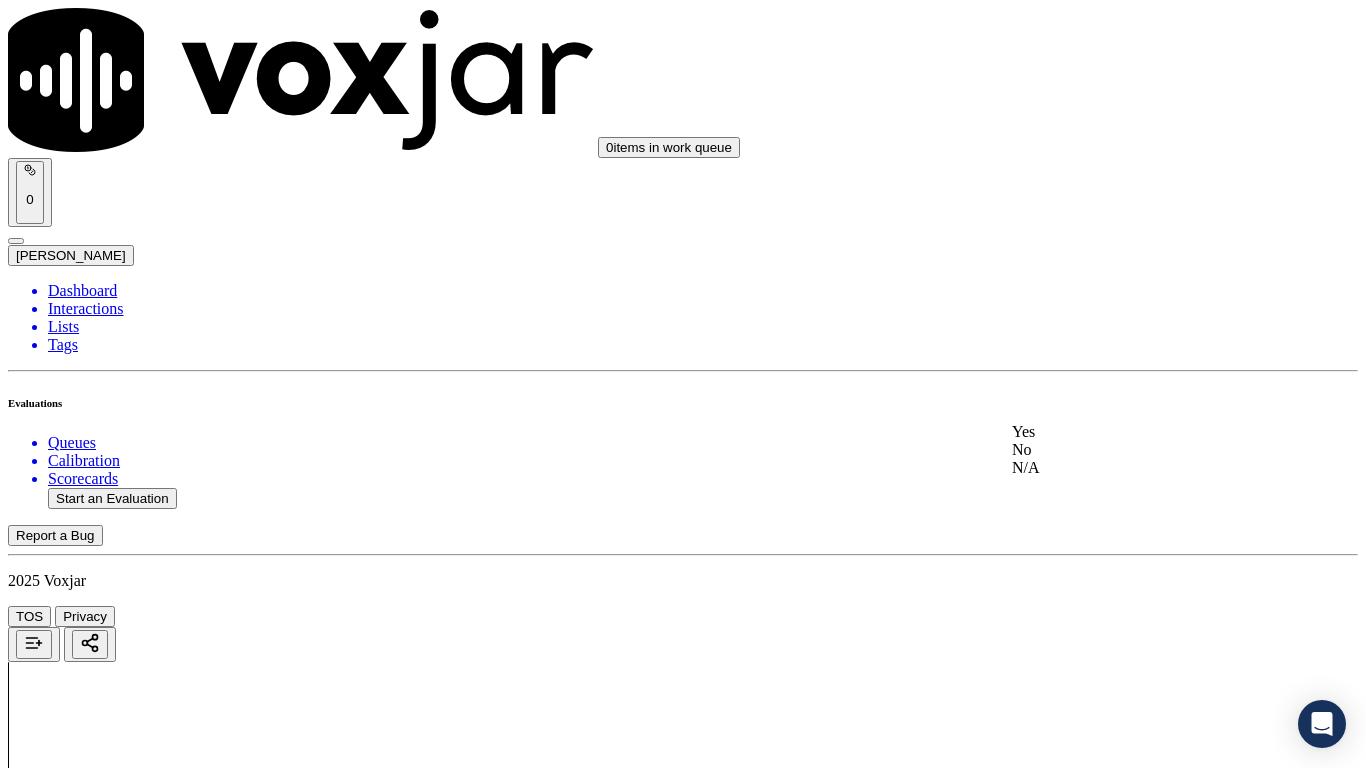 click on "Yes" at bounding box center [1139, 432] 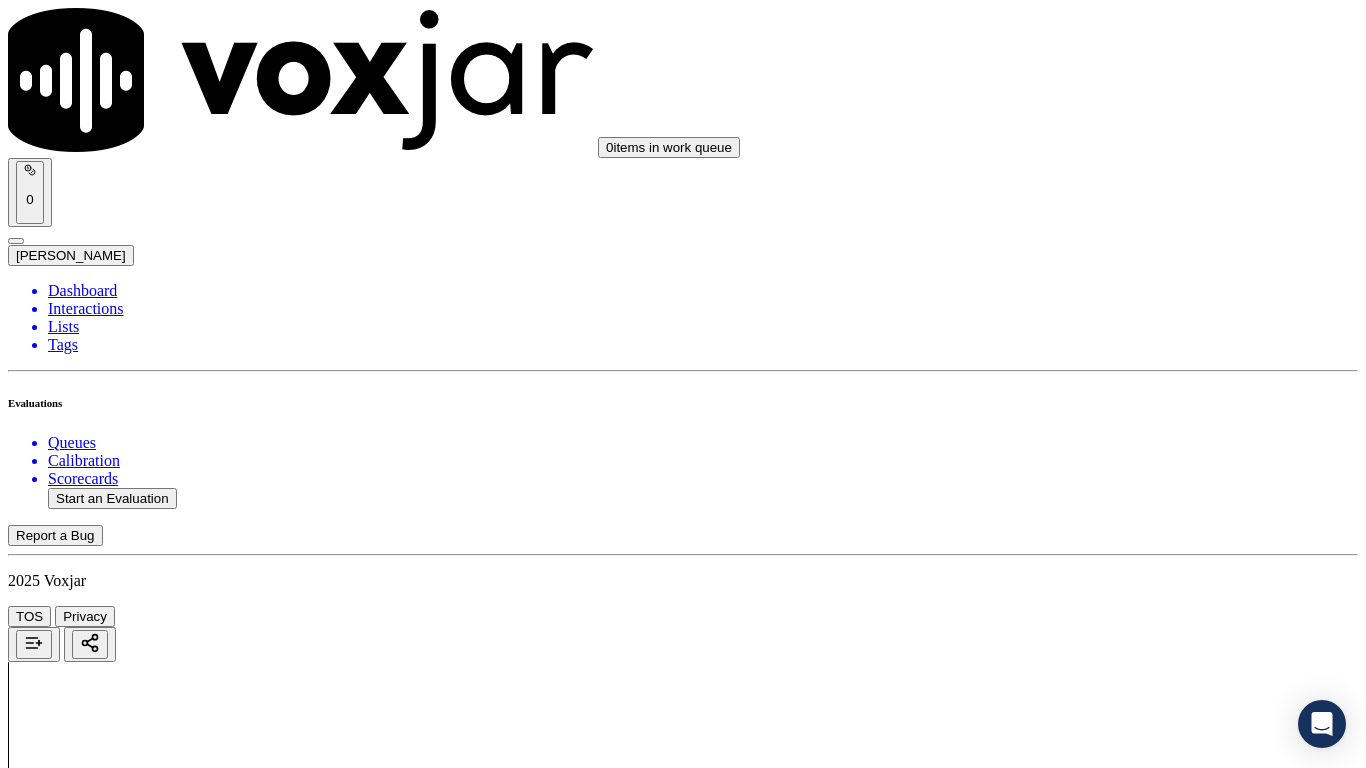 click on "Select an answer" at bounding box center [67, 3112] 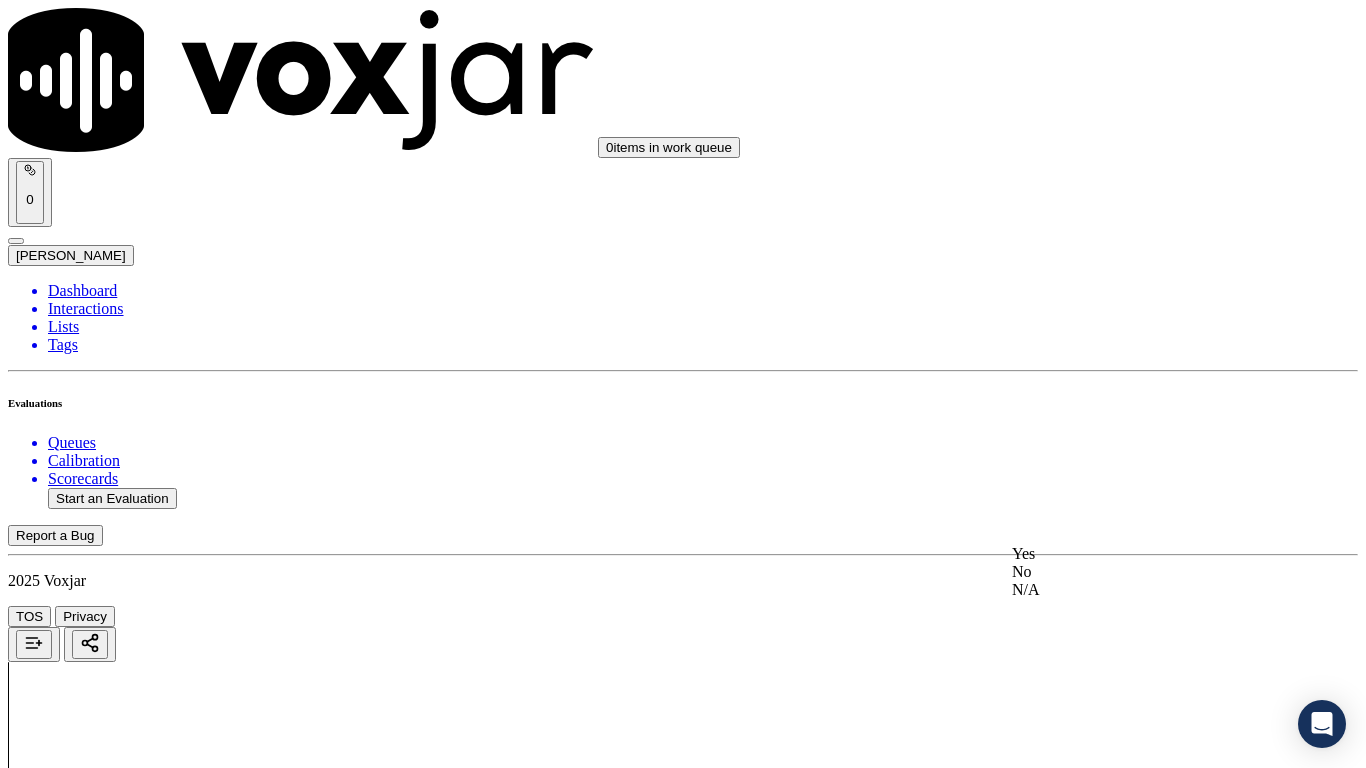 click on "N/A" 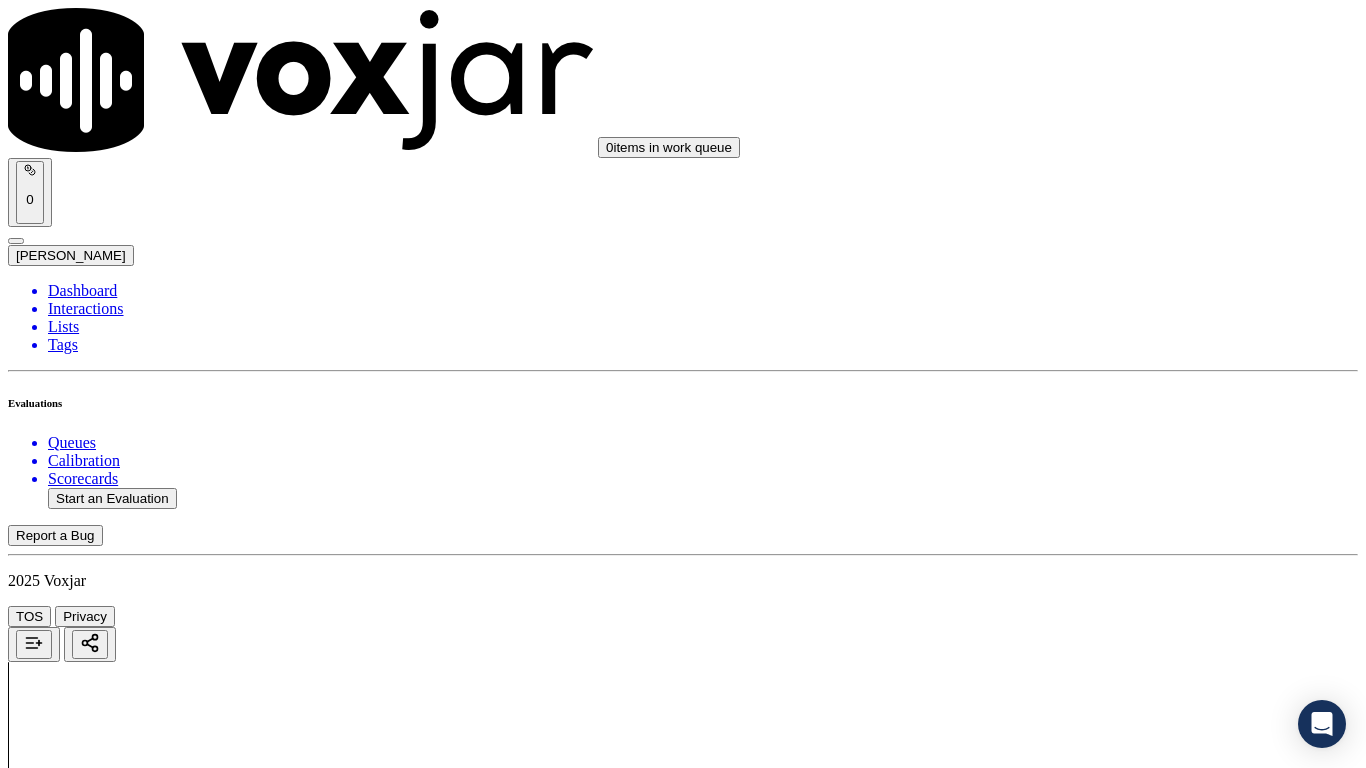 scroll, scrollTop: 1100, scrollLeft: 0, axis: vertical 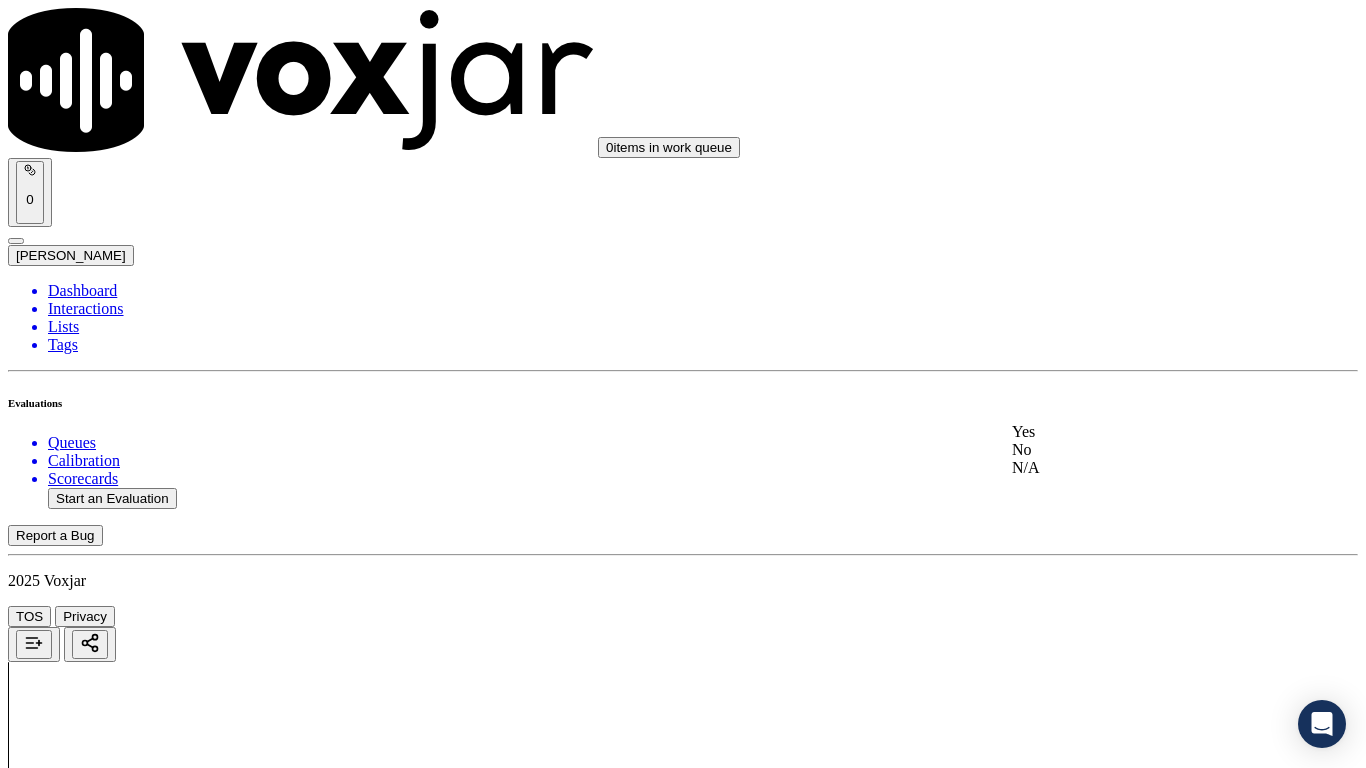 click on "N/A" 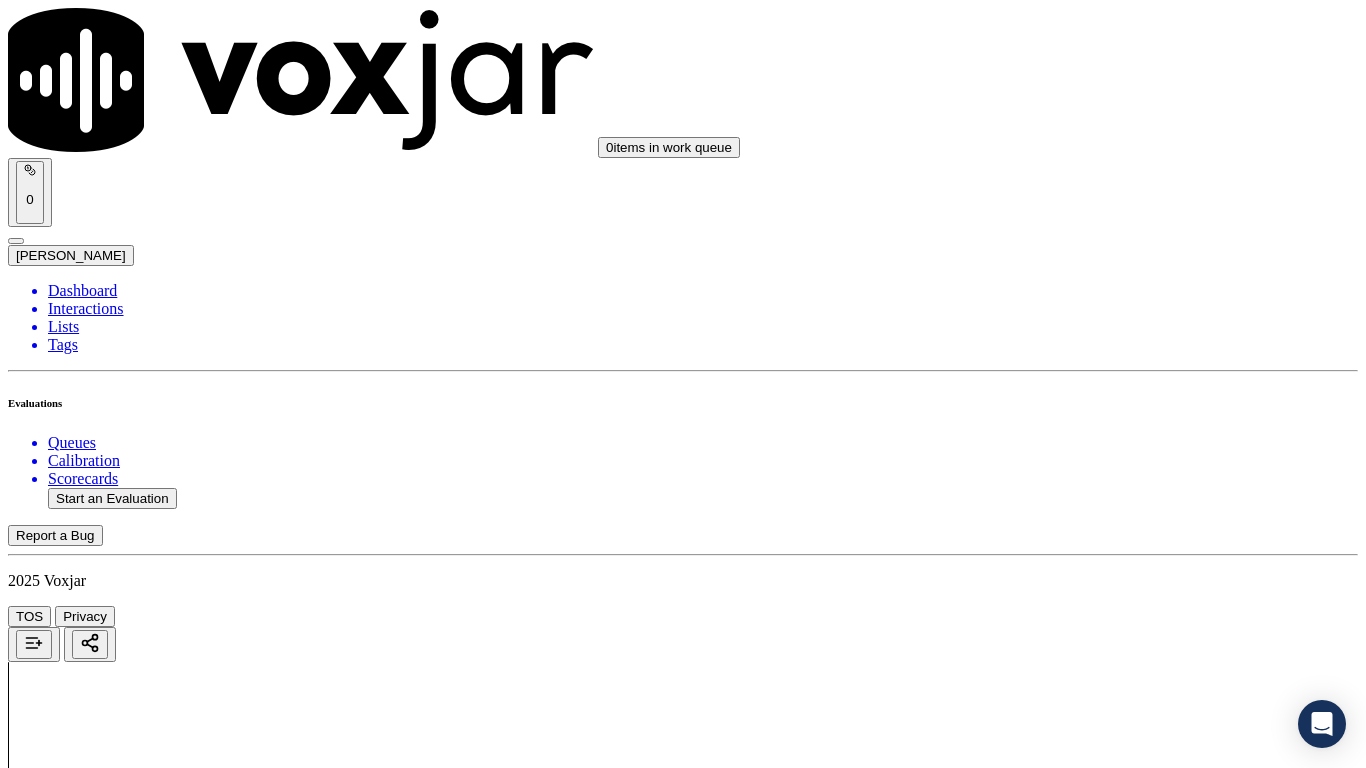 drag, startPoint x: 1125, startPoint y: 653, endPoint x: 1115, endPoint y: 666, distance: 16.40122 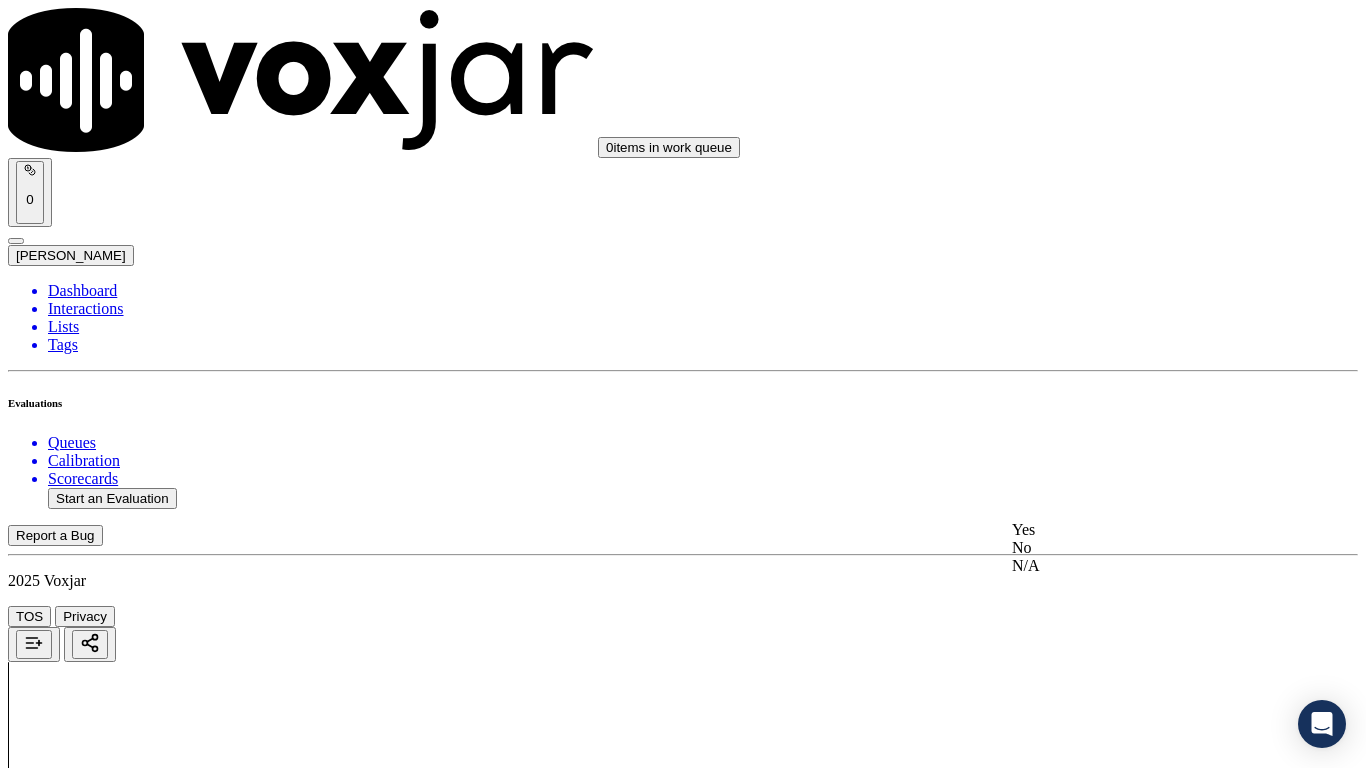 click on "Yes" at bounding box center (1139, 530) 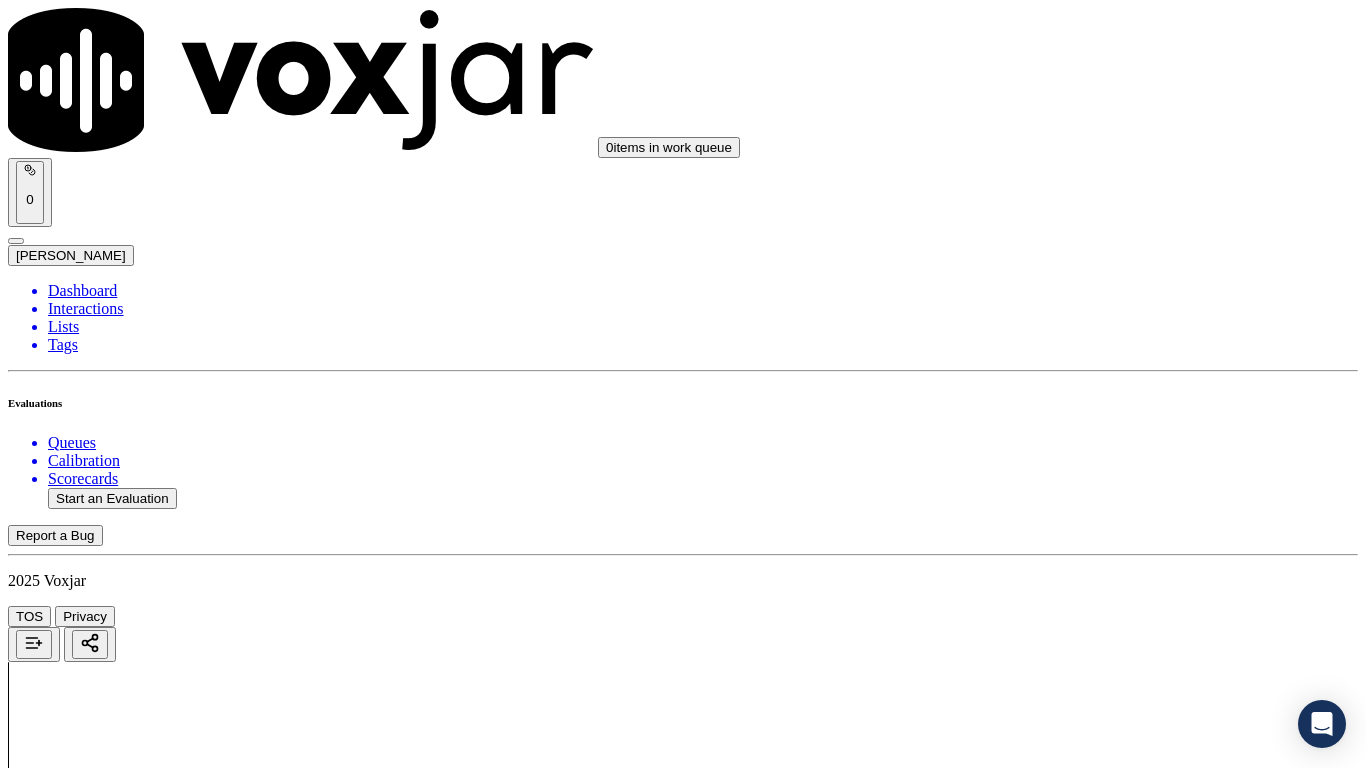 scroll, scrollTop: 1800, scrollLeft: 0, axis: vertical 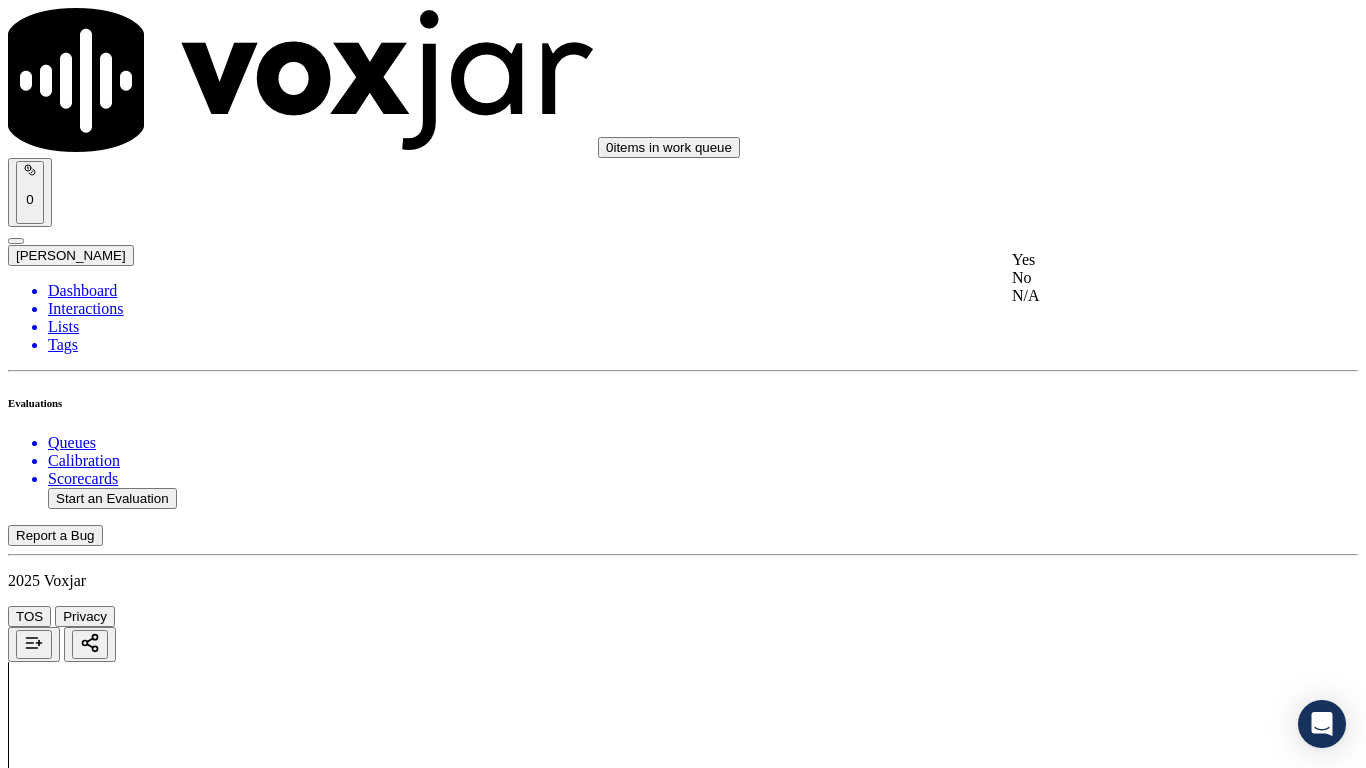 click on "Yes" at bounding box center (1139, 260) 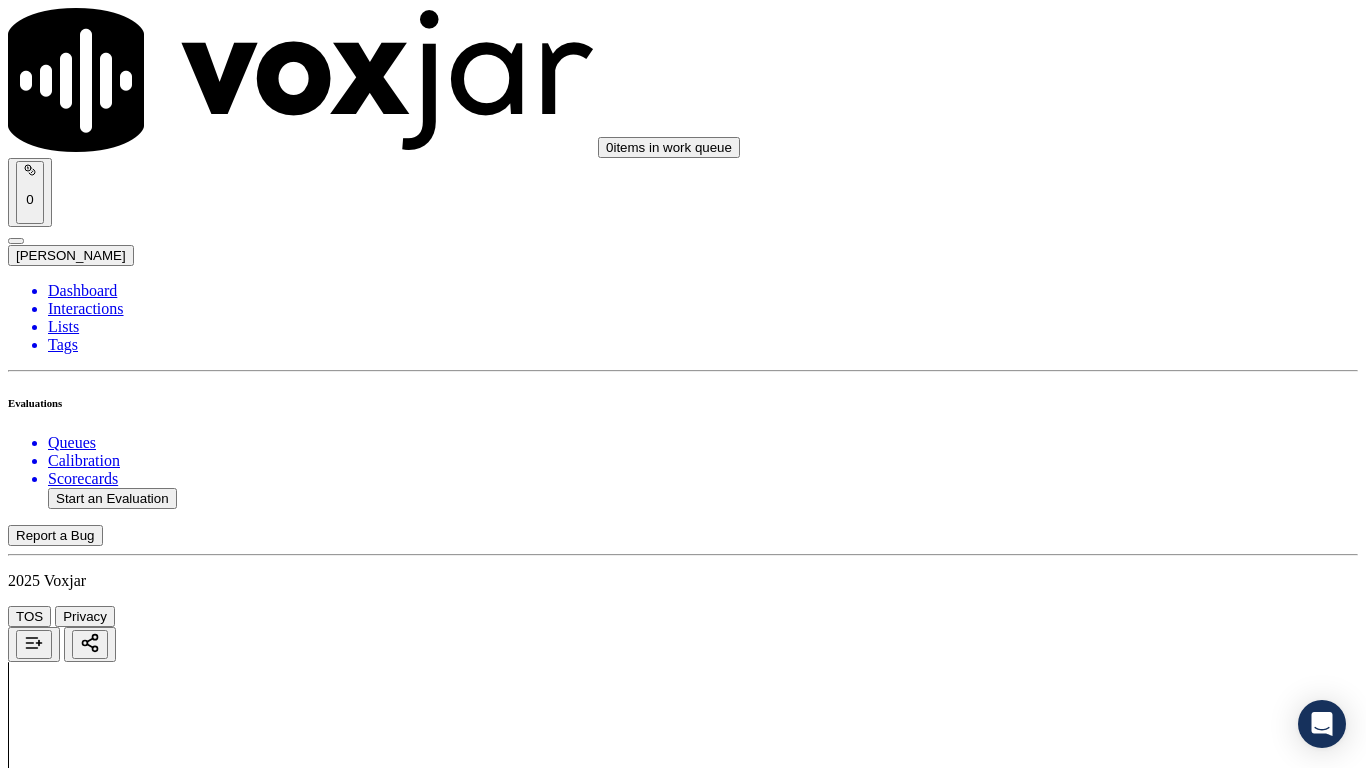 drag, startPoint x: 1136, startPoint y: 504, endPoint x: 1136, endPoint y: 518, distance: 14 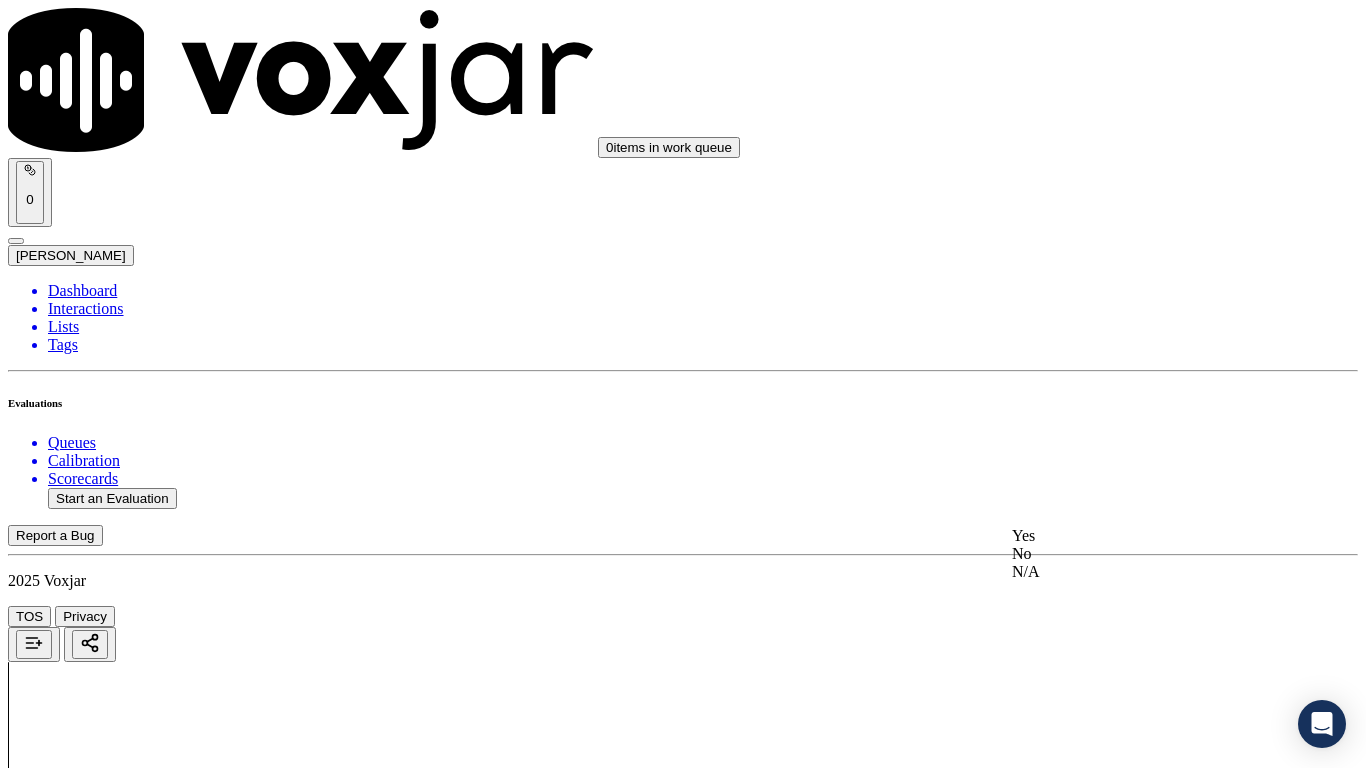 click on "Yes" at bounding box center [1139, 536] 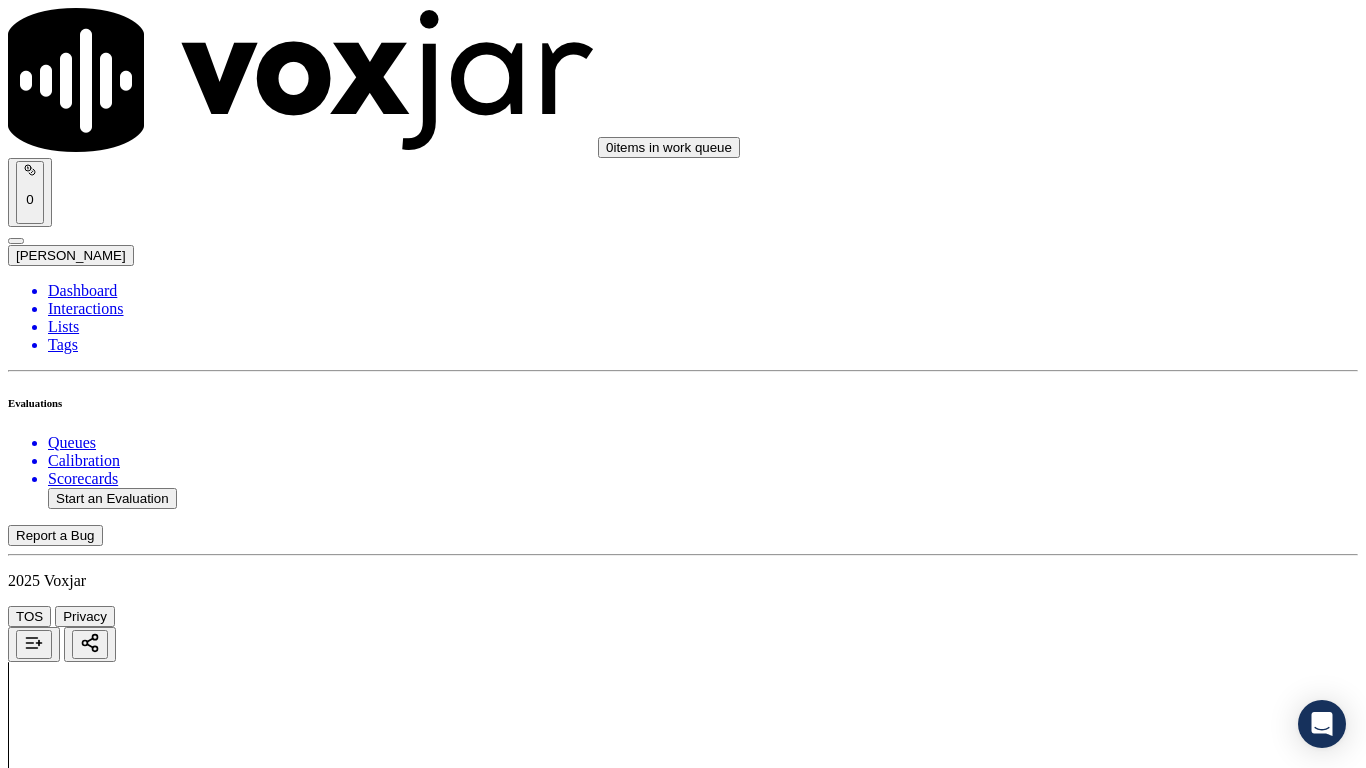 scroll, scrollTop: 2400, scrollLeft: 0, axis: vertical 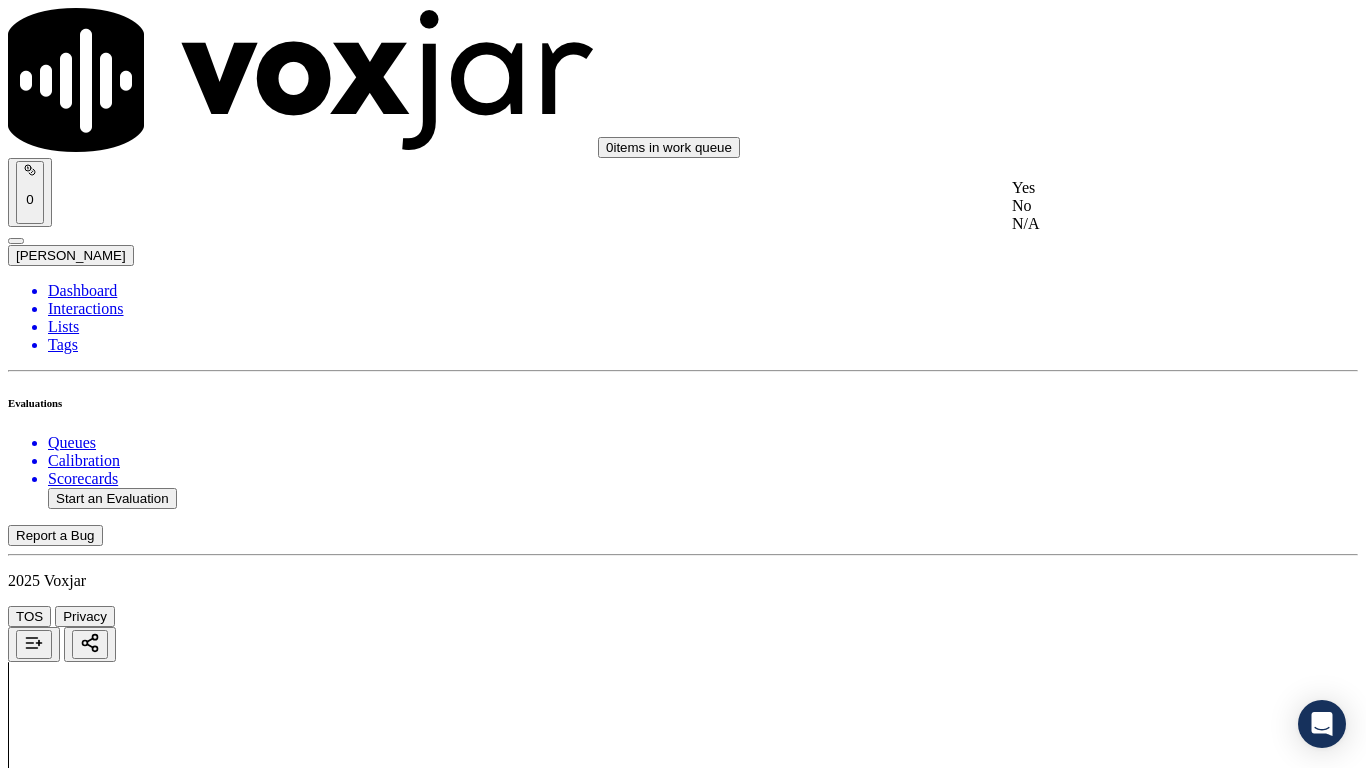 click on "Yes" at bounding box center [1139, 188] 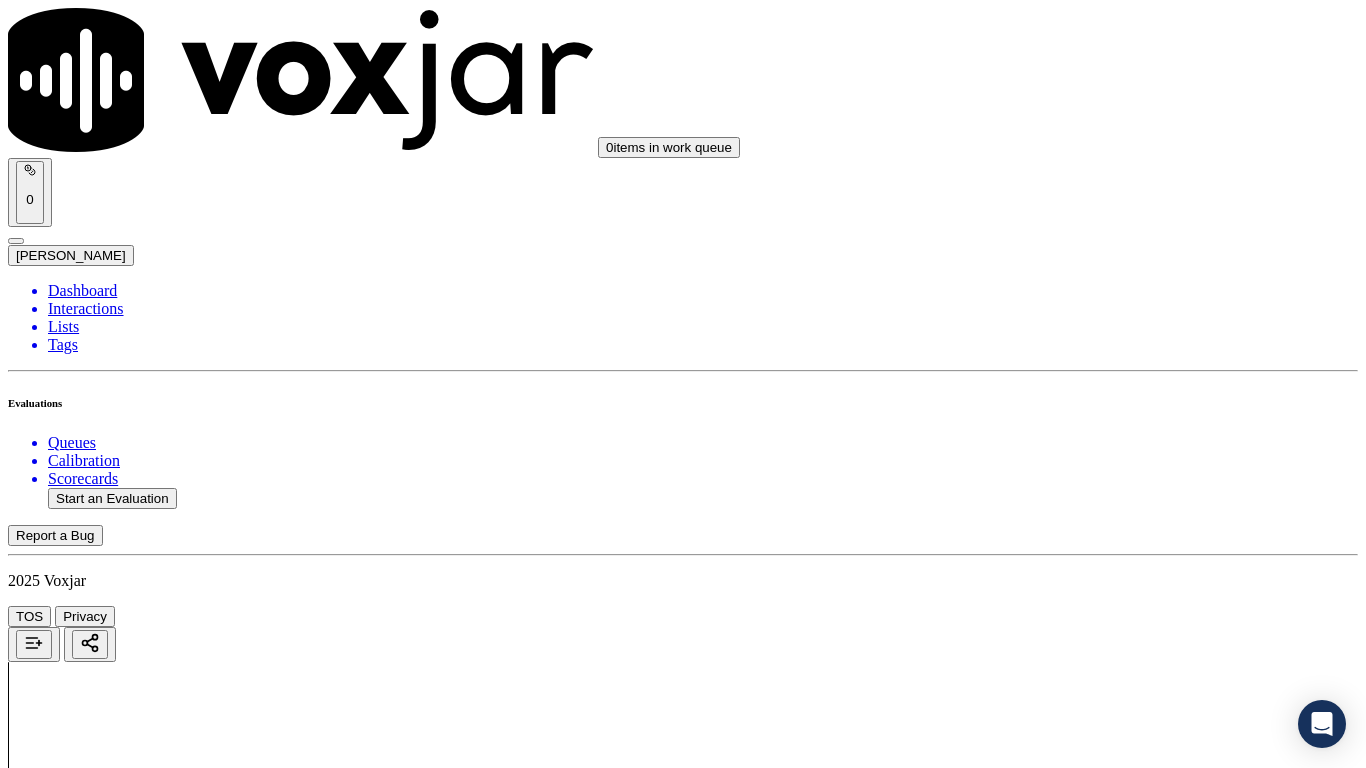 click on "Select an answer" at bounding box center (67, 4530) 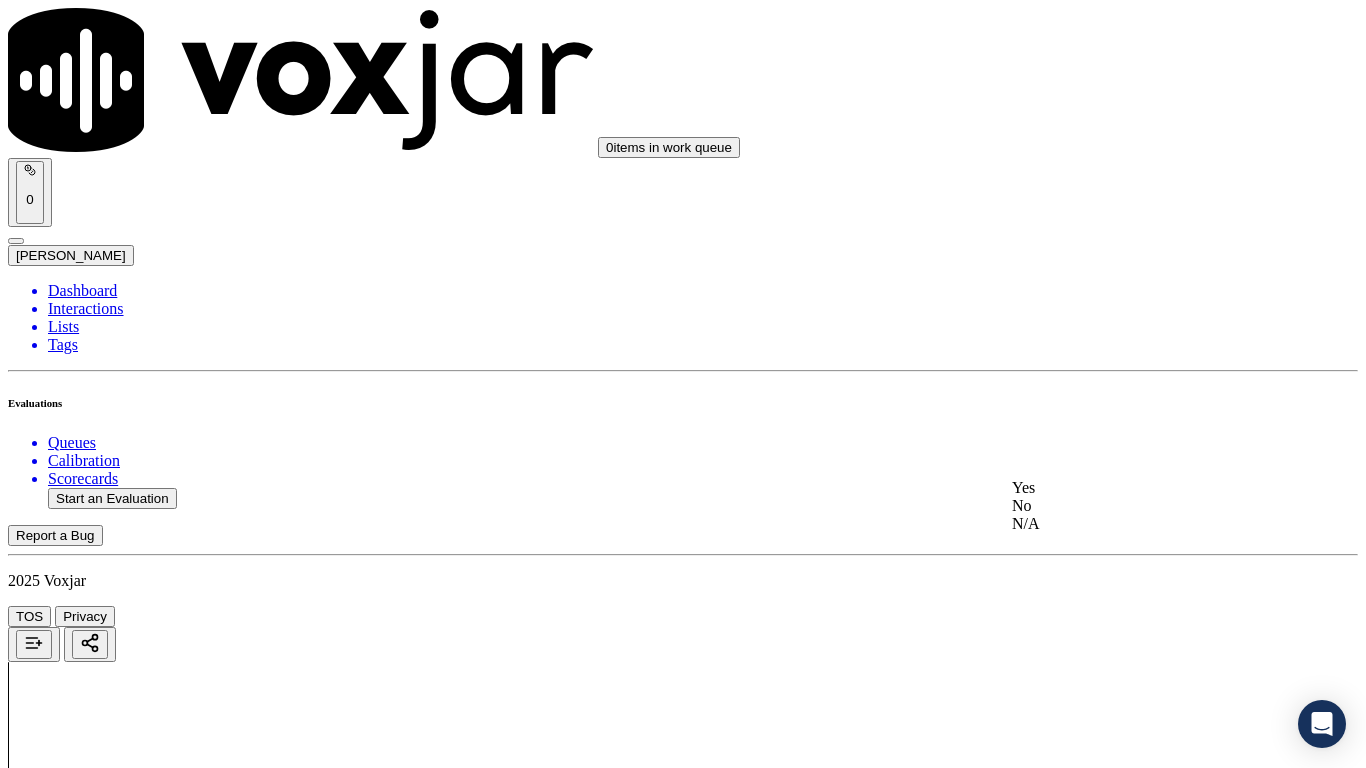 click on "Yes" at bounding box center (1139, 488) 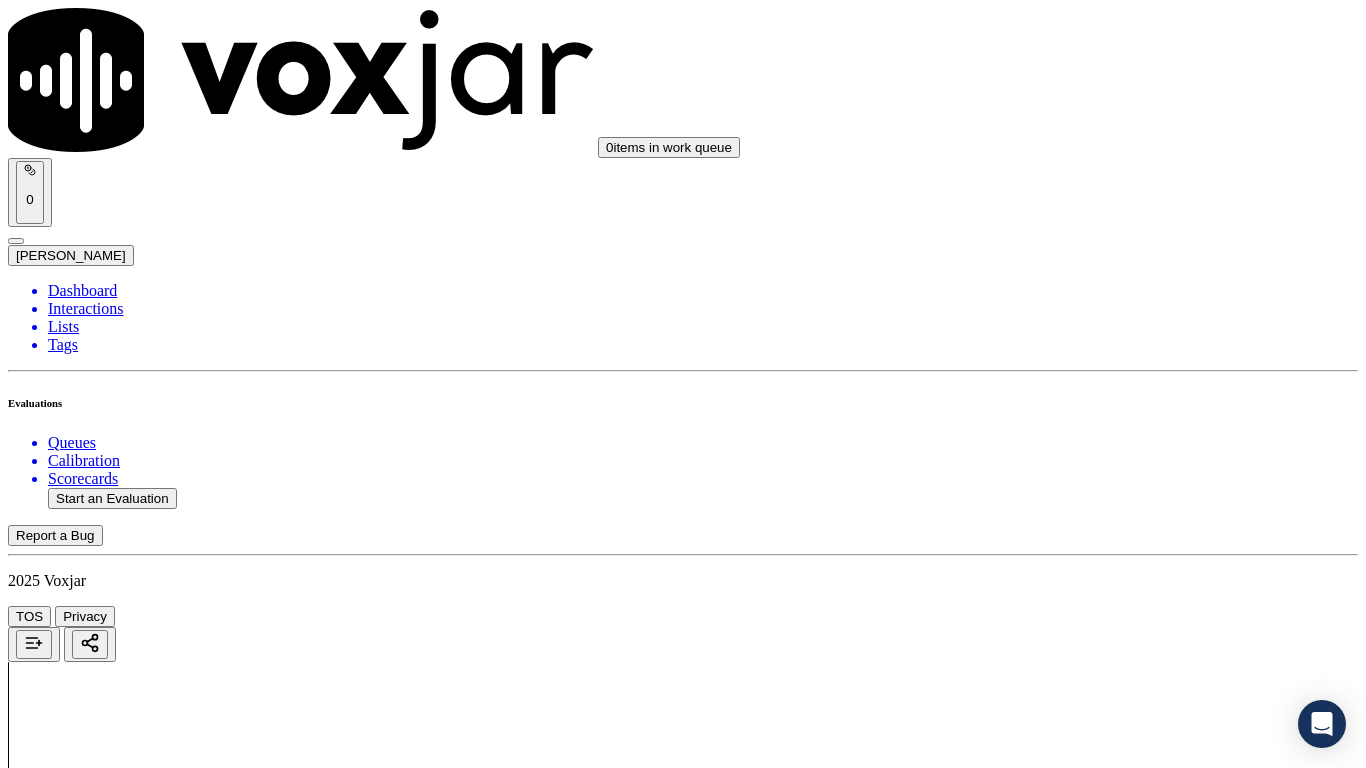 scroll, scrollTop: 3000, scrollLeft: 0, axis: vertical 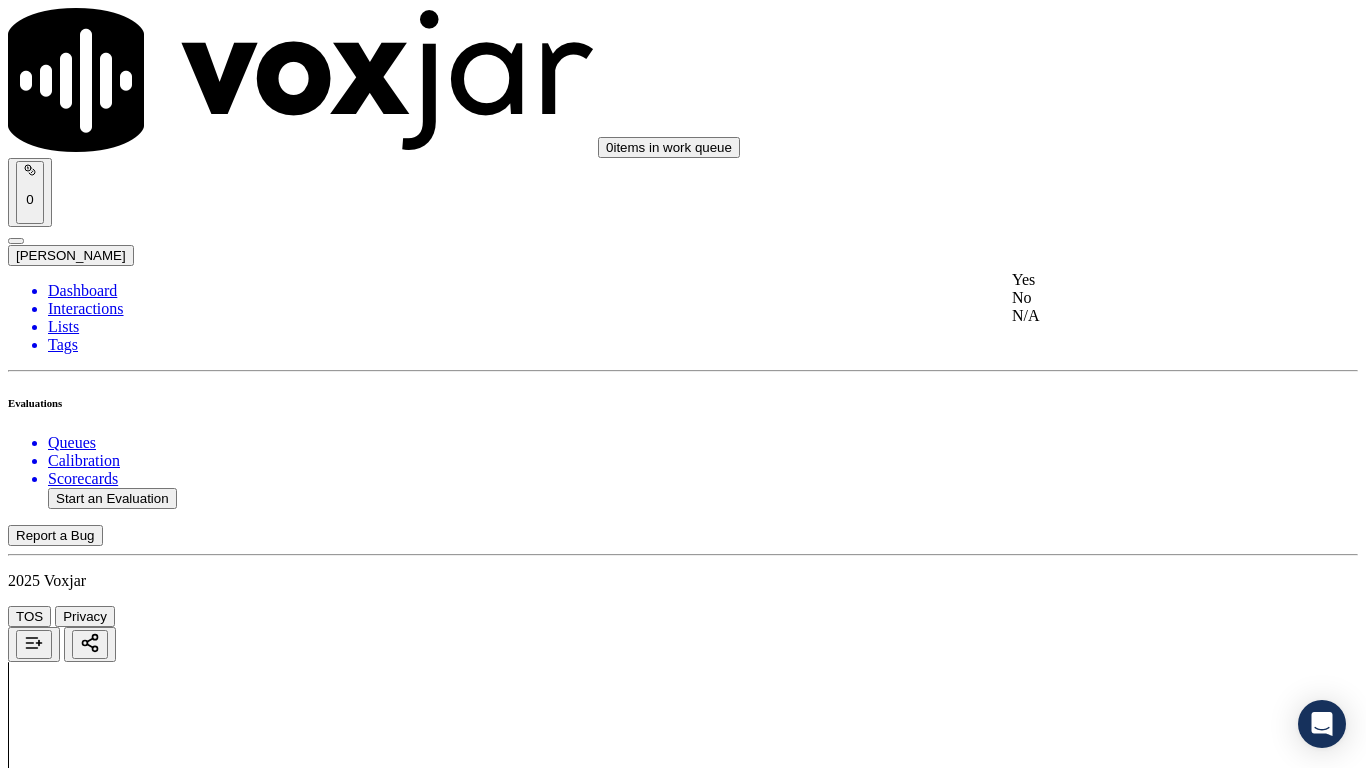 drag, startPoint x: 1106, startPoint y: 299, endPoint x: 1129, endPoint y: 470, distance: 172.53986 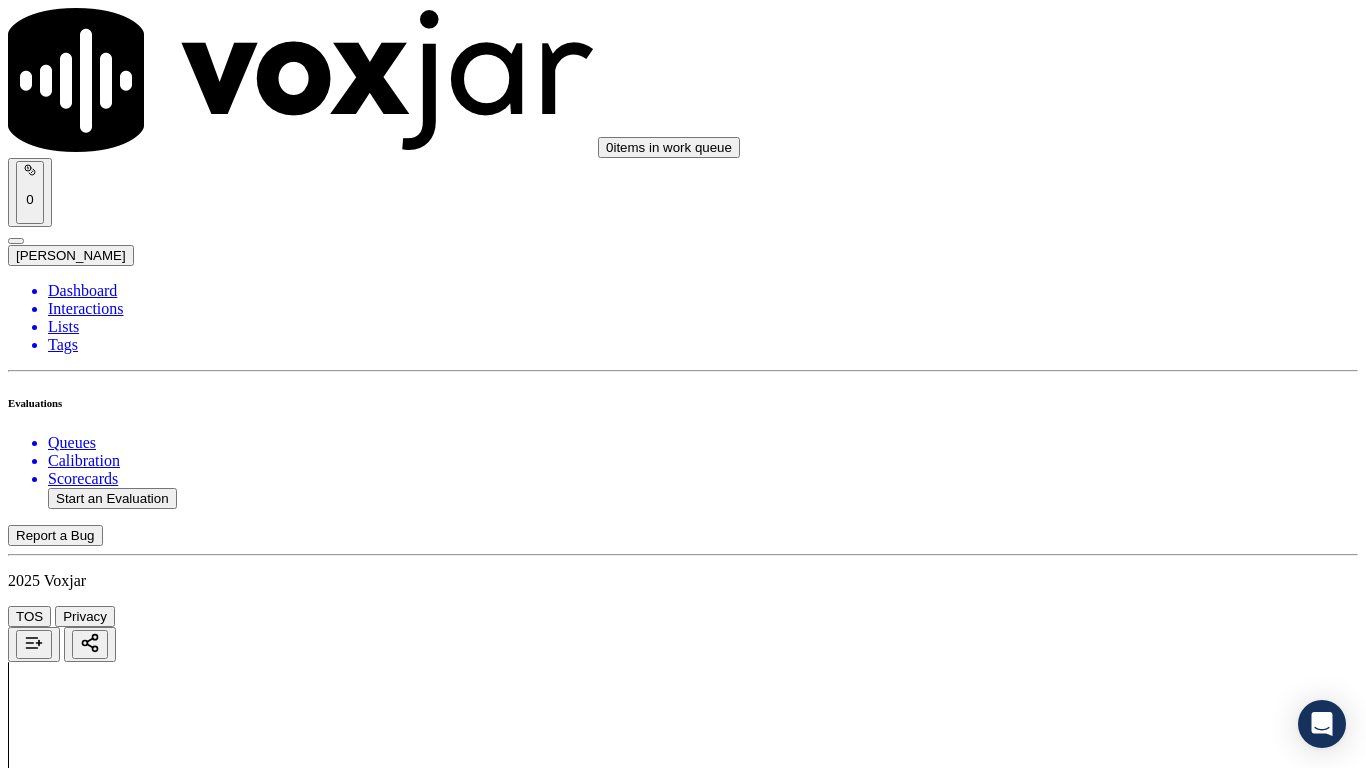drag, startPoint x: 1139, startPoint y: 591, endPoint x: 1139, endPoint y: 606, distance: 15 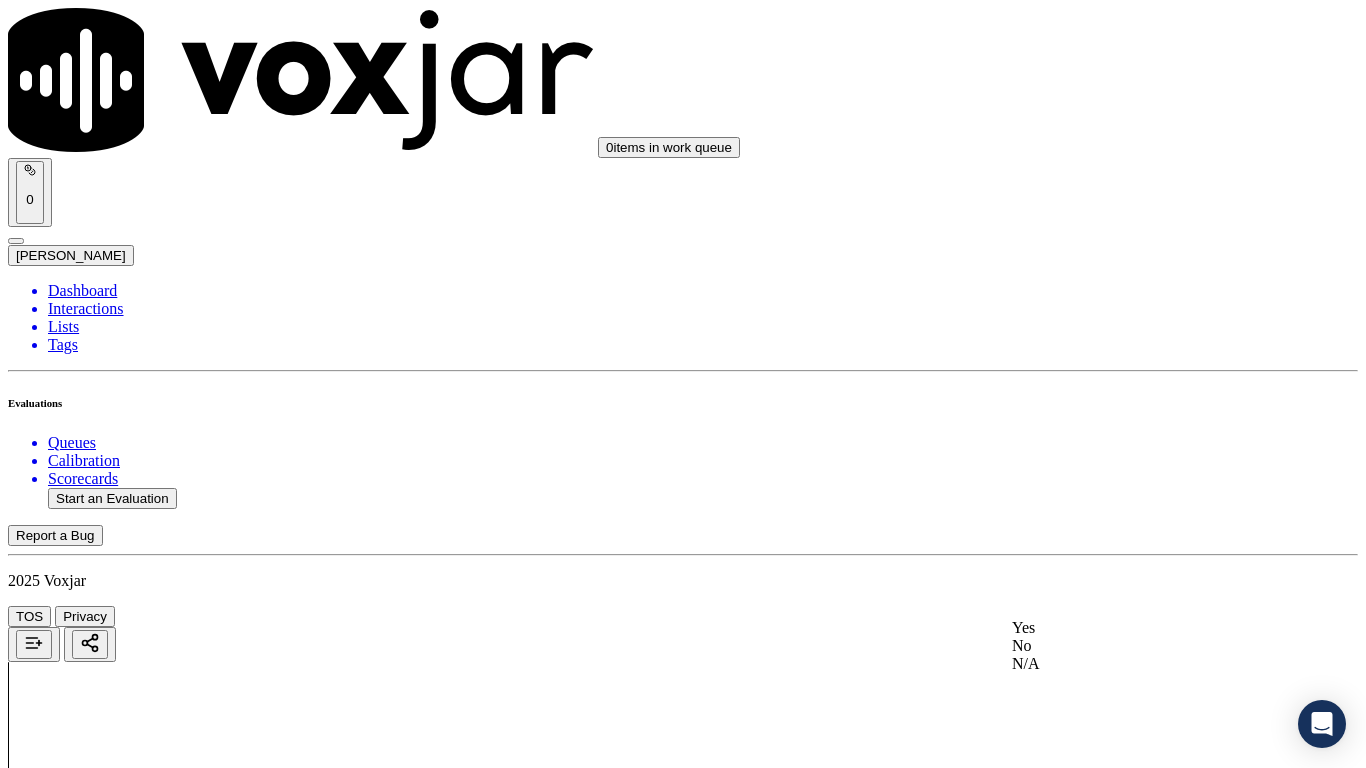 click on "Yes" at bounding box center (1139, 628) 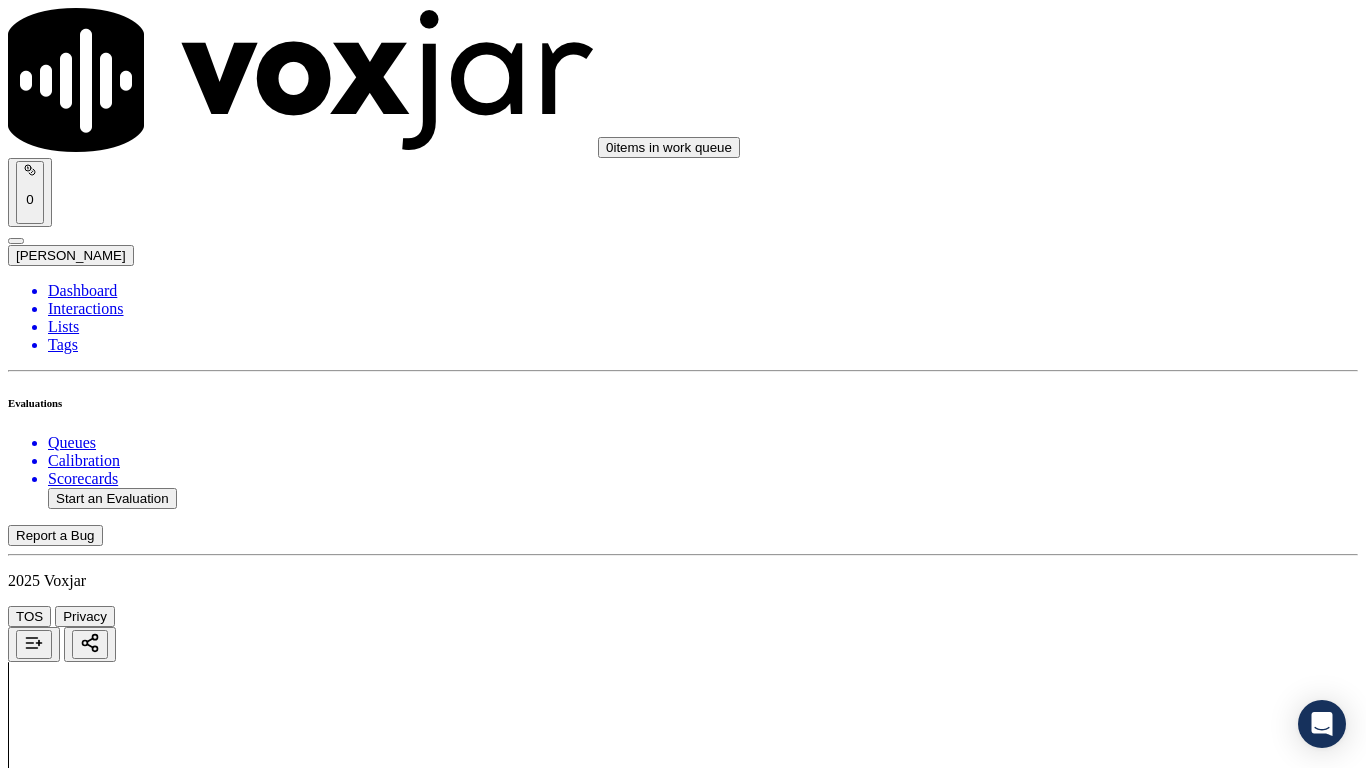 scroll, scrollTop: 3600, scrollLeft: 0, axis: vertical 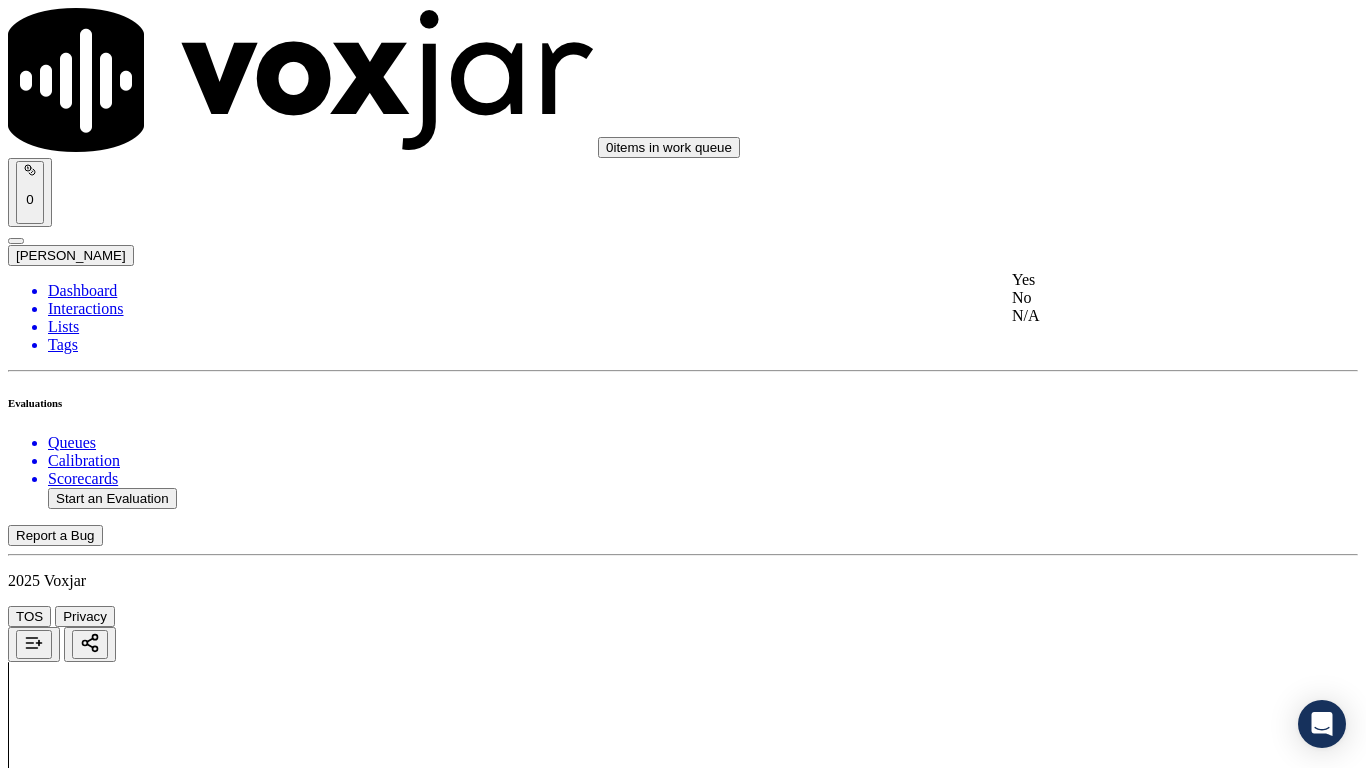 click on "Yes" at bounding box center [1139, 280] 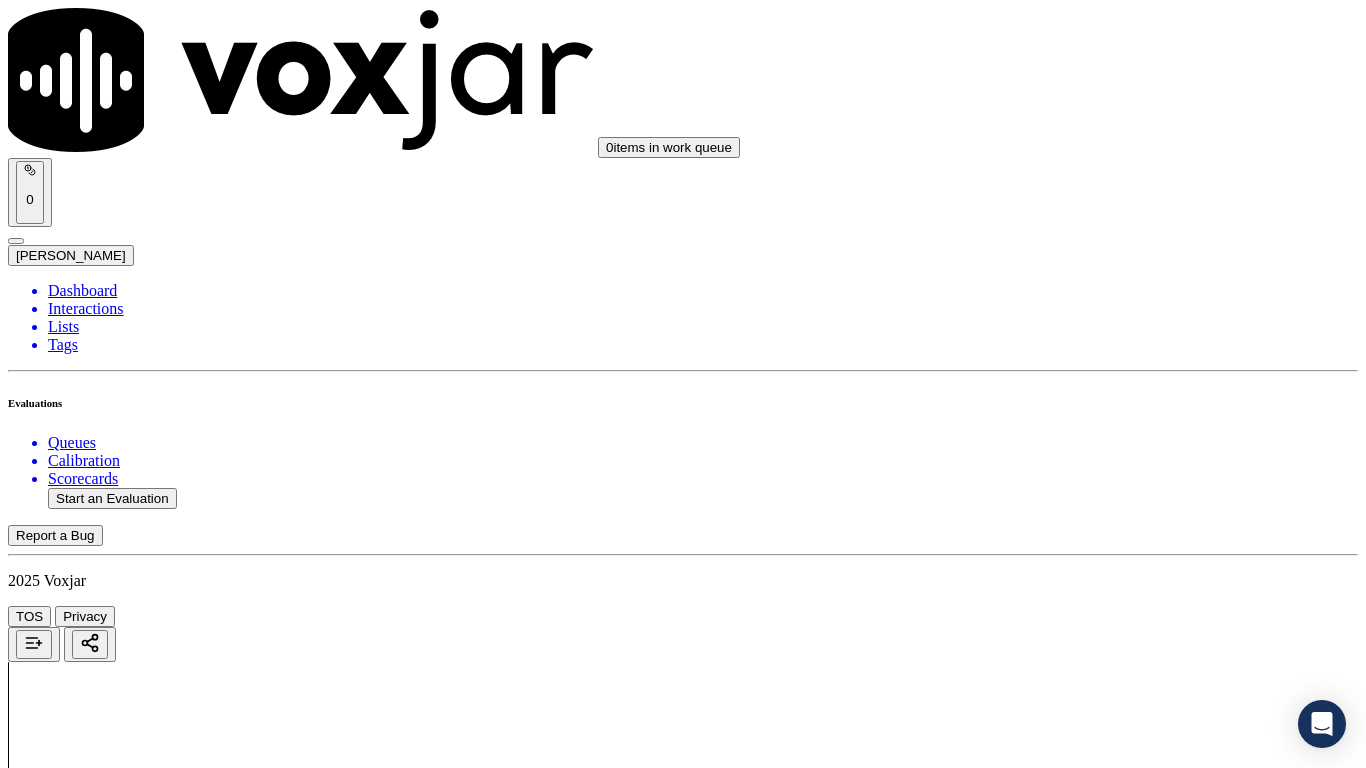 scroll, scrollTop: 4100, scrollLeft: 0, axis: vertical 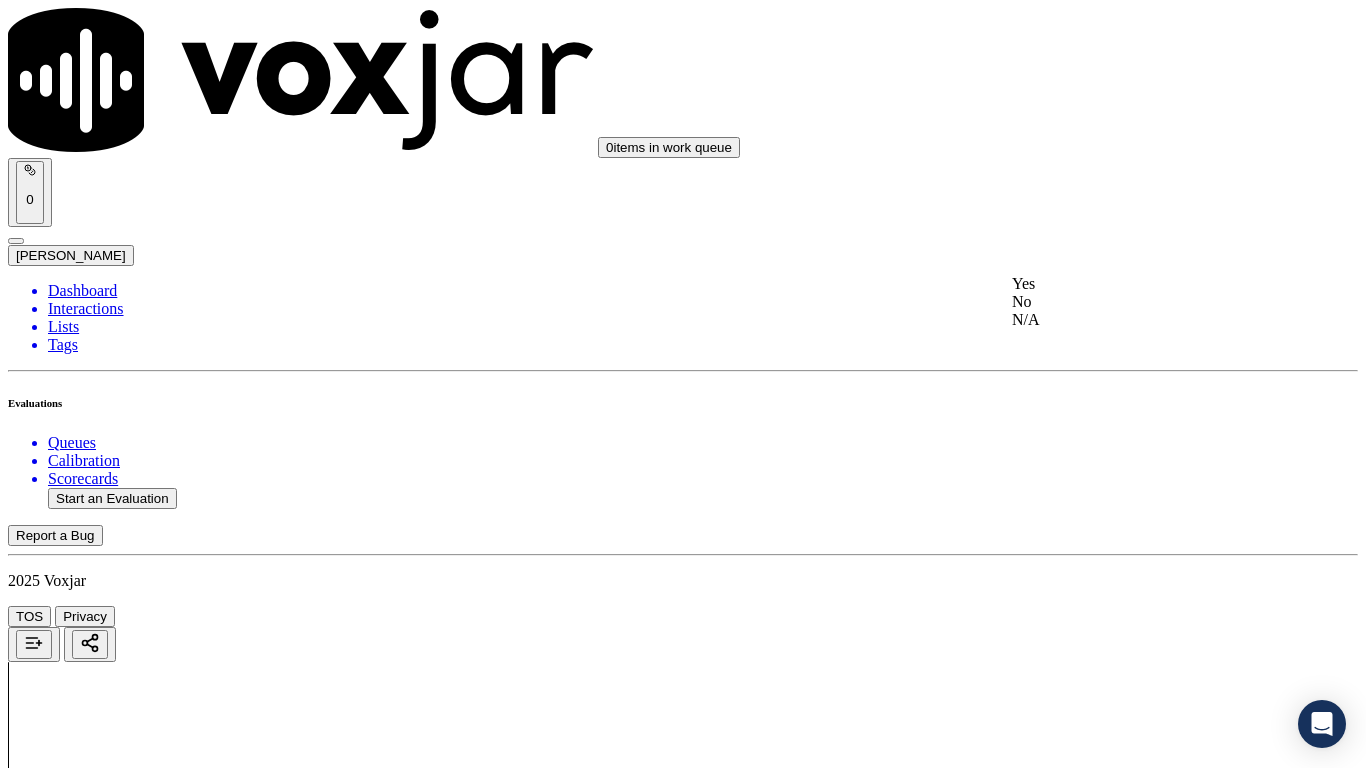 click on "Yes" at bounding box center (1139, 284) 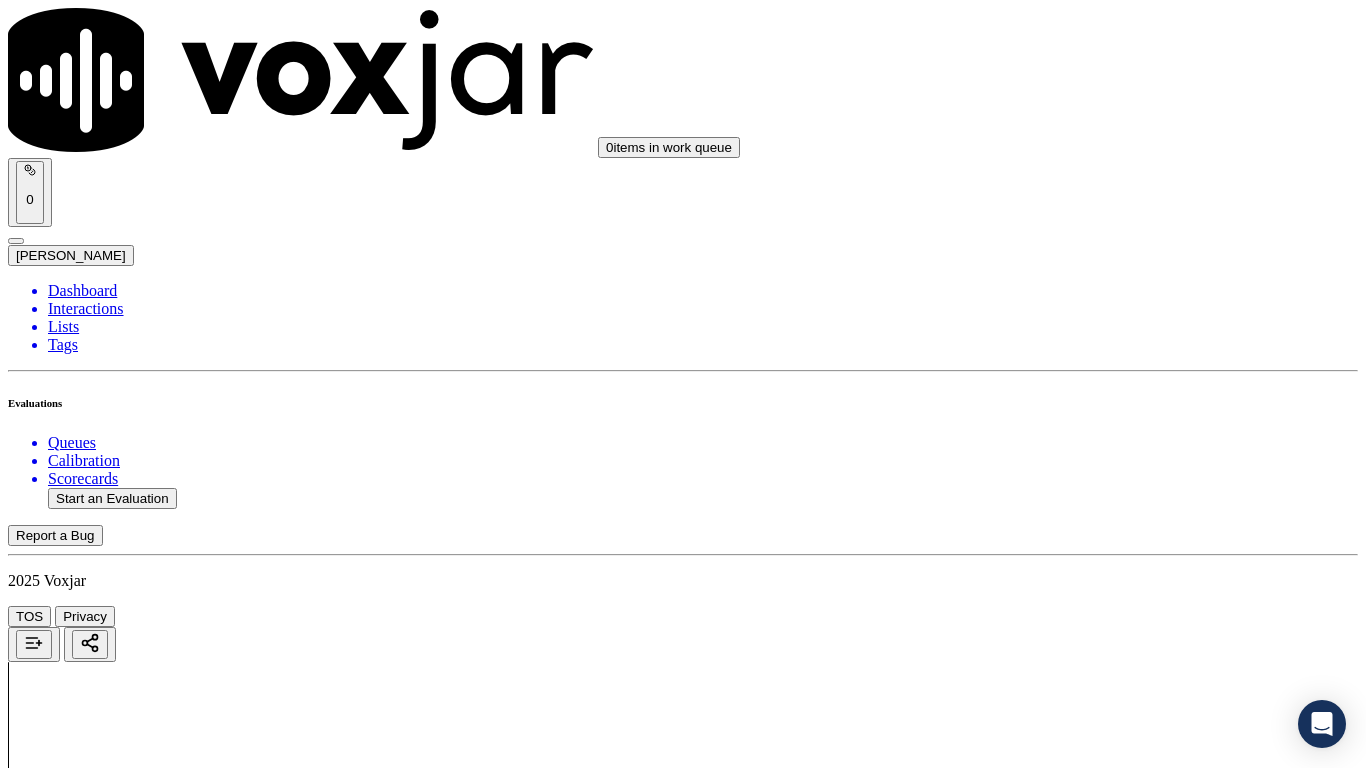 scroll, scrollTop: 3800, scrollLeft: 0, axis: vertical 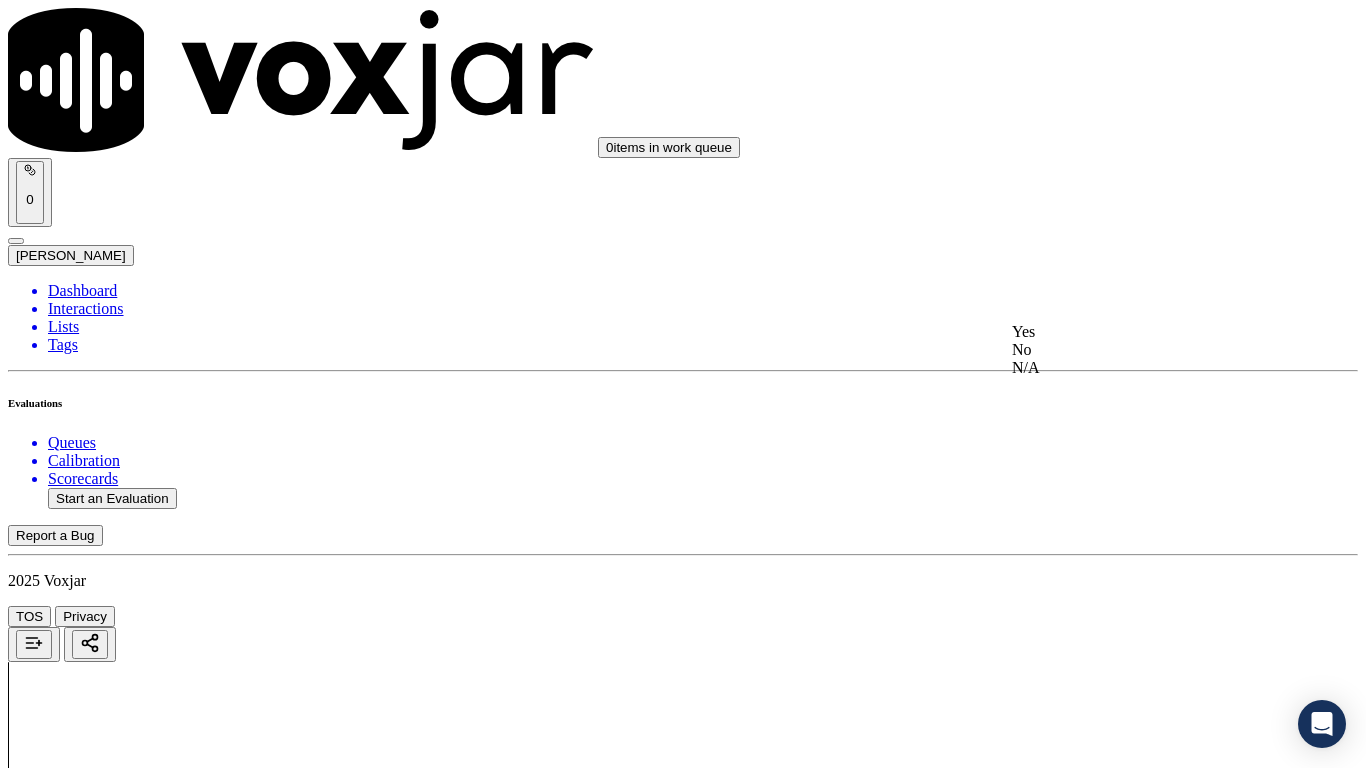 click on "Yes" at bounding box center (1139, 332) 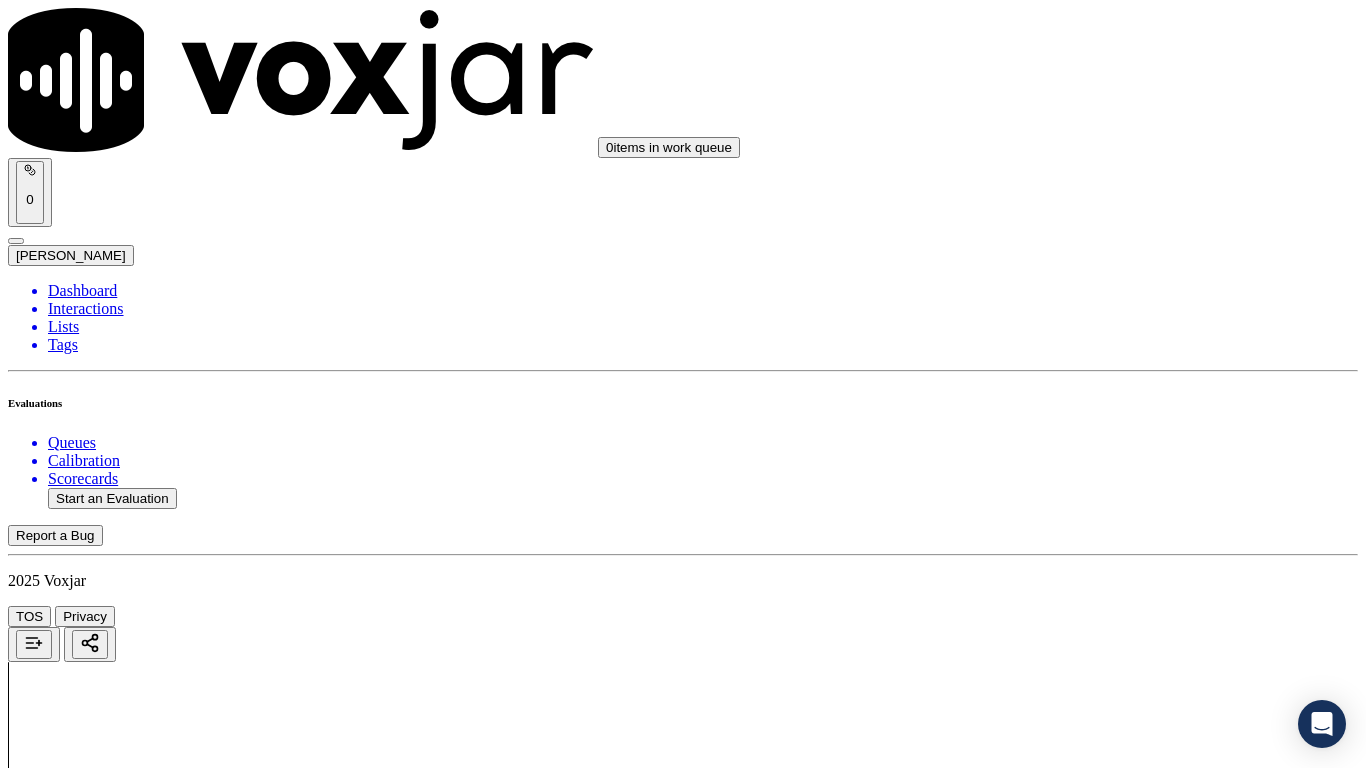 scroll, scrollTop: 4400, scrollLeft: 0, axis: vertical 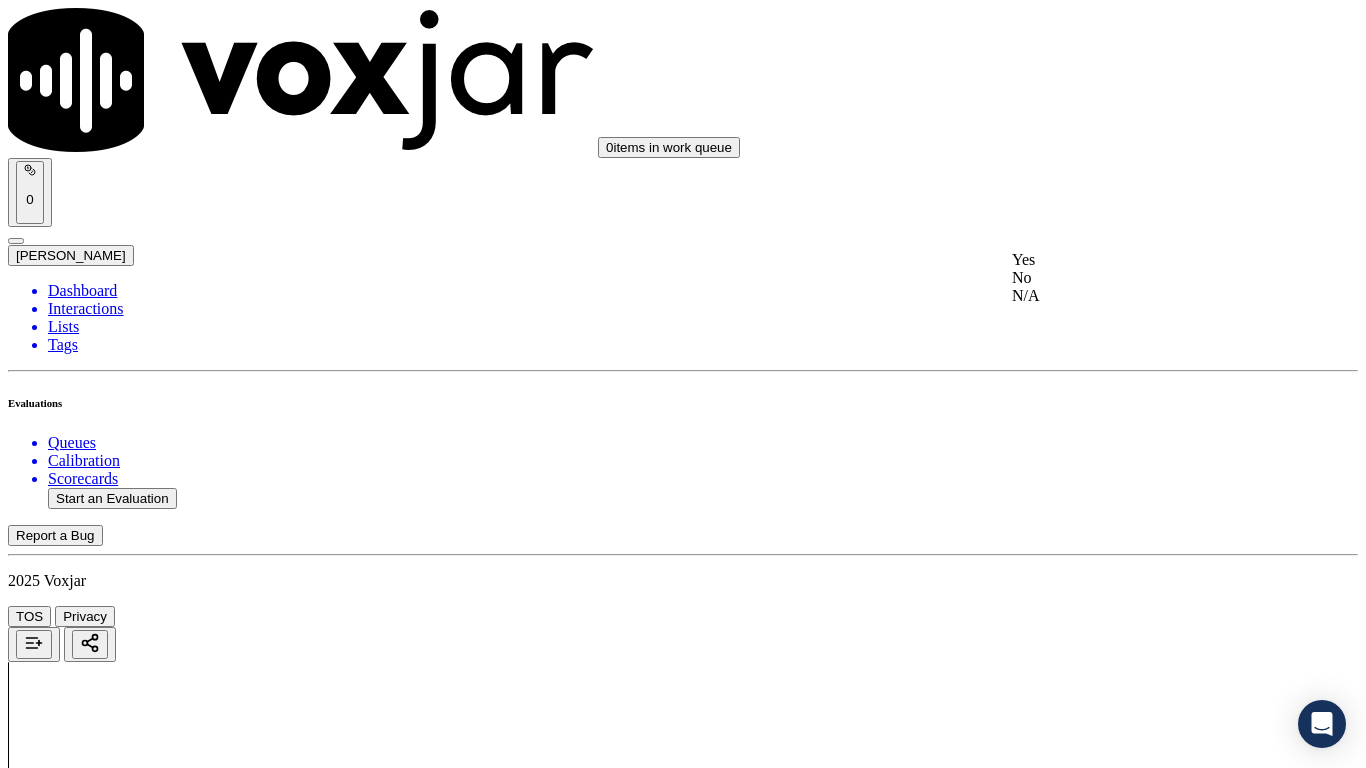 drag, startPoint x: 1133, startPoint y: 242, endPoint x: 1143, endPoint y: 291, distance: 50.01 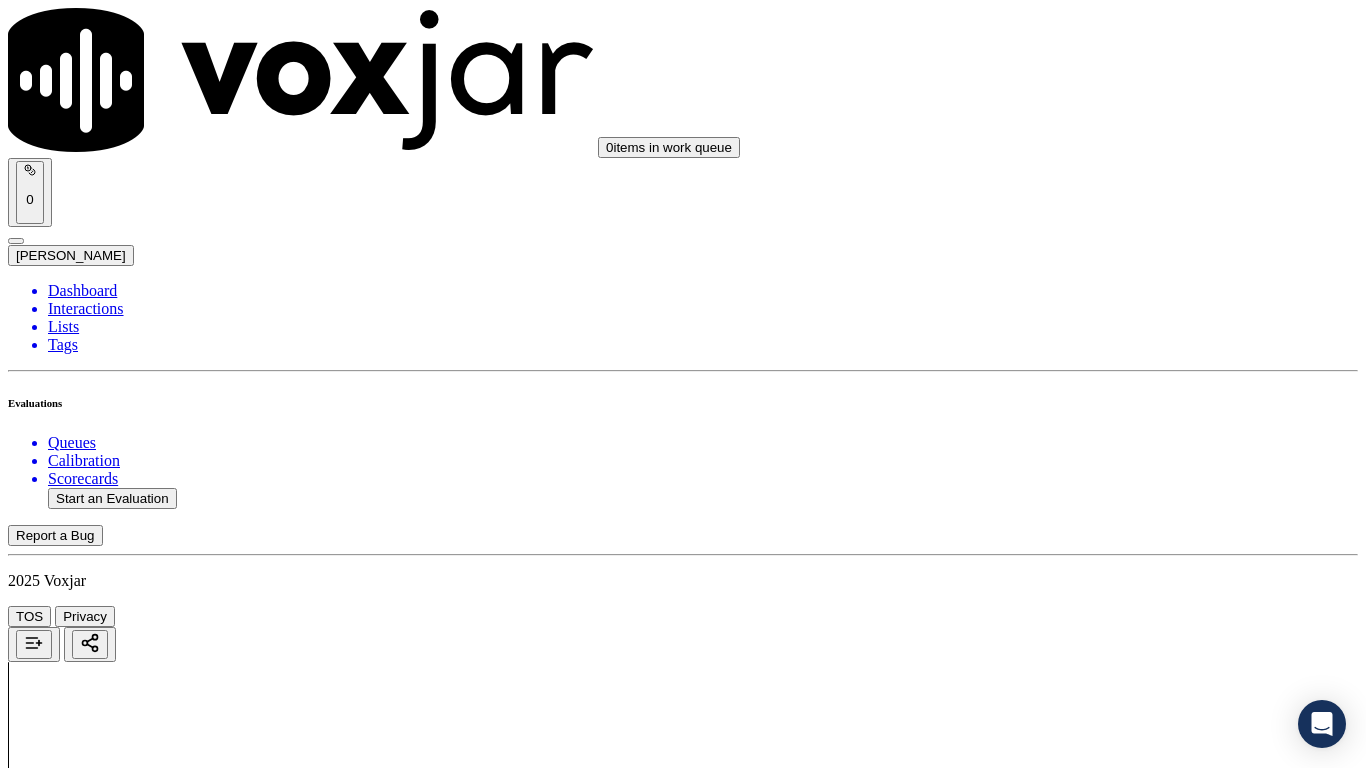 drag, startPoint x: 1153, startPoint y: 496, endPoint x: 1152, endPoint y: 520, distance: 24.020824 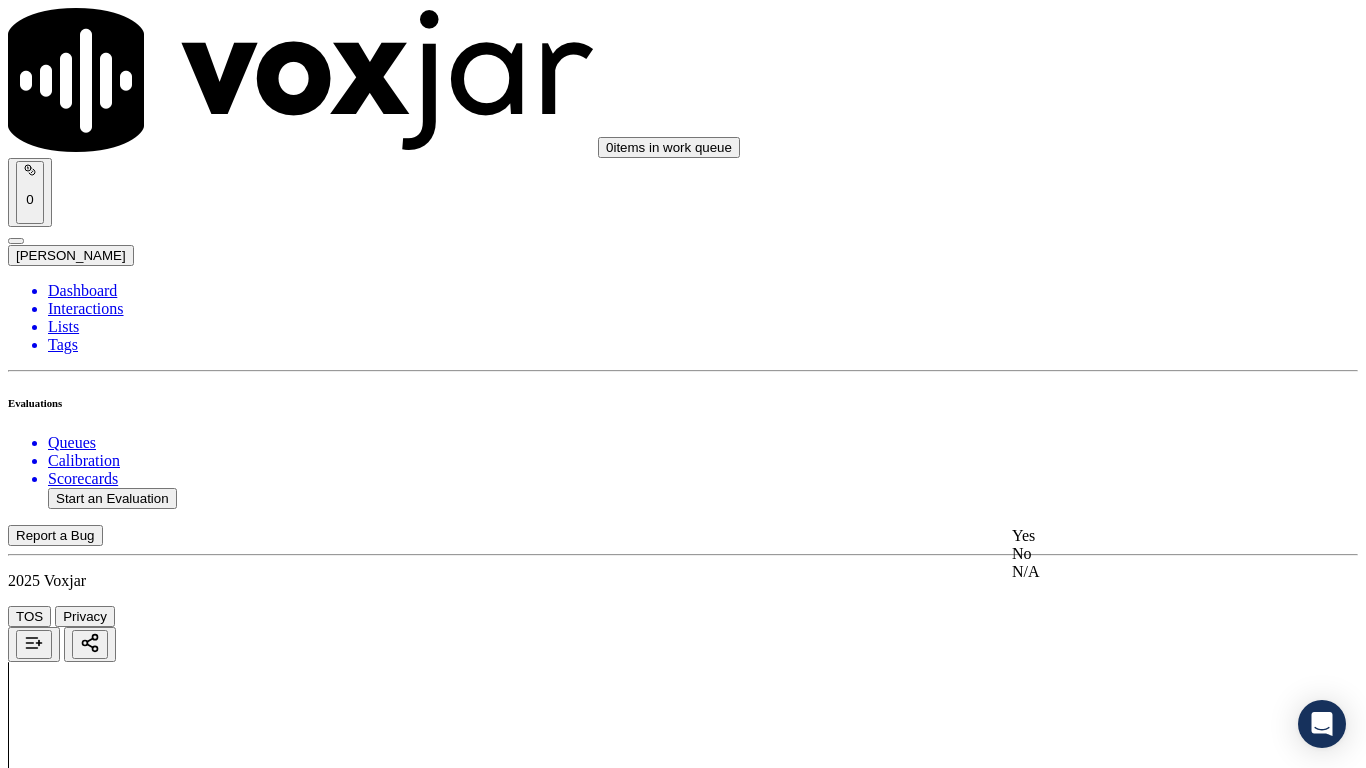 click on "Yes" at bounding box center [1139, 536] 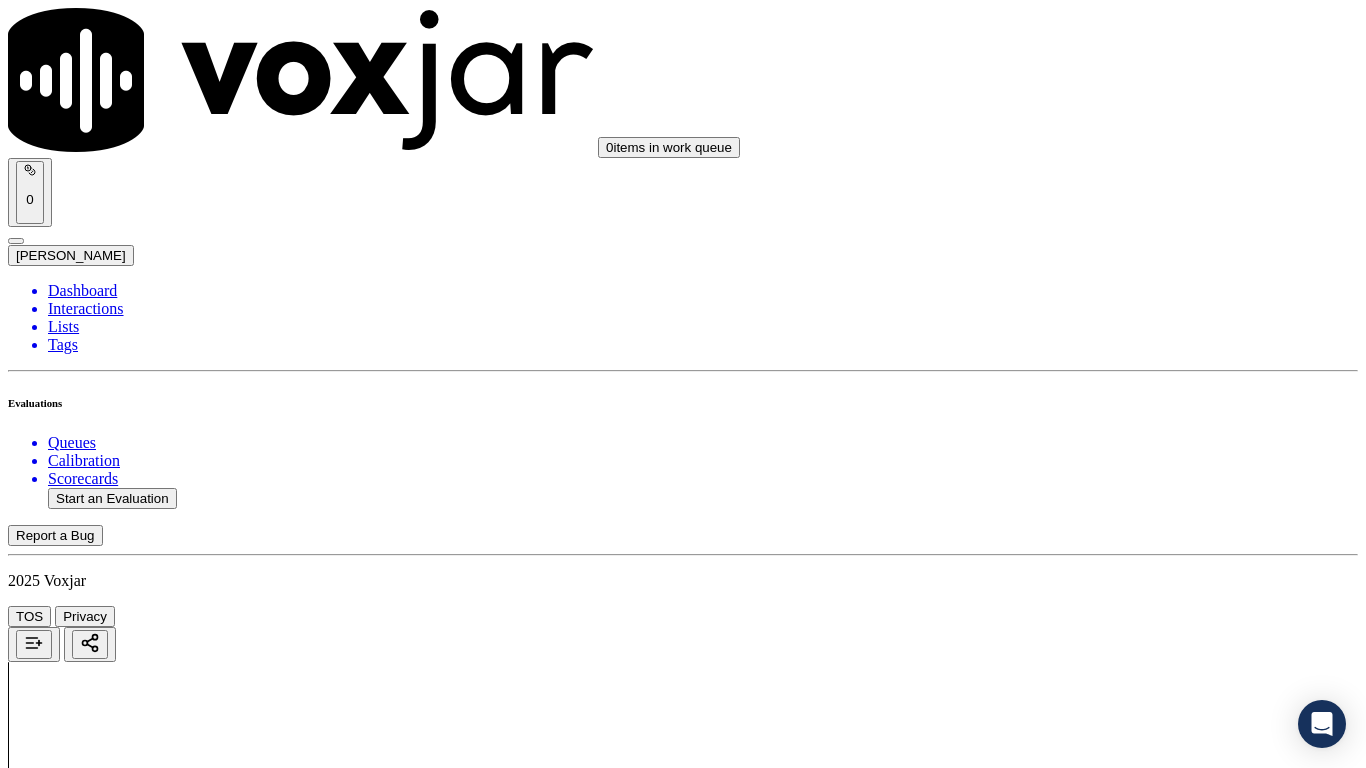 scroll, scrollTop: 4900, scrollLeft: 0, axis: vertical 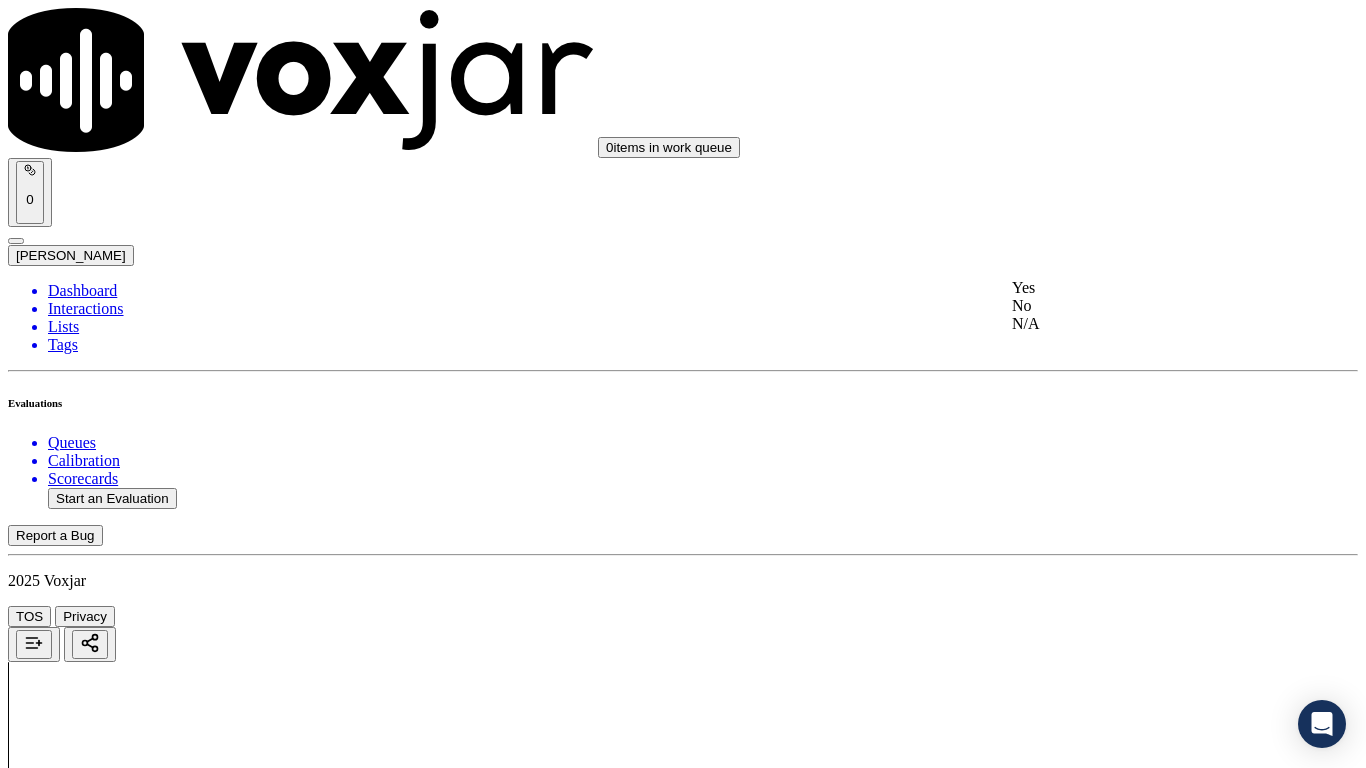 drag, startPoint x: 1107, startPoint y: 304, endPoint x: 1124, endPoint y: 373, distance: 71.063354 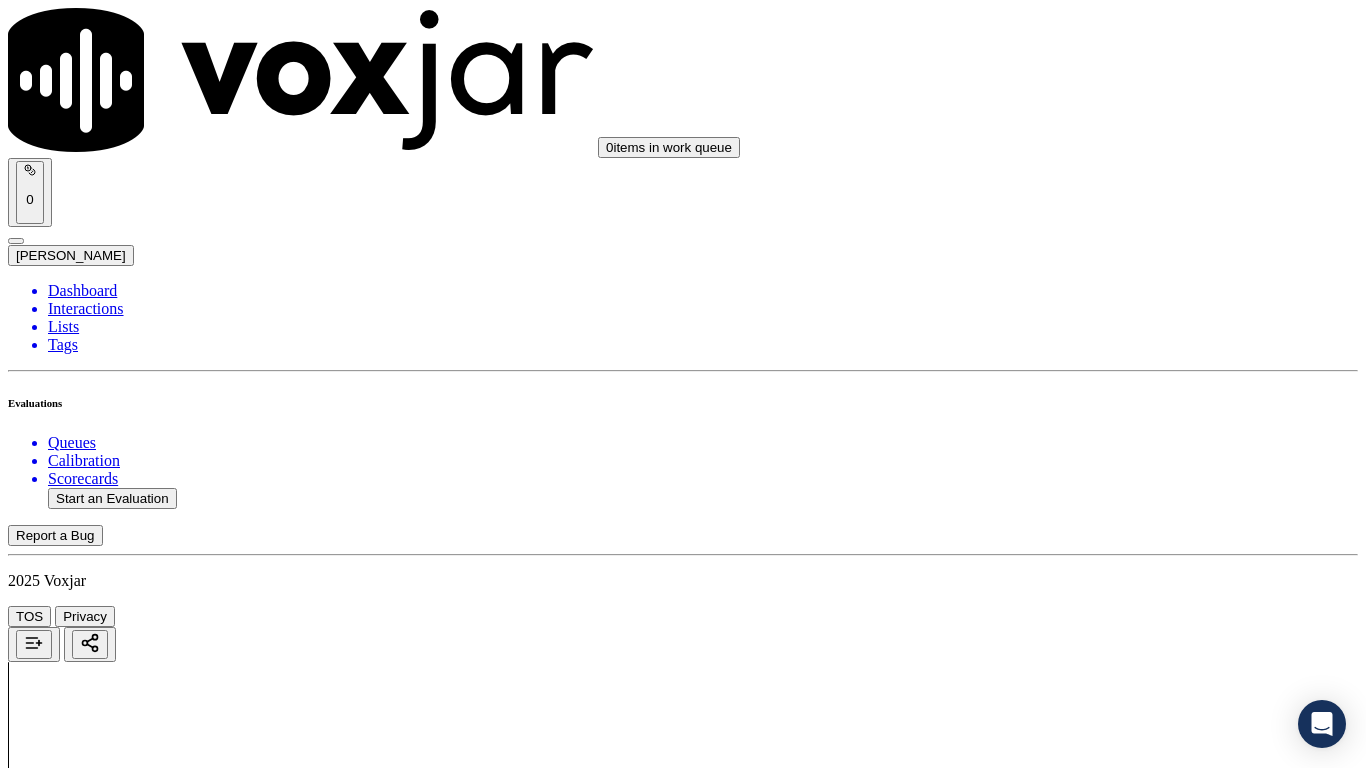 click on "Select an answer" at bounding box center (67, 6799) 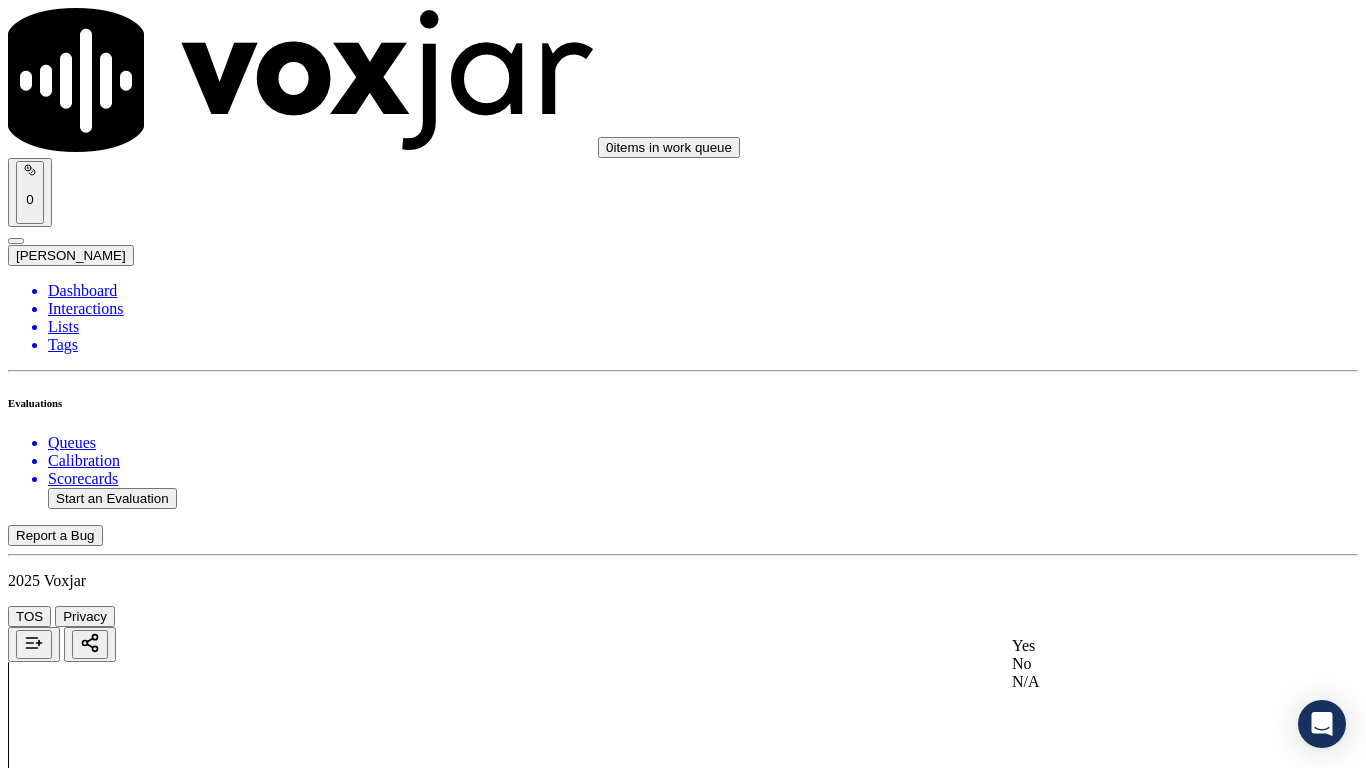 drag, startPoint x: 1092, startPoint y: 659, endPoint x: 1094, endPoint y: 612, distance: 47.042534 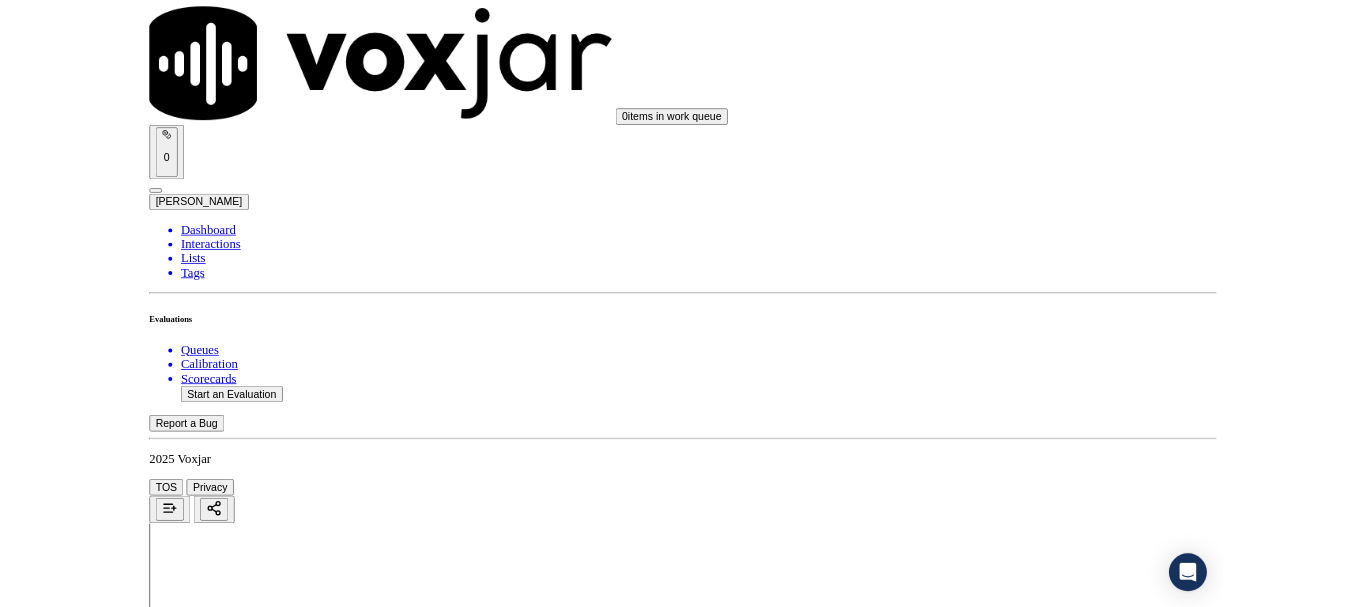 scroll, scrollTop: 5533, scrollLeft: 0, axis: vertical 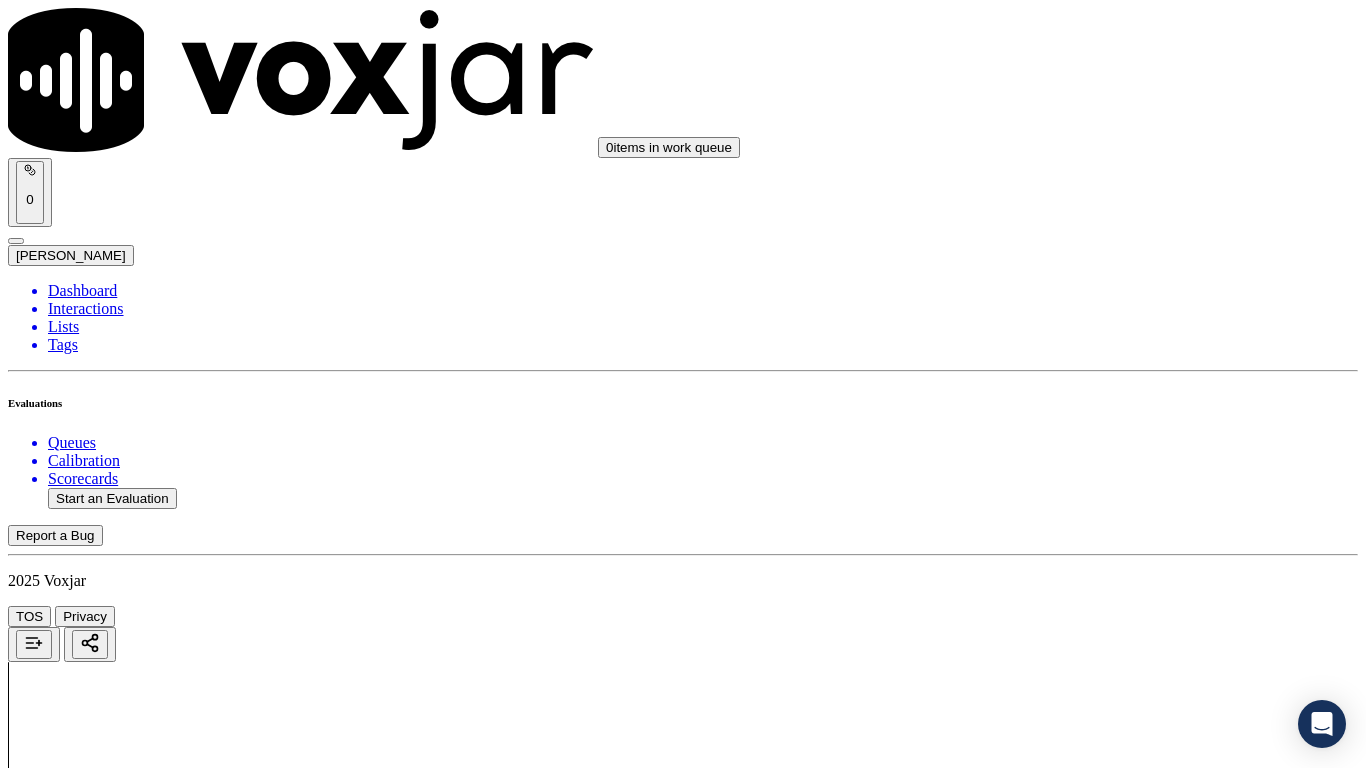 click on "Select an answer" at bounding box center [67, 7036] 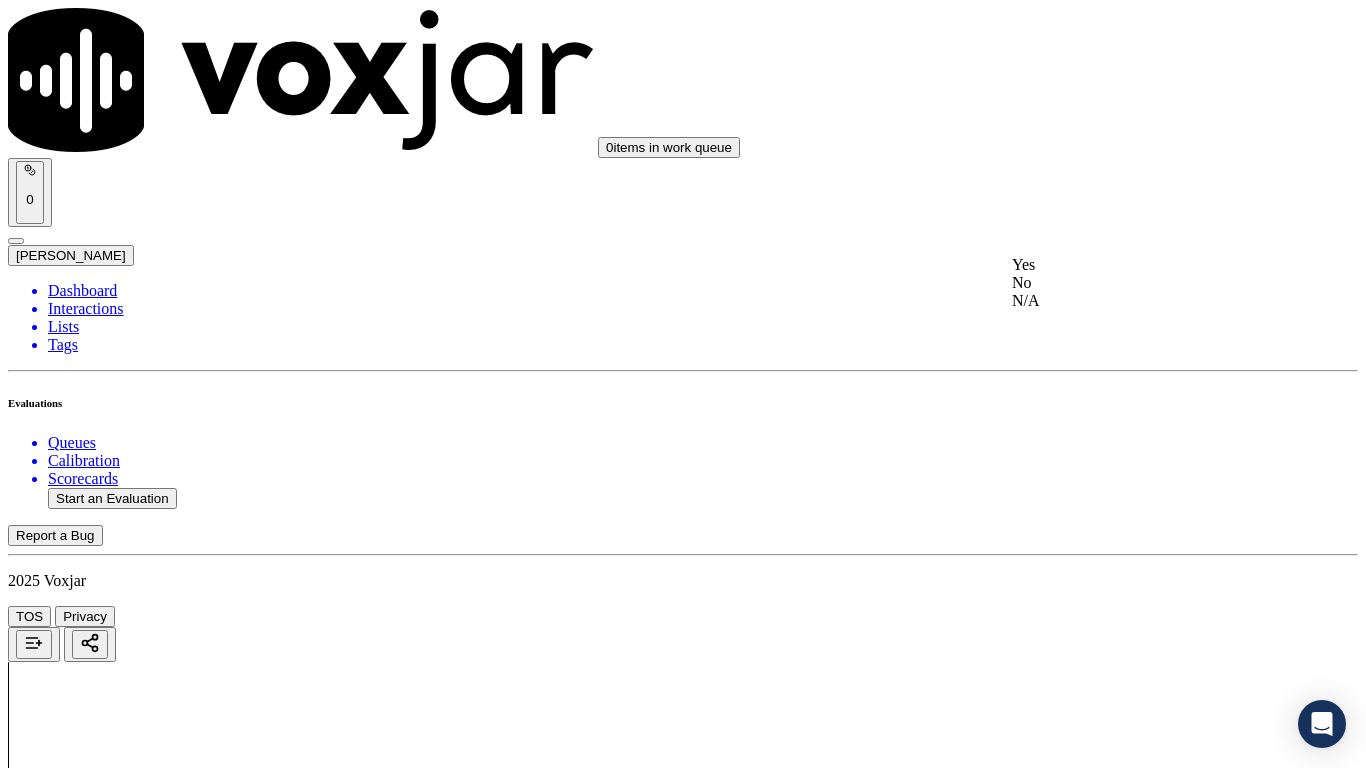 click on "Yes" at bounding box center (1139, 265) 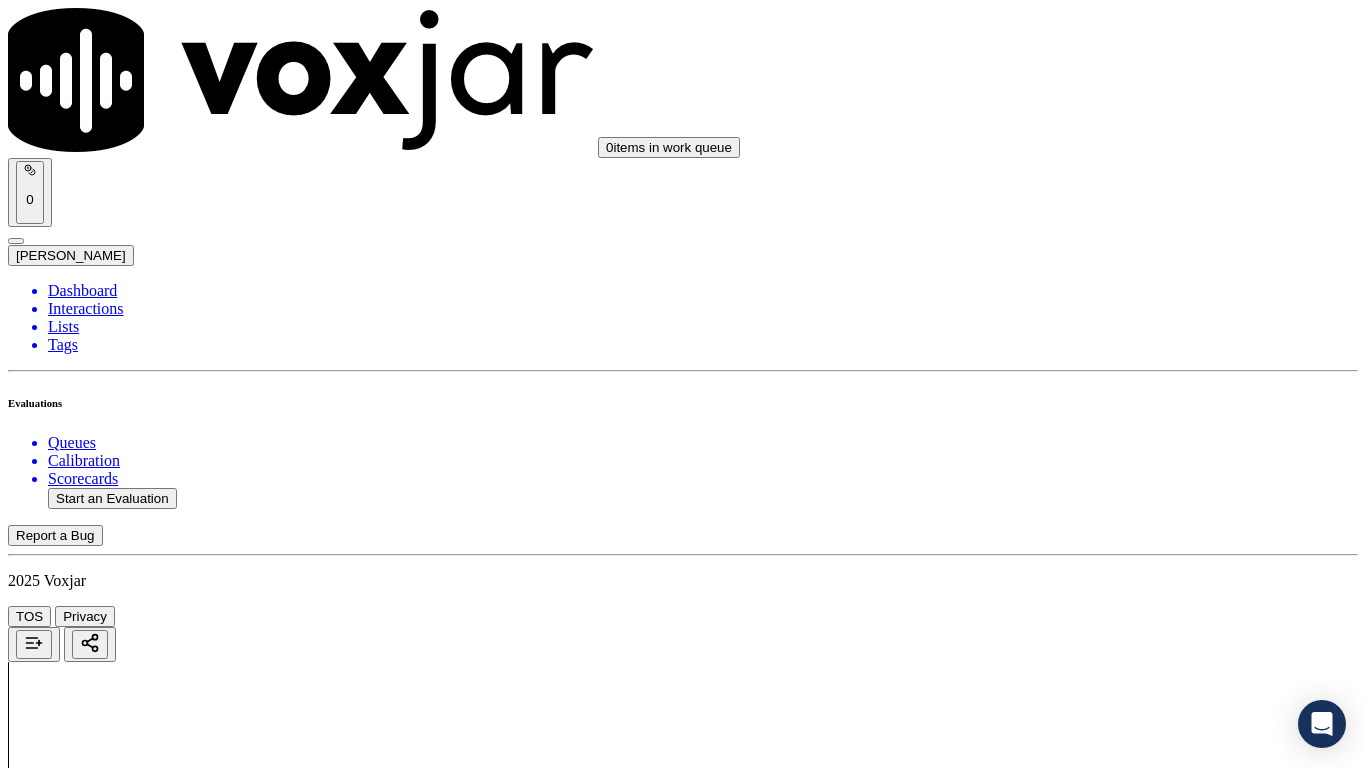 click on "Select an answer" at bounding box center (67, 7286) 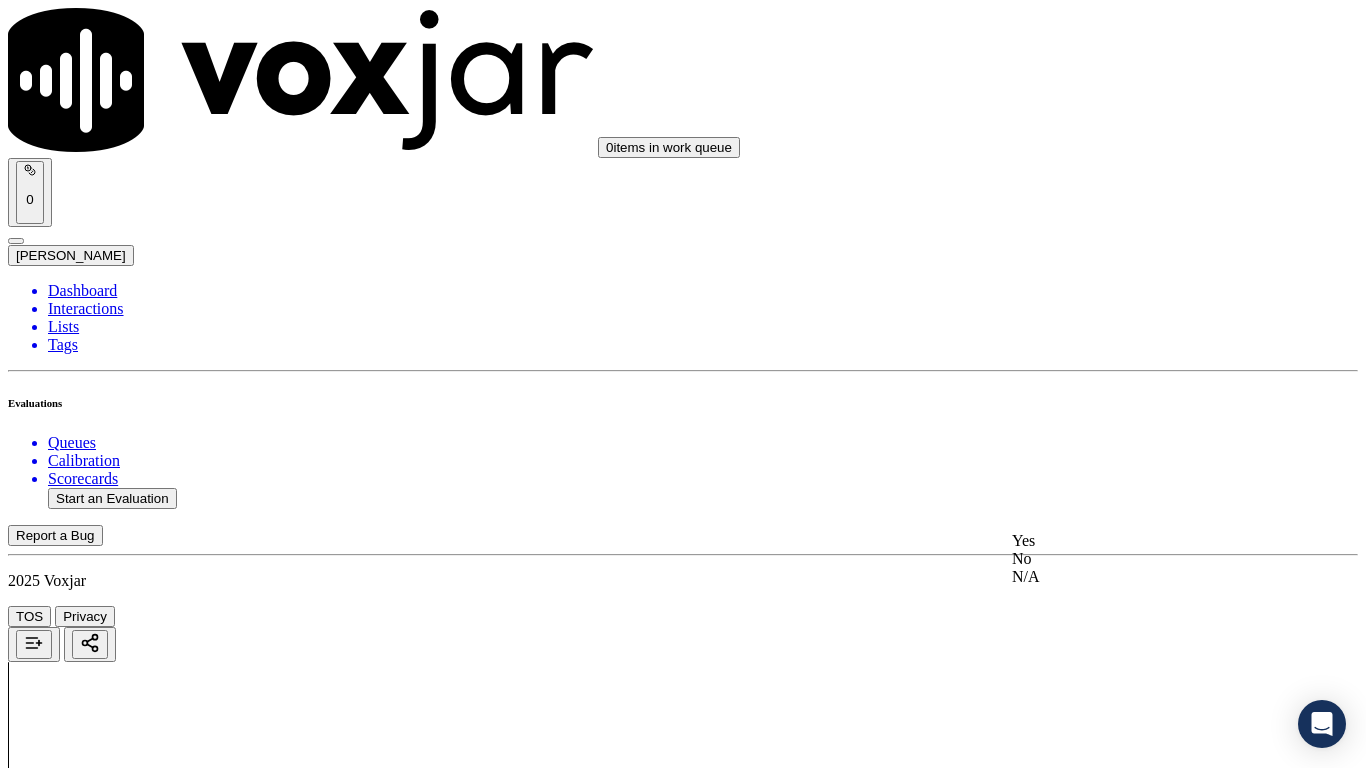 click on "Yes" at bounding box center (1139, 541) 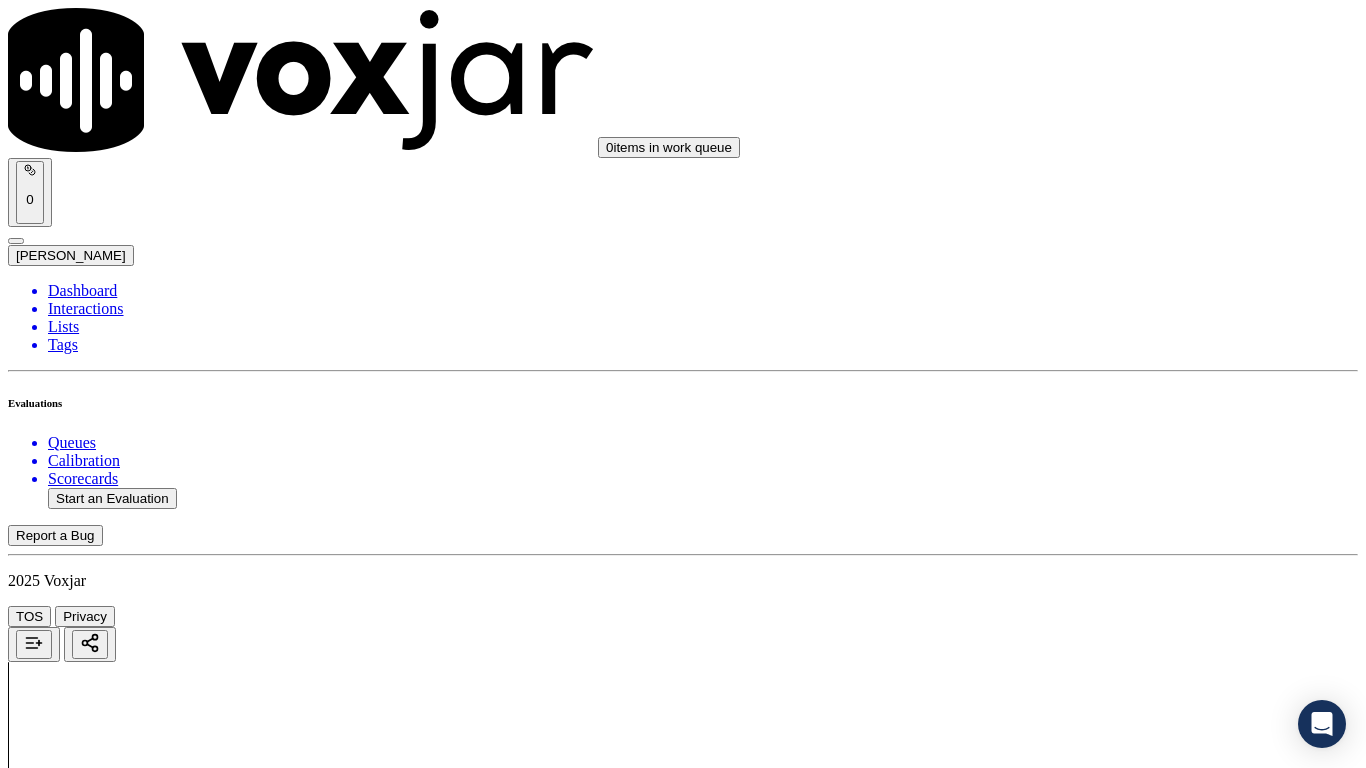 click on "Submit Scores" at bounding box center (59, 7345) 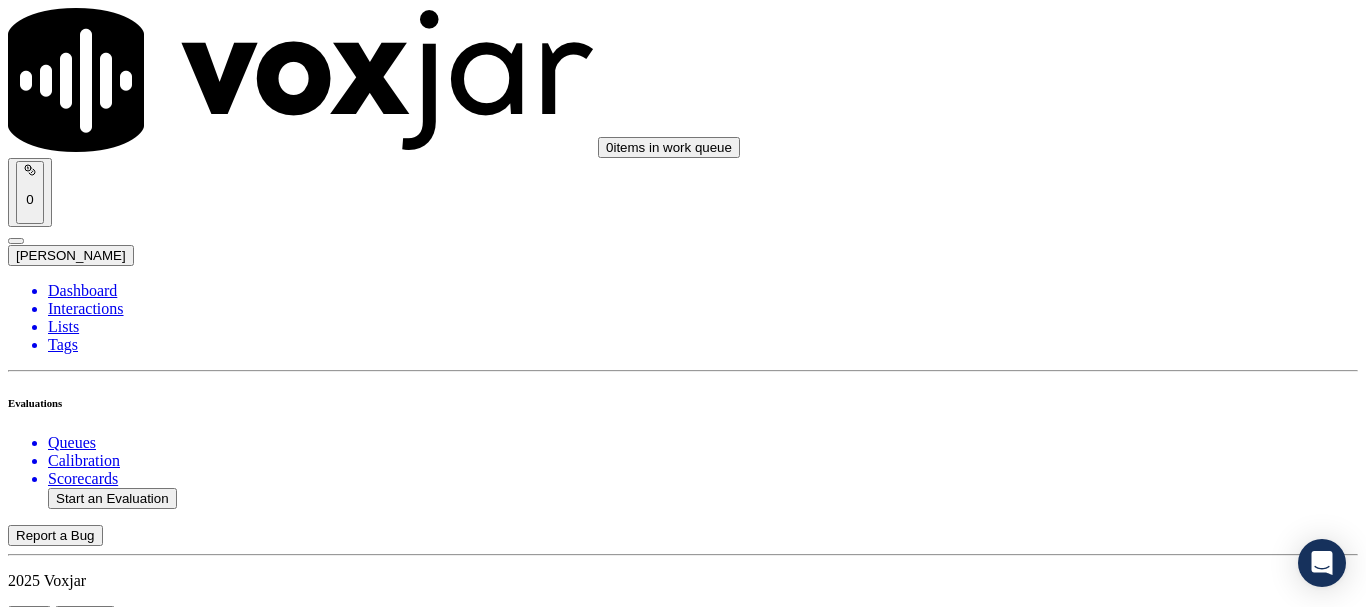 click on "Start an Evaluation" 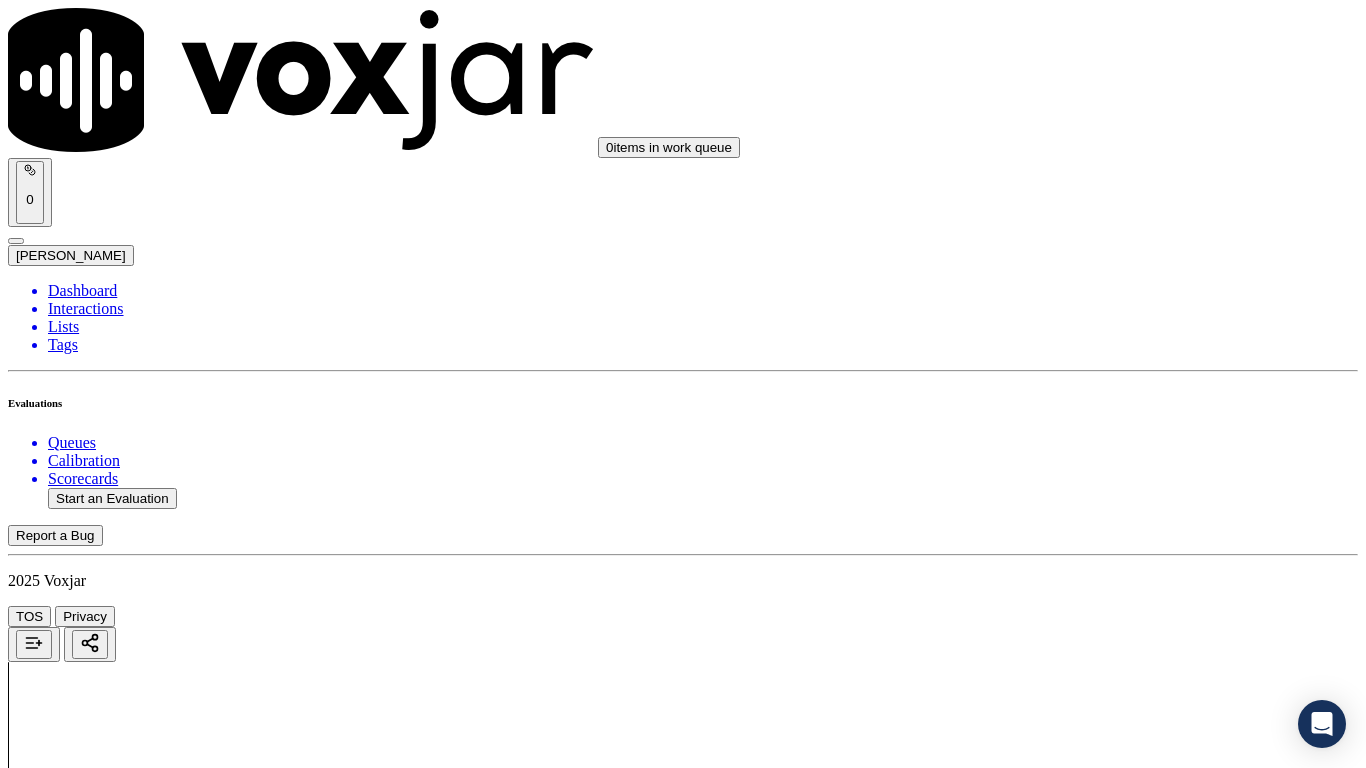 click on "Upload interaction to start evaluation" at bounding box center [124, 2728] 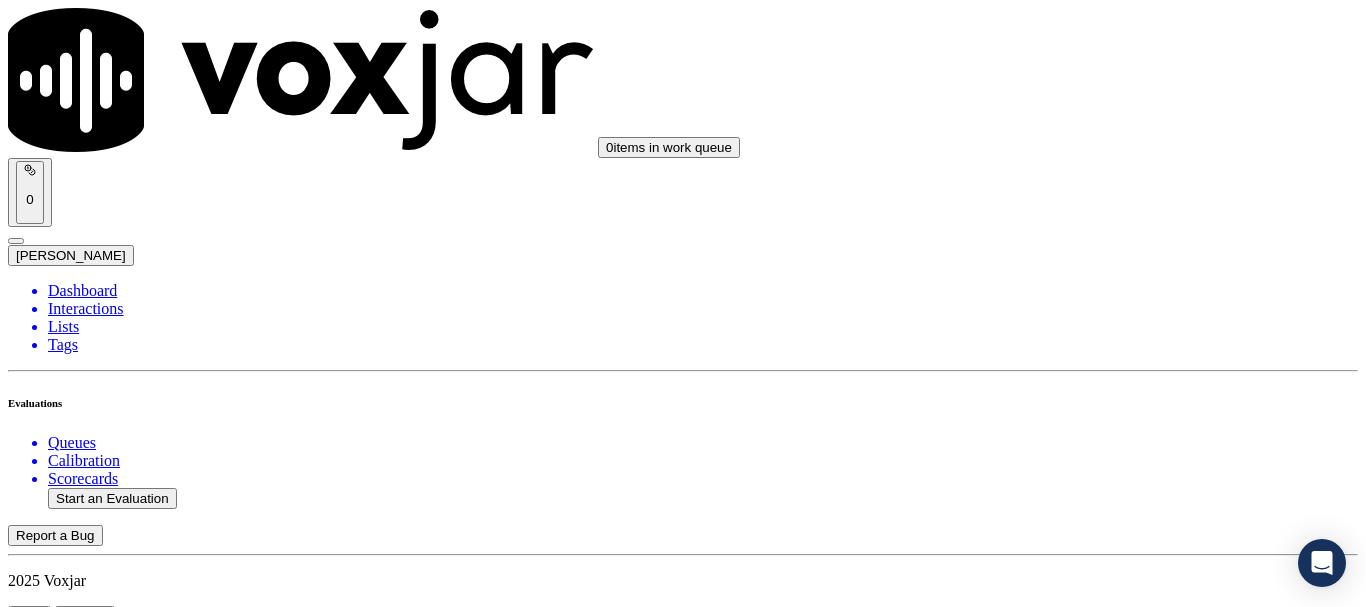 scroll, scrollTop: 300, scrollLeft: 0, axis: vertical 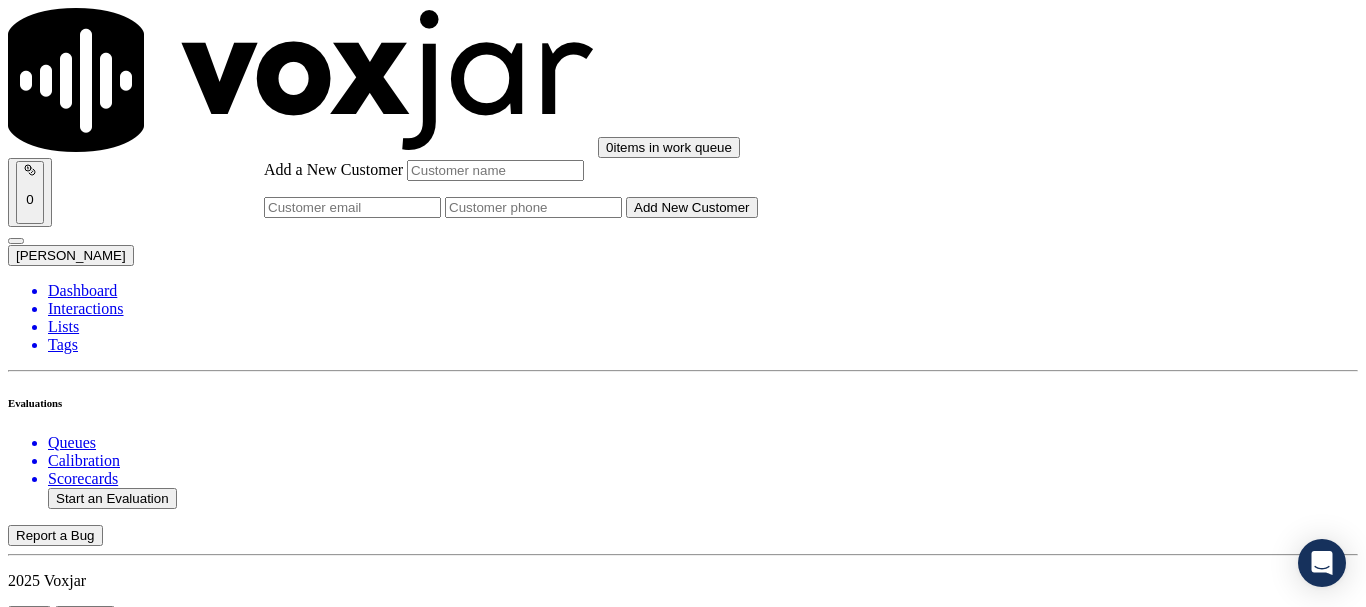 click on "Add a New Customer" 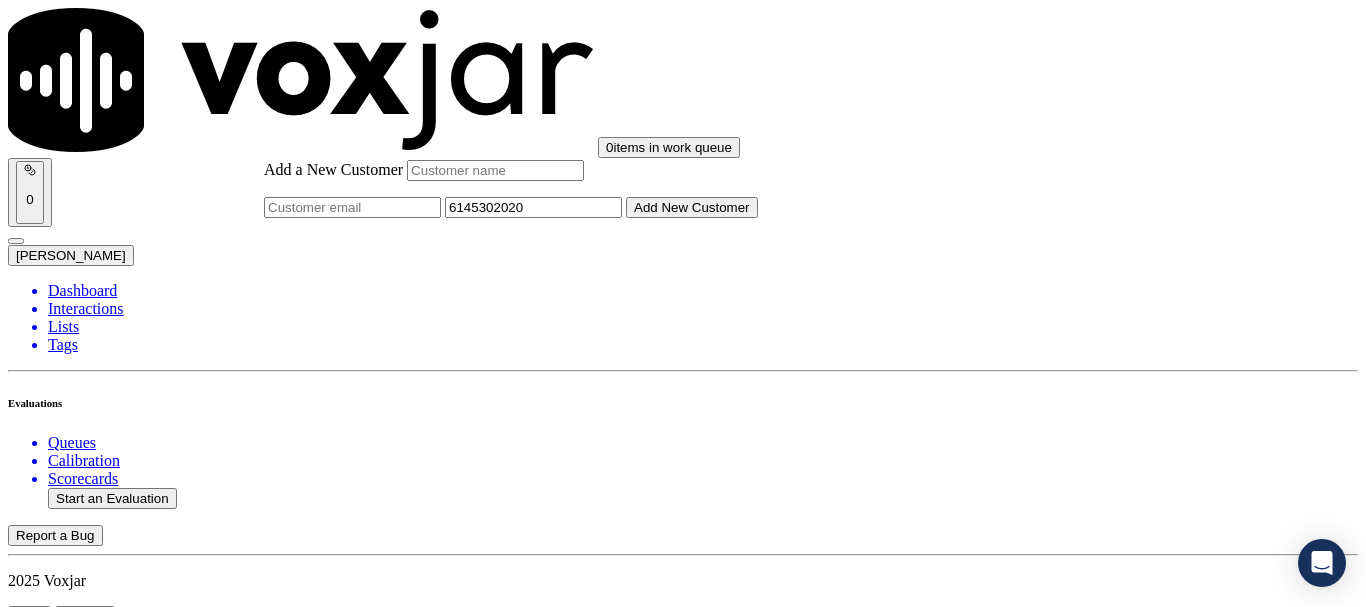 type on "6145302020" 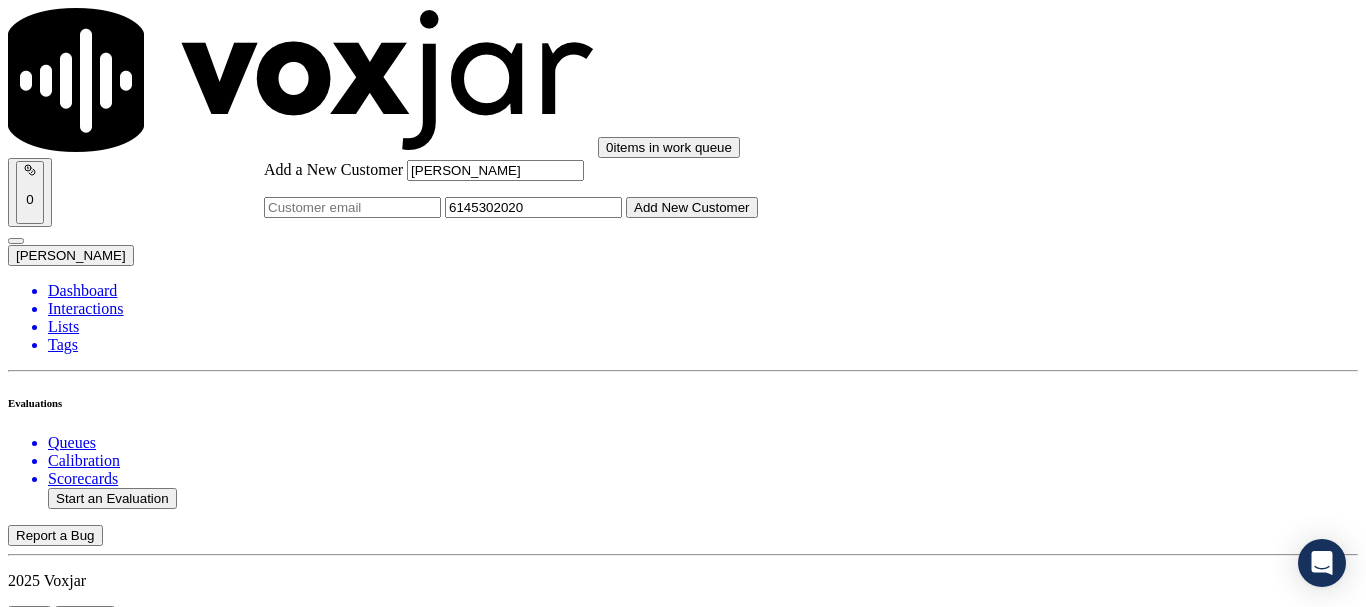 type on "[PERSON_NAME]" 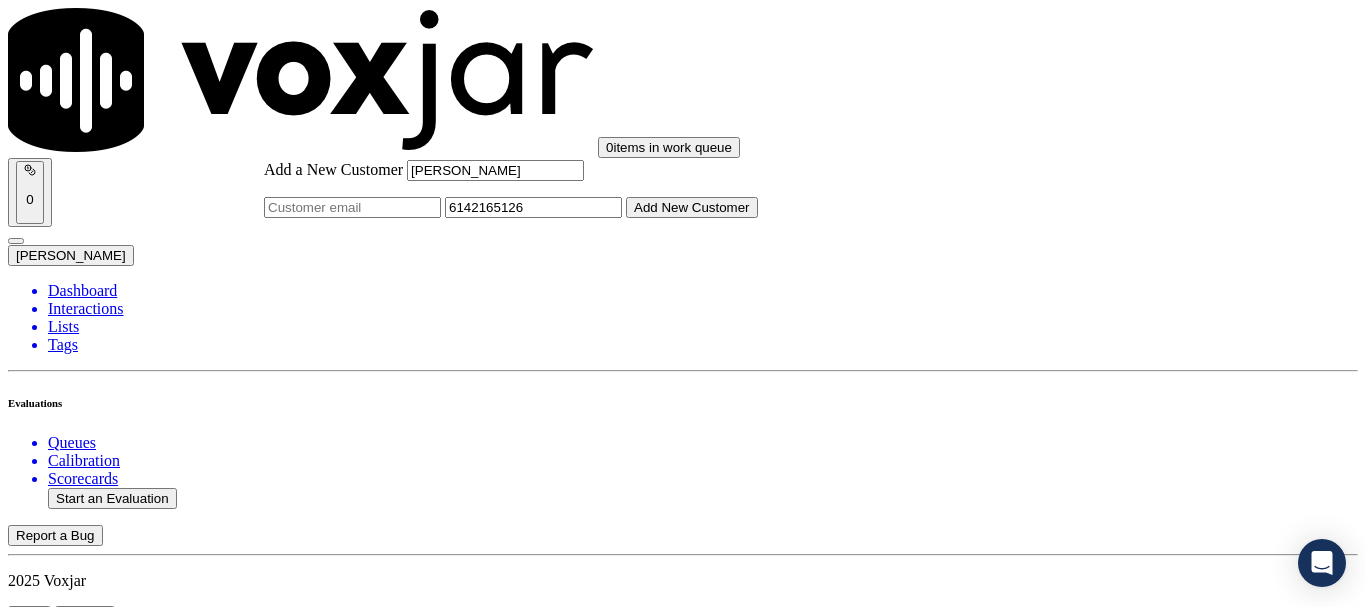 type on "6142165126" 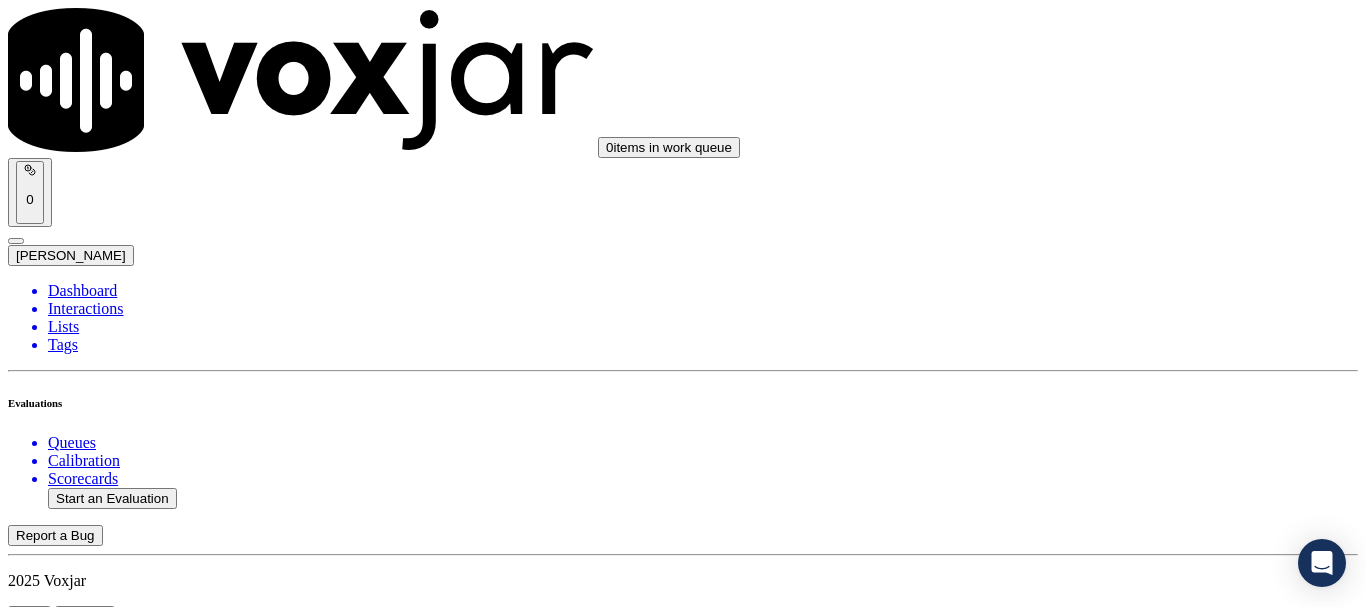 click on "[PERSON_NAME]" at bounding box center [683, 2164] 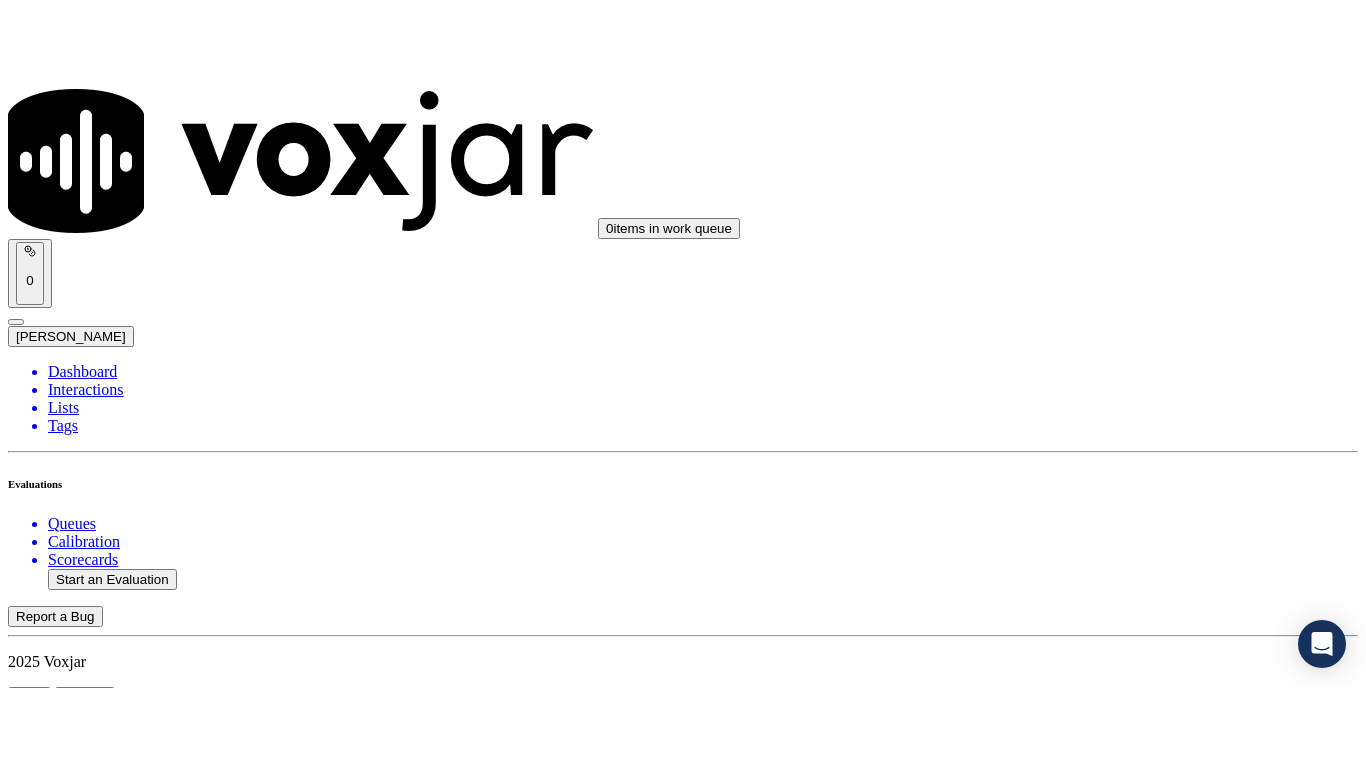 scroll, scrollTop: 300, scrollLeft: 0, axis: vertical 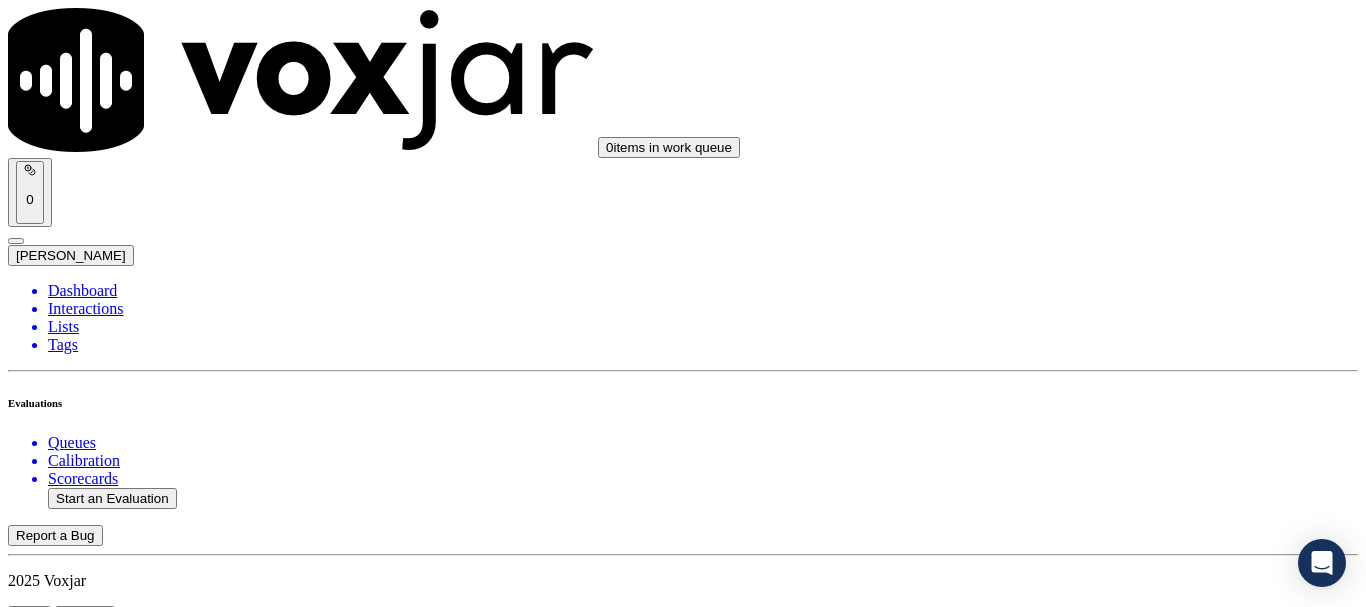 click on "This is a brand new scorecard" 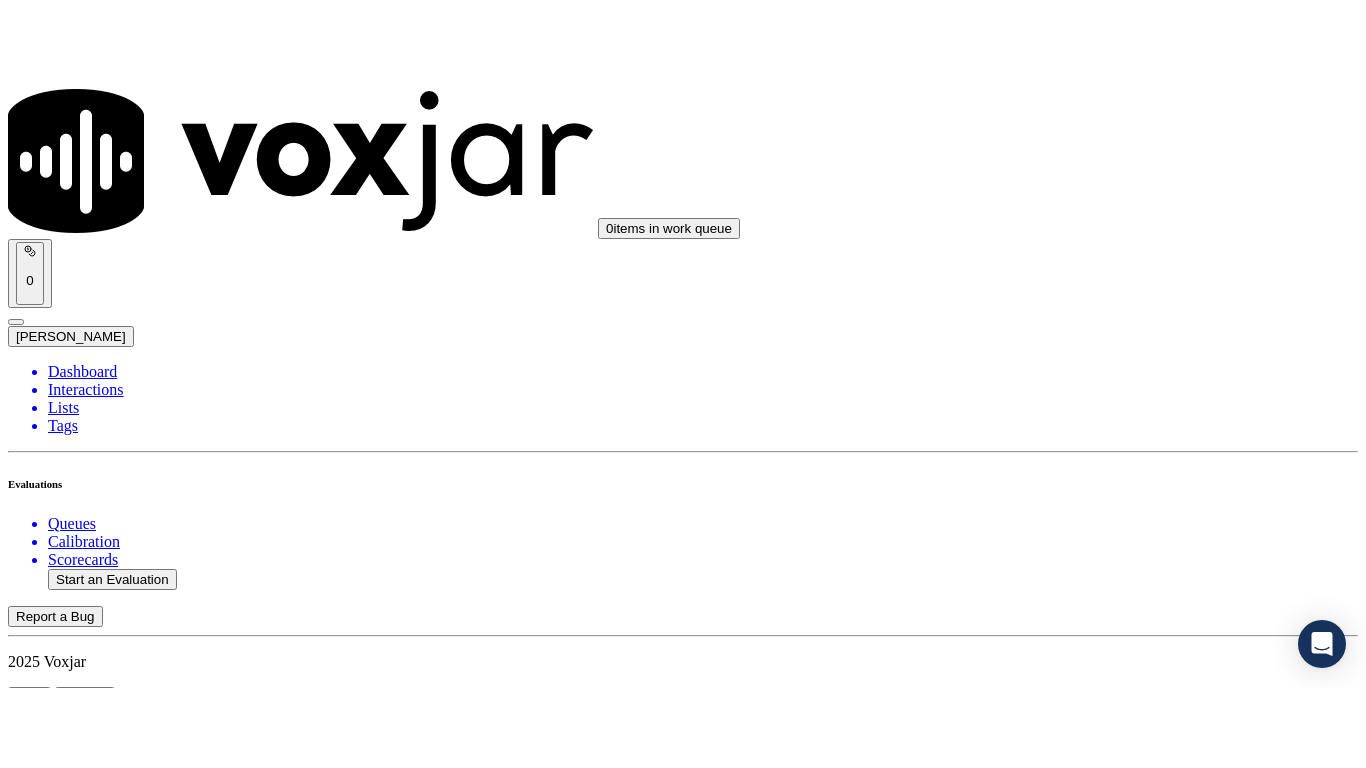 scroll, scrollTop: 251, scrollLeft: 0, axis: vertical 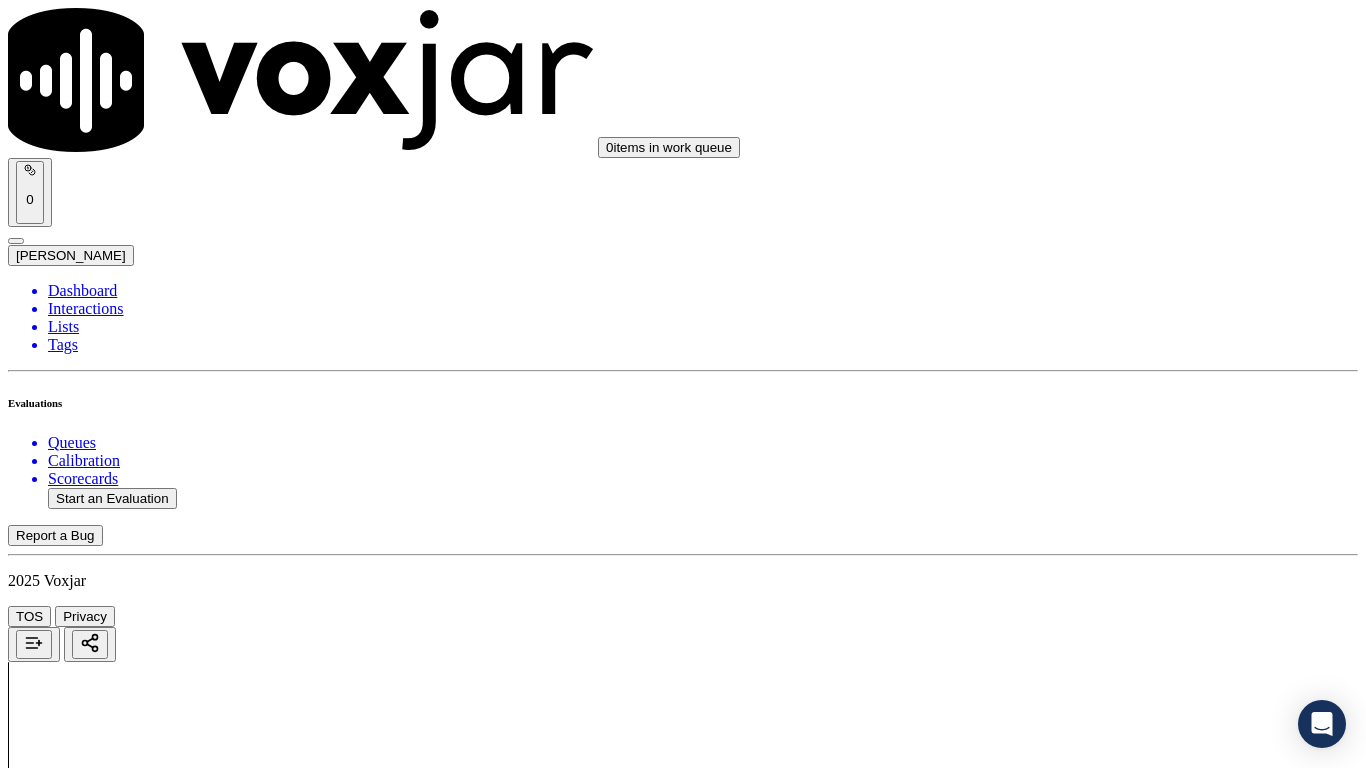 click on "Select an answer" at bounding box center [67, 2388] 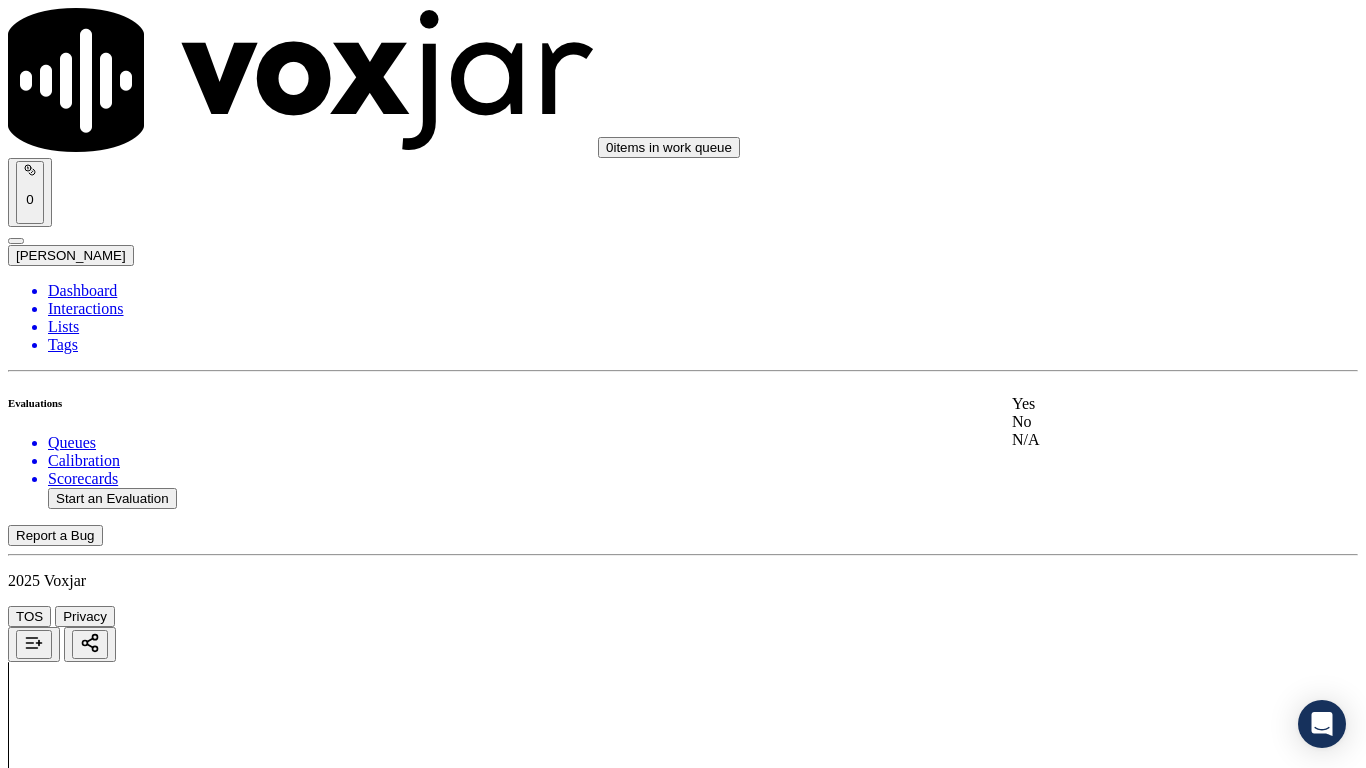 click on "Yes" at bounding box center (1139, 404) 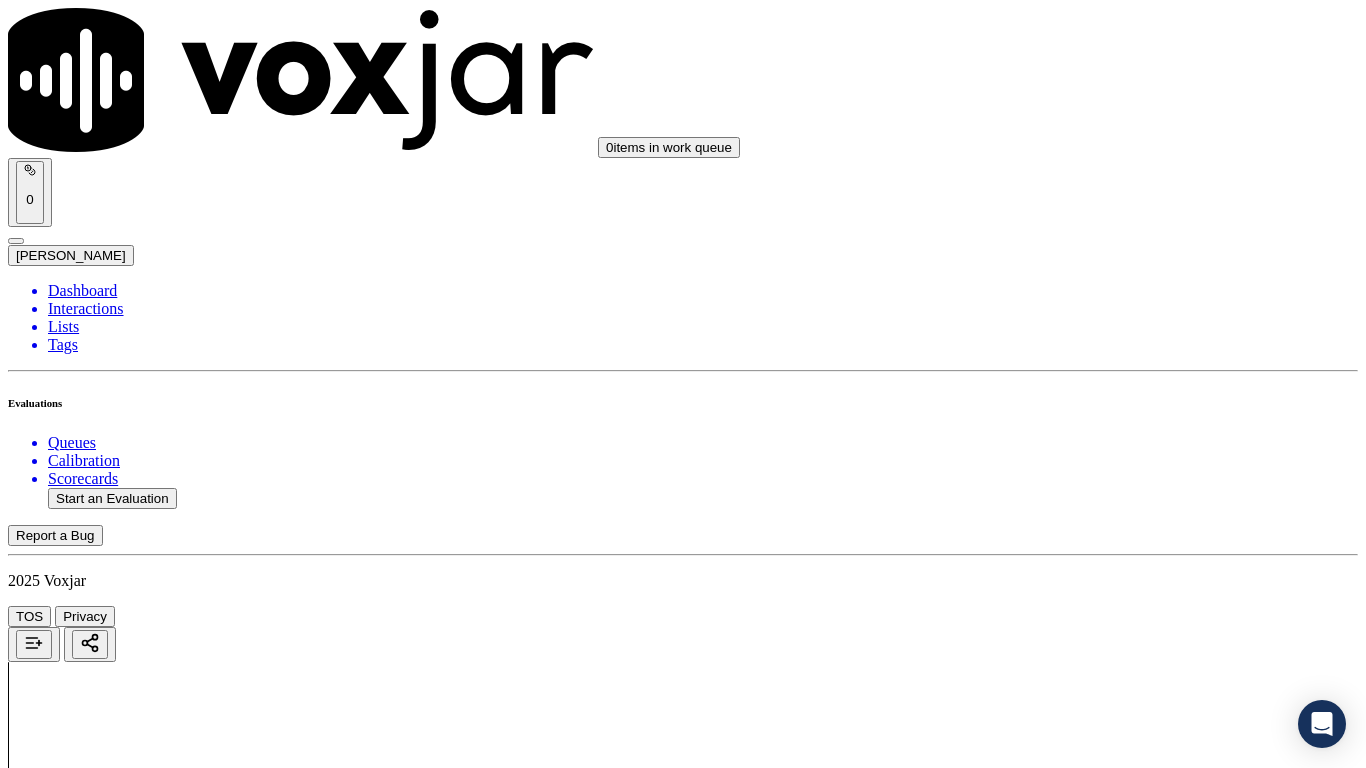 click on "Select an answer" at bounding box center [67, 2639] 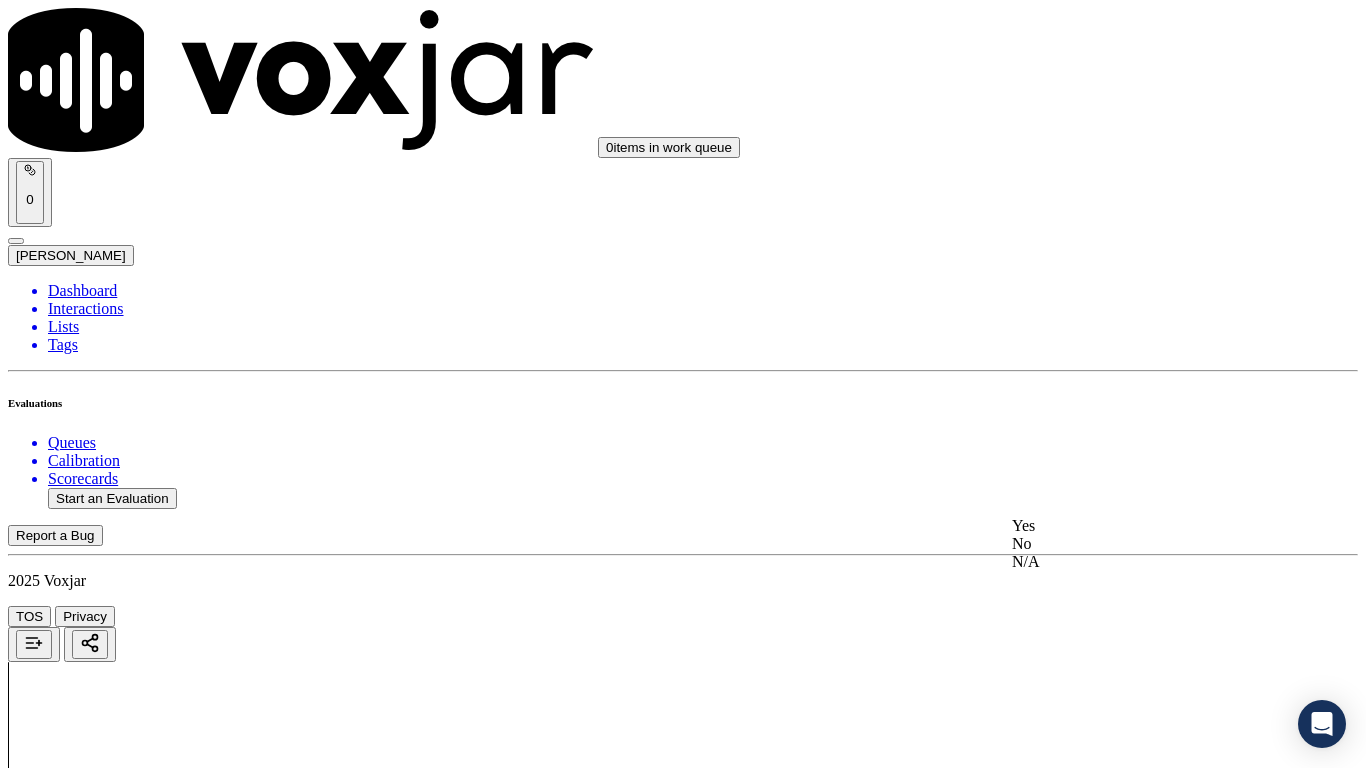 click on "Yes" at bounding box center [1139, 526] 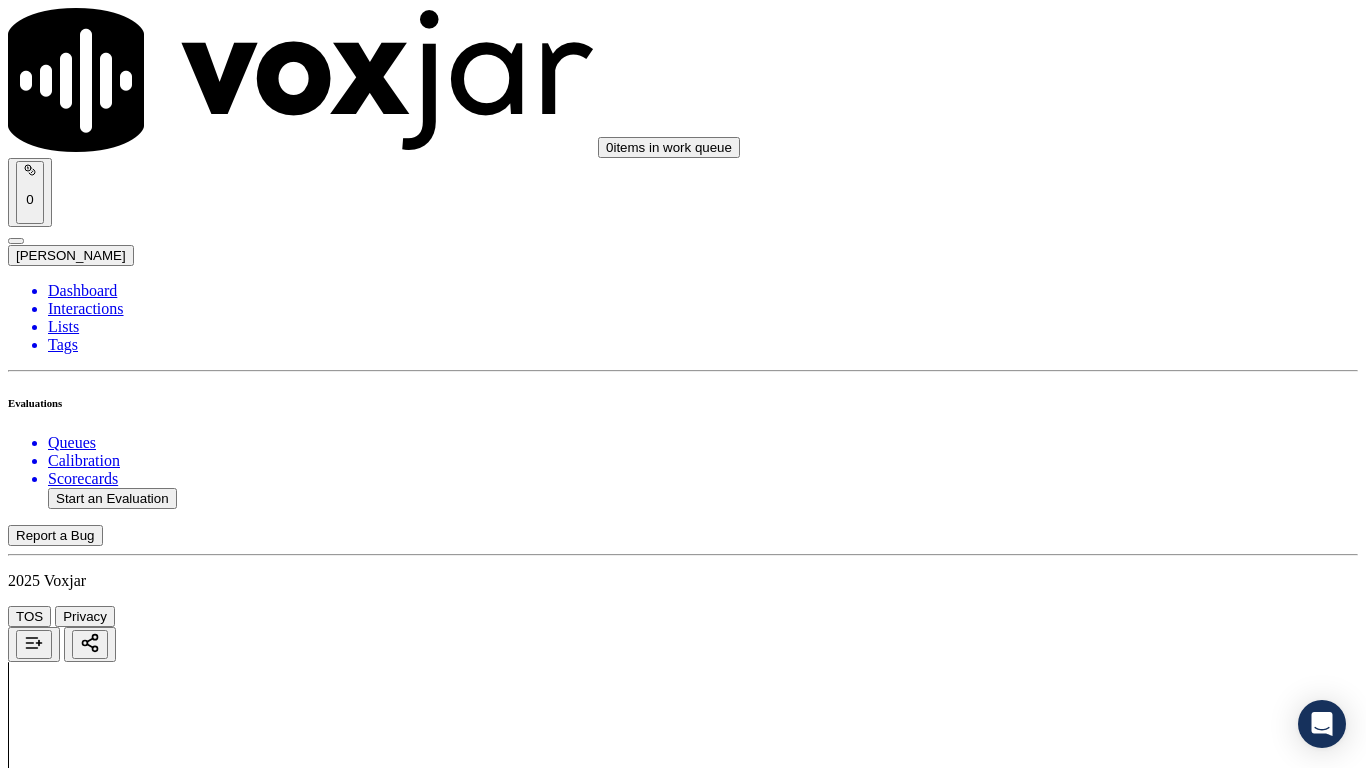 scroll, scrollTop: 600, scrollLeft: 0, axis: vertical 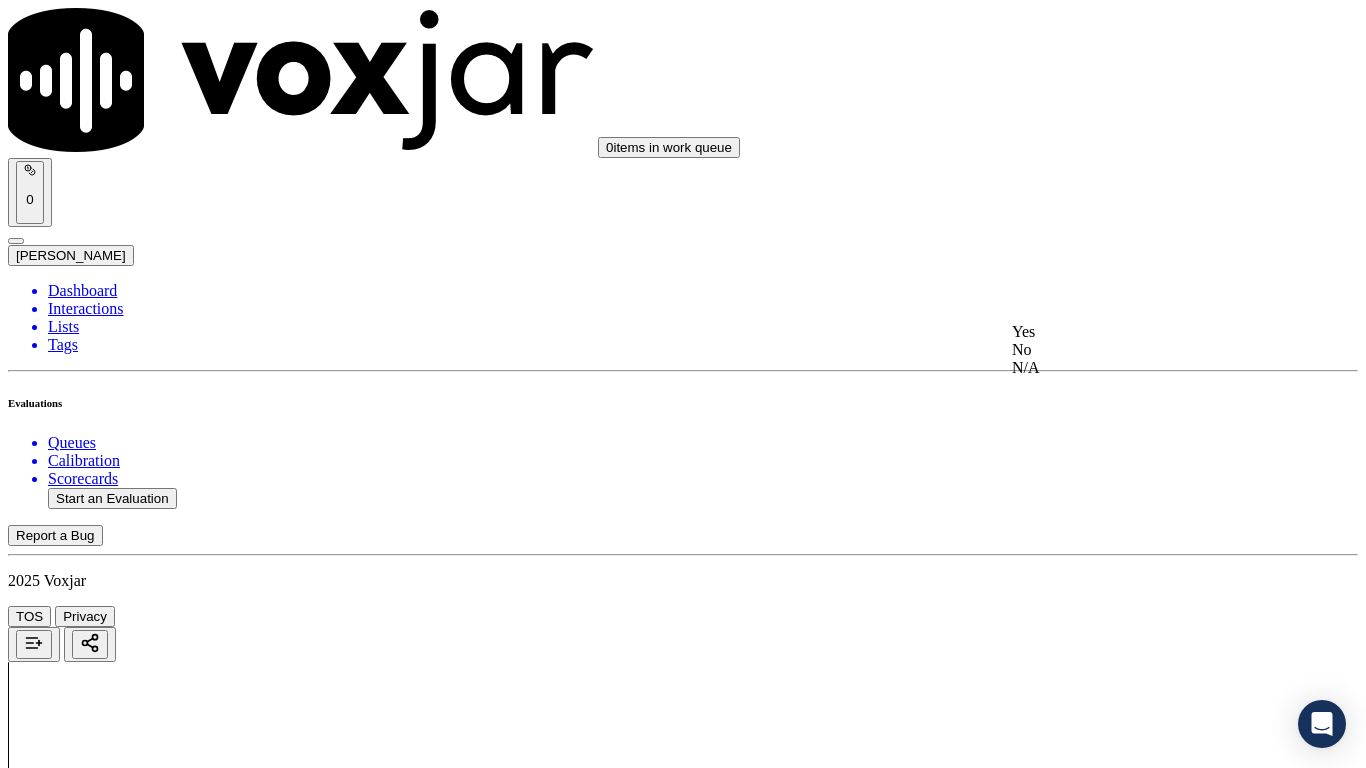 click on "Yes" at bounding box center [1139, 332] 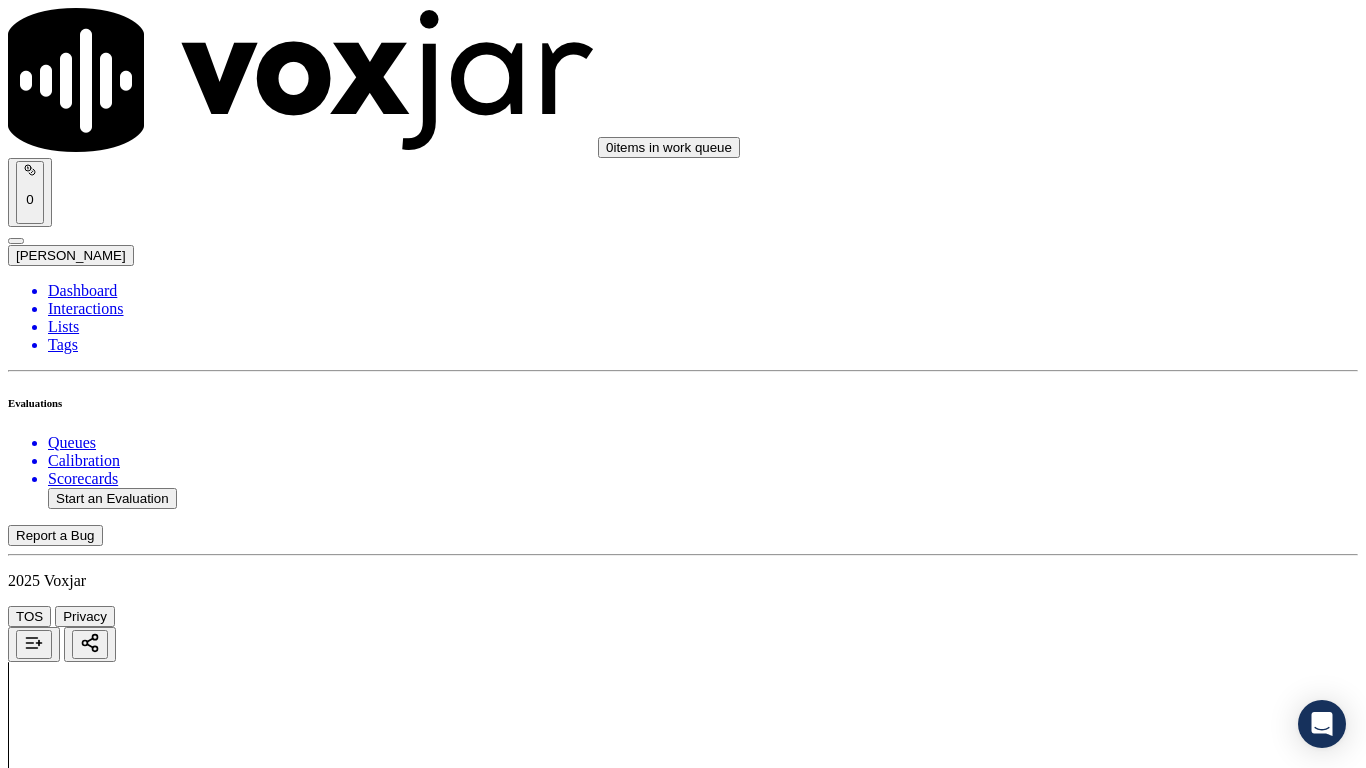 click on "Select an answer" at bounding box center [67, 3112] 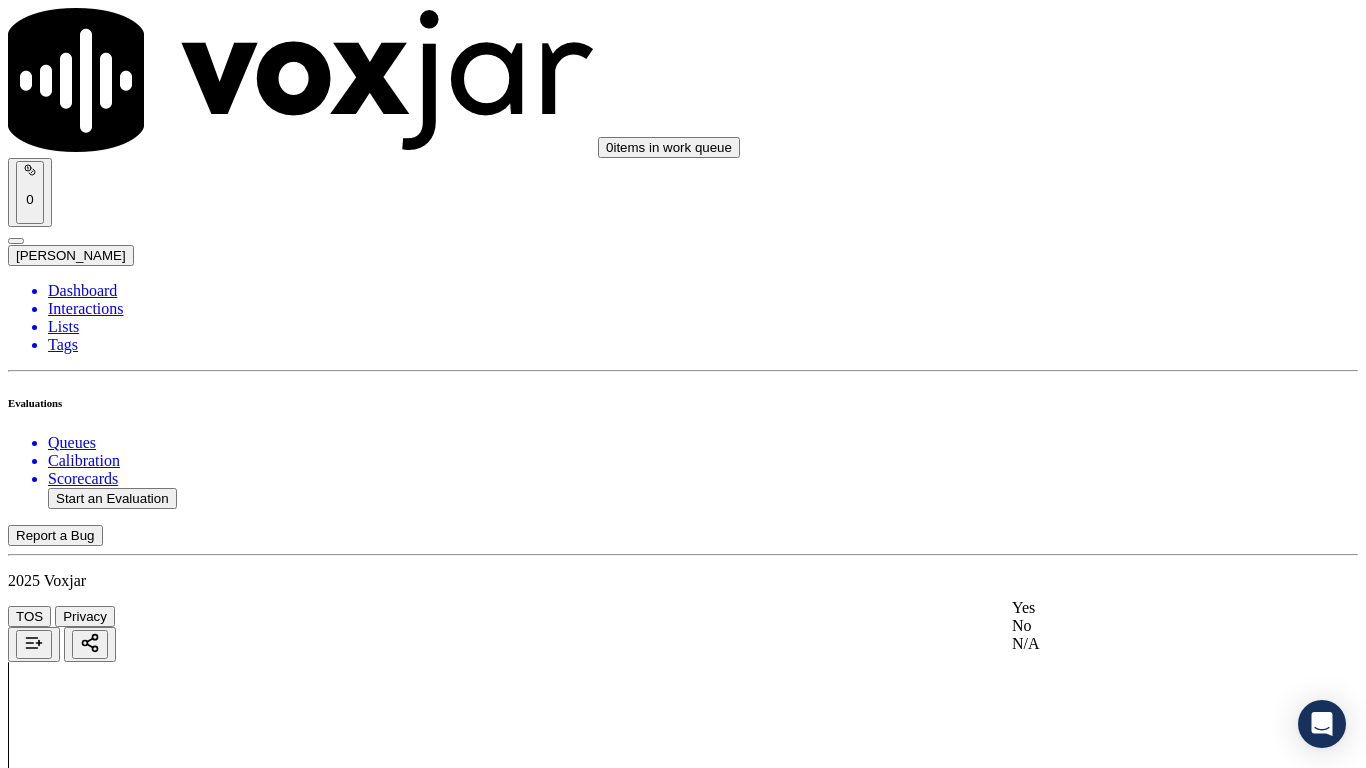 click on "N/A" 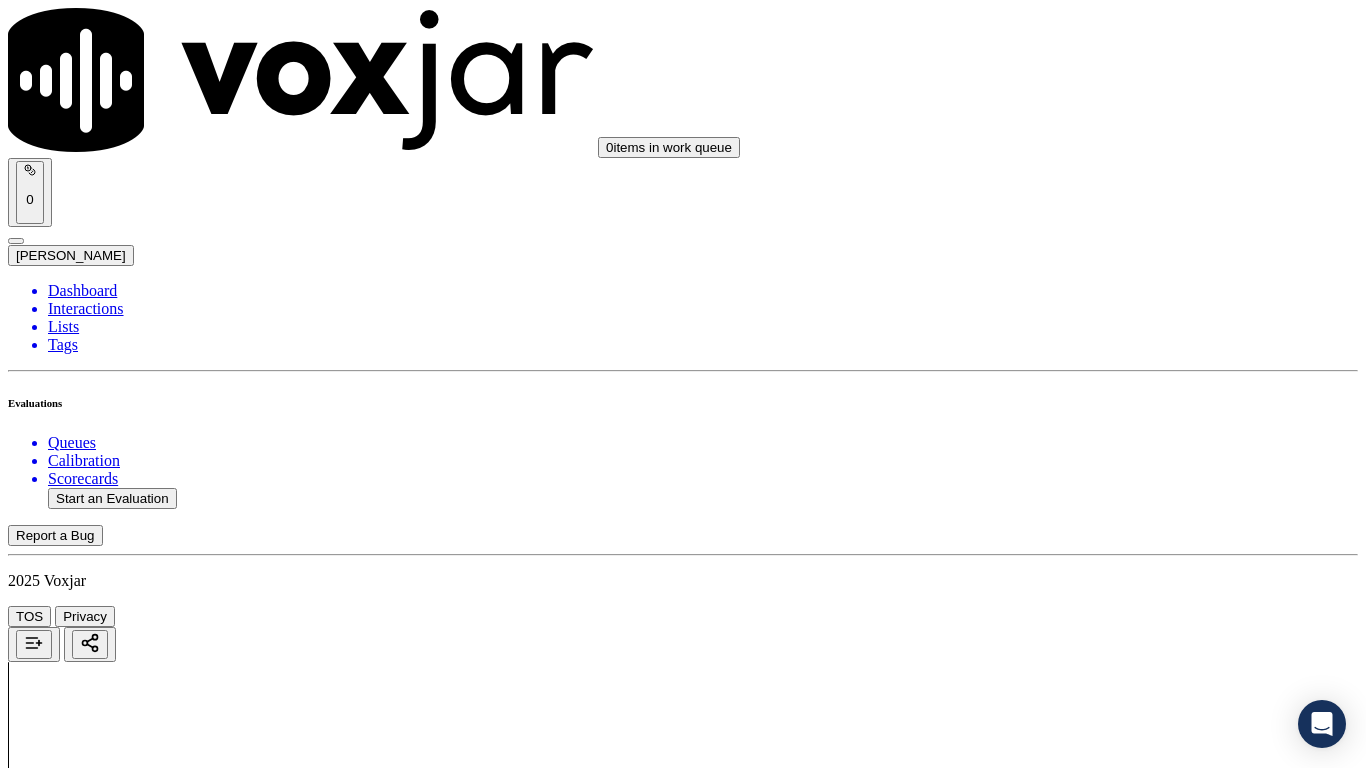 scroll, scrollTop: 1100, scrollLeft: 0, axis: vertical 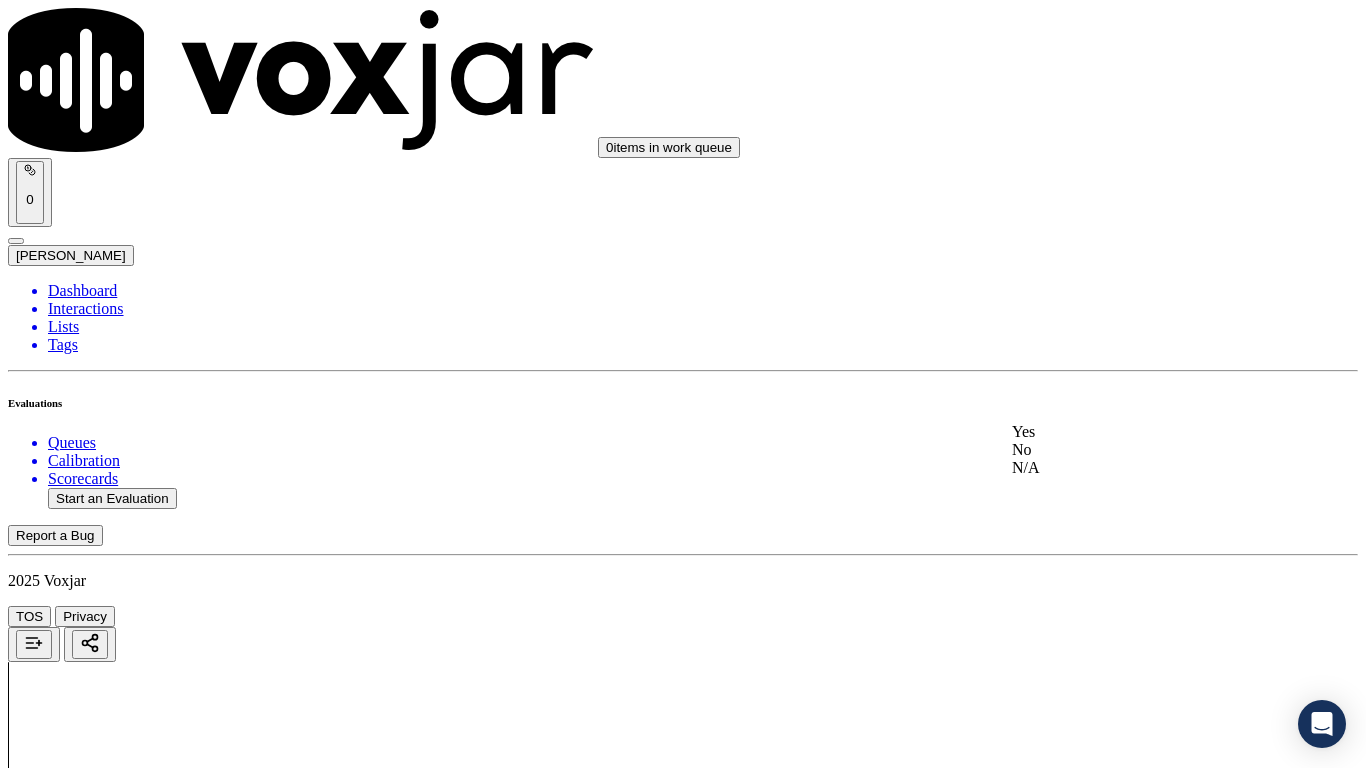 click on "N/A" 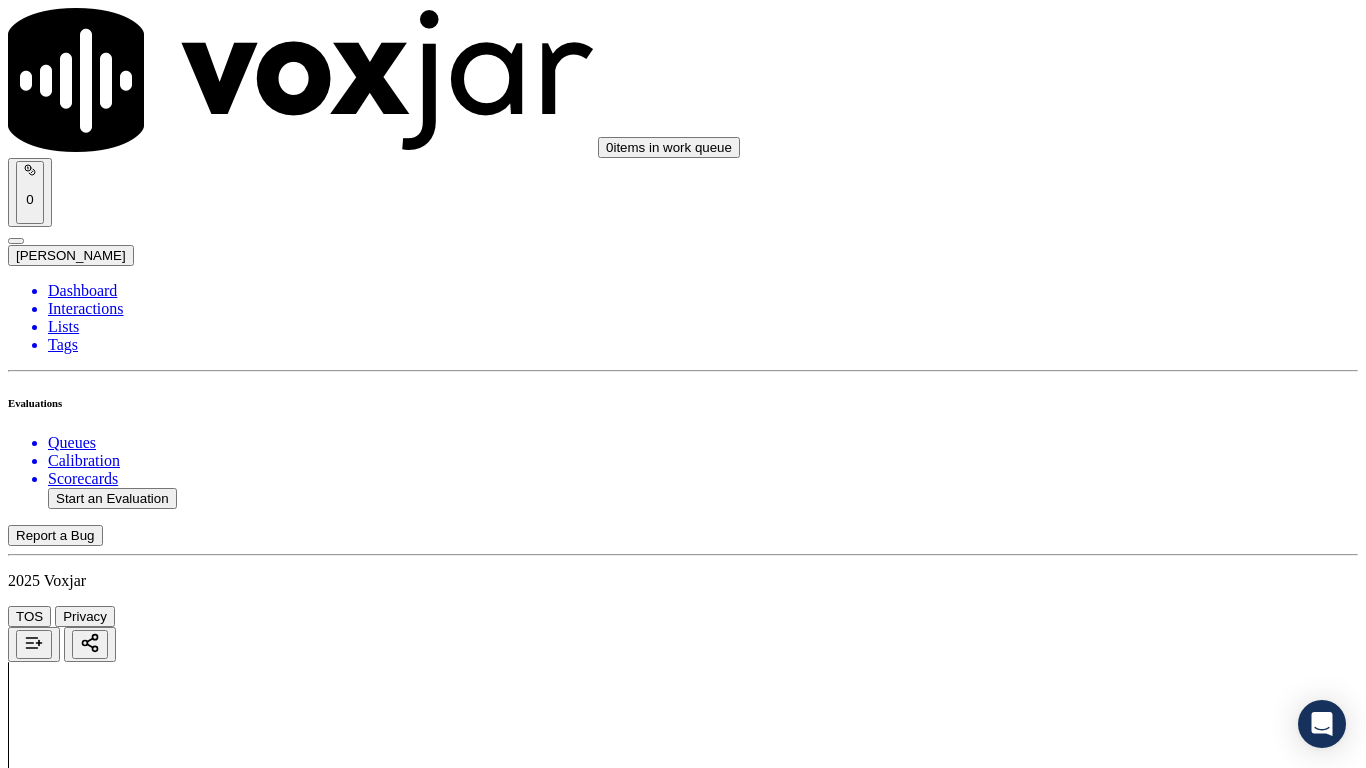 scroll, scrollTop: 1500, scrollLeft: 0, axis: vertical 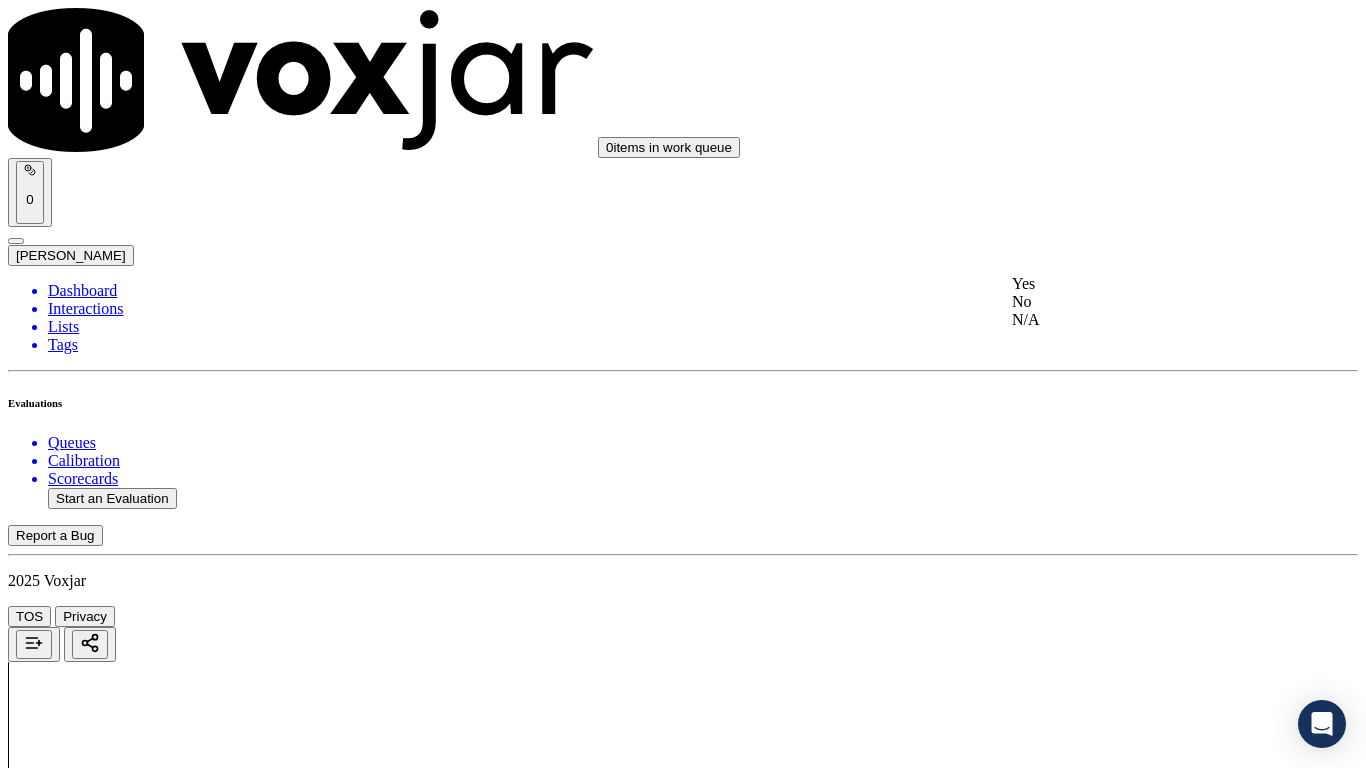 click on "Yes" at bounding box center [1139, 284] 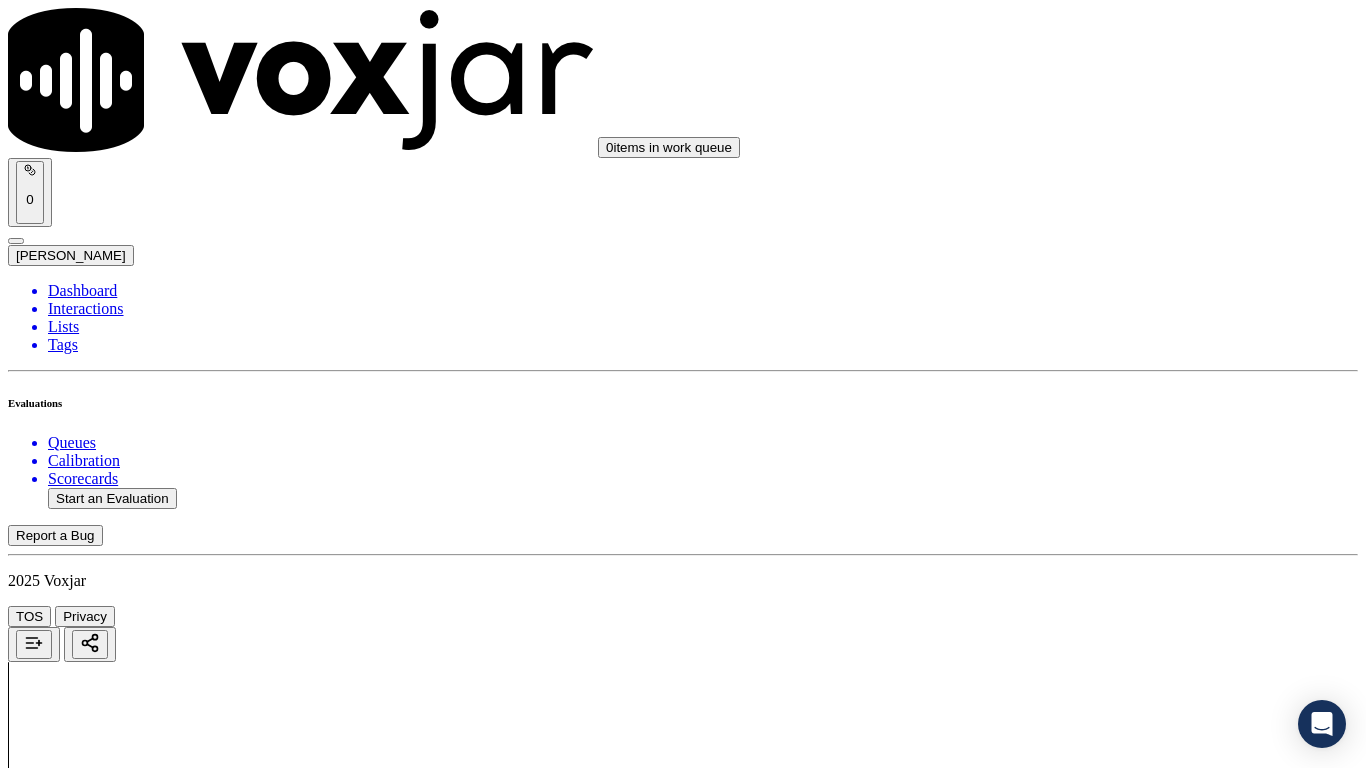 click on "Select an answer" at bounding box center [67, 3821] 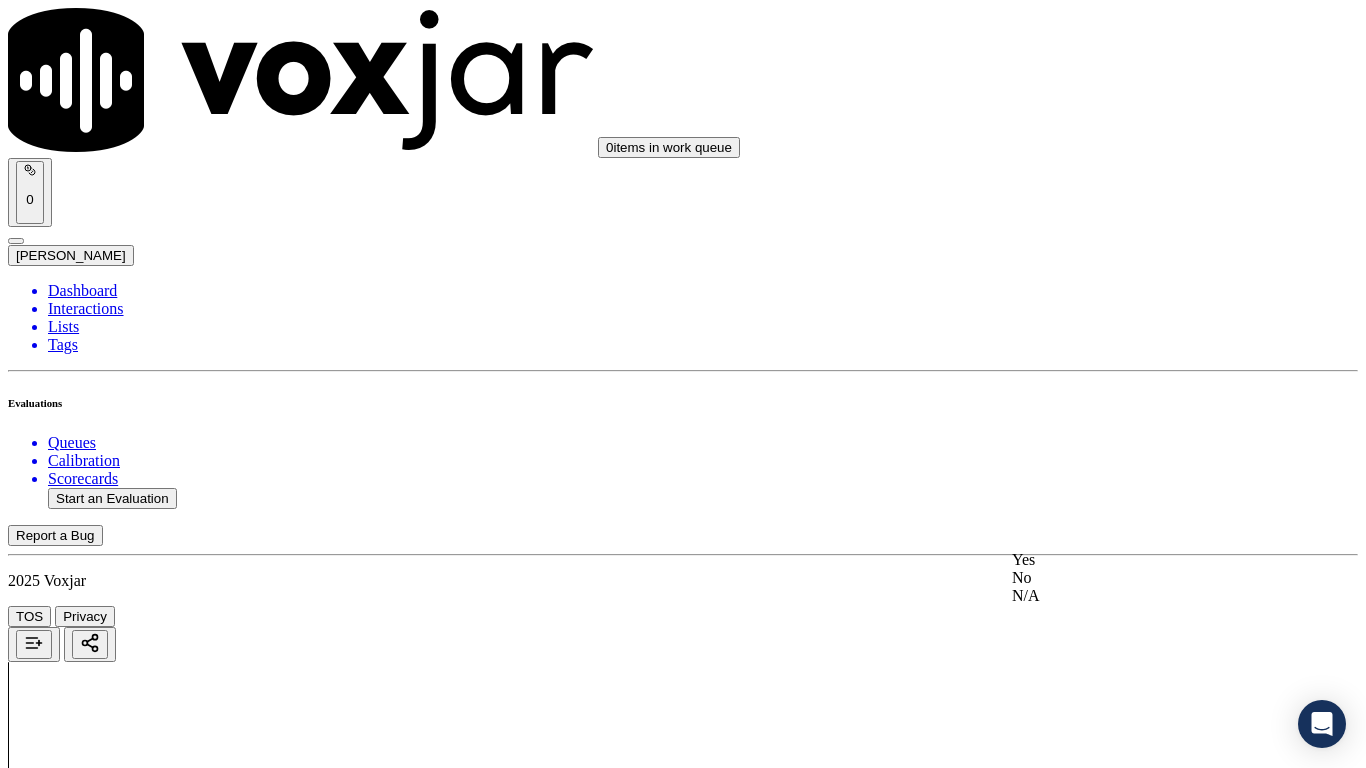 click on "Yes" at bounding box center (1139, 560) 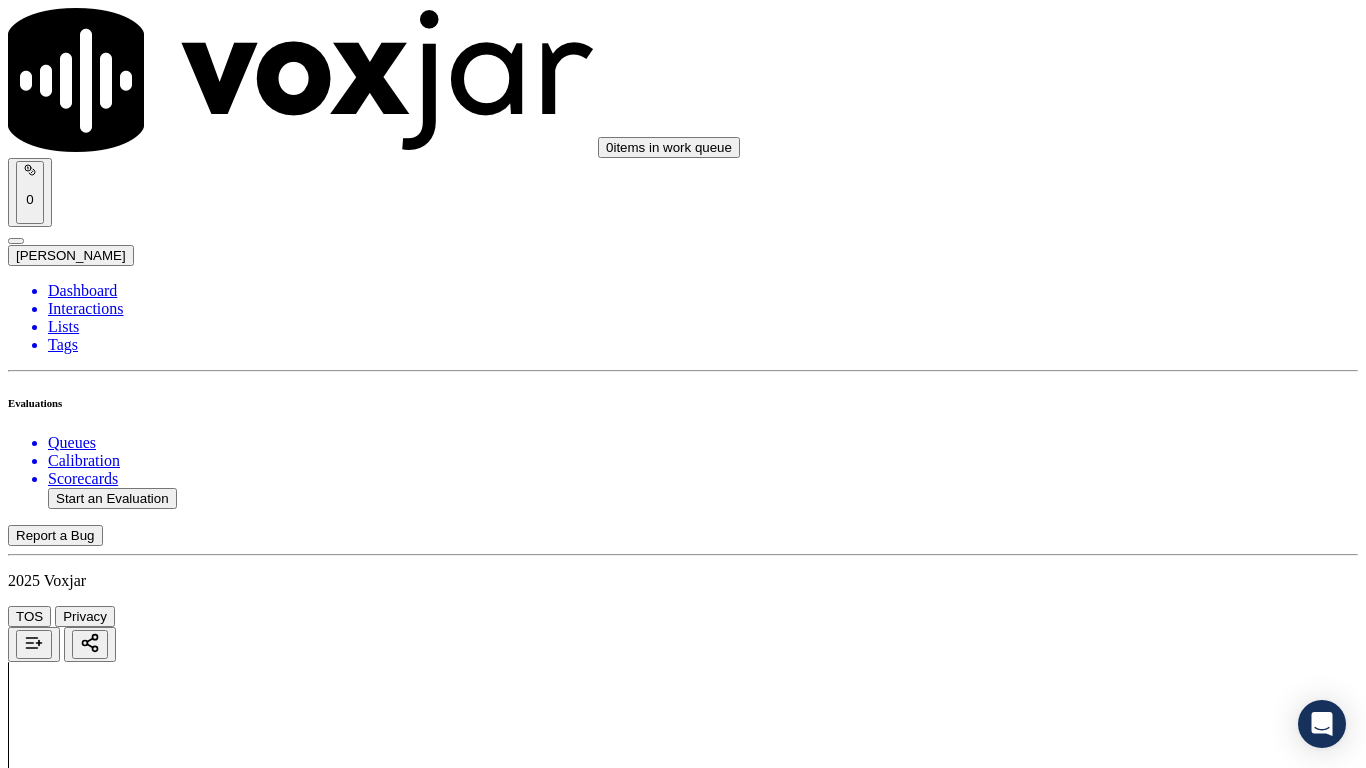 scroll, scrollTop: 2000, scrollLeft: 0, axis: vertical 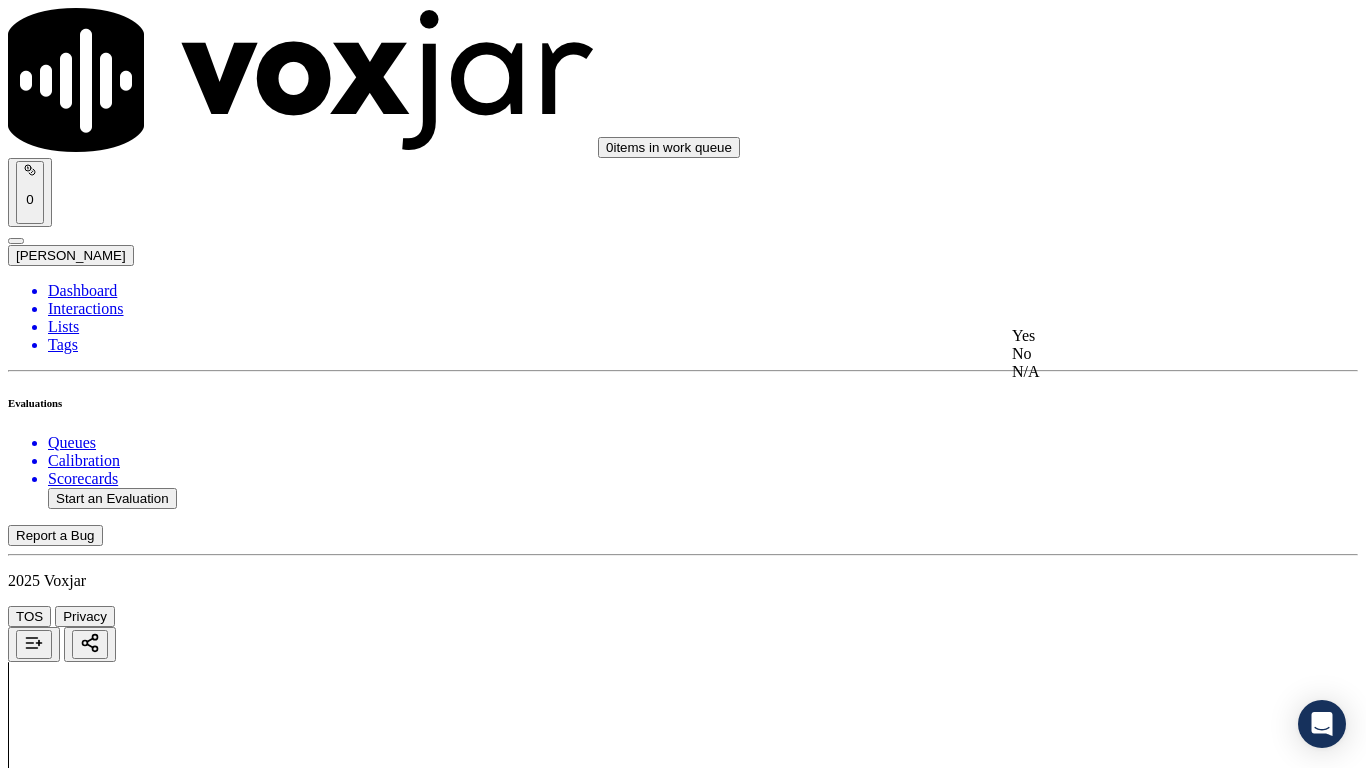 click on "Yes" at bounding box center (1139, 336) 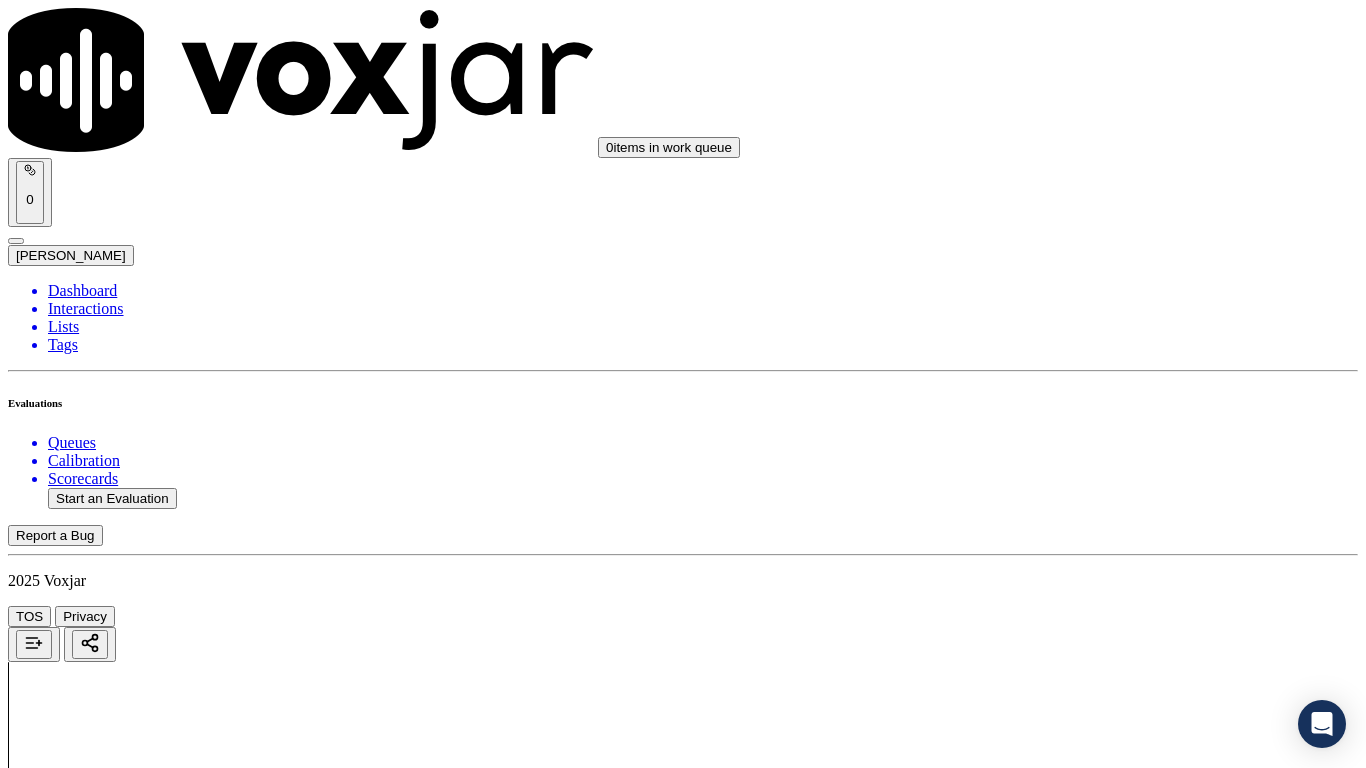 click on "Select an answer" at bounding box center [67, 4294] 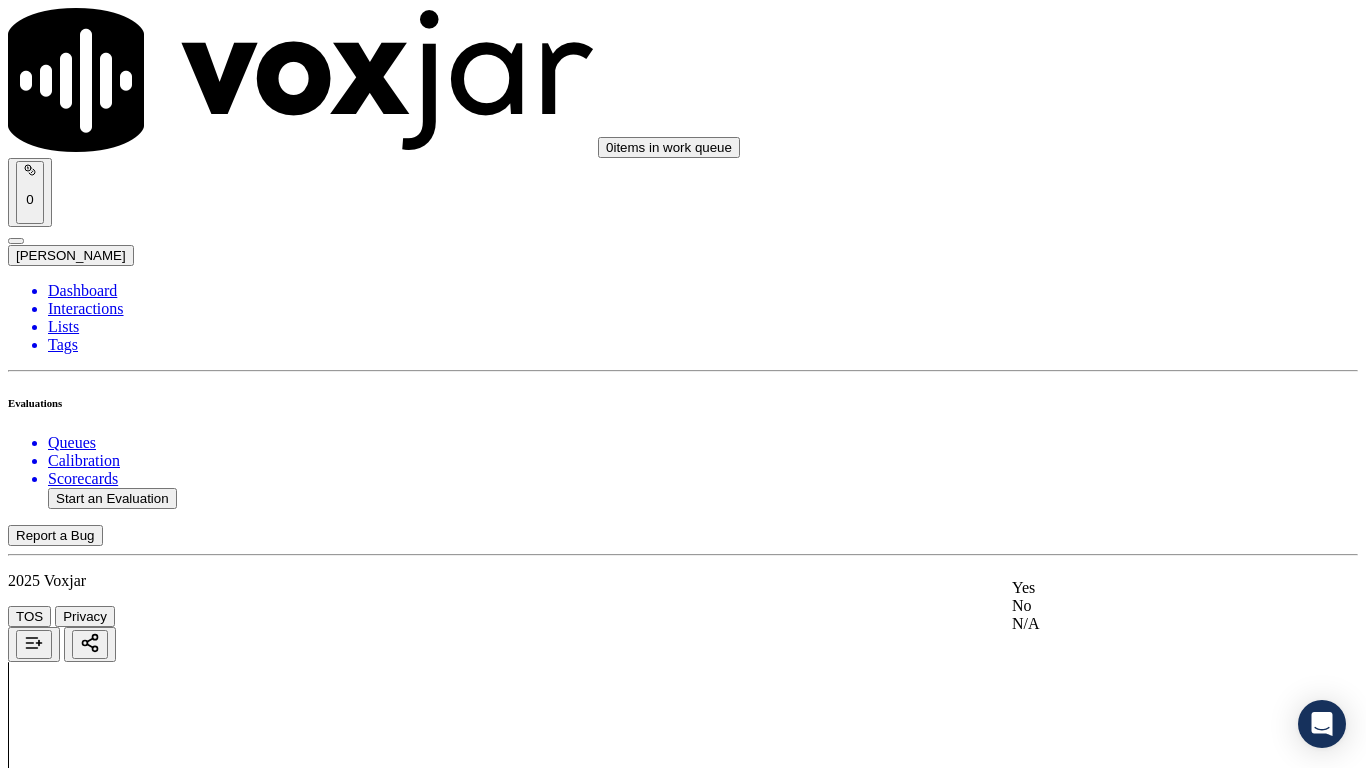 click on "Yes" at bounding box center [1139, 588] 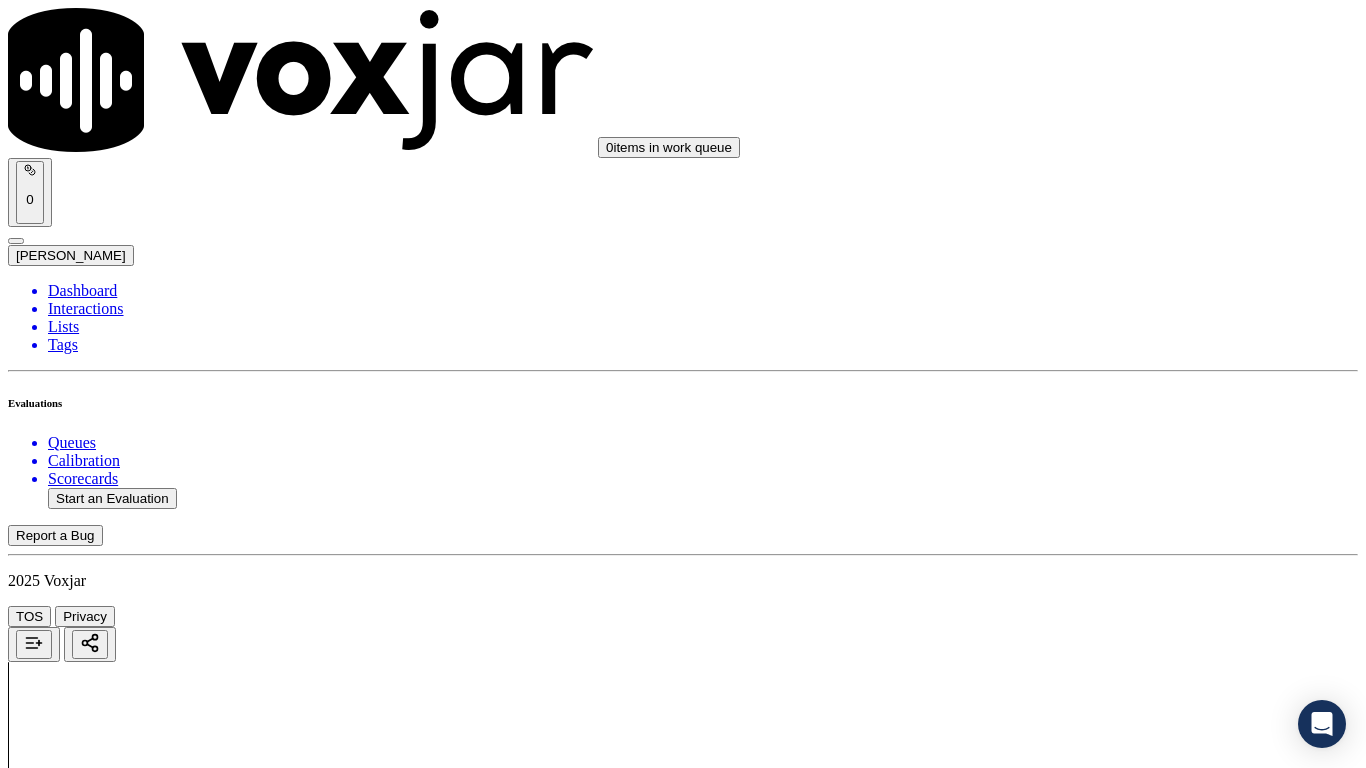 scroll, scrollTop: 2400, scrollLeft: 0, axis: vertical 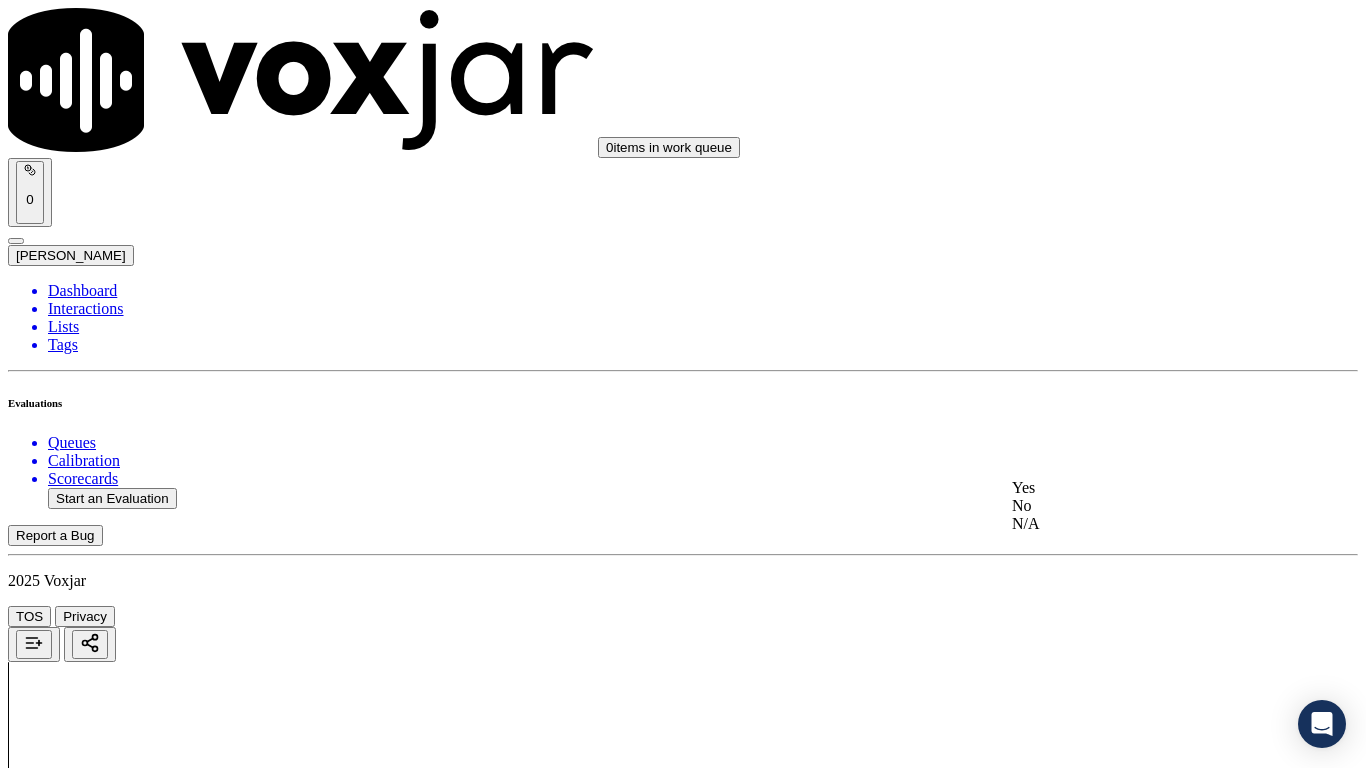 click on "Yes" at bounding box center [1139, 488] 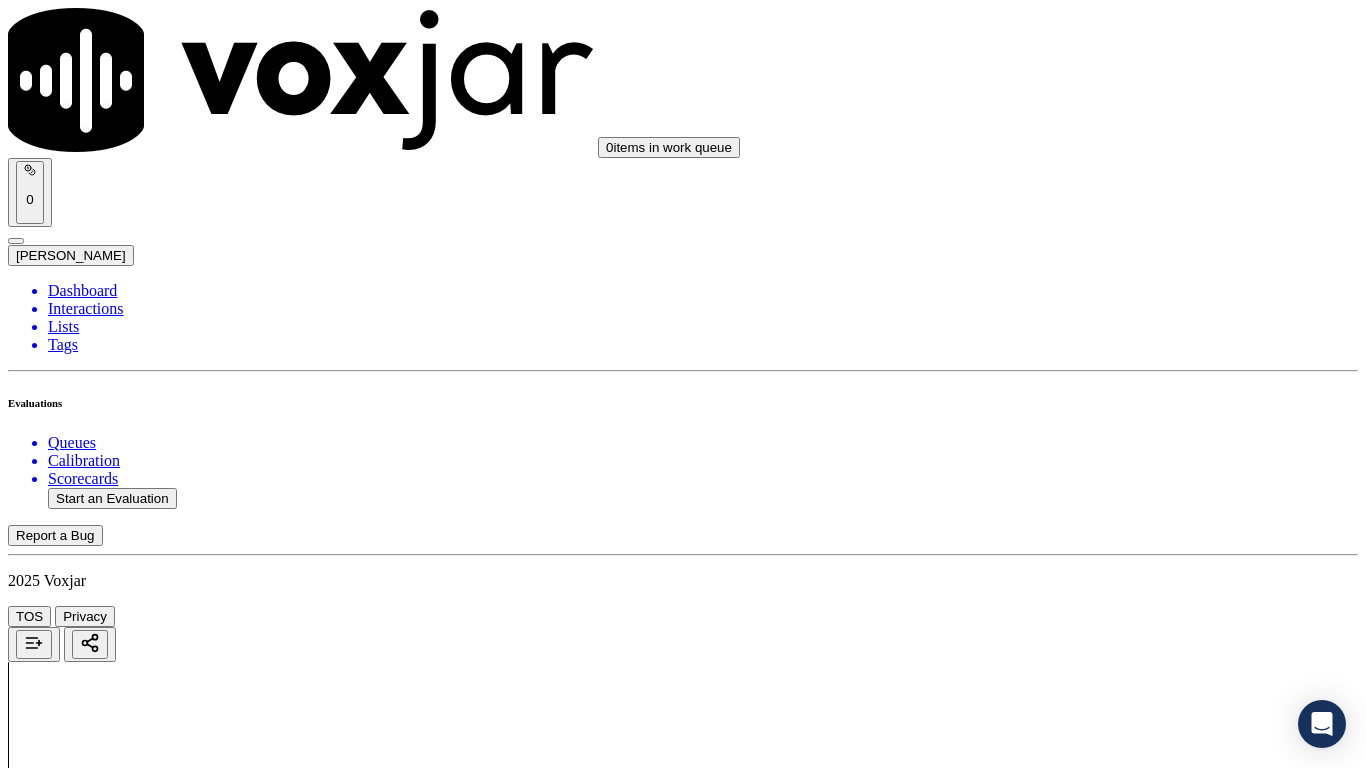scroll, scrollTop: 2900, scrollLeft: 0, axis: vertical 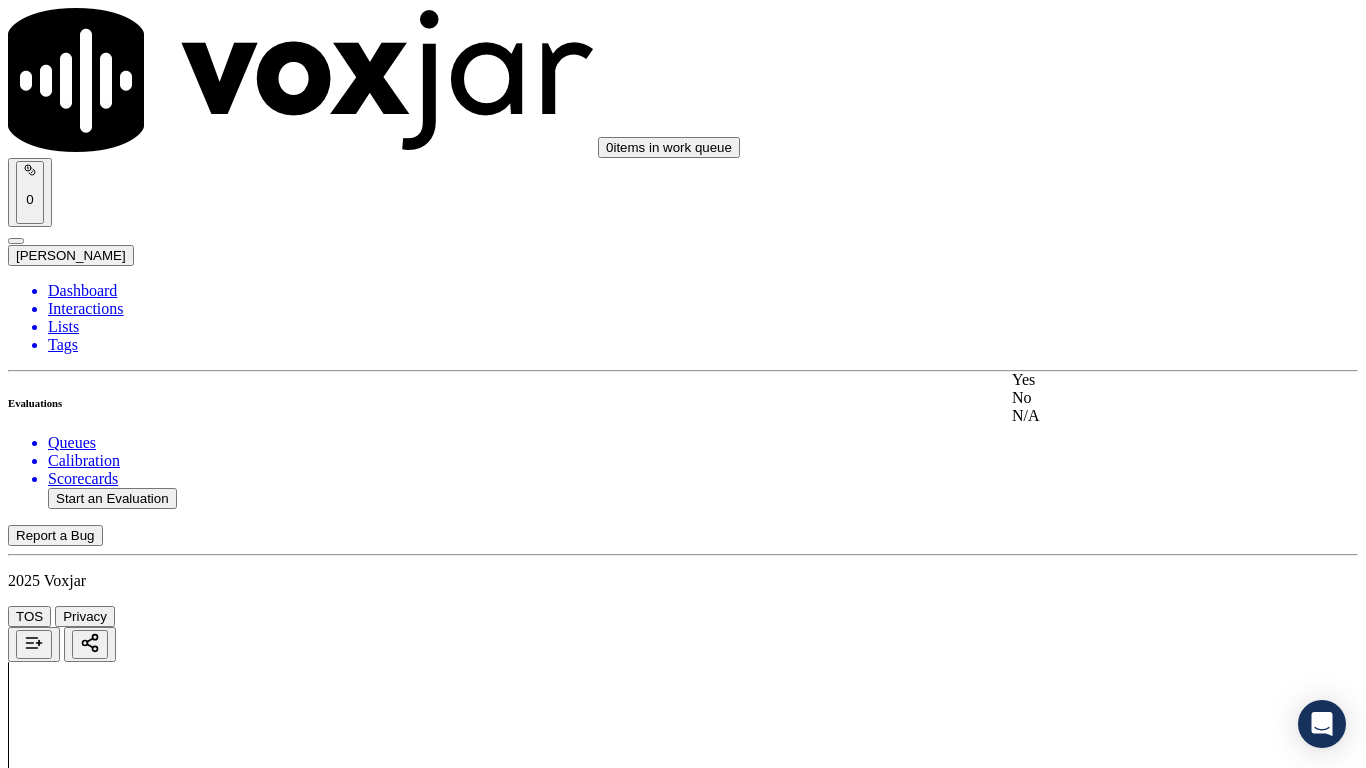 click on "Yes" at bounding box center [1139, 380] 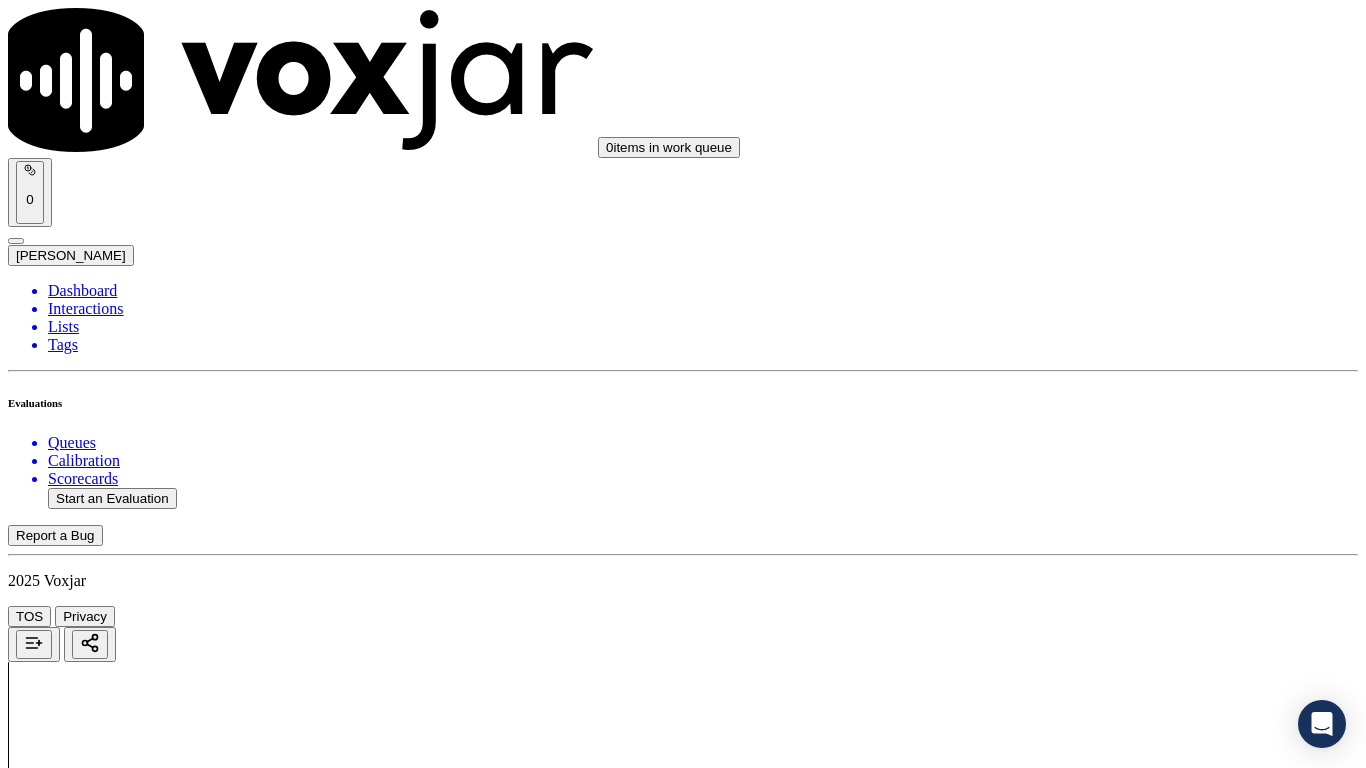 click on "Select an answer" at bounding box center [67, 5081] 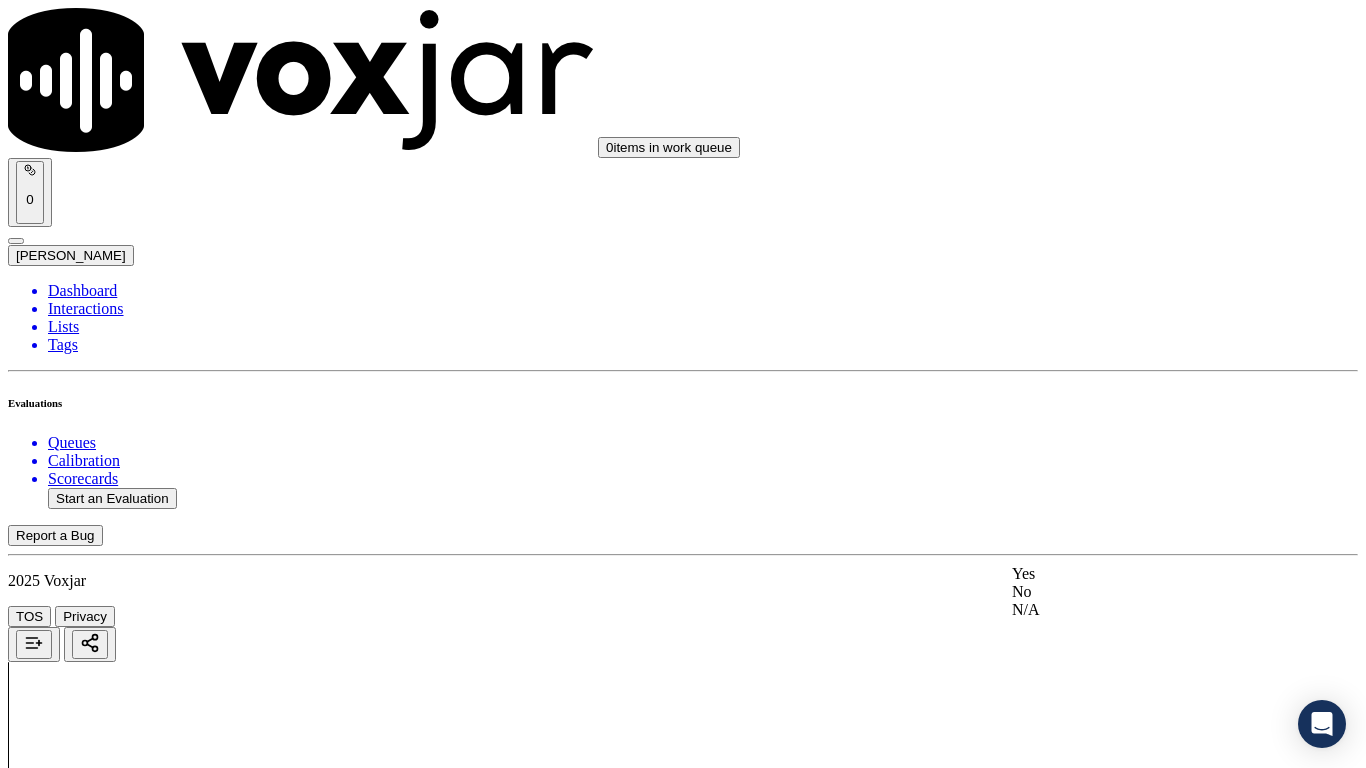 click on "Yes" at bounding box center [1139, 574] 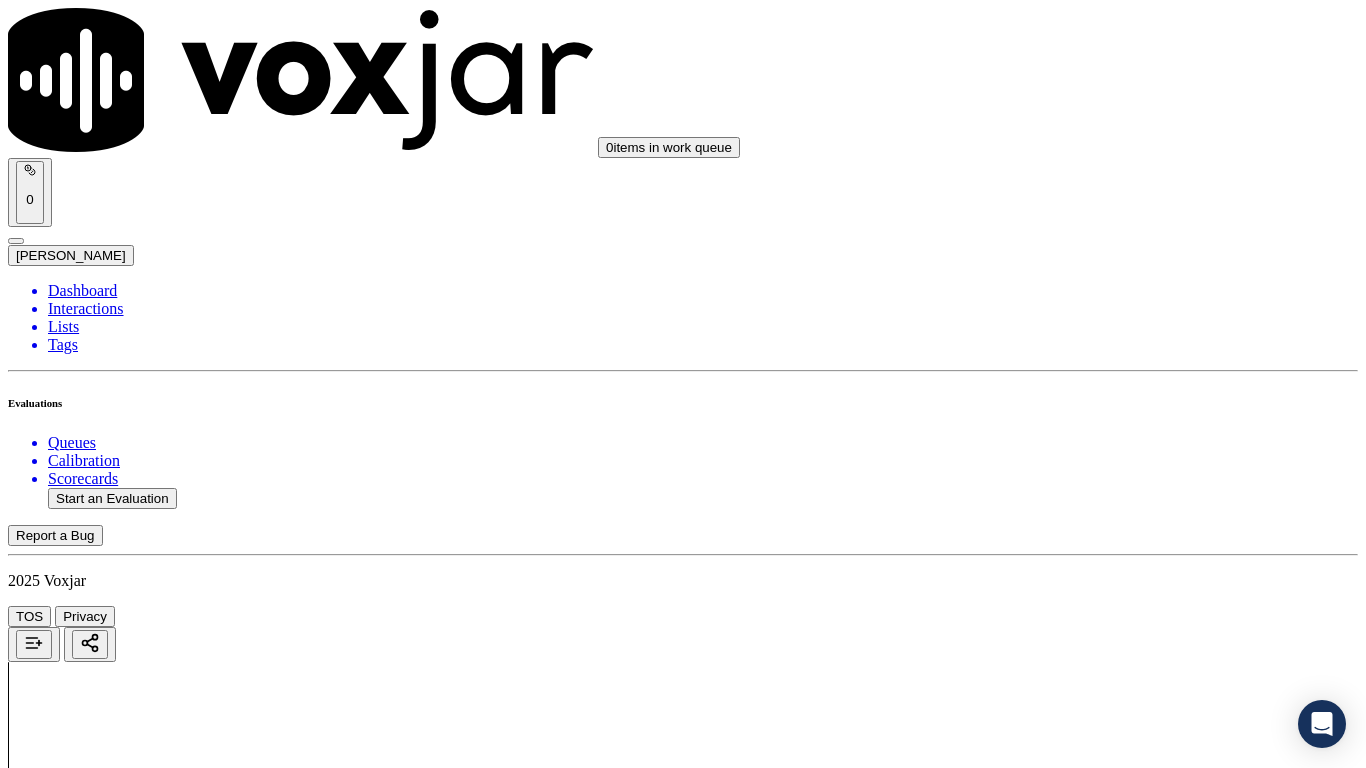 scroll, scrollTop: 3500, scrollLeft: 0, axis: vertical 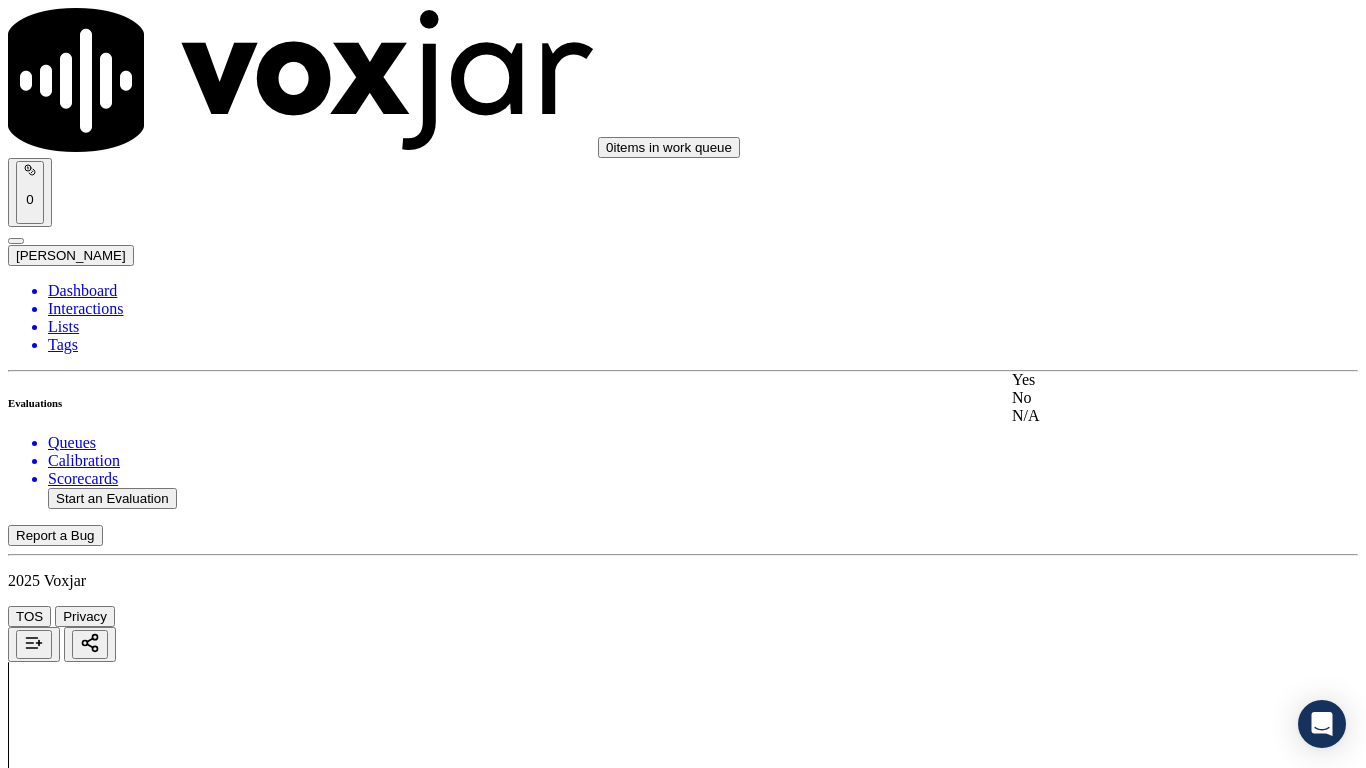 click on "Yes" at bounding box center (1139, 380) 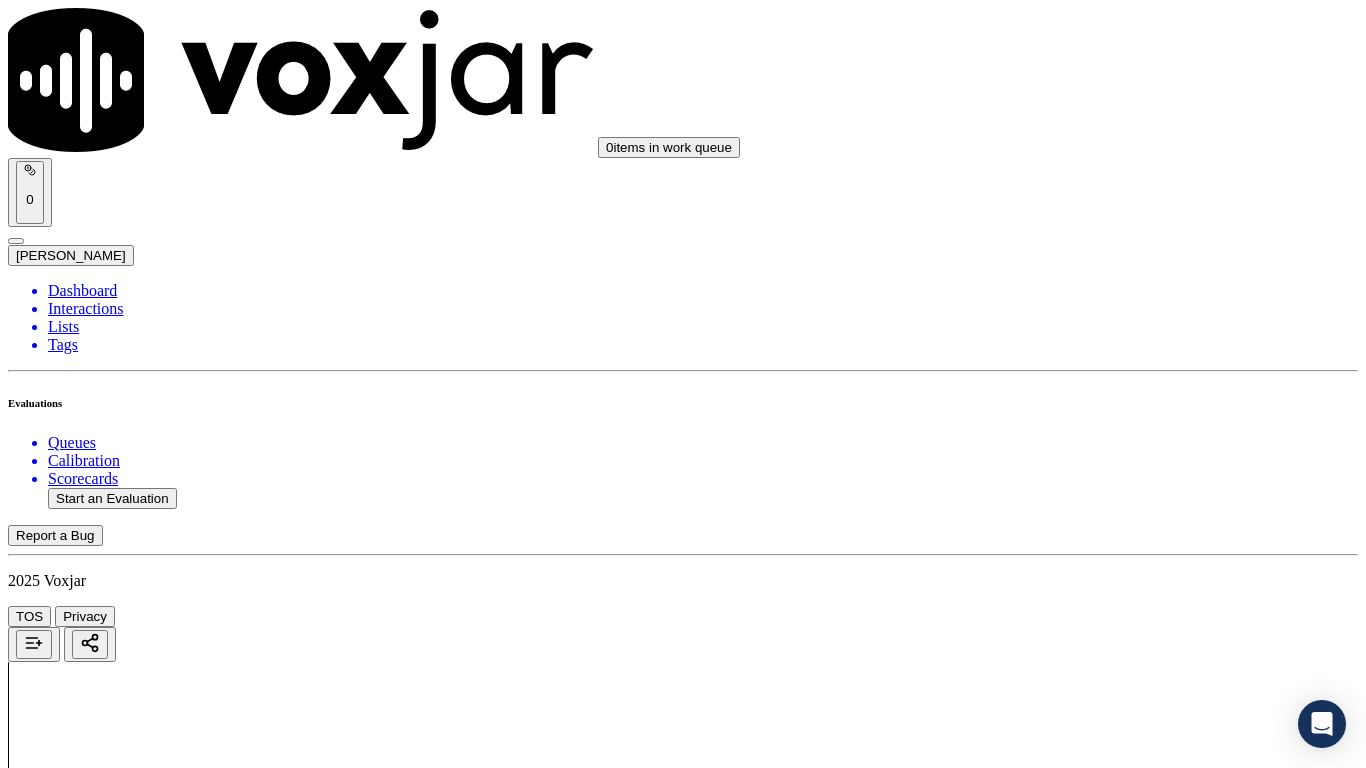 click on "Select an answer" at bounding box center [67, 5554] 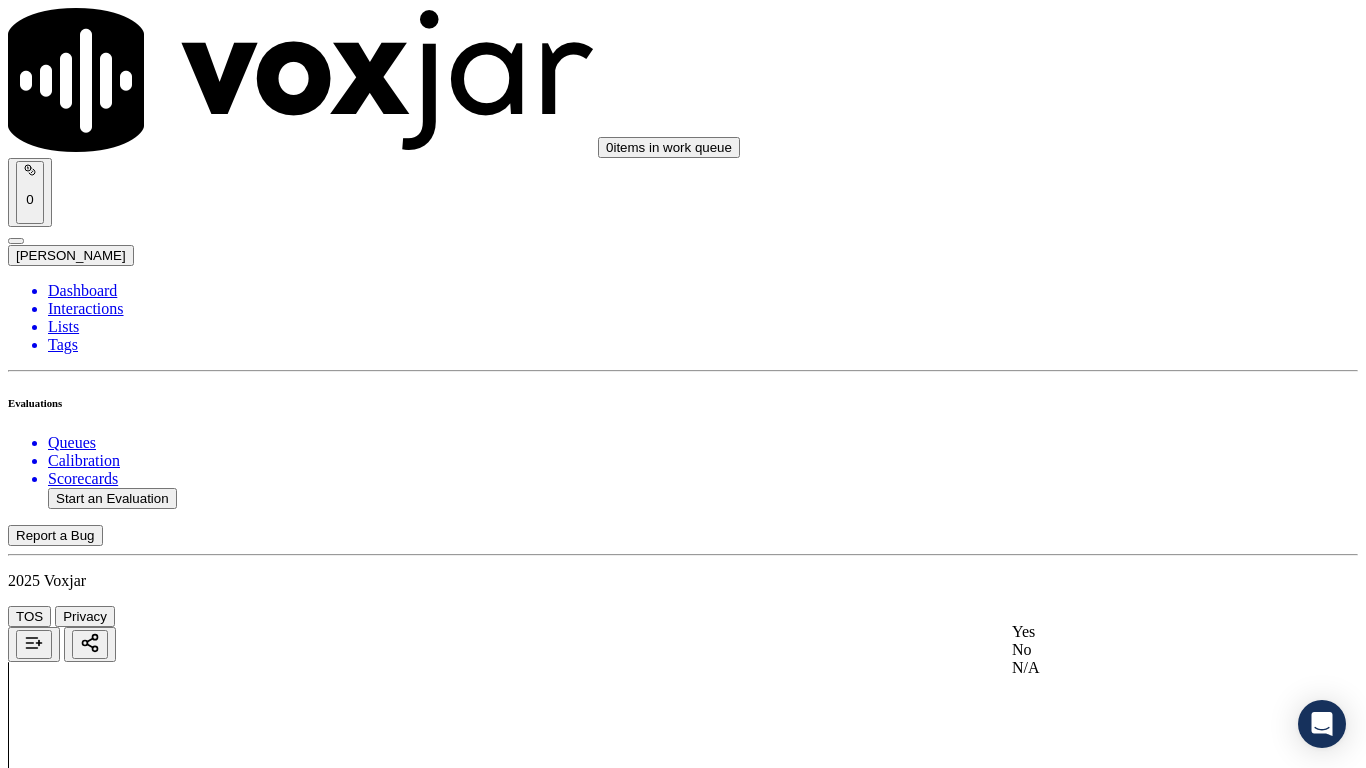 click on "Yes" at bounding box center (1139, 632) 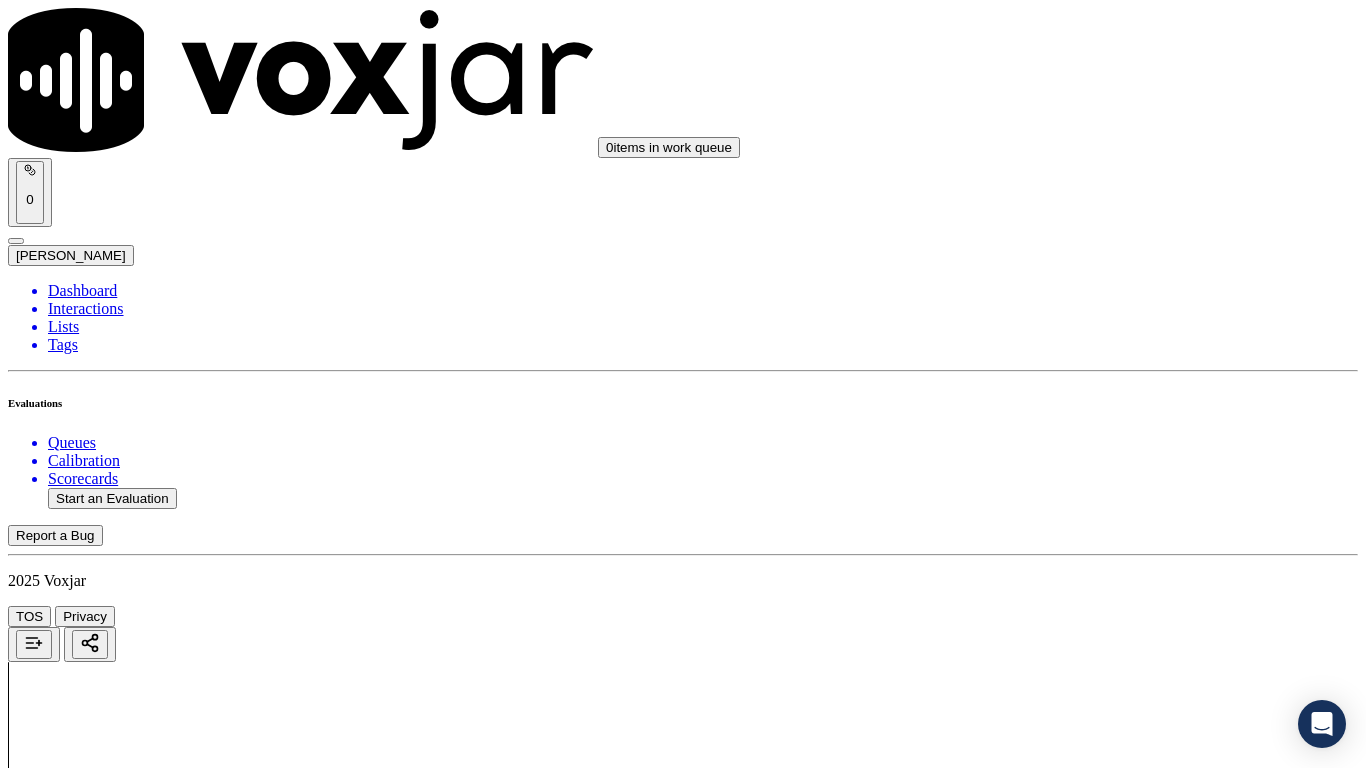 scroll, scrollTop: 4000, scrollLeft: 0, axis: vertical 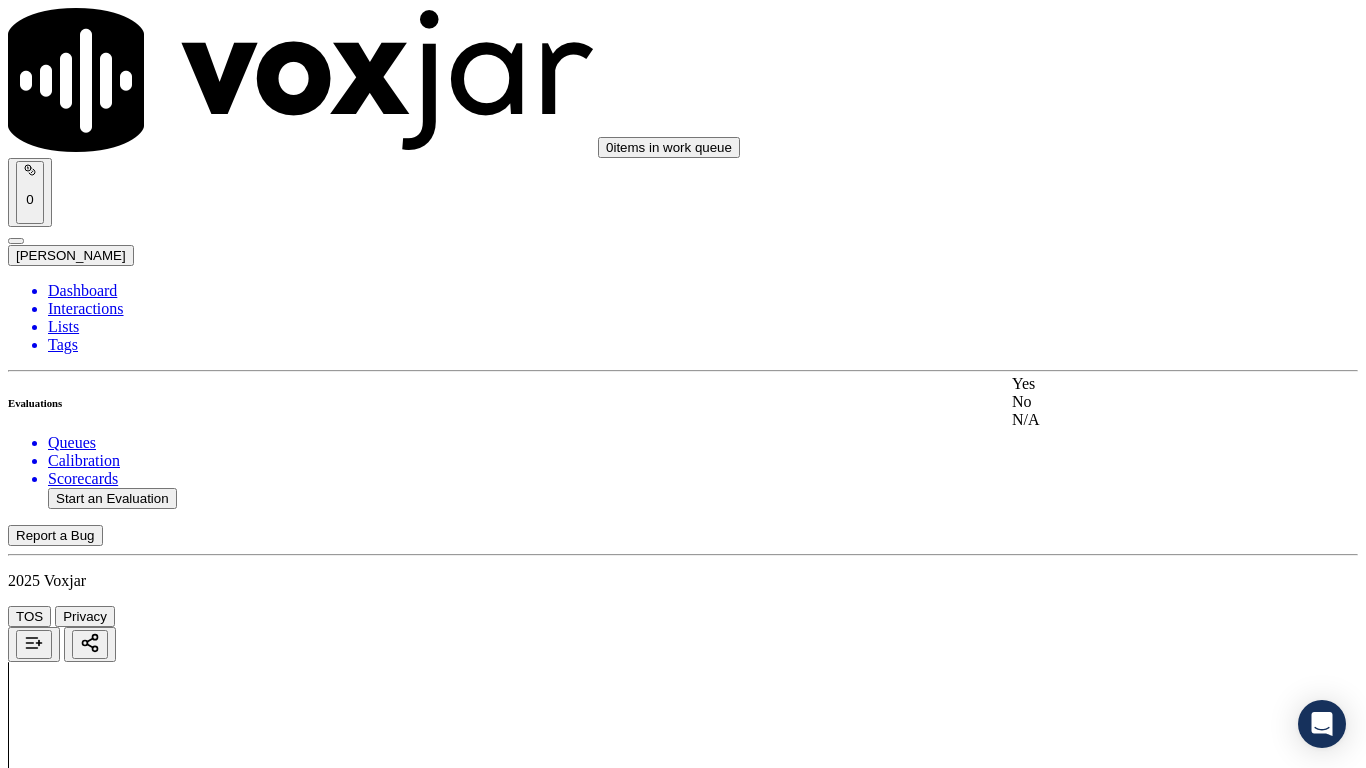 click on "Yes" at bounding box center [1139, 384] 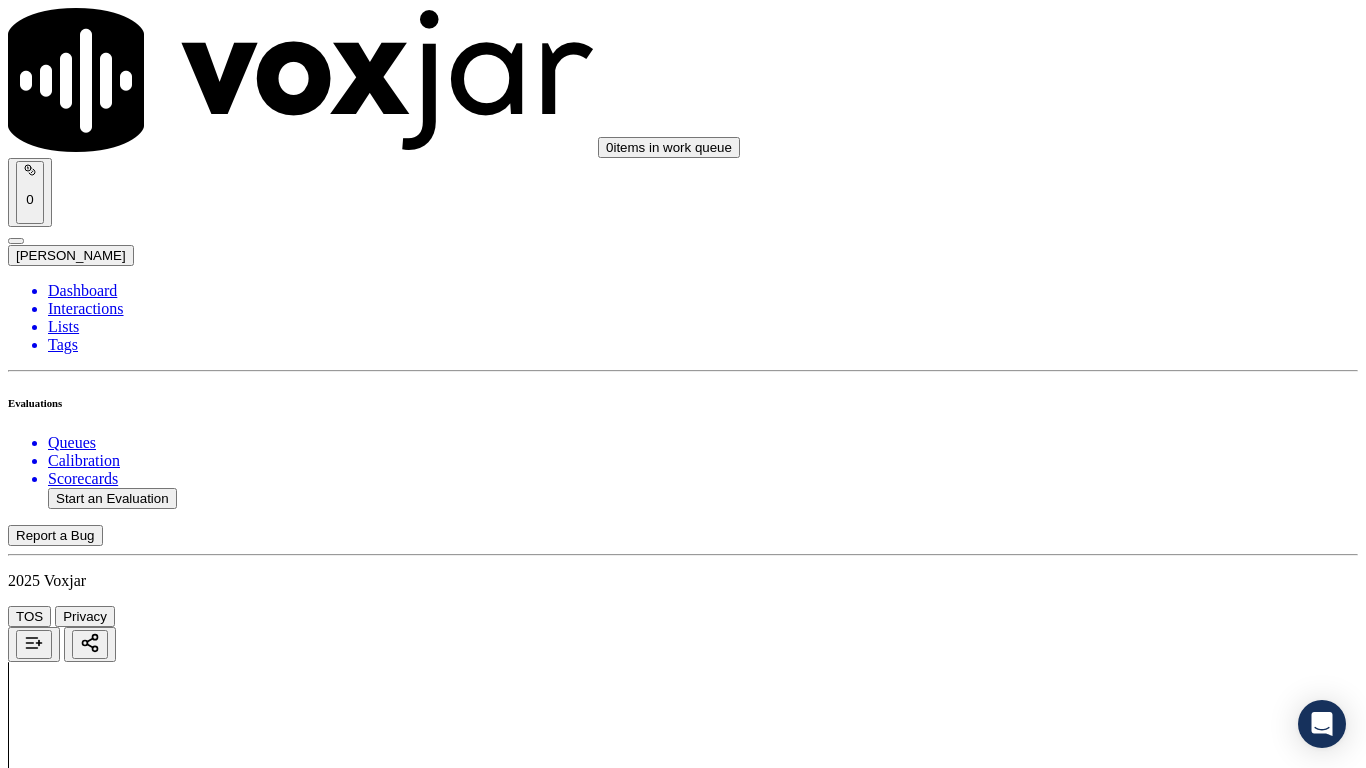 click on "Select an answer" at bounding box center (67, 6026) 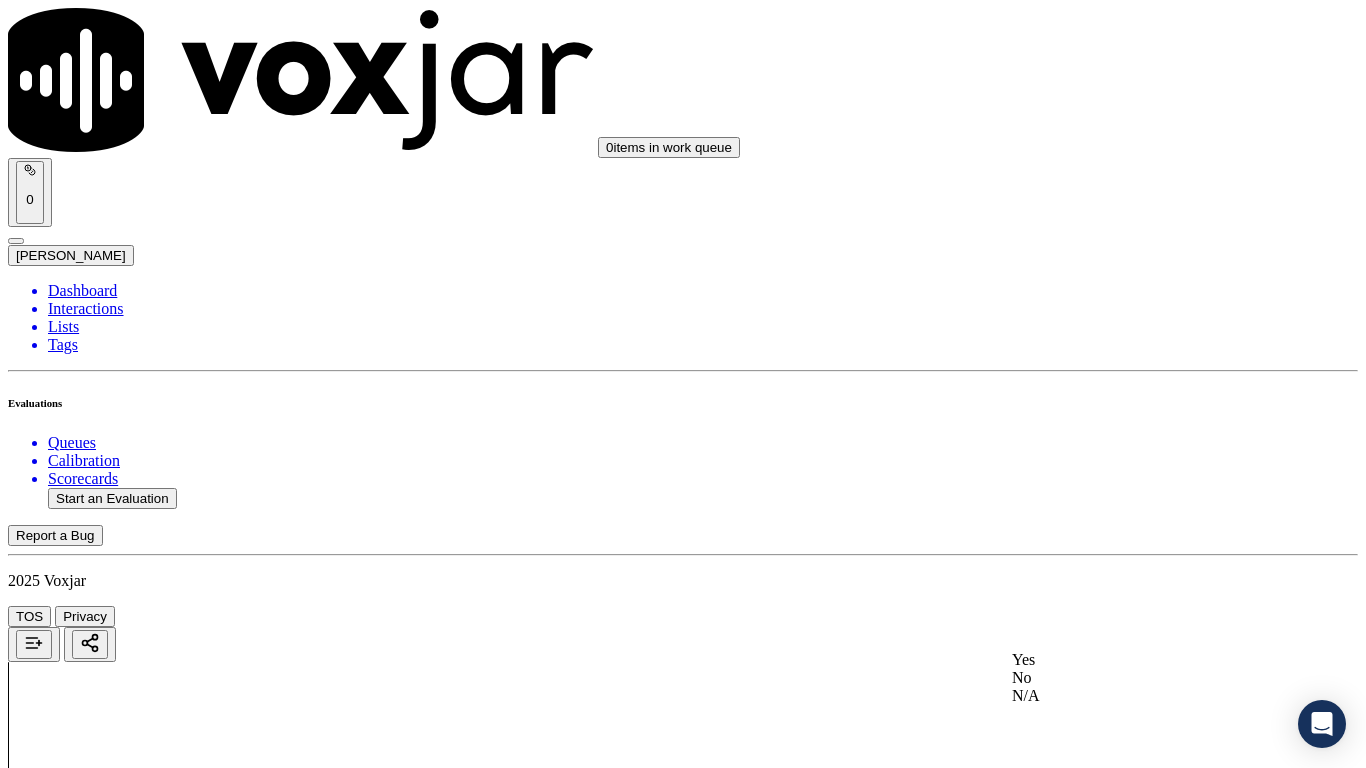 click on "Yes" at bounding box center [1139, 660] 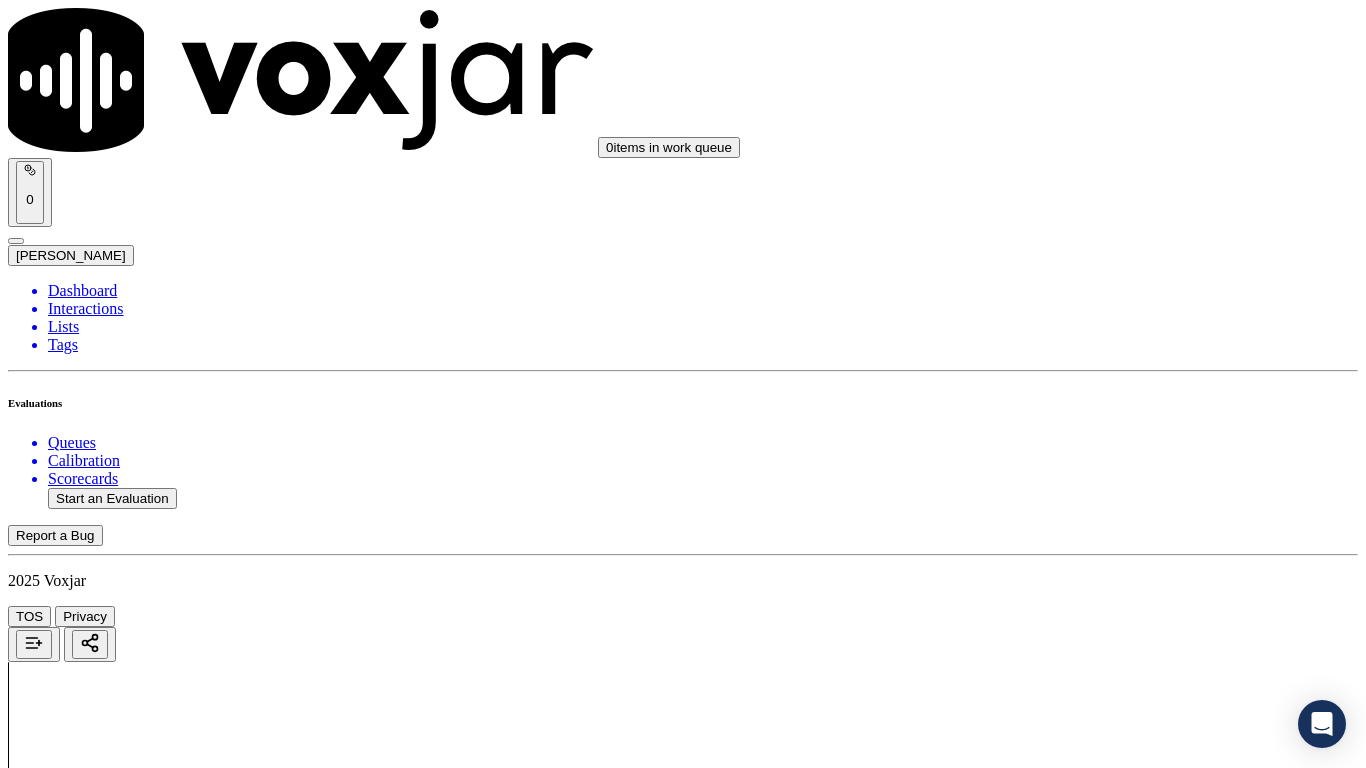 scroll, scrollTop: 4600, scrollLeft: 0, axis: vertical 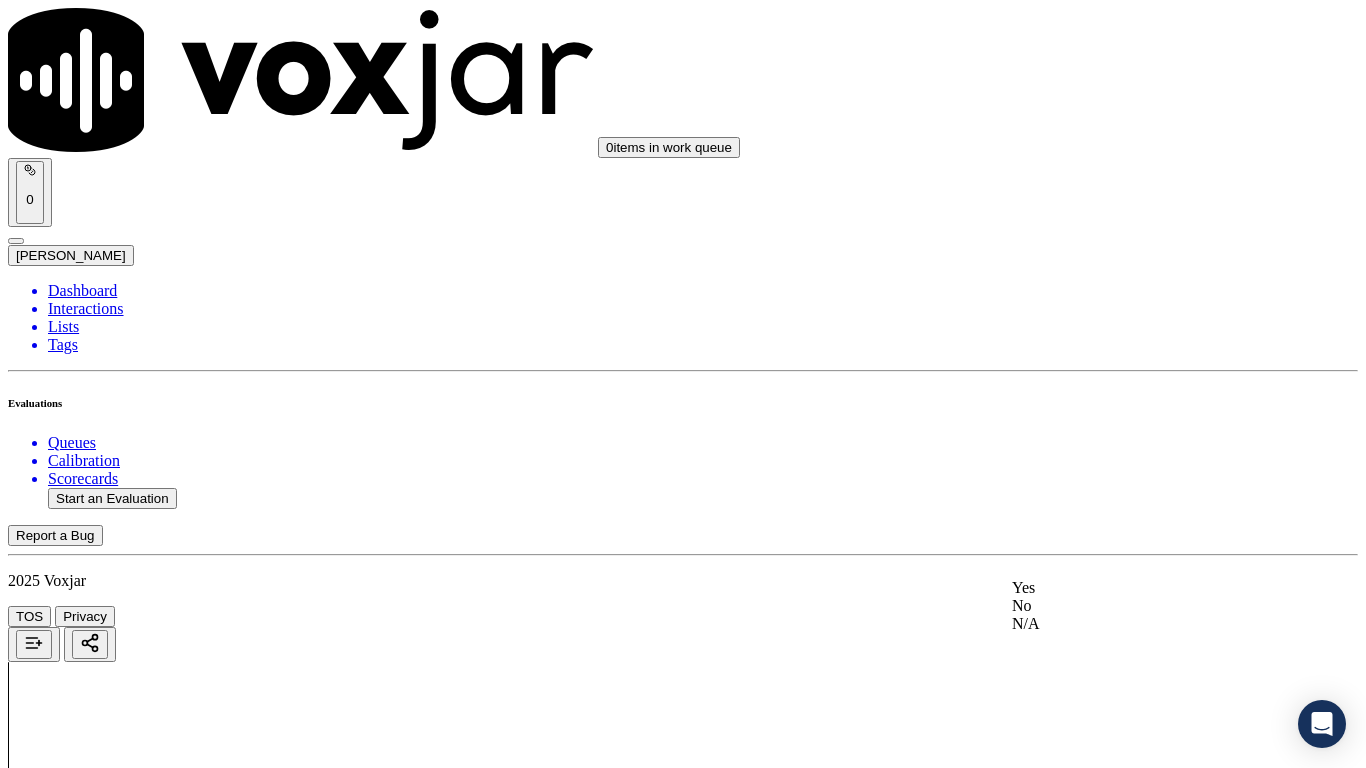 click on "Yes" at bounding box center (1139, 588) 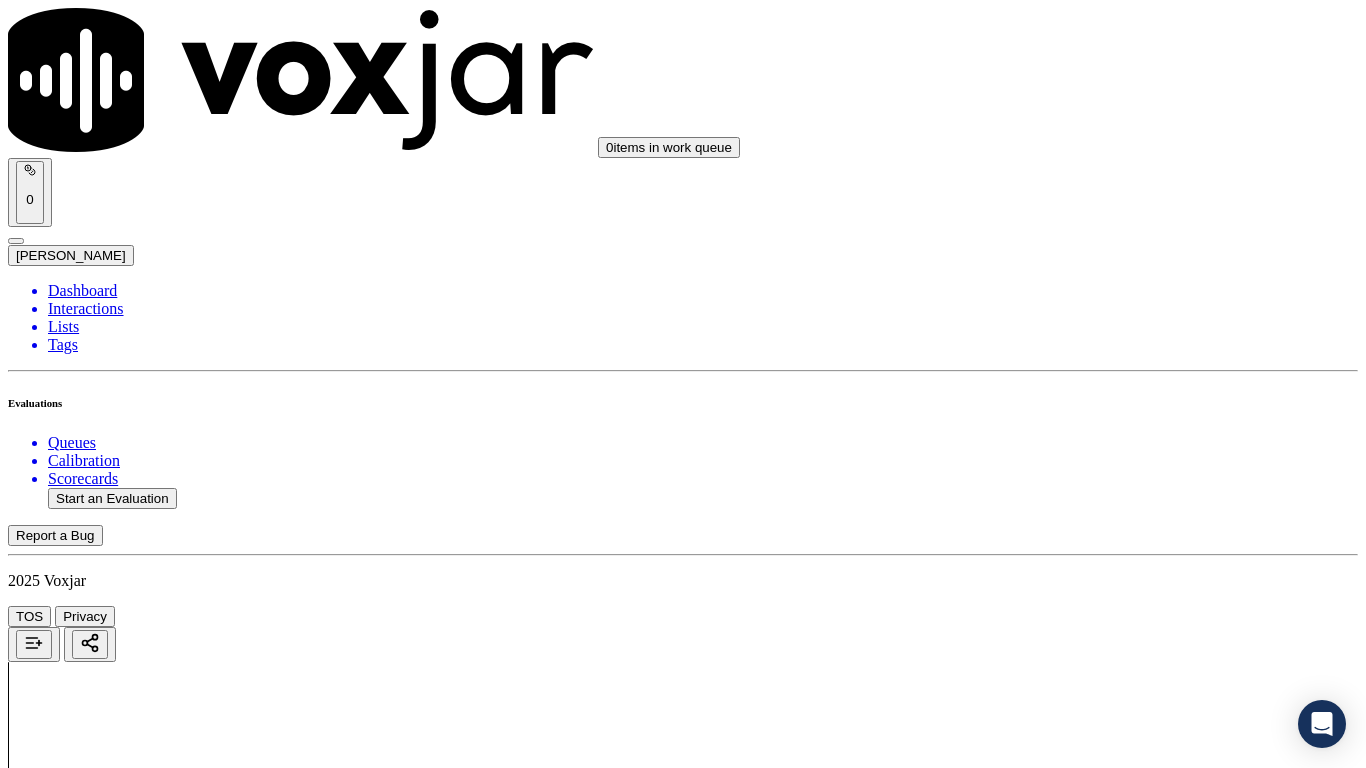 scroll, scrollTop: 5100, scrollLeft: 0, axis: vertical 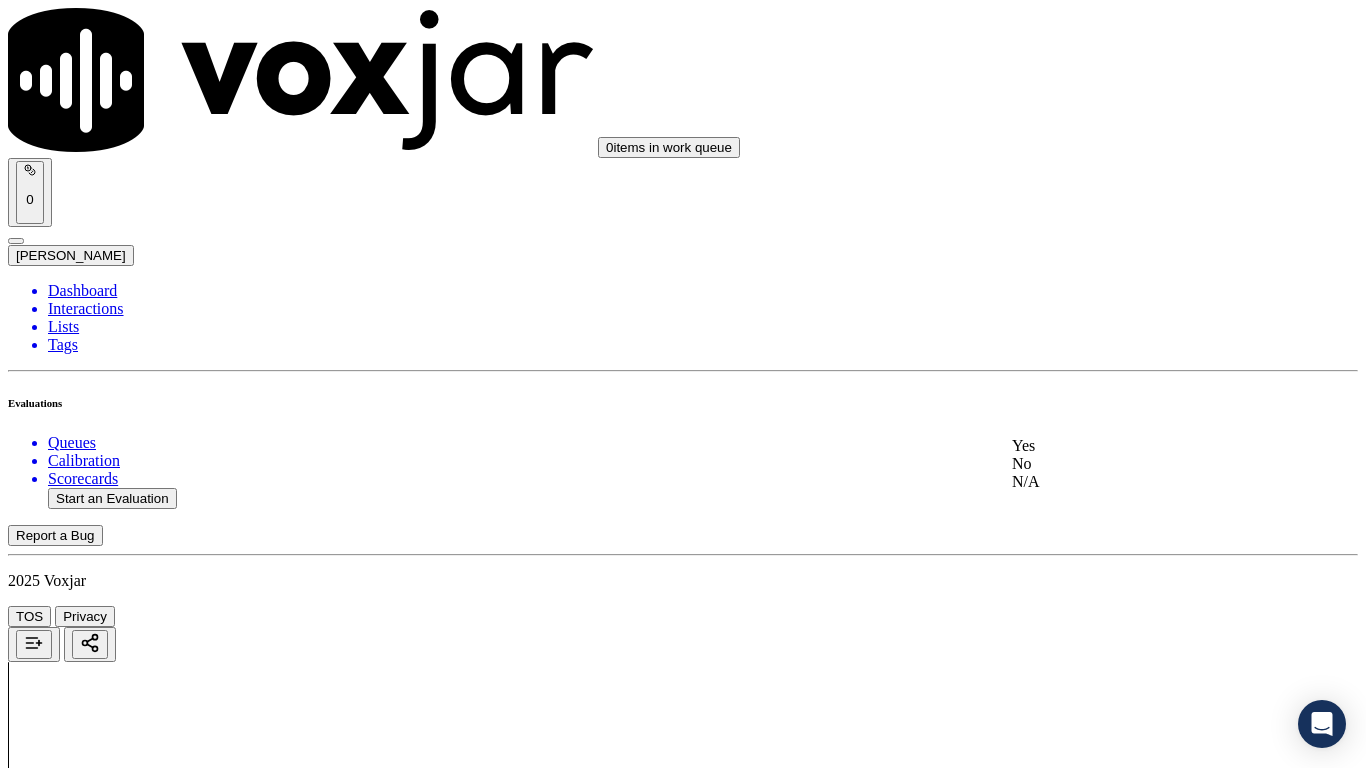click on "Yes" at bounding box center (1139, 446) 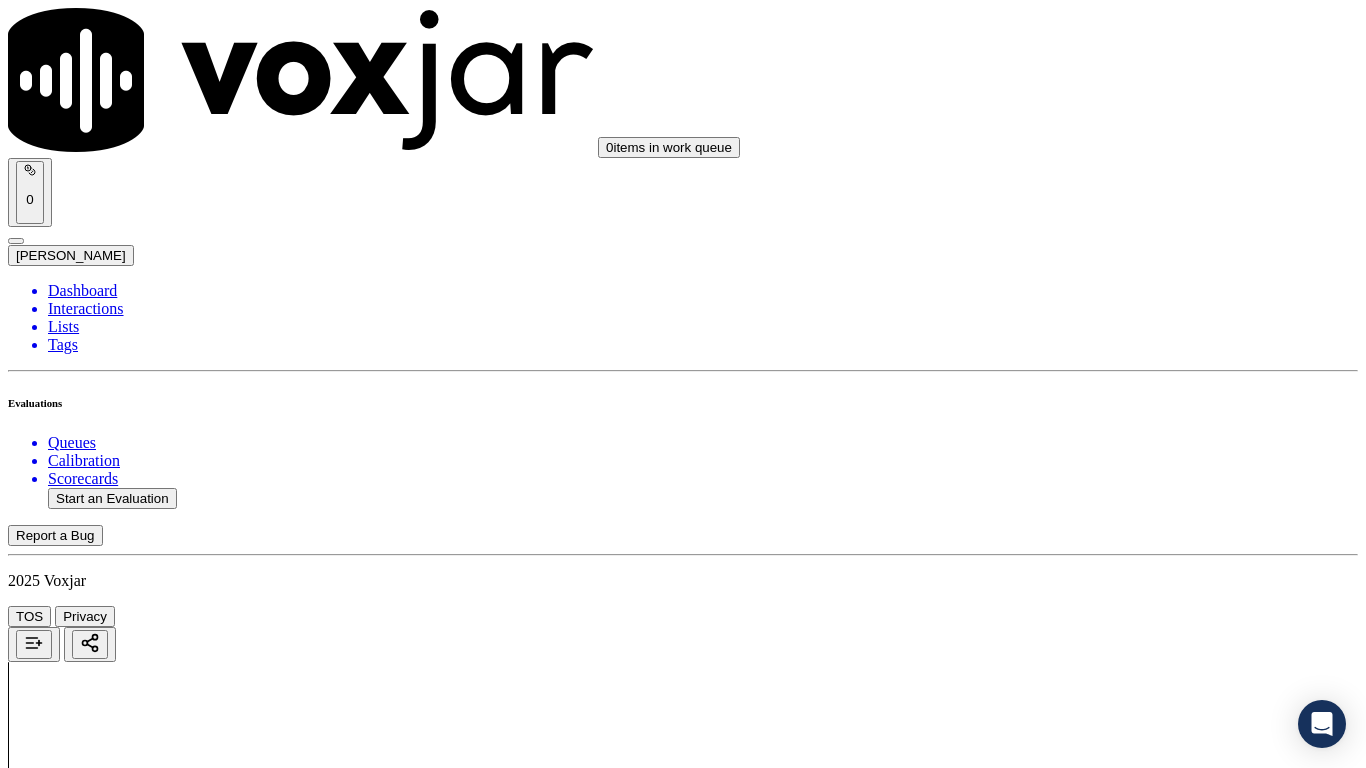 drag, startPoint x: 1137, startPoint y: 667, endPoint x: 1130, endPoint y: 708, distance: 41.59327 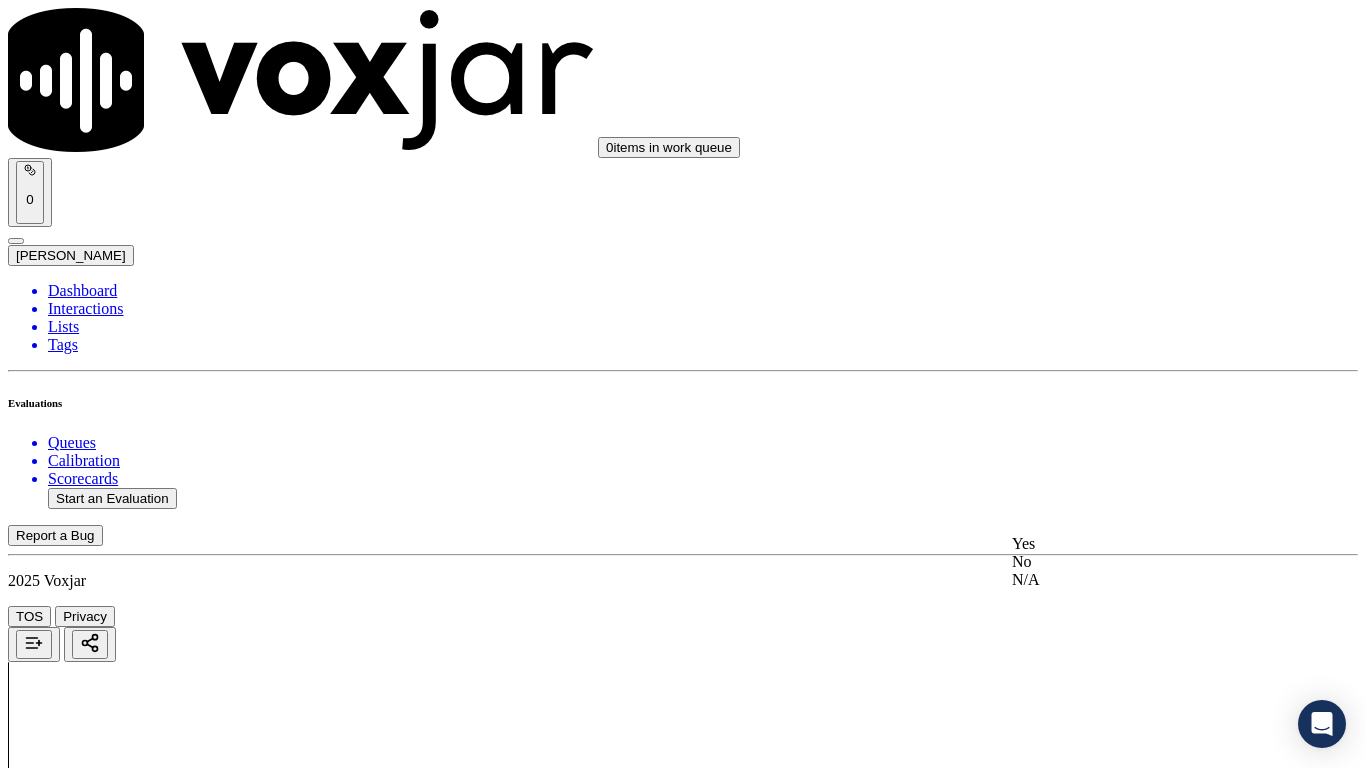 click on "Yes" at bounding box center (1139, 544) 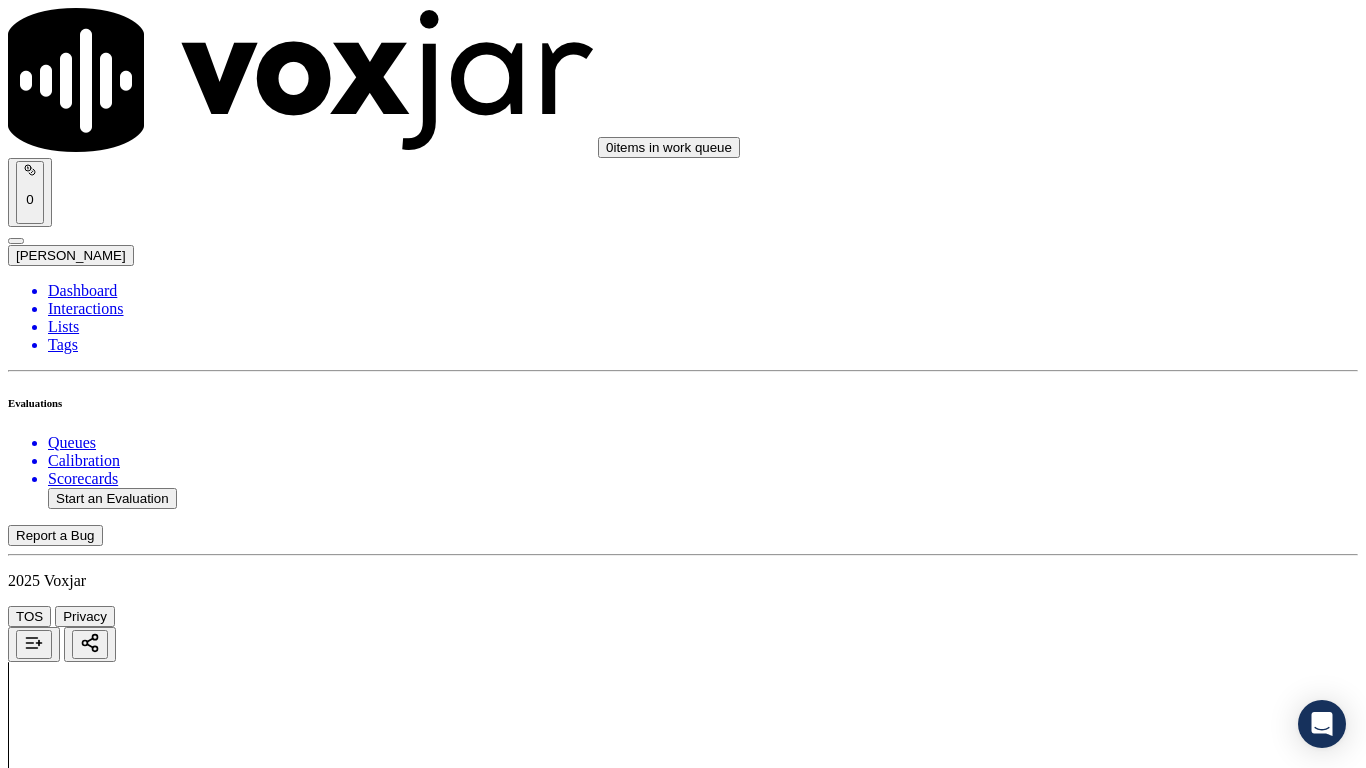 scroll, scrollTop: 5533, scrollLeft: 0, axis: vertical 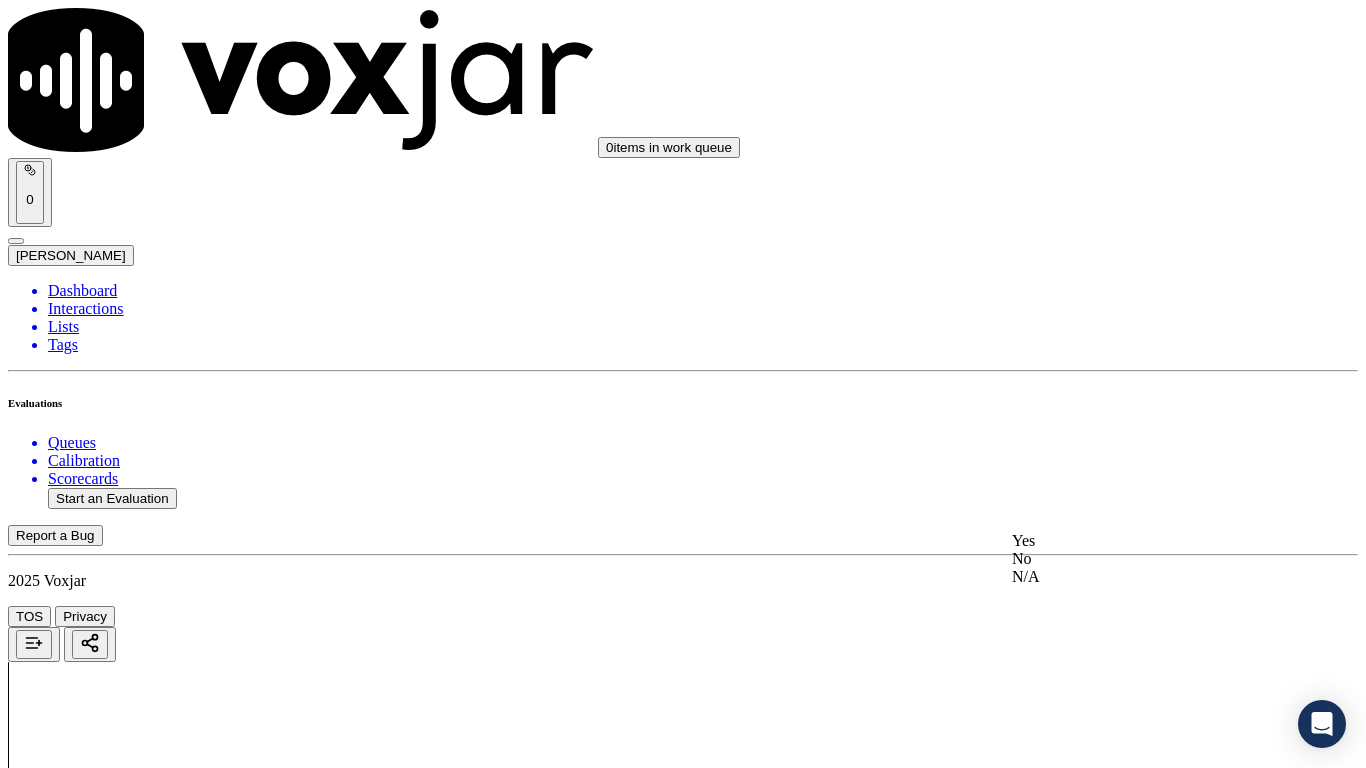 click on "Yes" at bounding box center (1139, 541) 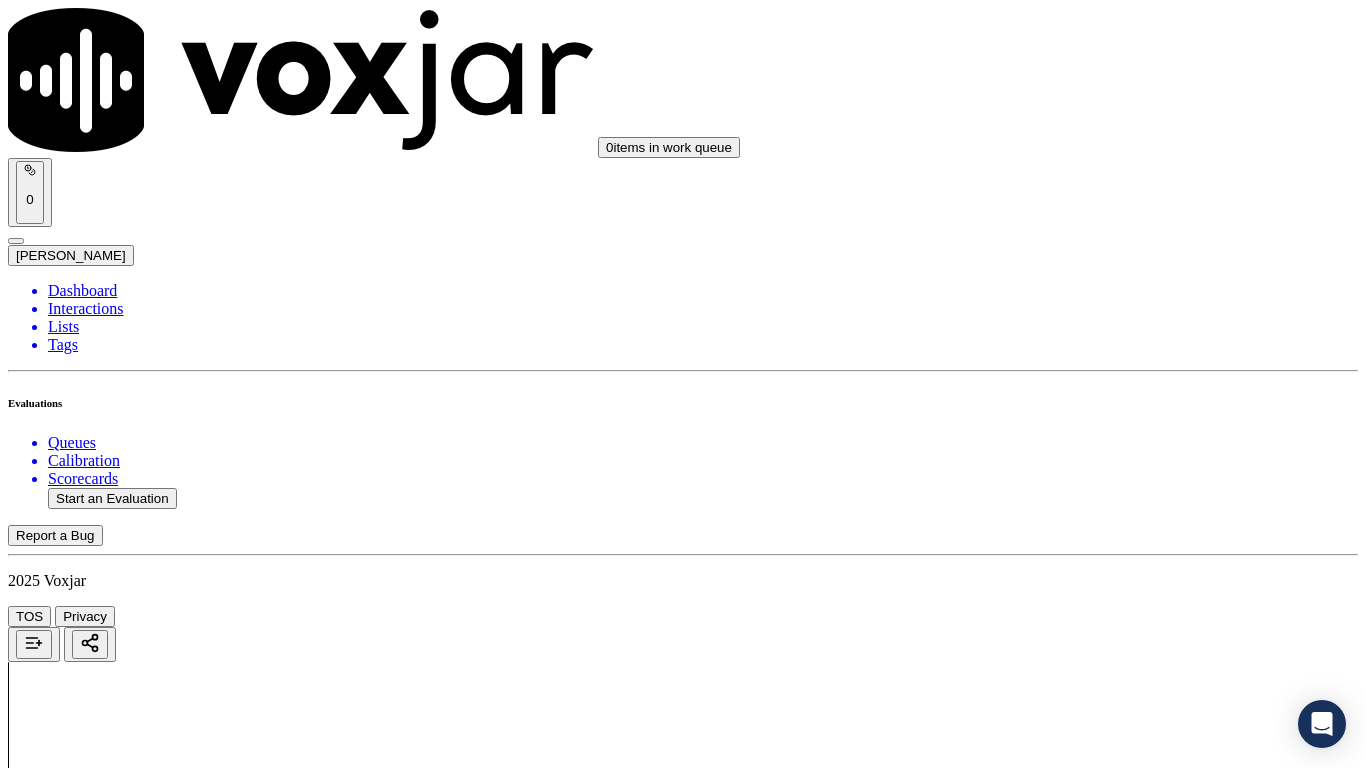 click on "Submit Scores" at bounding box center (59, 7345) 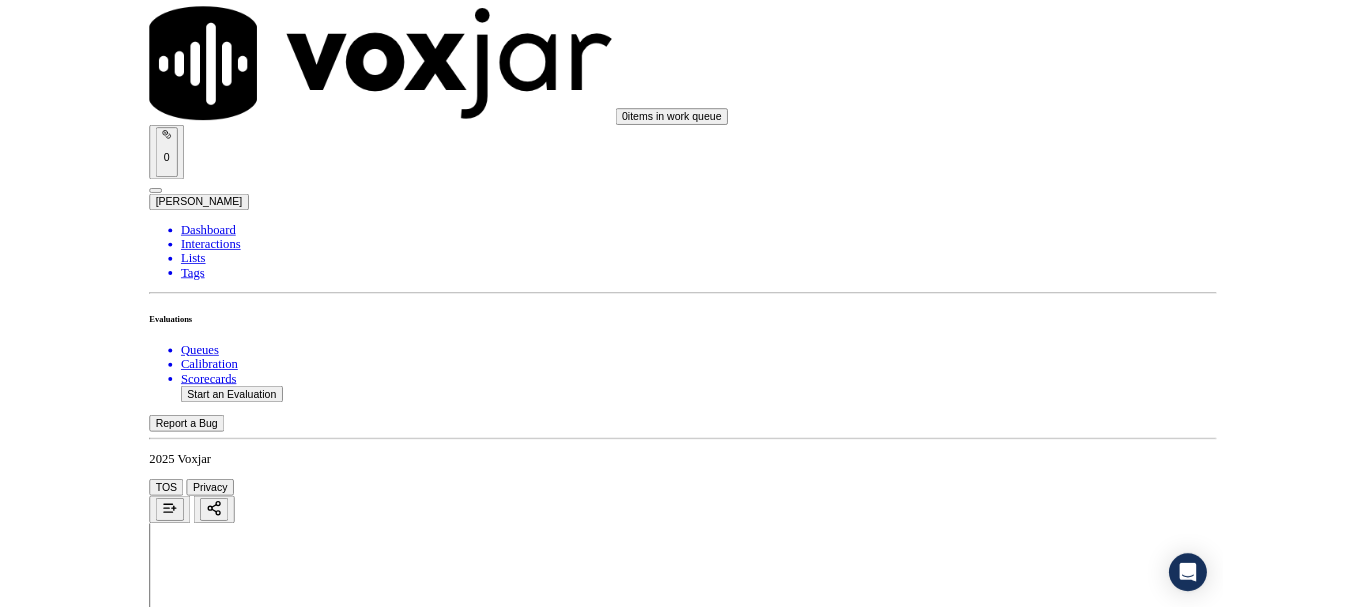 scroll, scrollTop: 5557, scrollLeft: 0, axis: vertical 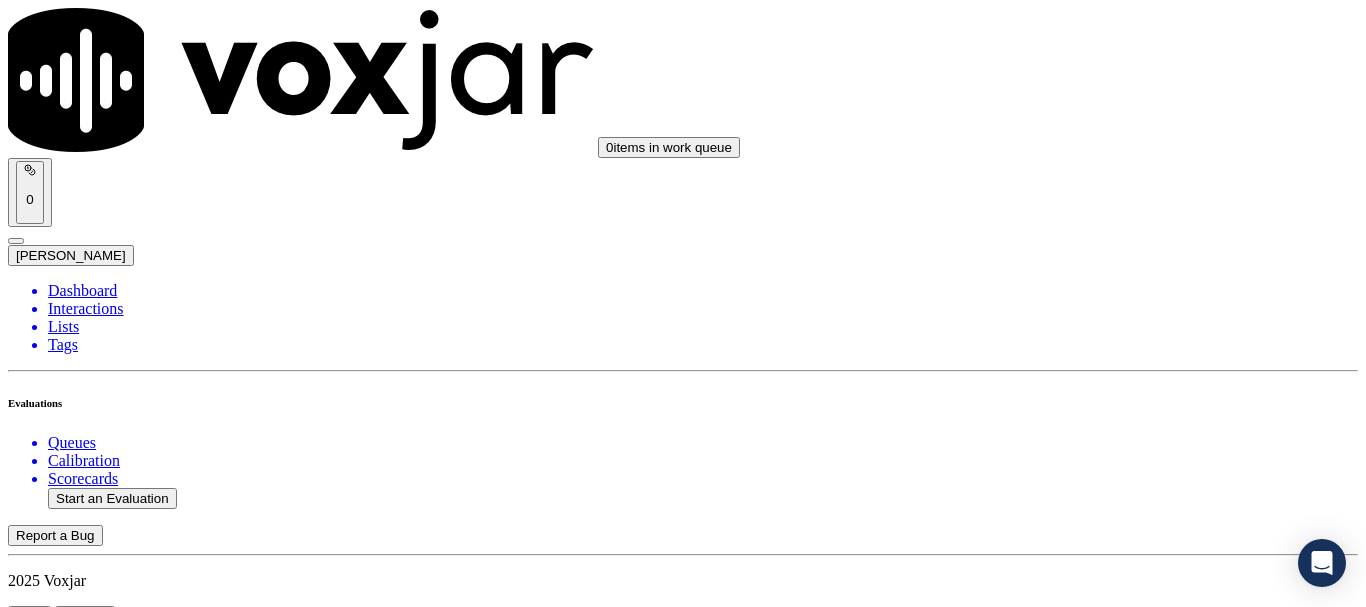 click on "Select an answer" at bounding box center [67, 6263] 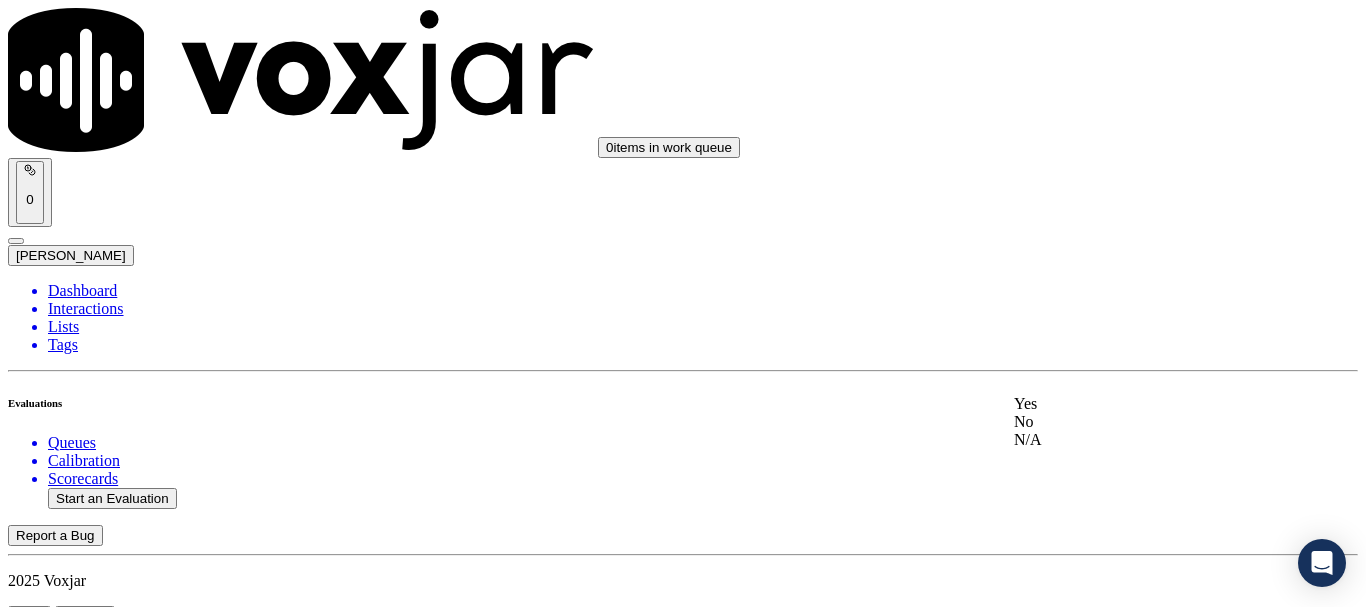 click on "Yes" at bounding box center [1139, 404] 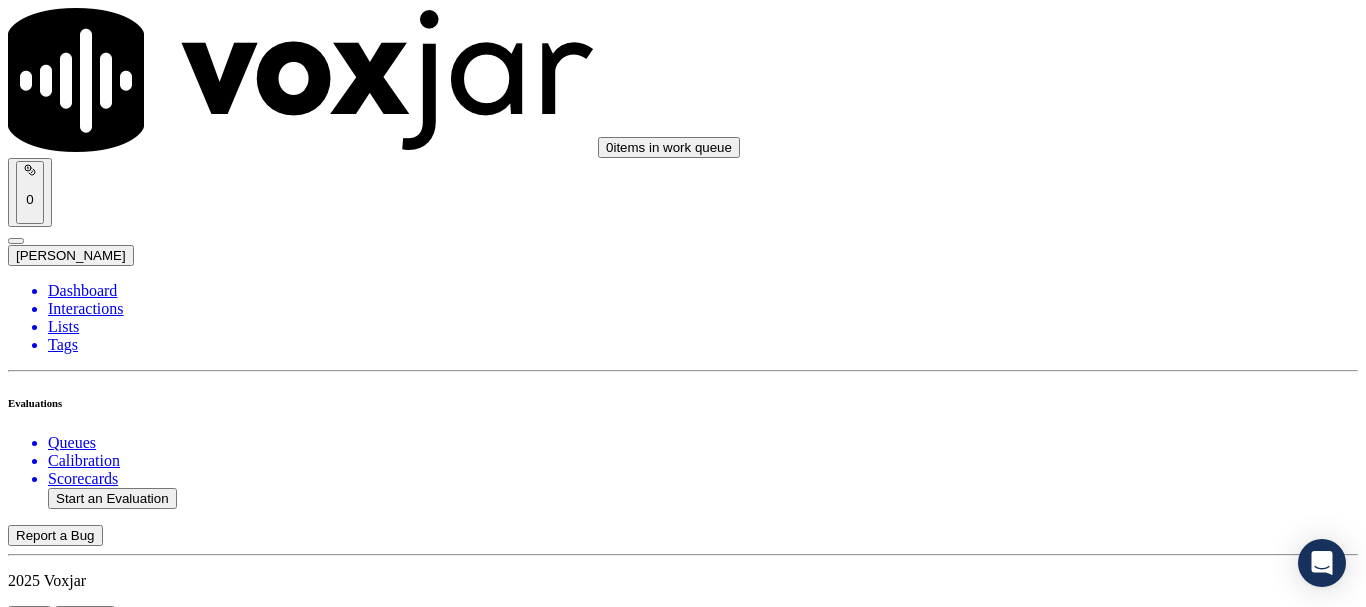 scroll, scrollTop: 5694, scrollLeft: 0, axis: vertical 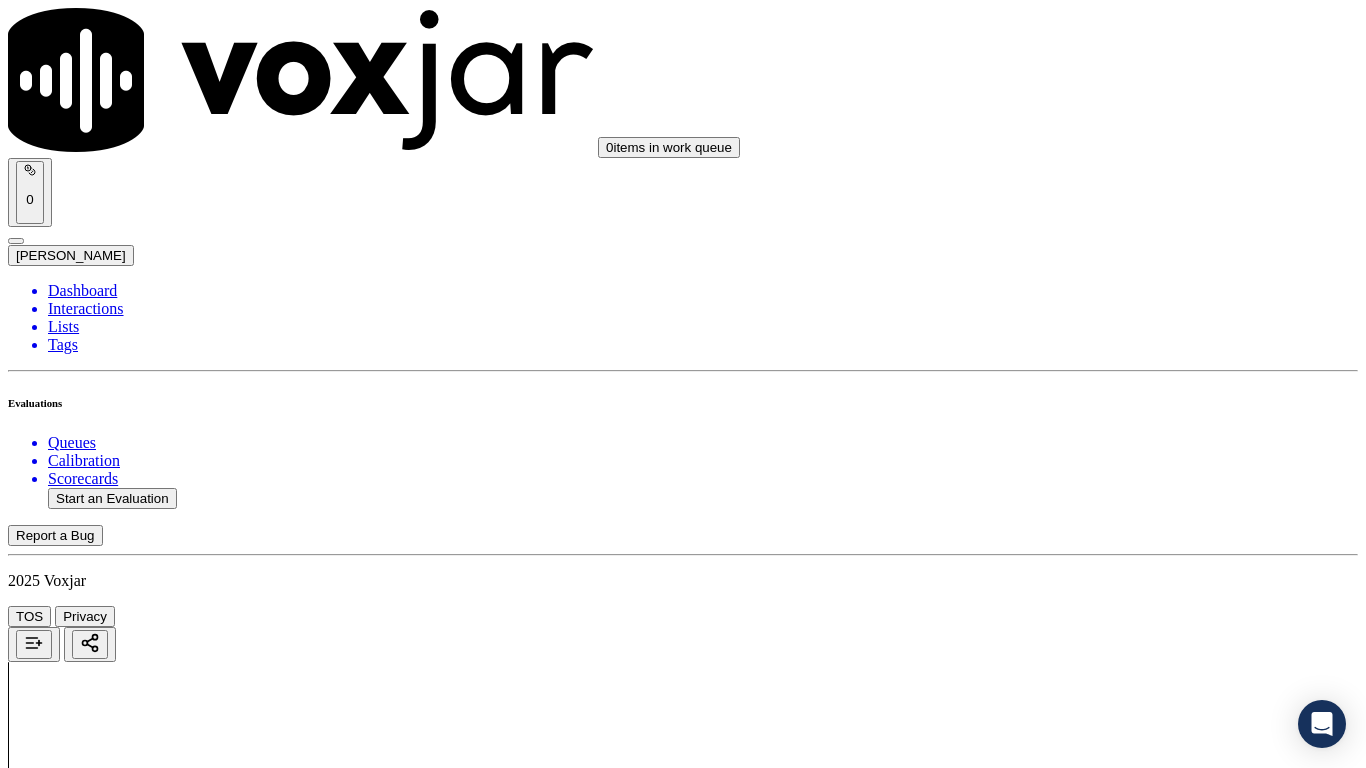 click on "Upload interaction to start evaluation" at bounding box center [124, 2800] 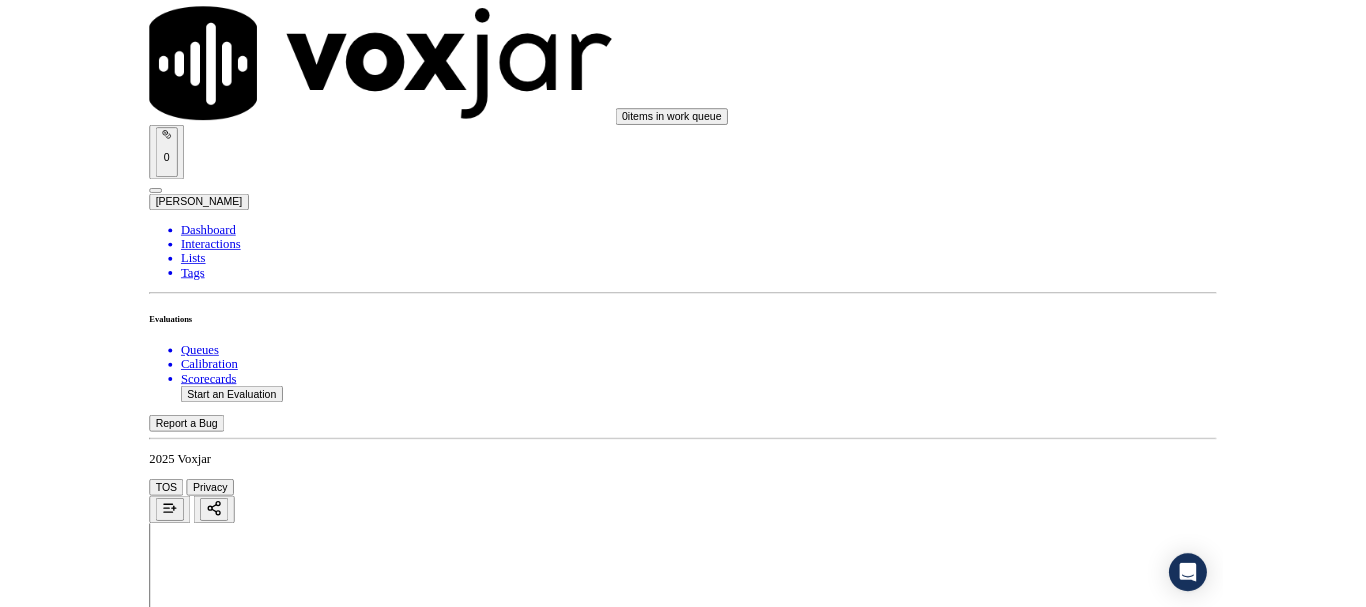 scroll, scrollTop: 300, scrollLeft: 0, axis: vertical 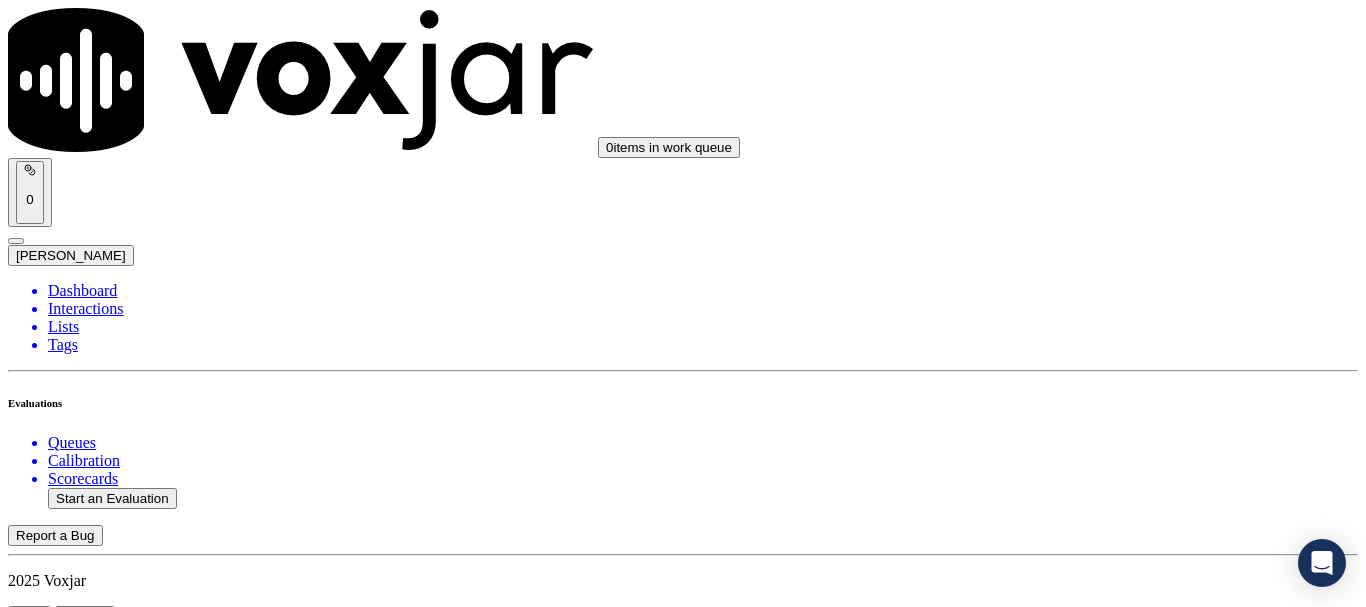 click 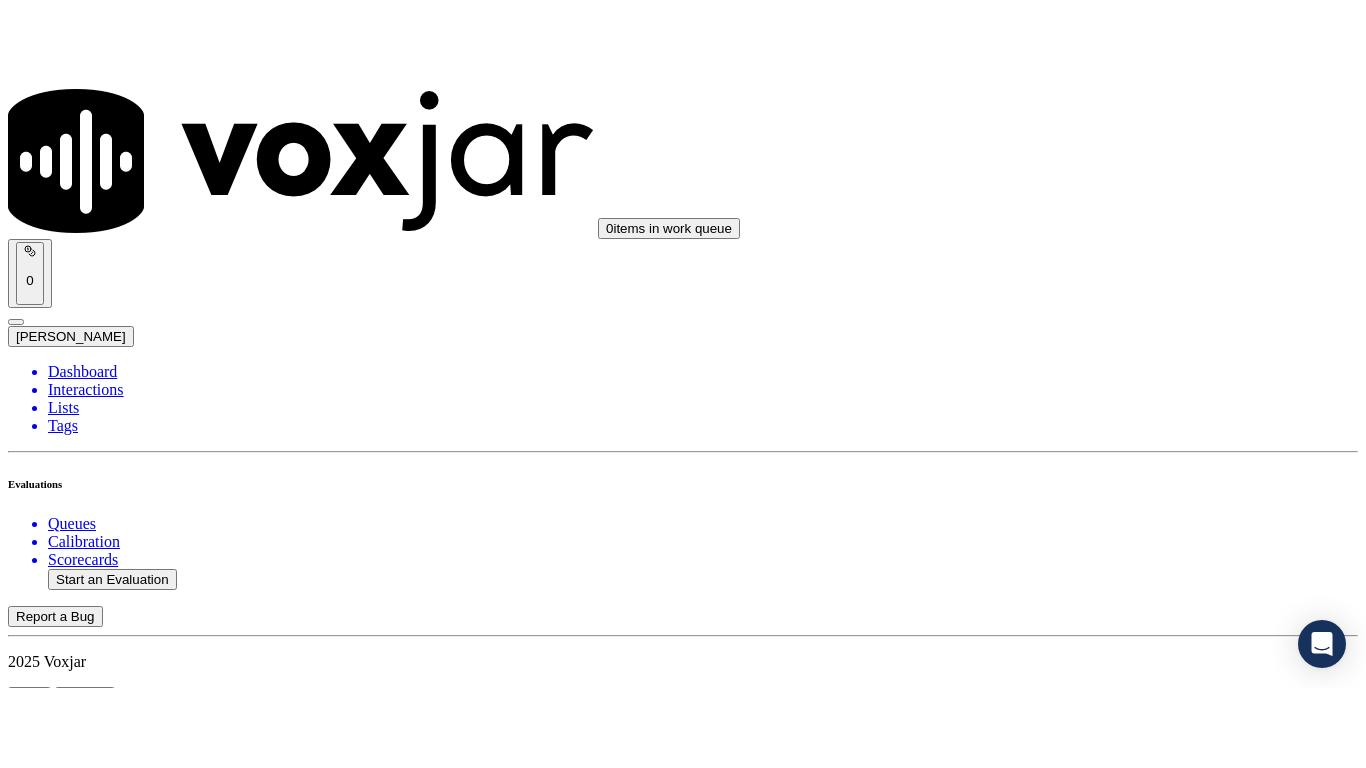 scroll, scrollTop: 400, scrollLeft: 0, axis: vertical 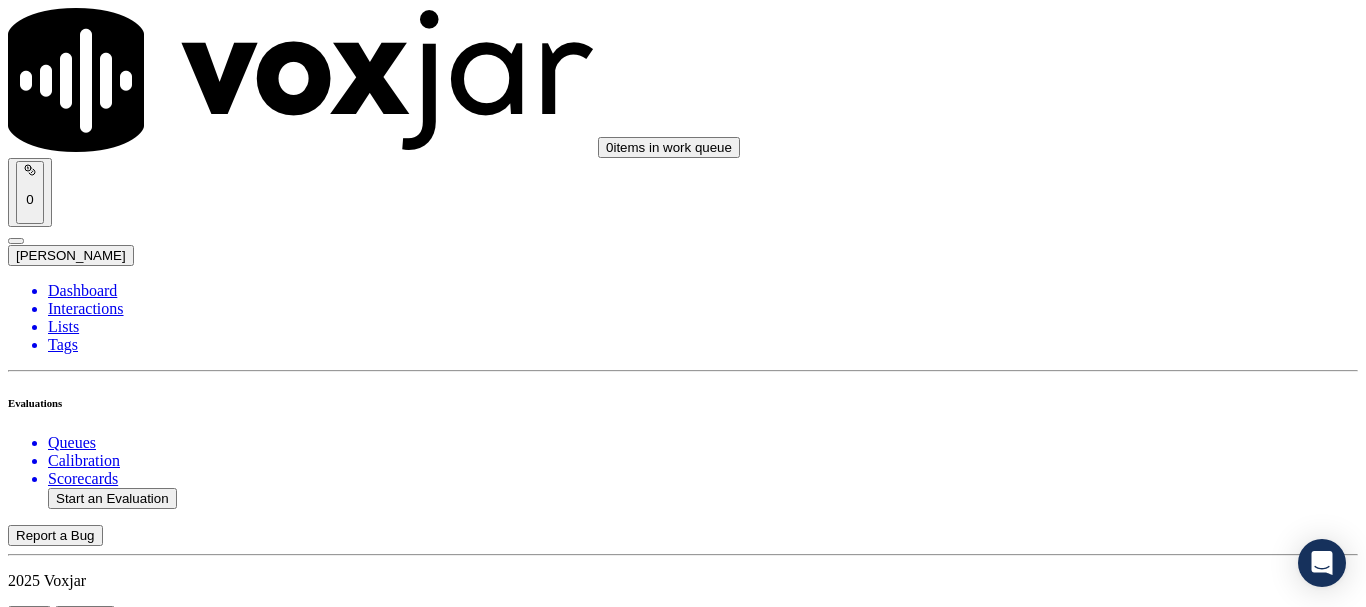 click on "This is a brand new scorecard" 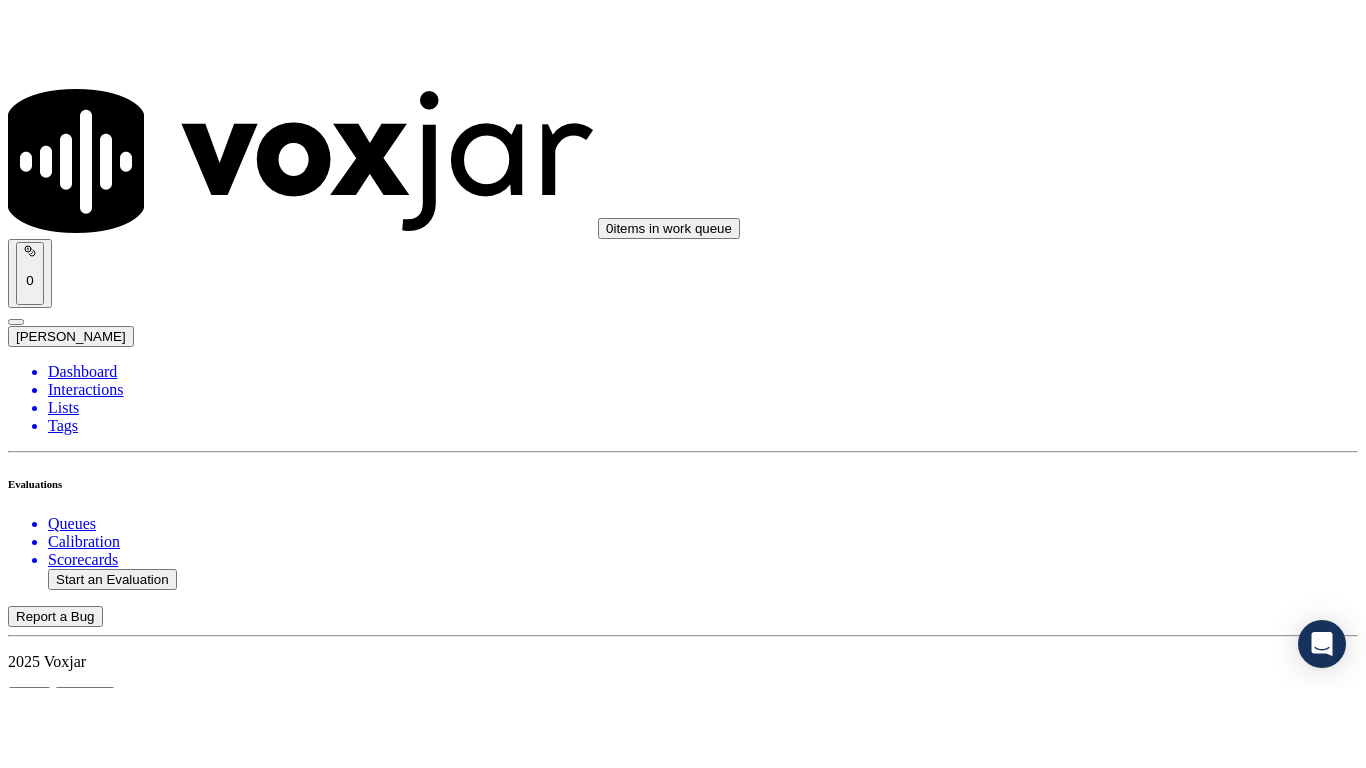 scroll, scrollTop: 251, scrollLeft: 0, axis: vertical 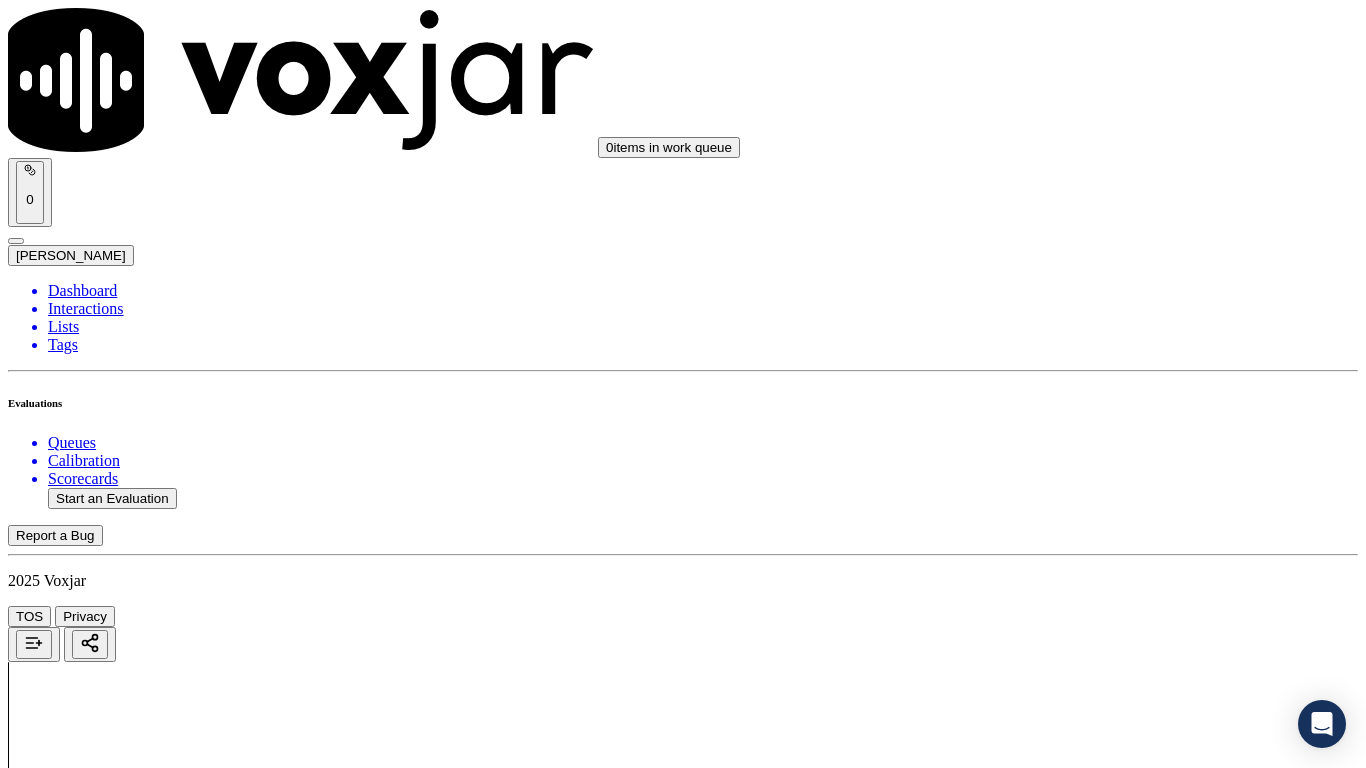 click on "Select an answer" at bounding box center (67, 2402) 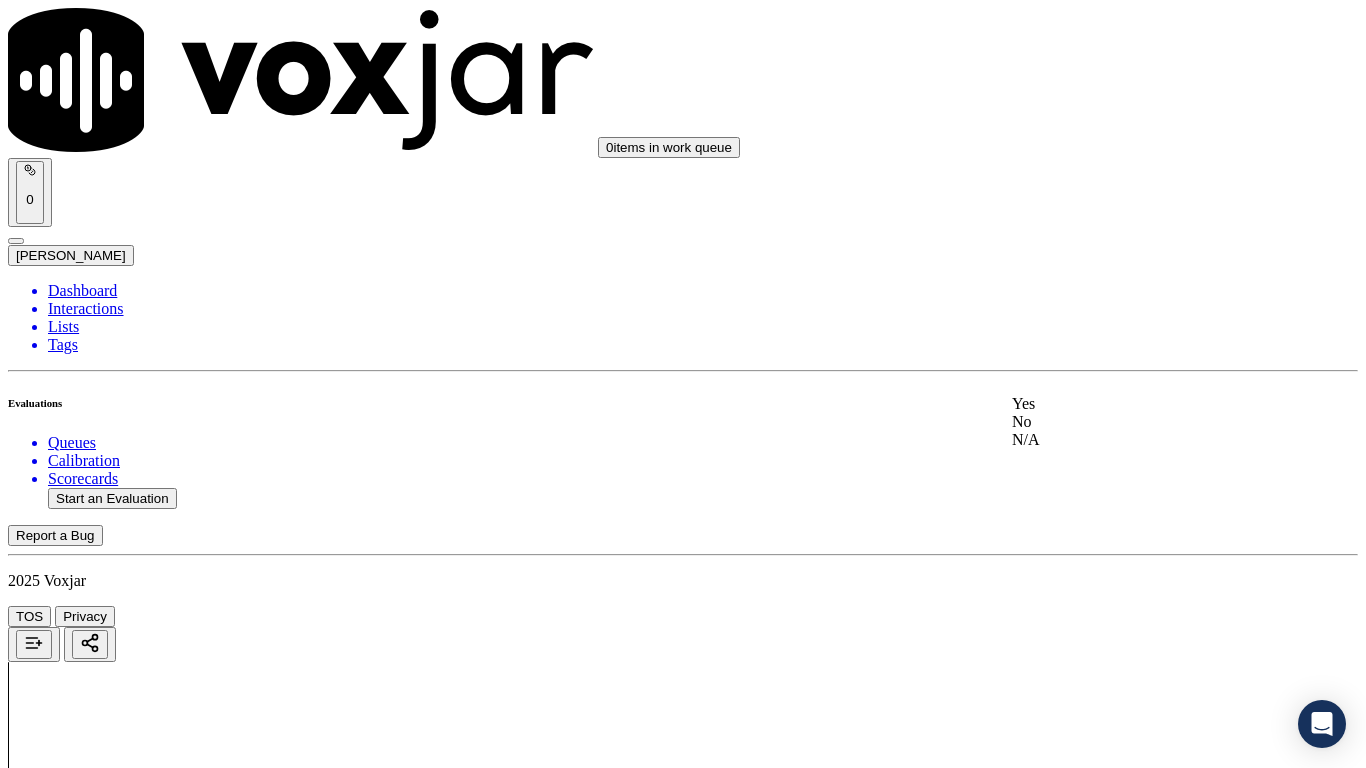 click on "Yes" at bounding box center [1139, 404] 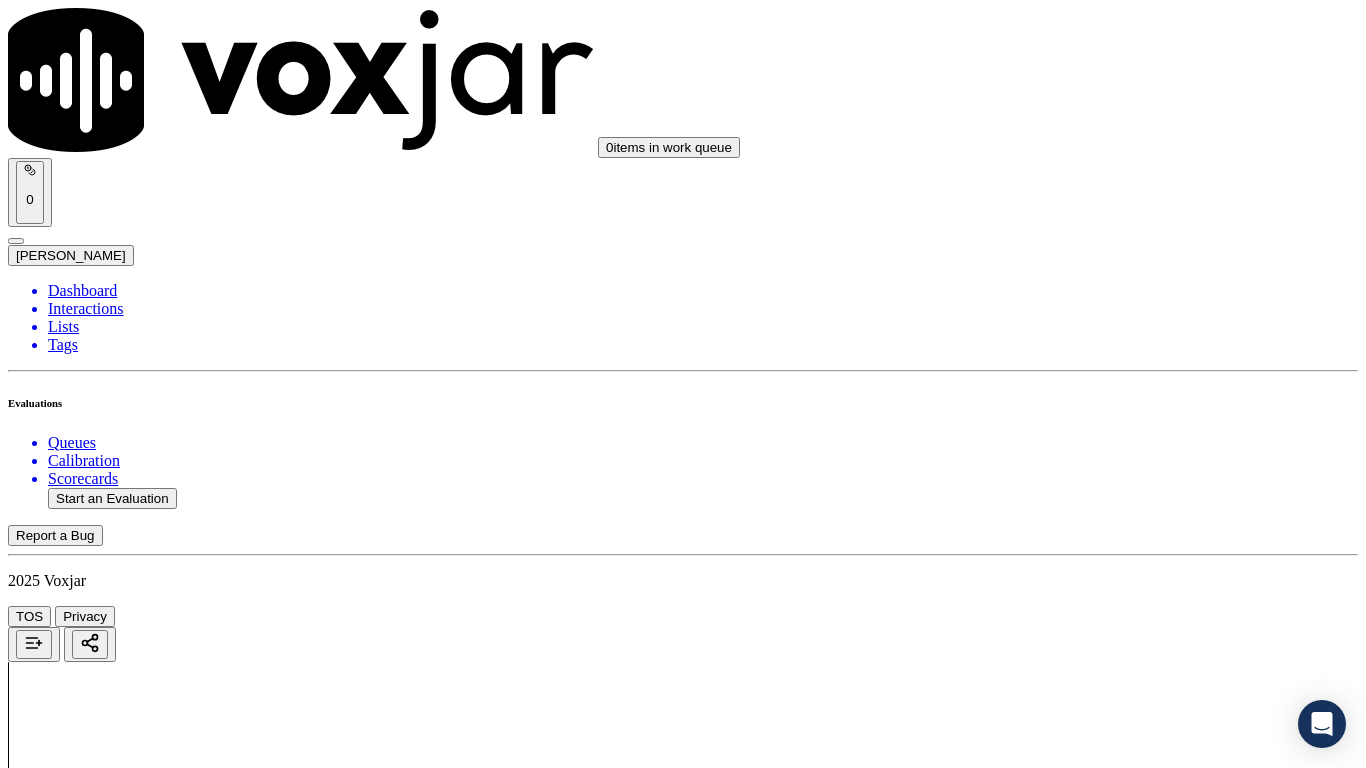 click on "Select an answer" at bounding box center (67, 2639) 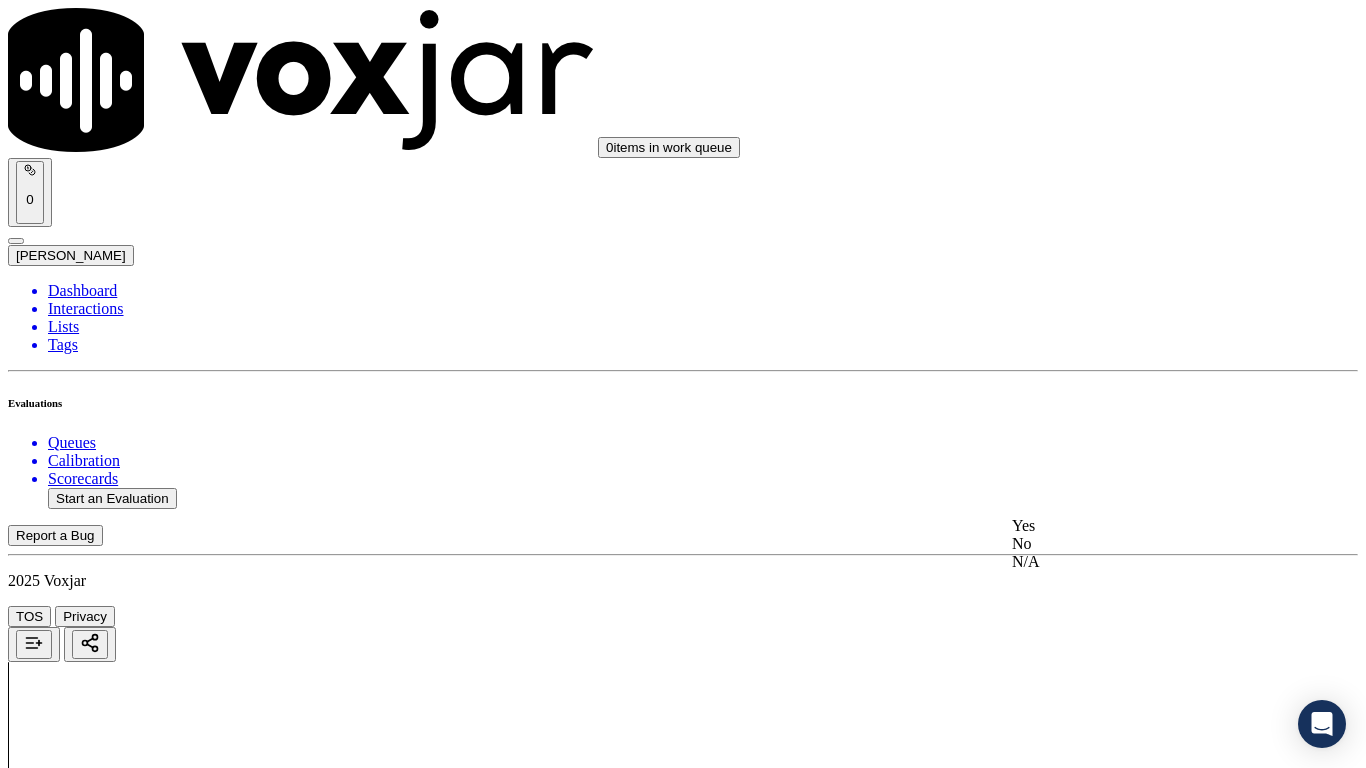 click on "Yes" at bounding box center [1139, 526] 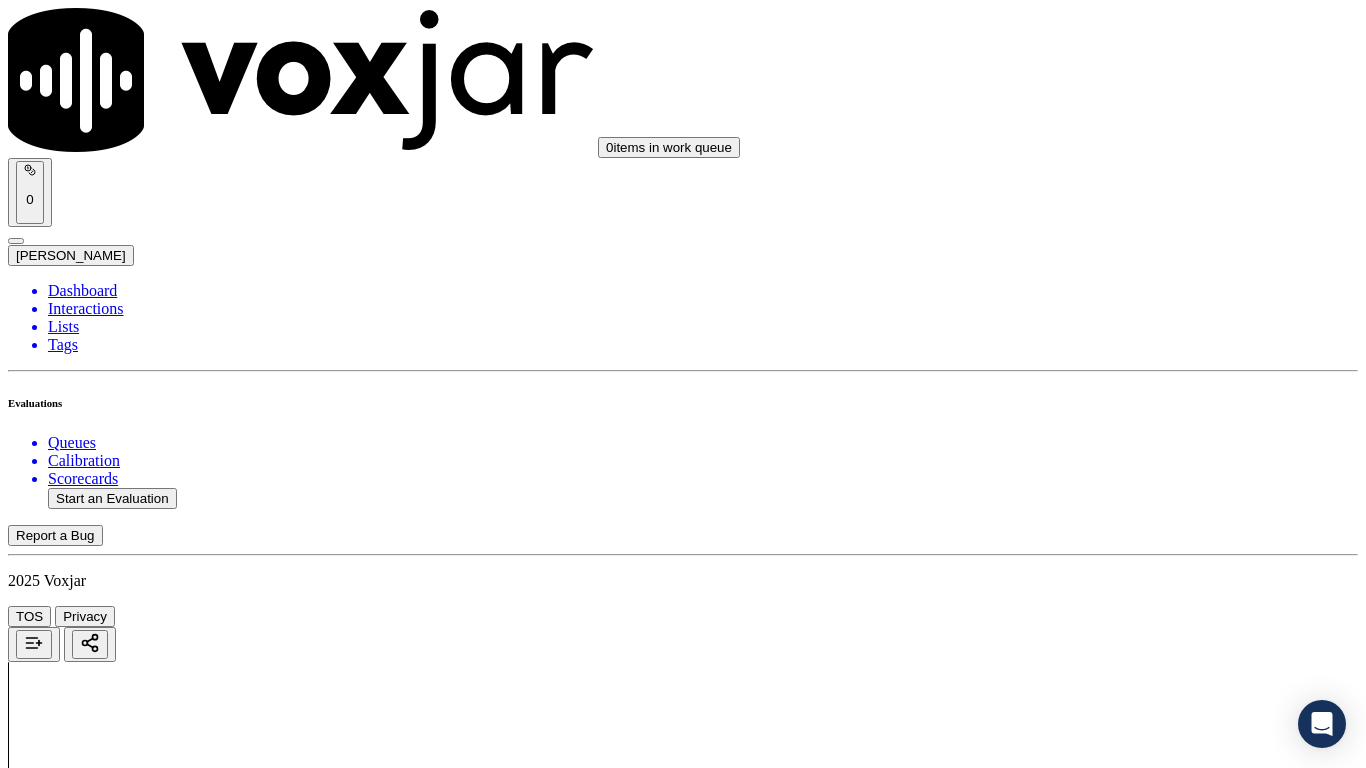scroll, scrollTop: 700, scrollLeft: 0, axis: vertical 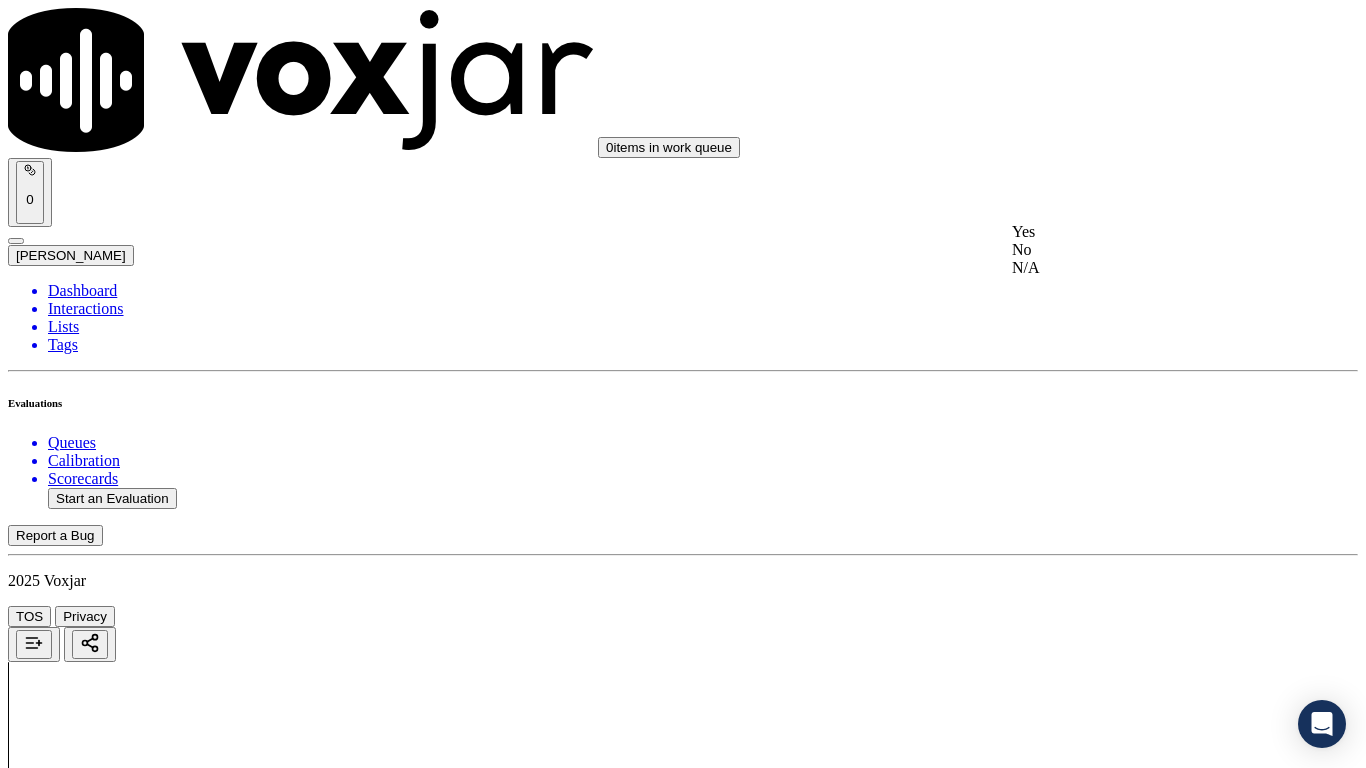 click on "Yes" at bounding box center (1139, 232) 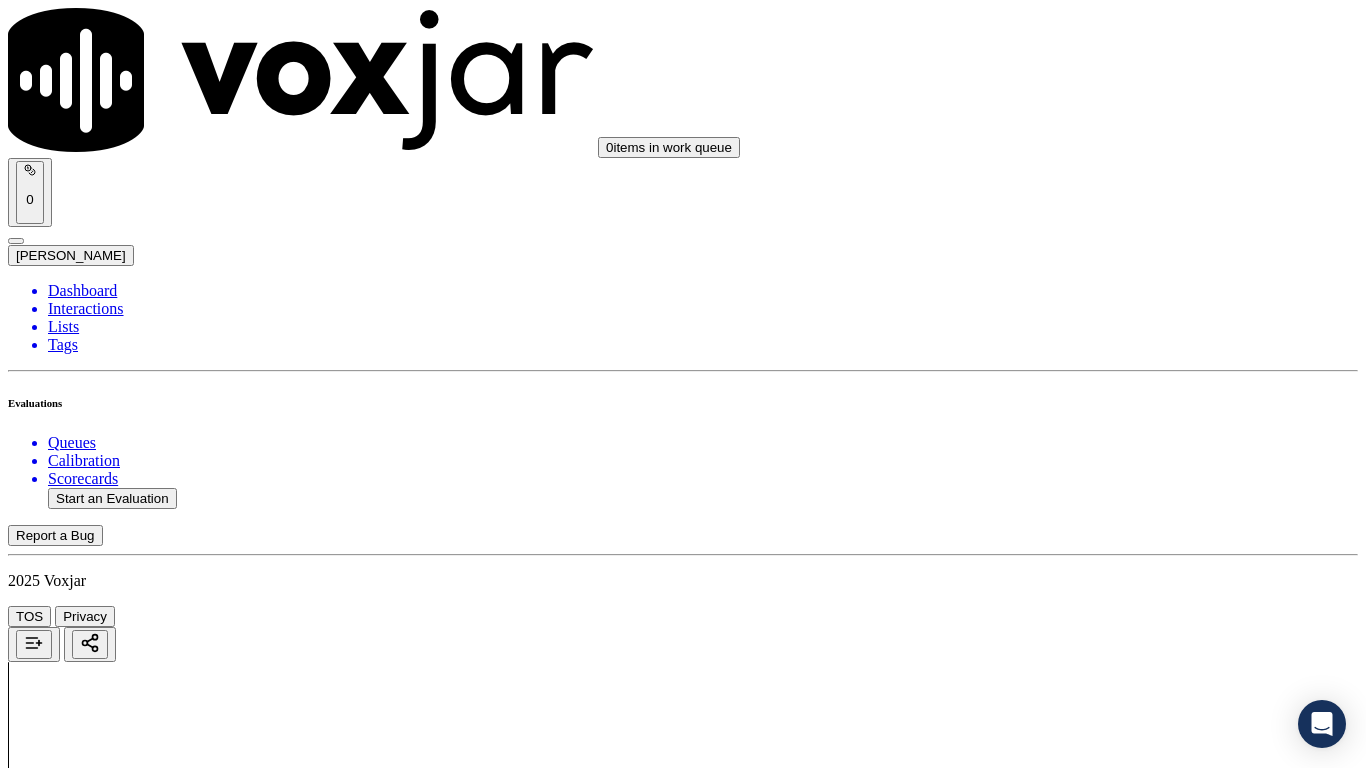 click on "Select an answer" at bounding box center (67, 3112) 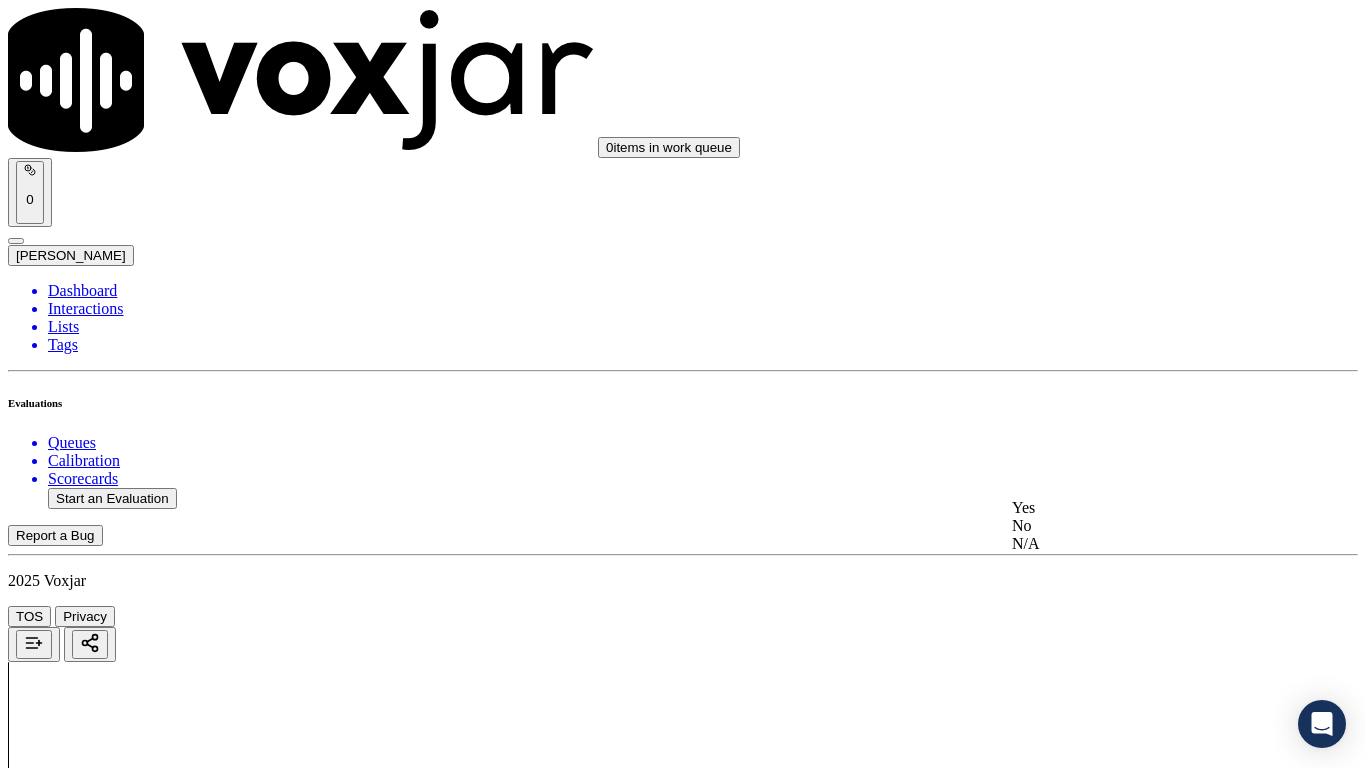 click on "N/A" 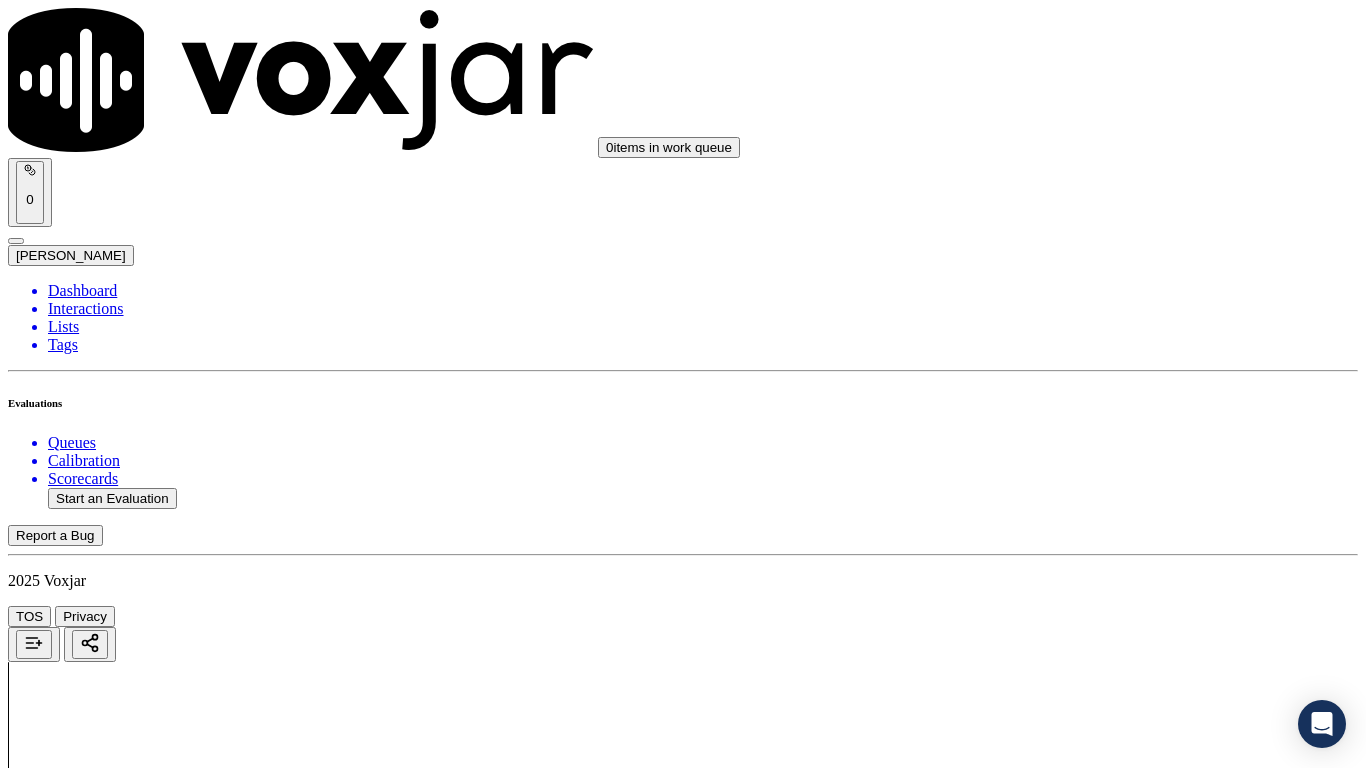 scroll, scrollTop: 1300, scrollLeft: 0, axis: vertical 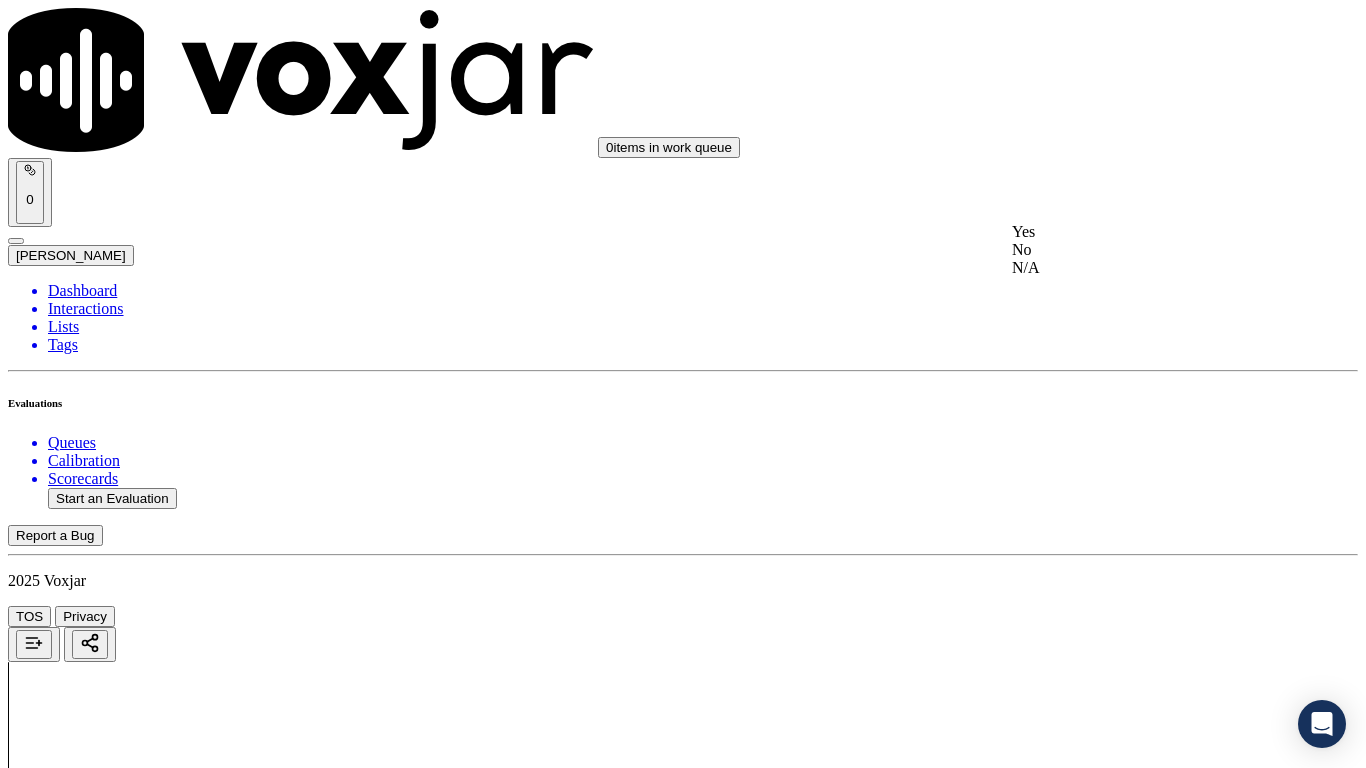 click on "N/A" 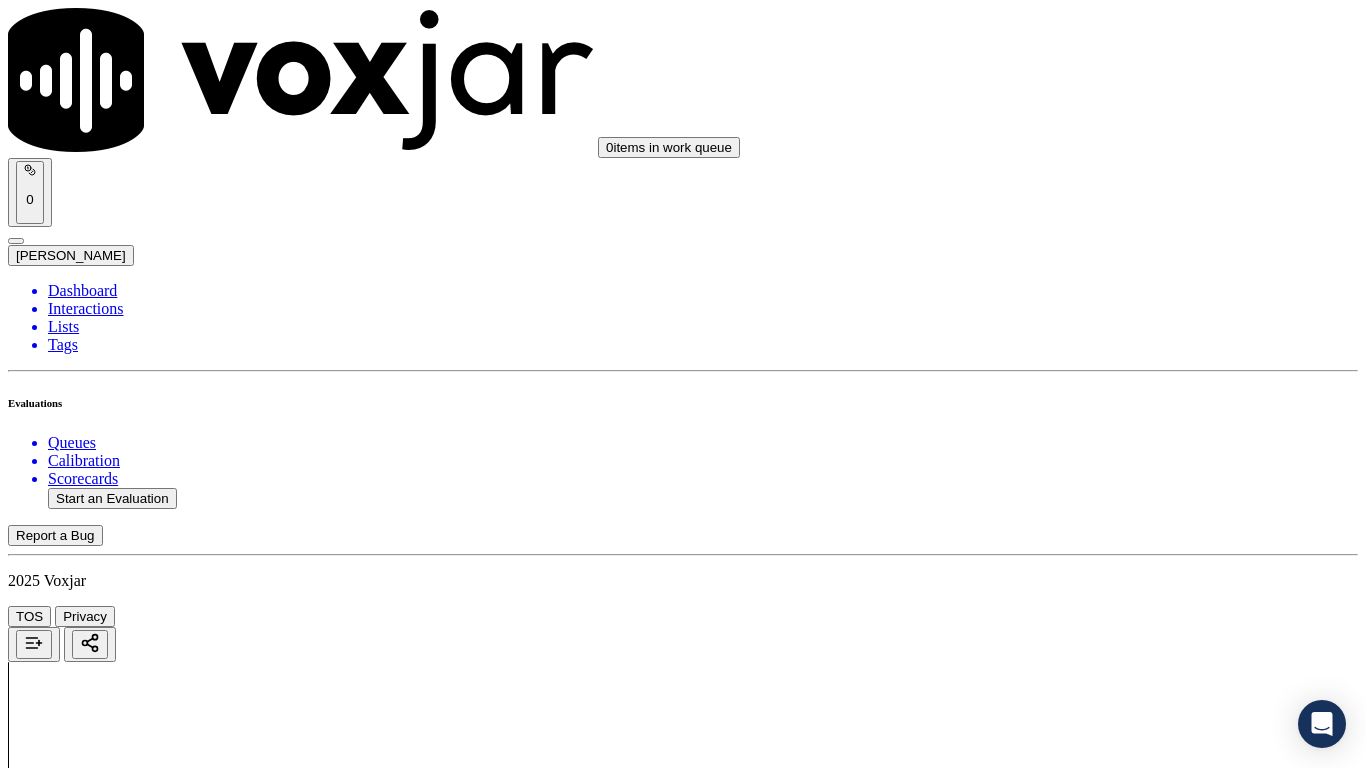 click on "Select an answer" at bounding box center [67, 3585] 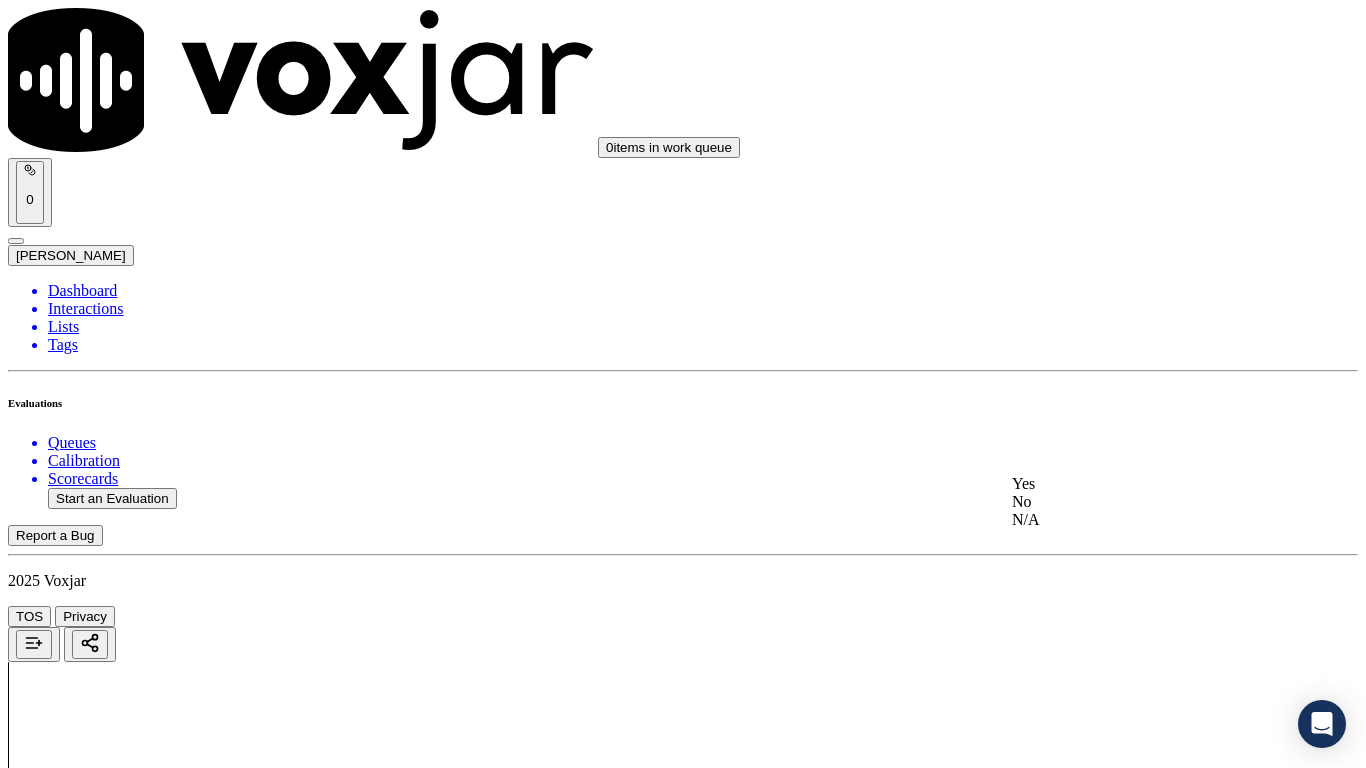 click on "No" 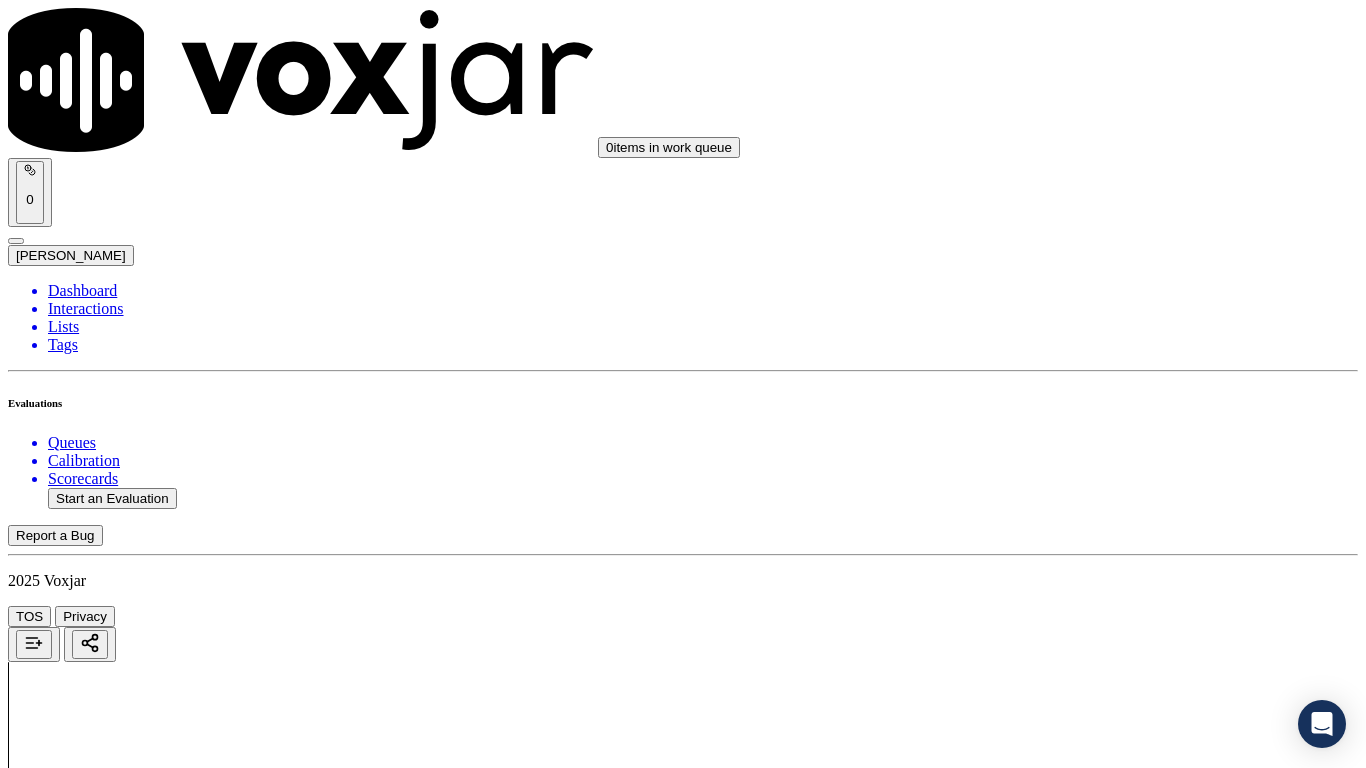 click on "No" at bounding box center (28, 3585) 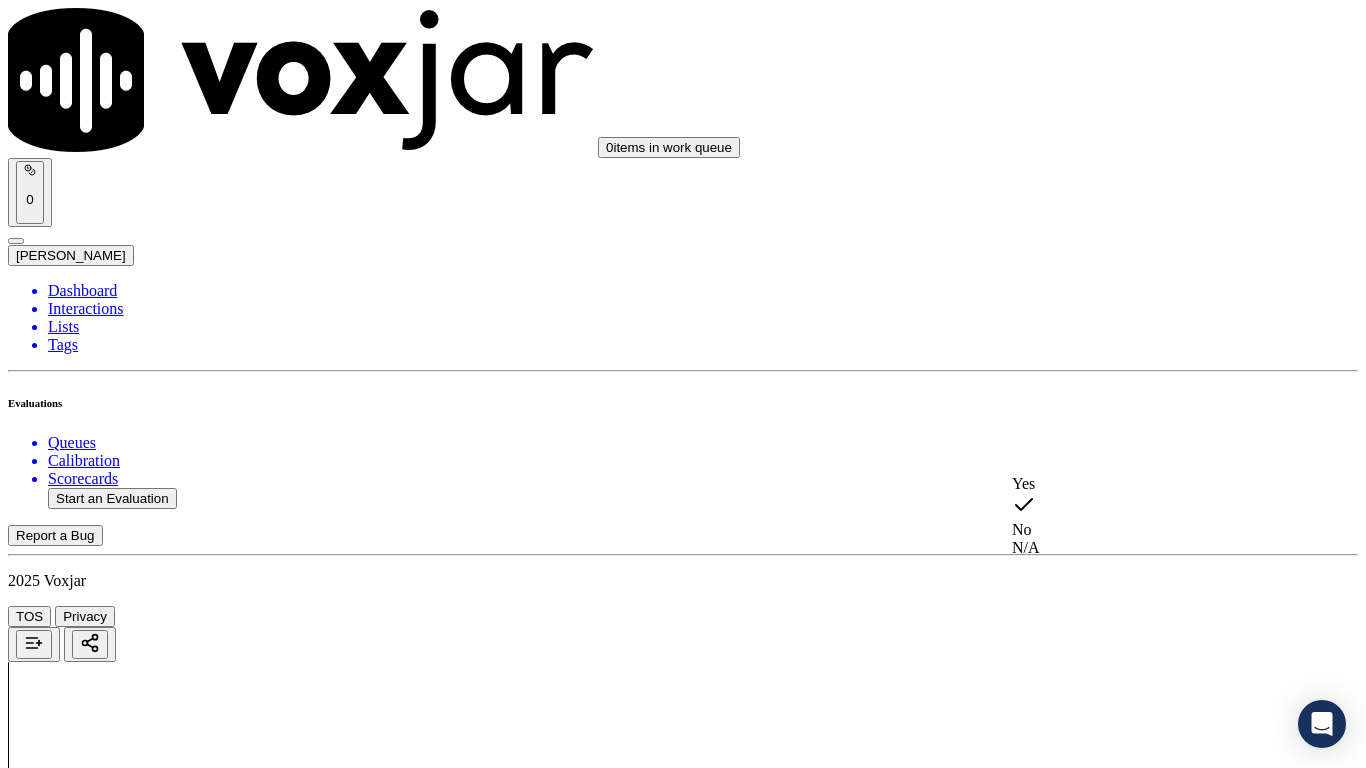 click on "Yes" at bounding box center [1139, 484] 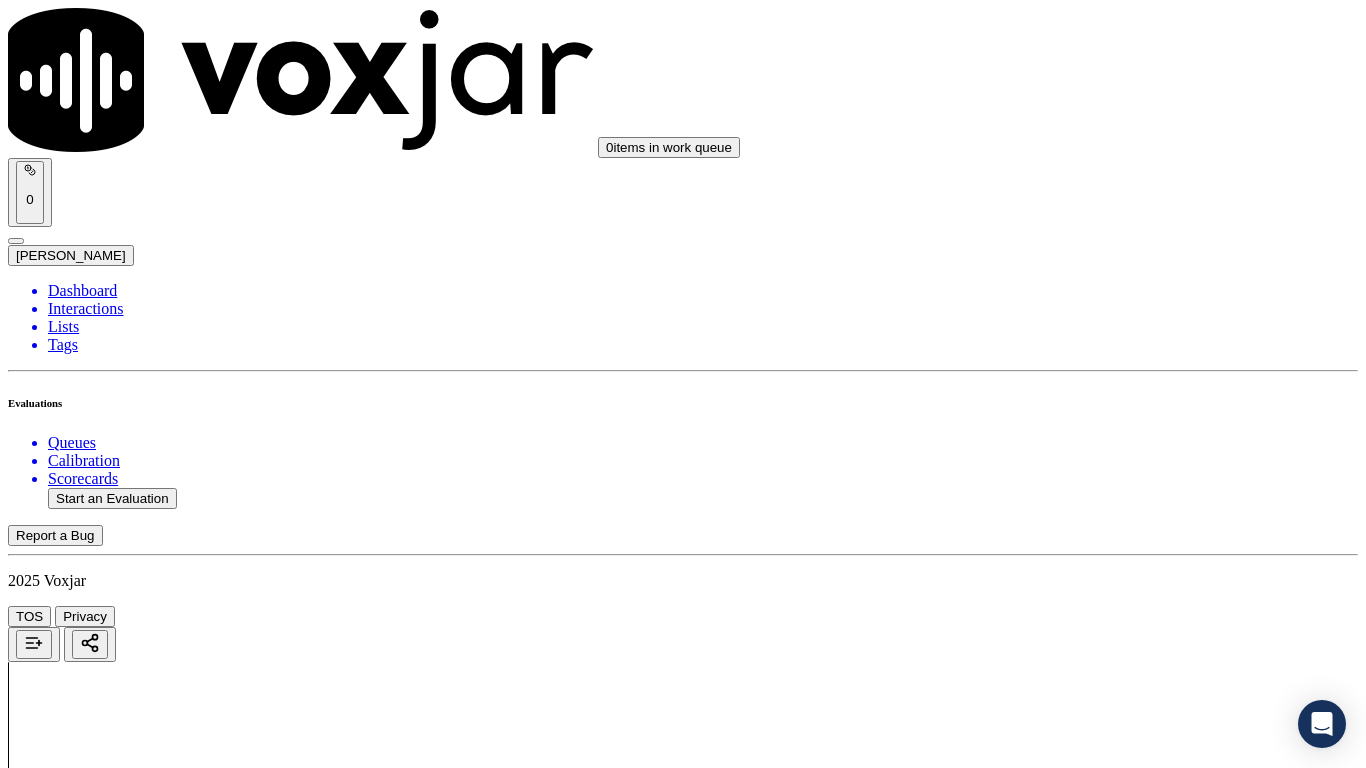 scroll, scrollTop: 1800, scrollLeft: 0, axis: vertical 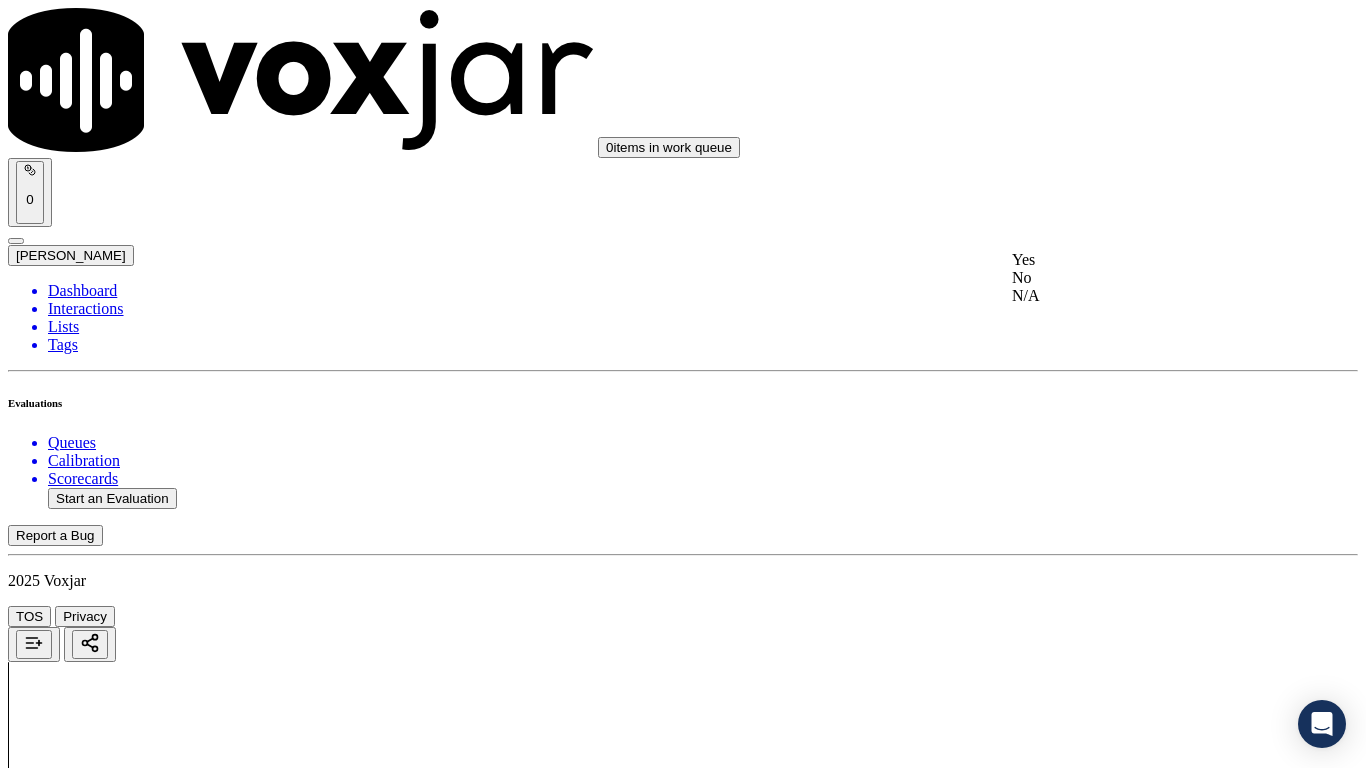 drag, startPoint x: 1123, startPoint y: 277, endPoint x: 1148, endPoint y: 495, distance: 219.4288 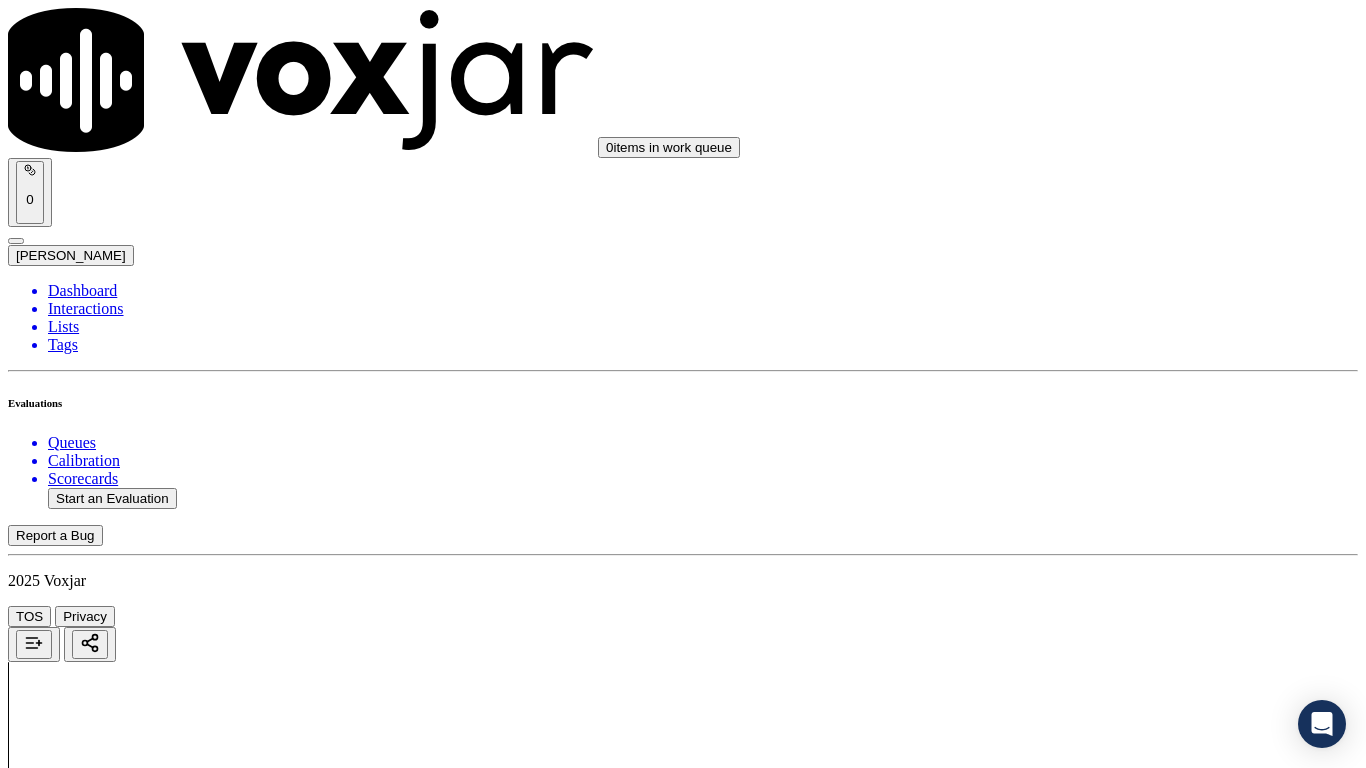 click on "Select an answer" at bounding box center (67, 4058) 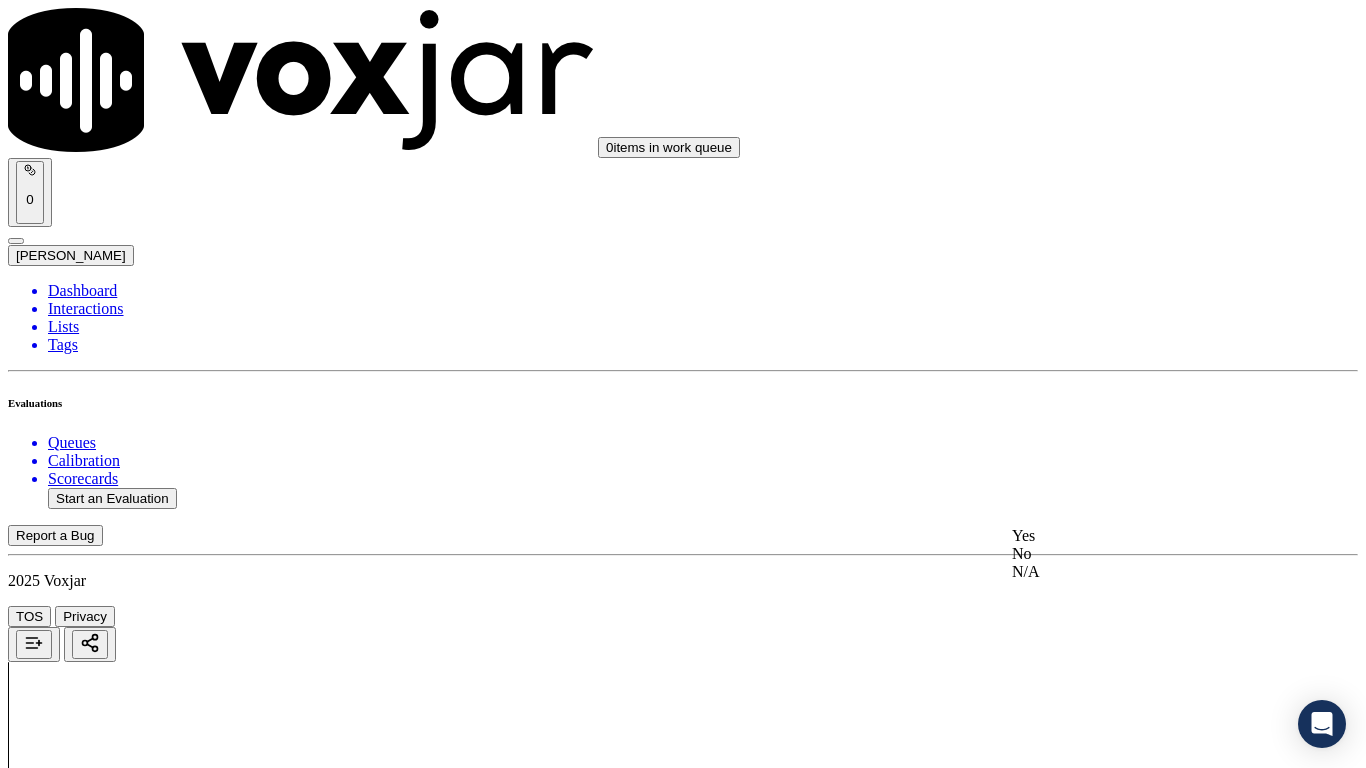 click on "Yes" at bounding box center [1139, 536] 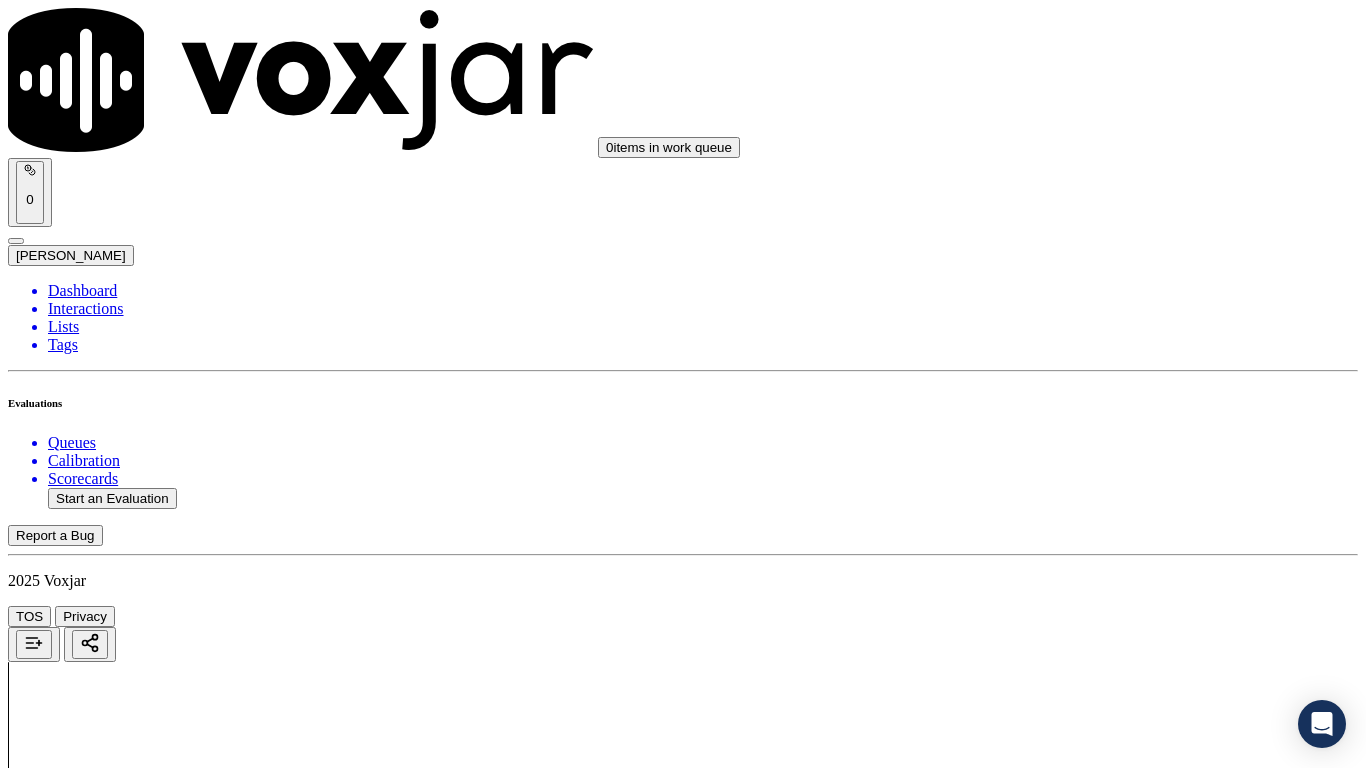 scroll, scrollTop: 2200, scrollLeft: 0, axis: vertical 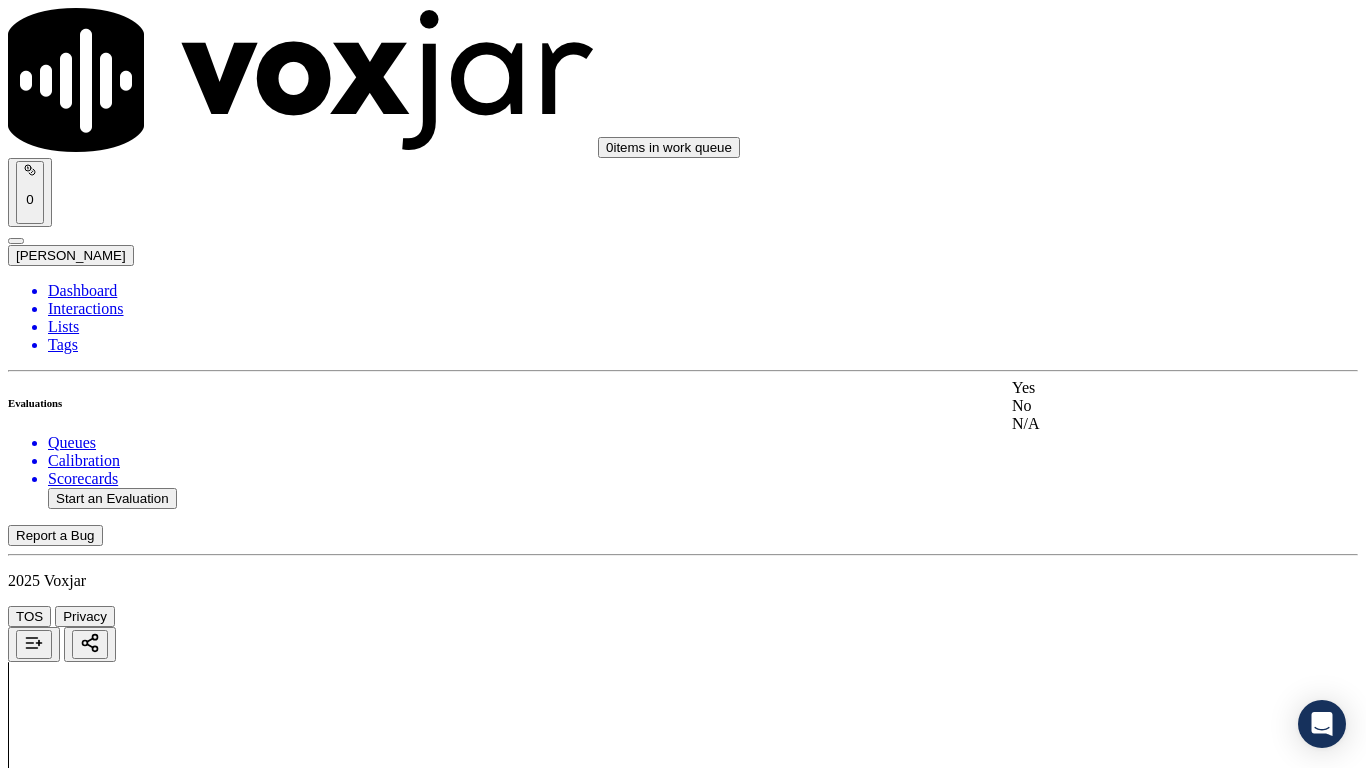 click on "Yes" at bounding box center (1139, 388) 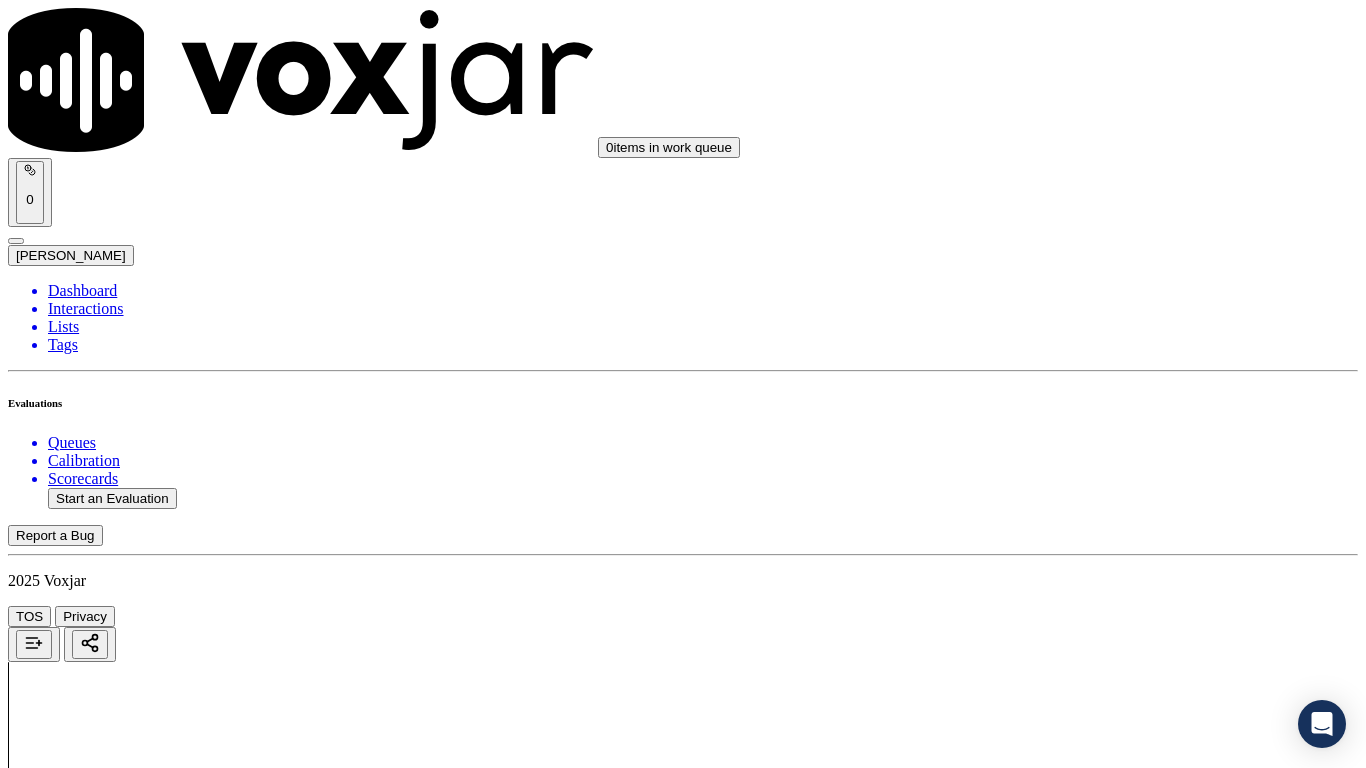 click on "Select an answer" at bounding box center [67, 4530] 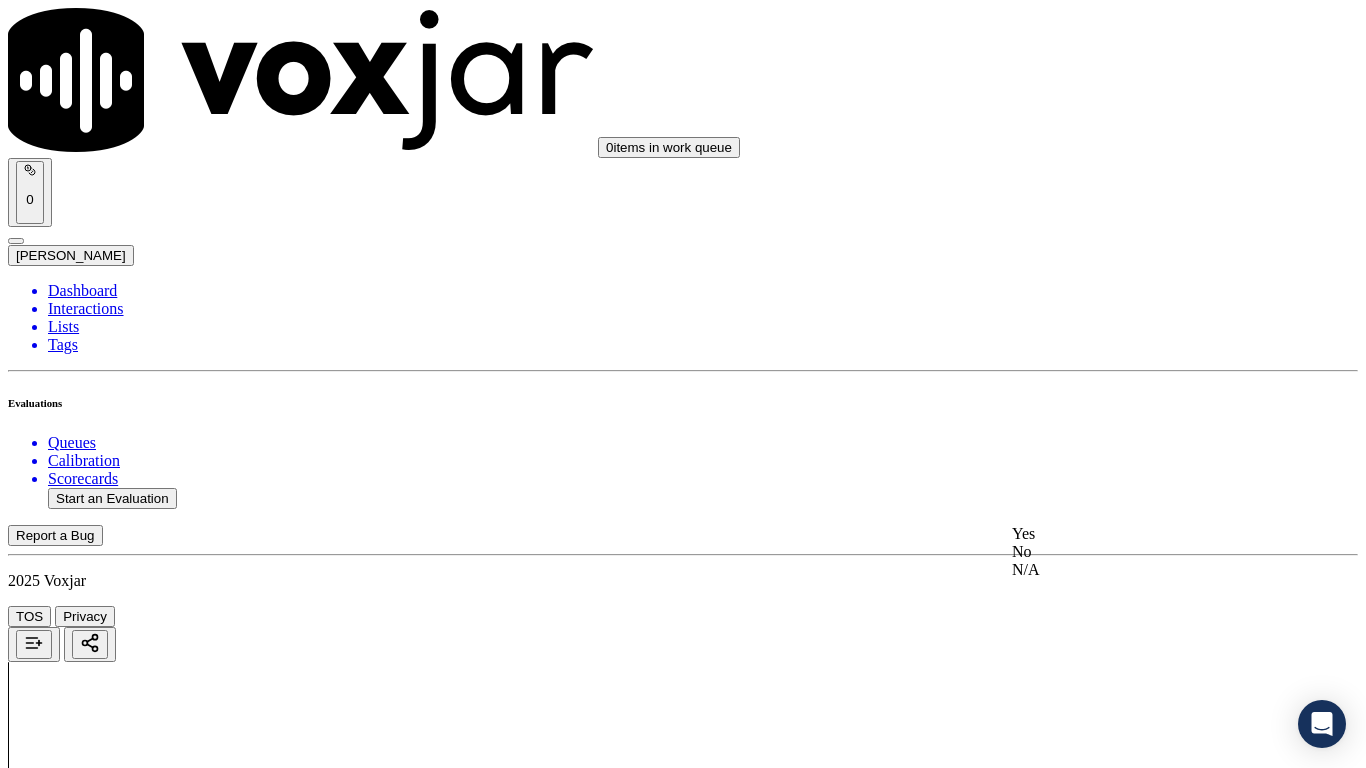 click on "Yes" at bounding box center [1139, 534] 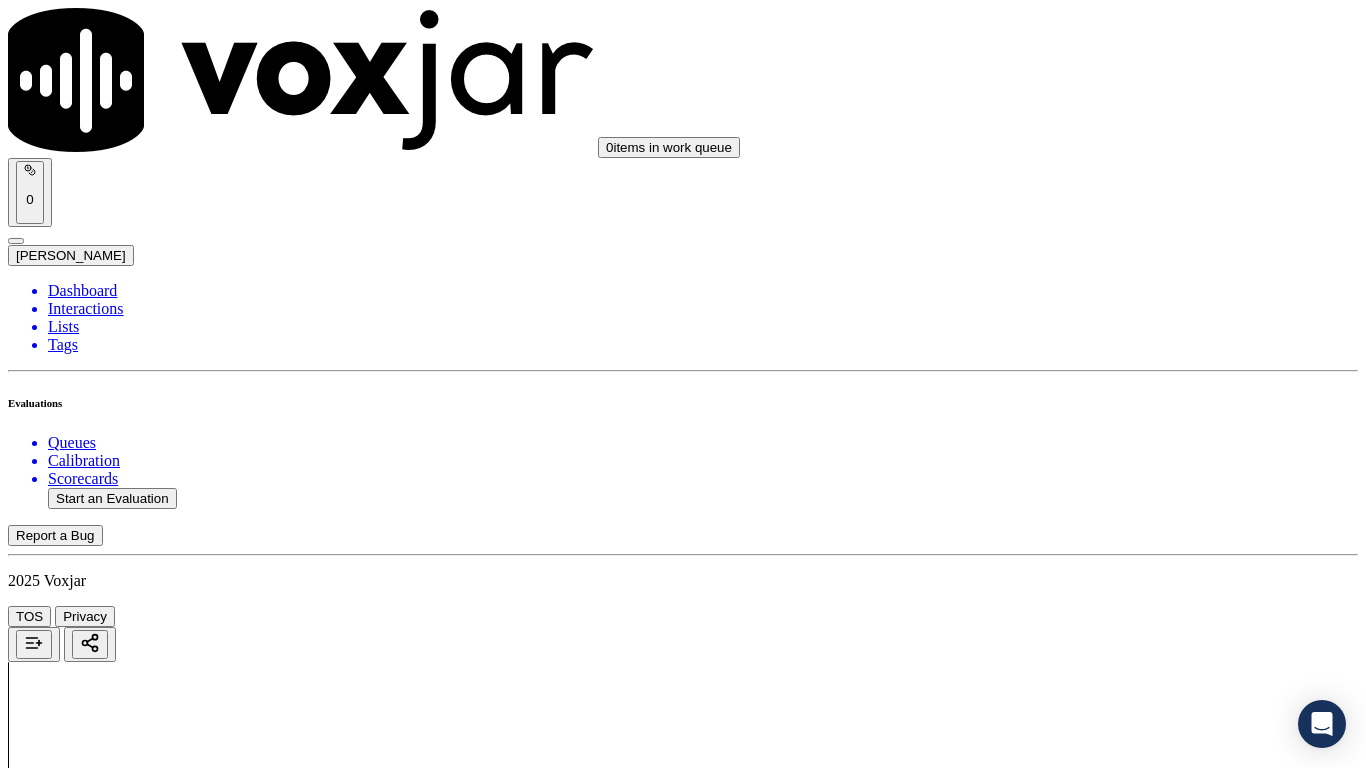 scroll, scrollTop: 2700, scrollLeft: 0, axis: vertical 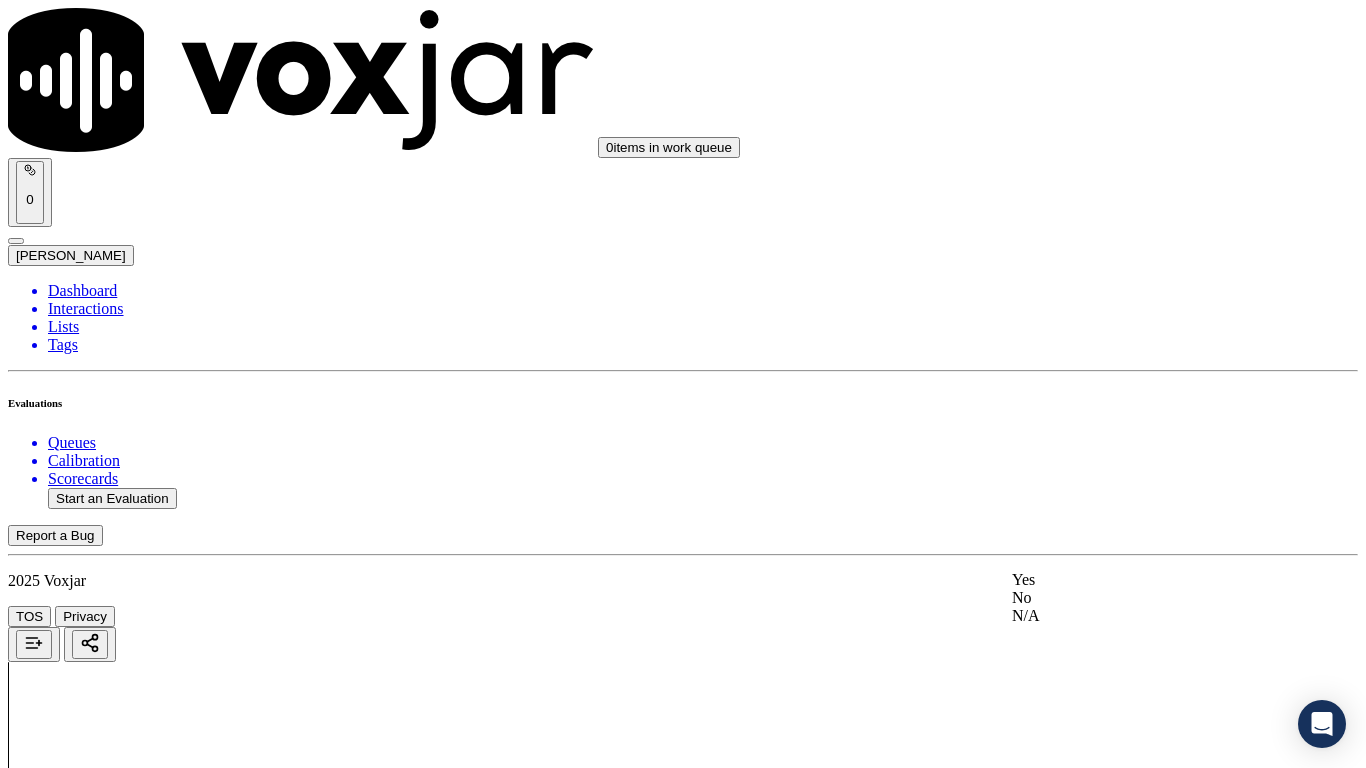 click on "Yes" at bounding box center (1139, 580) 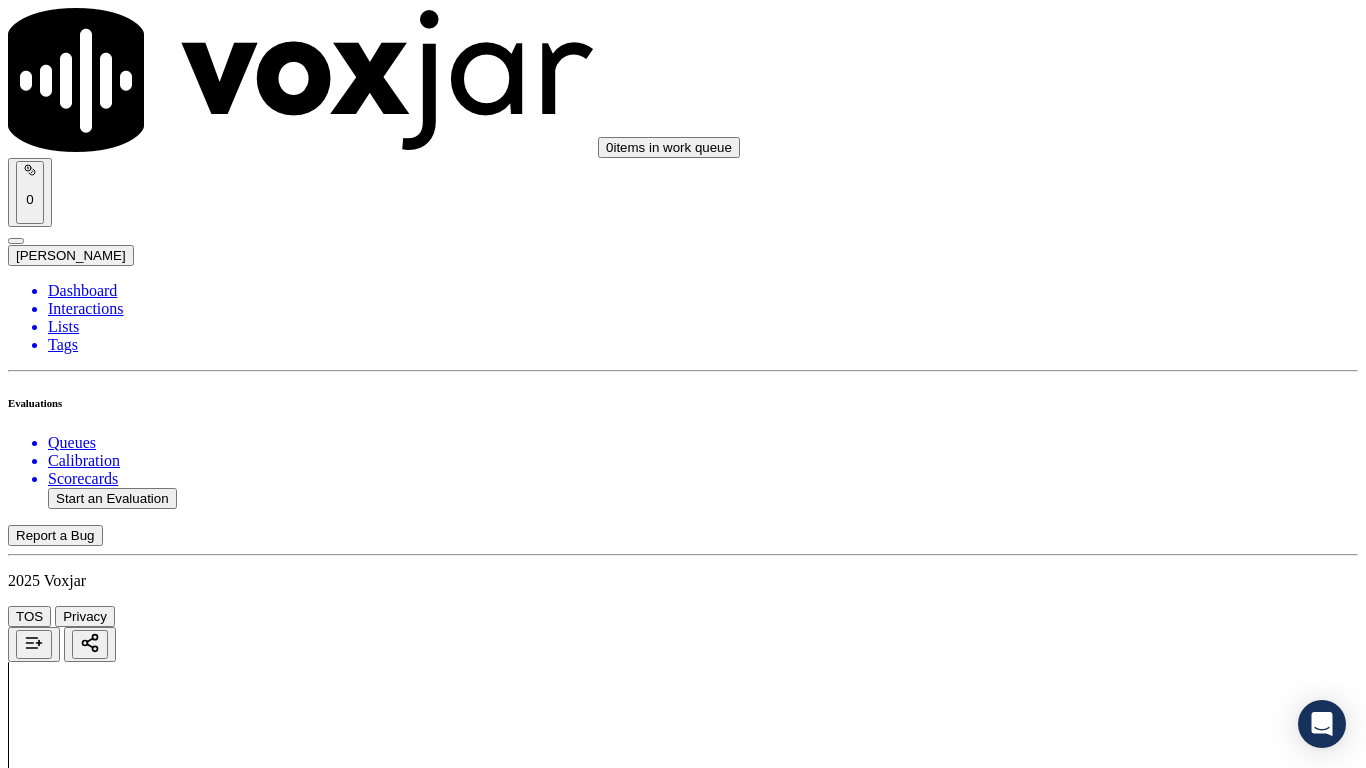 scroll, scrollTop: 3200, scrollLeft: 0, axis: vertical 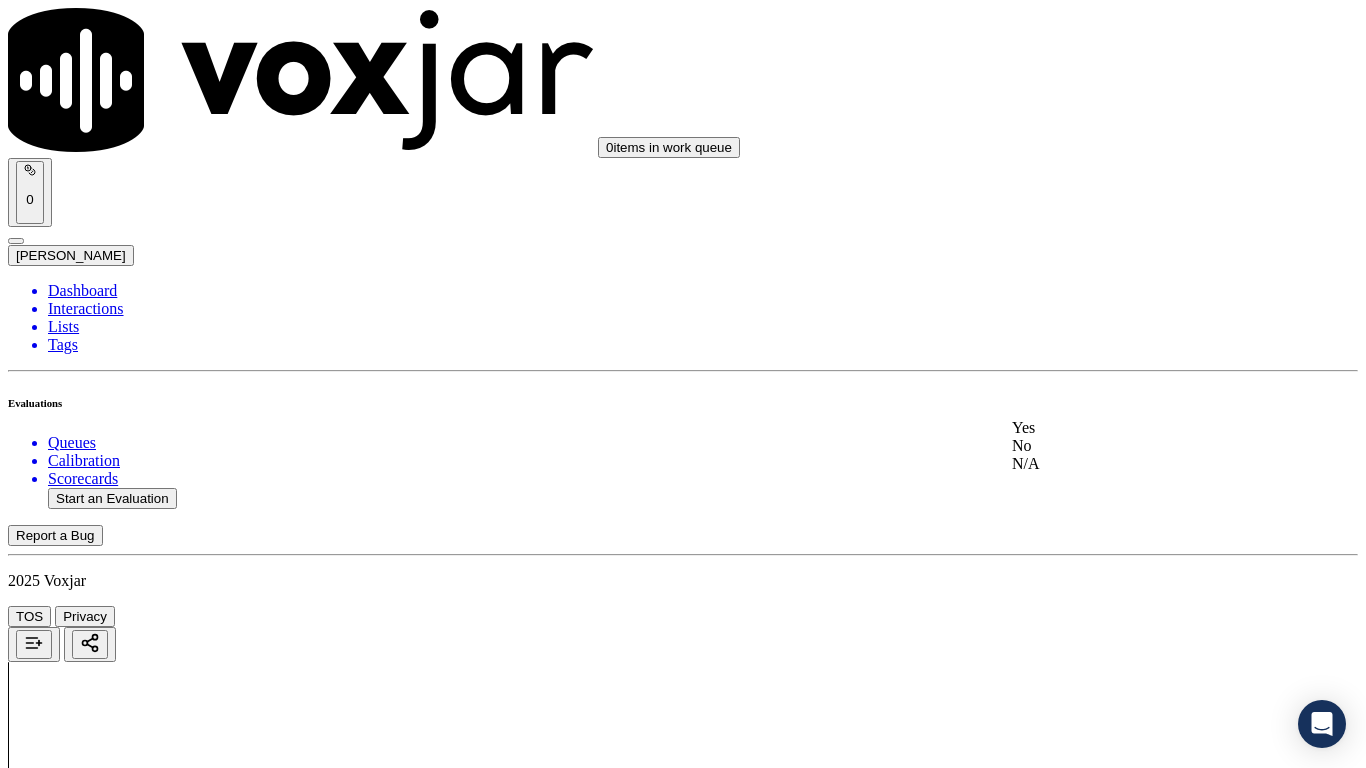 click on "Yes" at bounding box center (1139, 428) 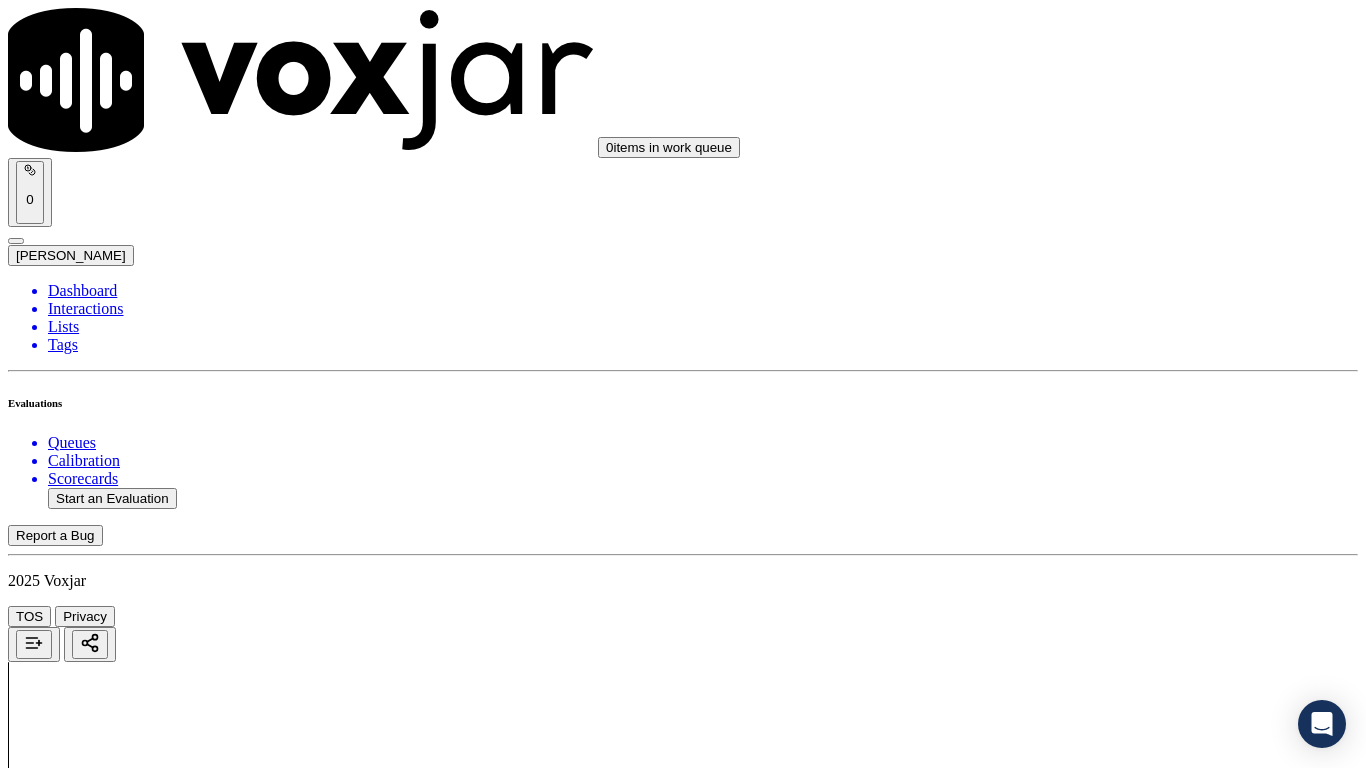 click on "Select an answer" at bounding box center (67, 5317) 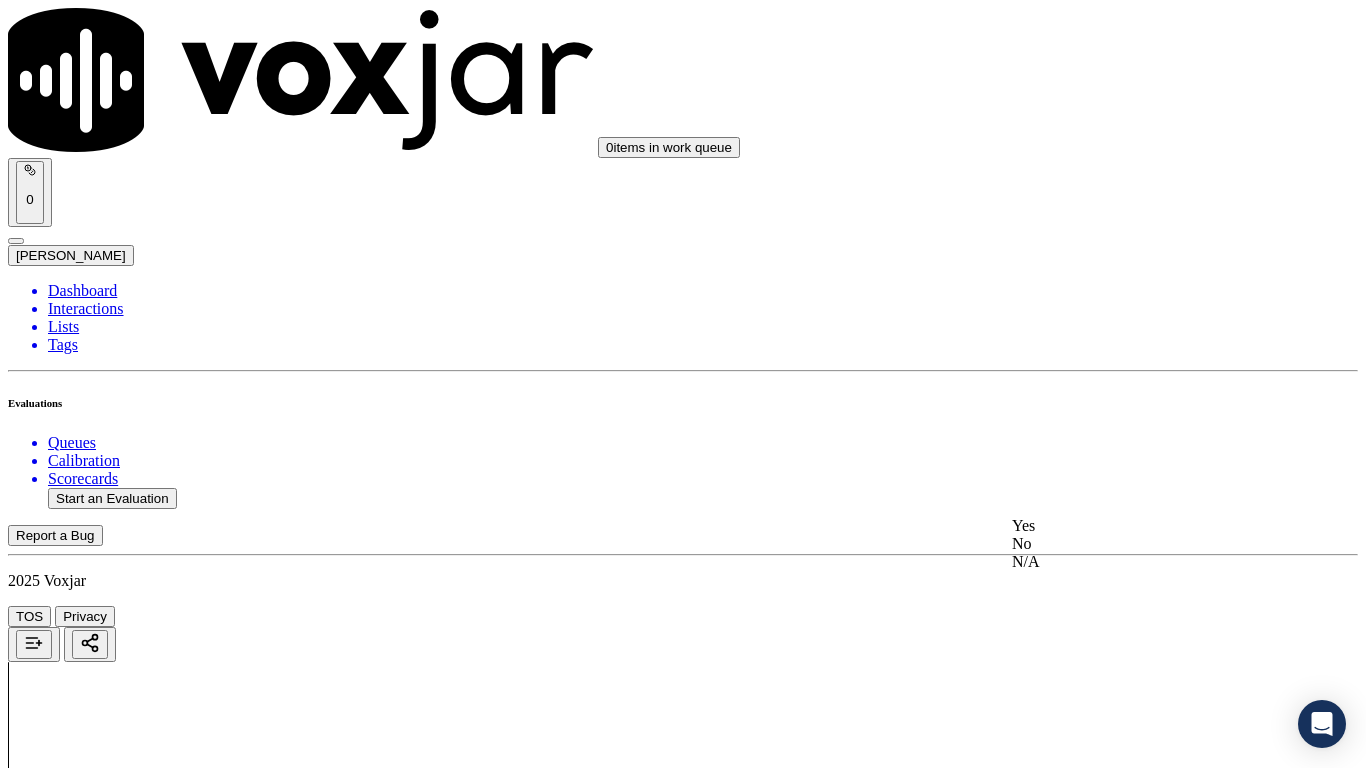 click on "Yes" at bounding box center (1139, 526) 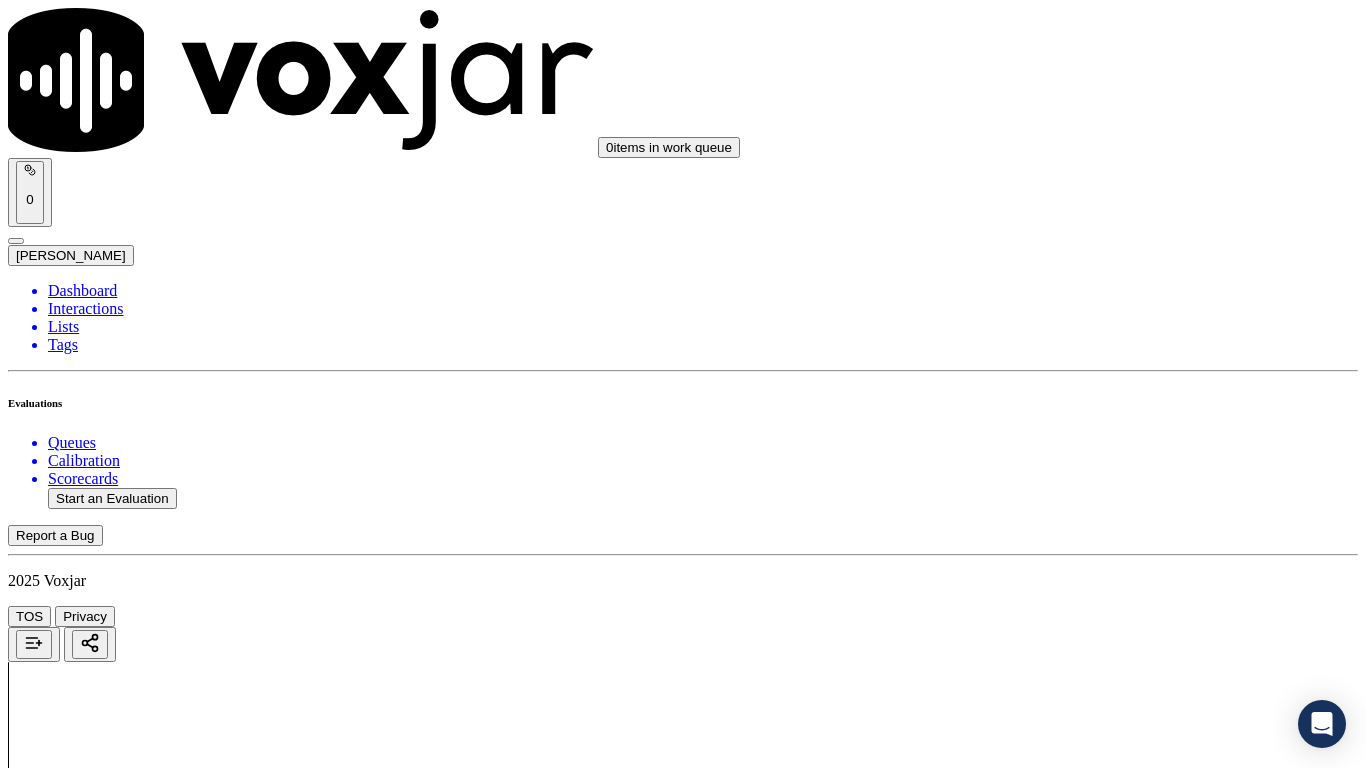 scroll, scrollTop: 3800, scrollLeft: 0, axis: vertical 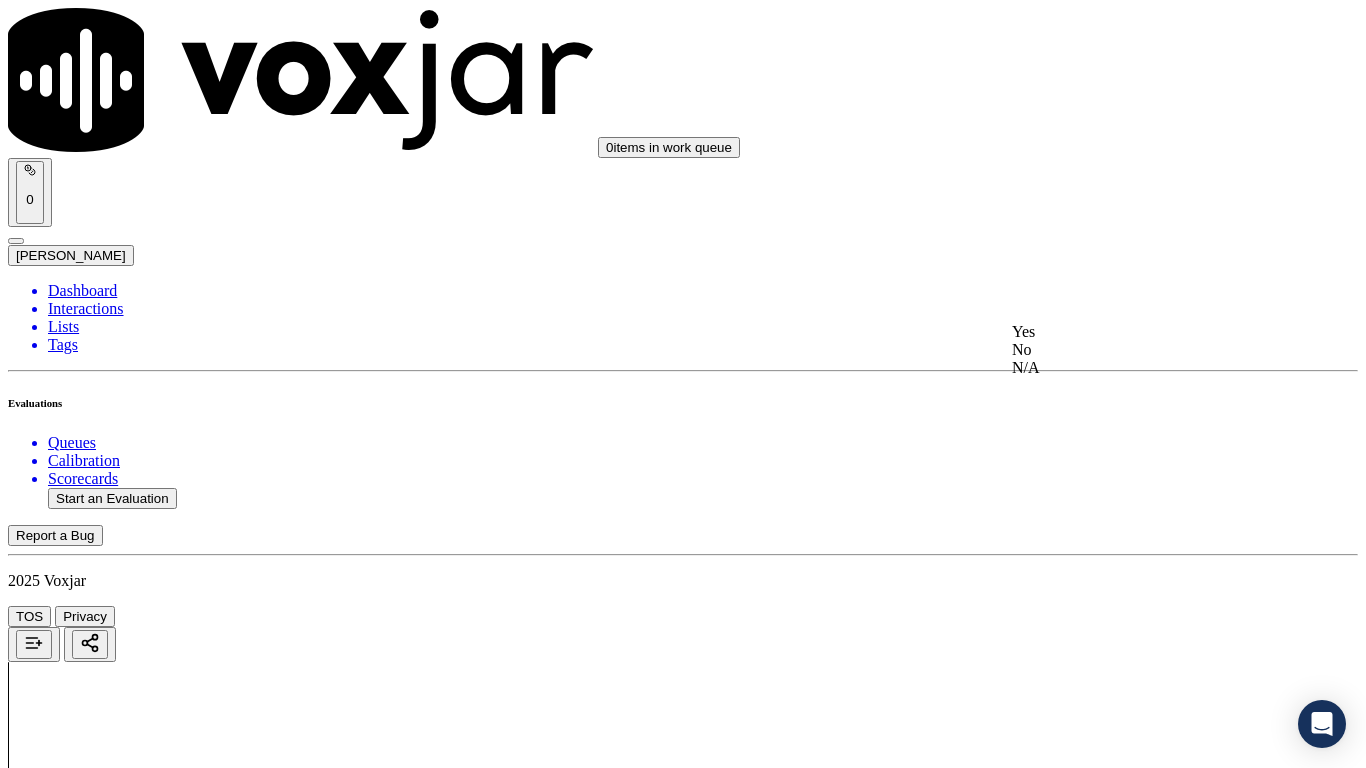 click on "Yes" at bounding box center (1139, 332) 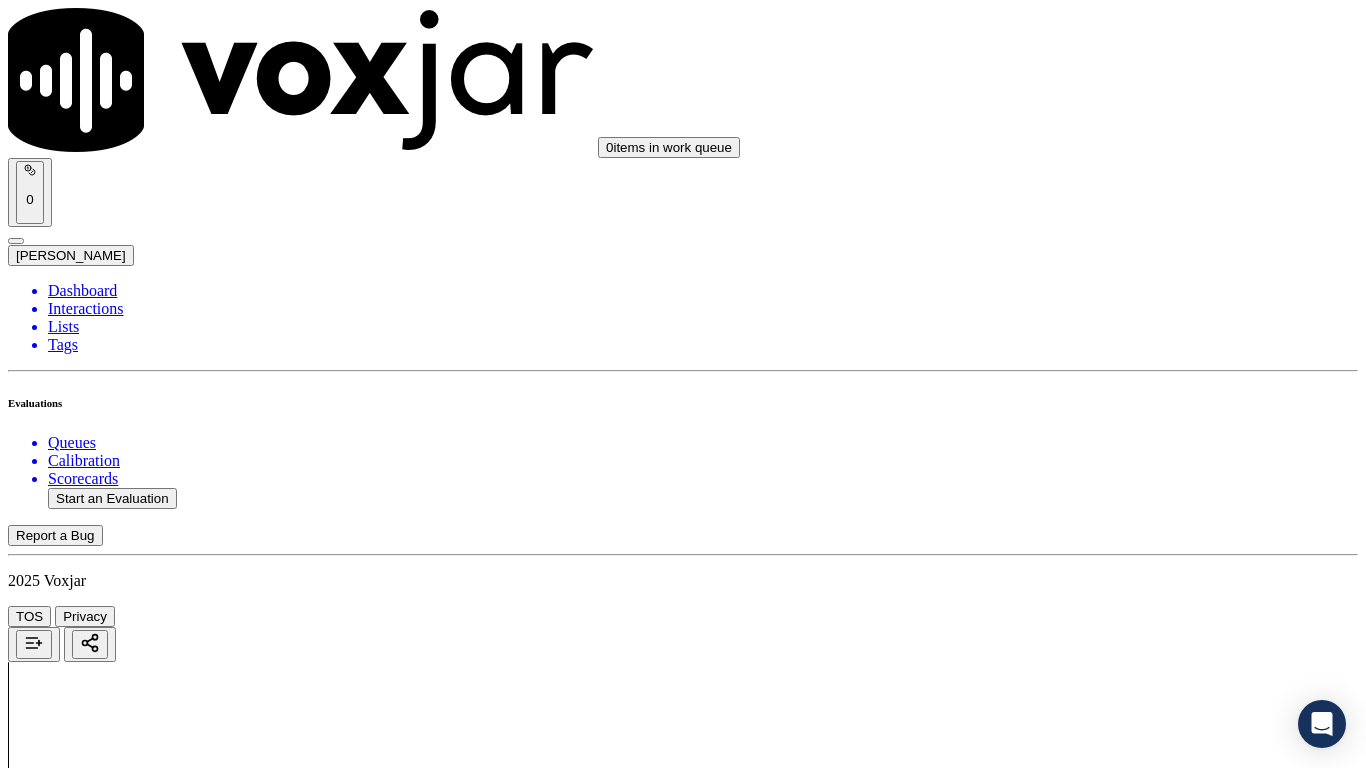 click on "Select an answer" at bounding box center (67, 5776) 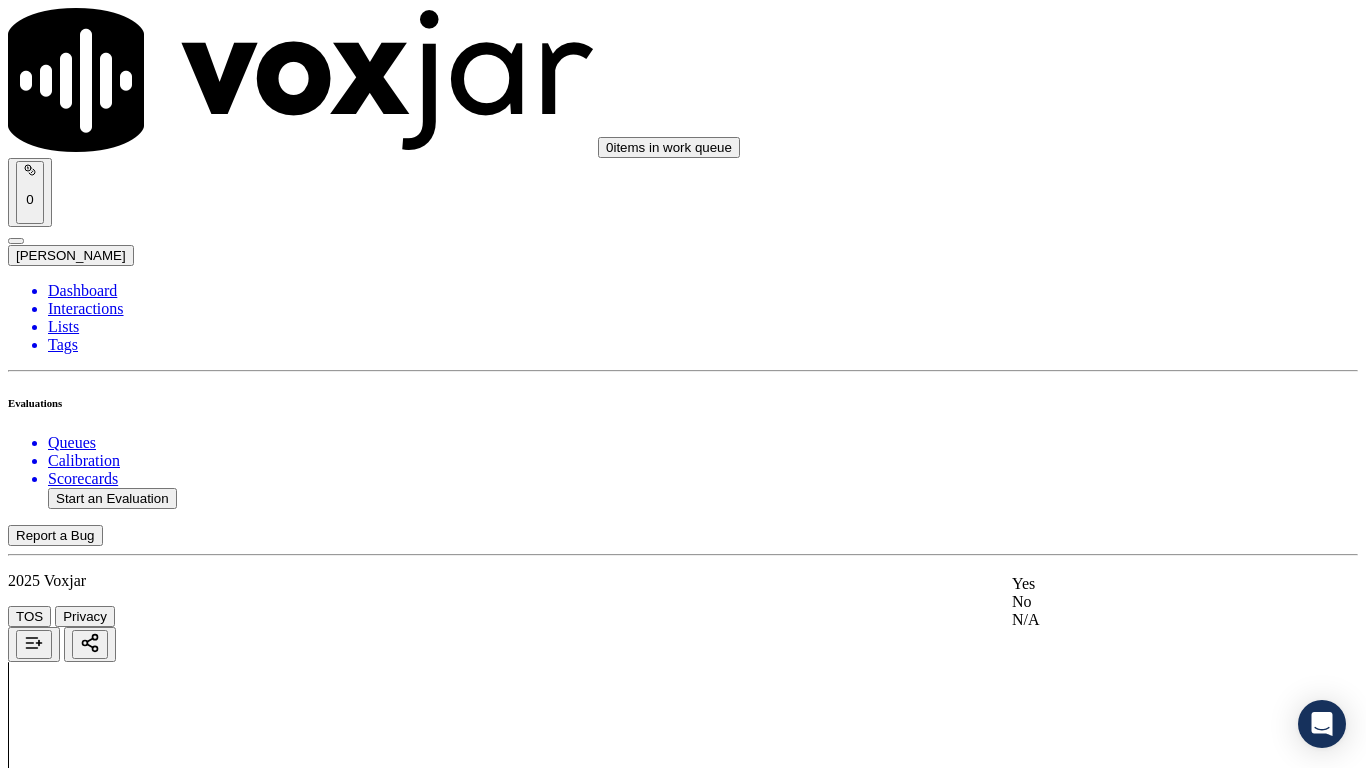 click on "Yes" at bounding box center (1139, 584) 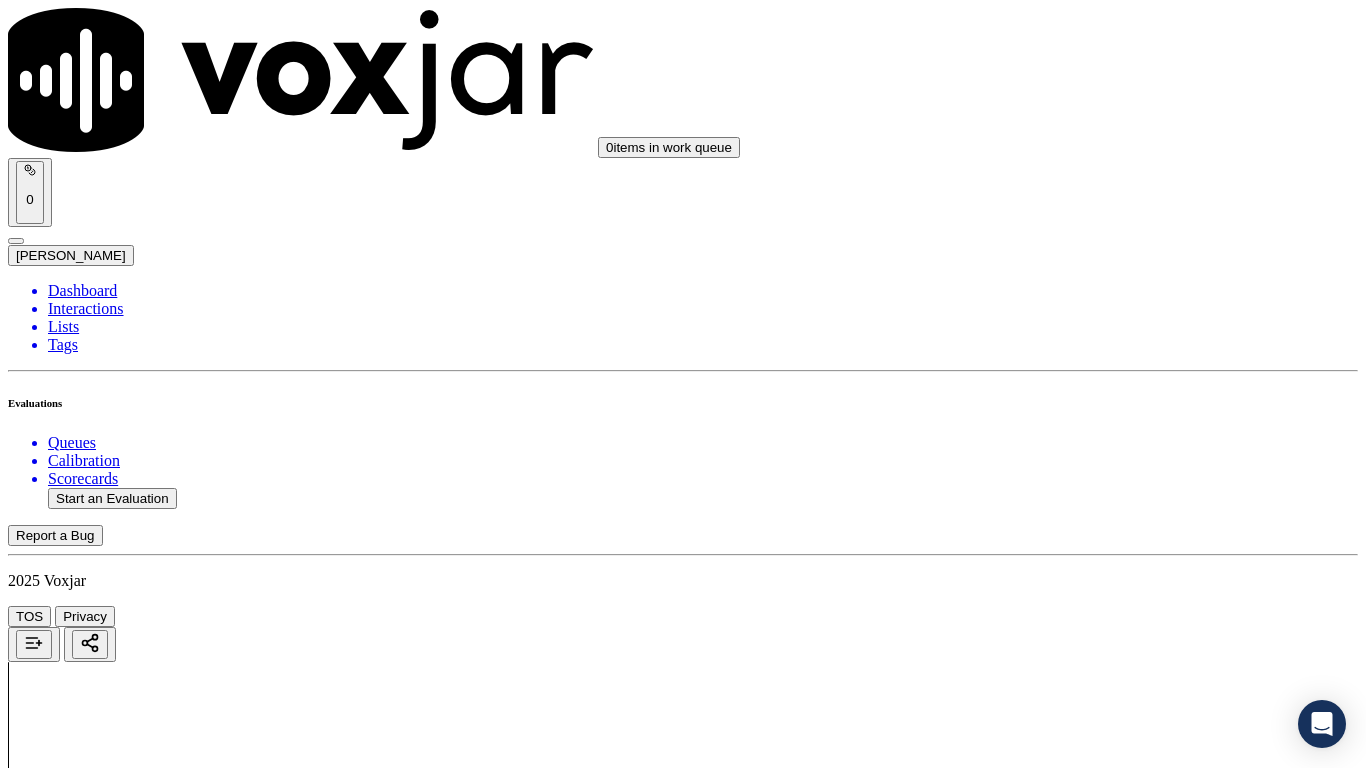 scroll, scrollTop: 4300, scrollLeft: 0, axis: vertical 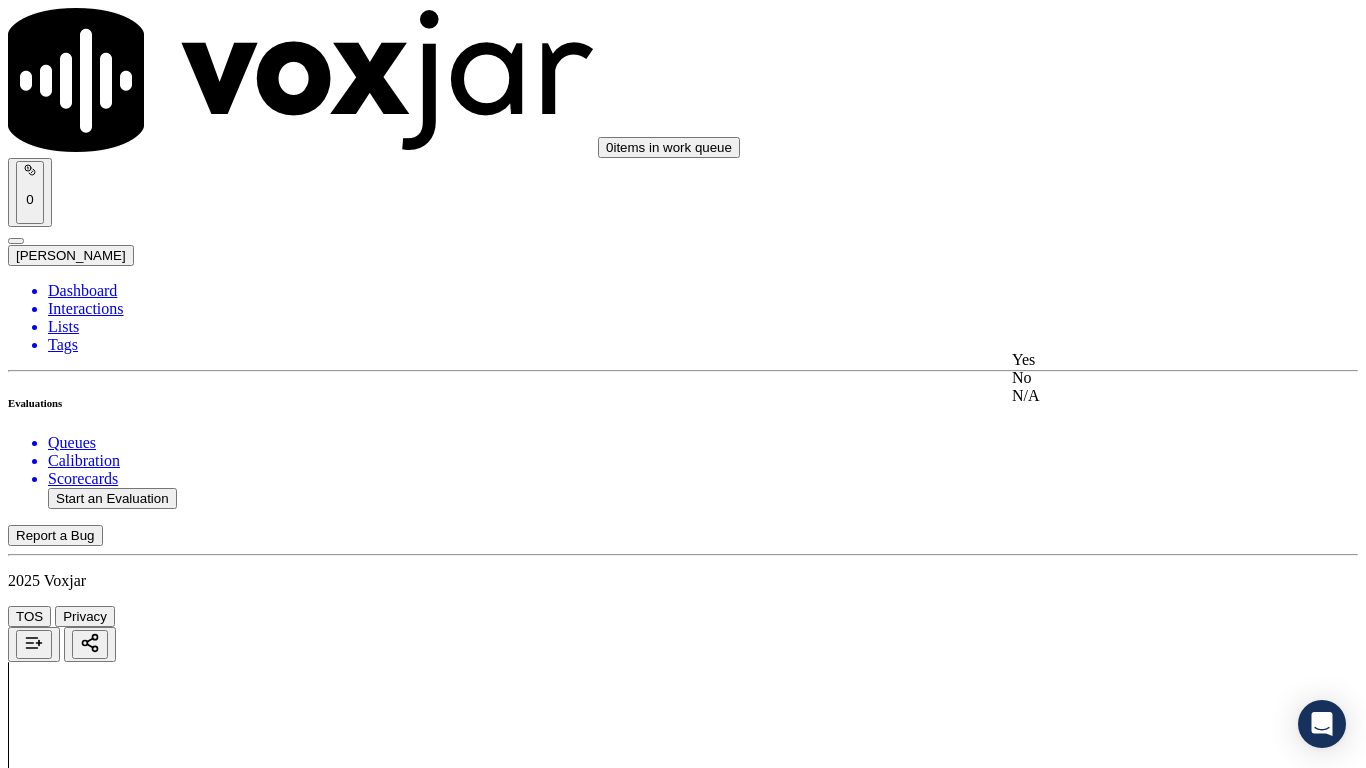 click on "Yes" at bounding box center (1139, 360) 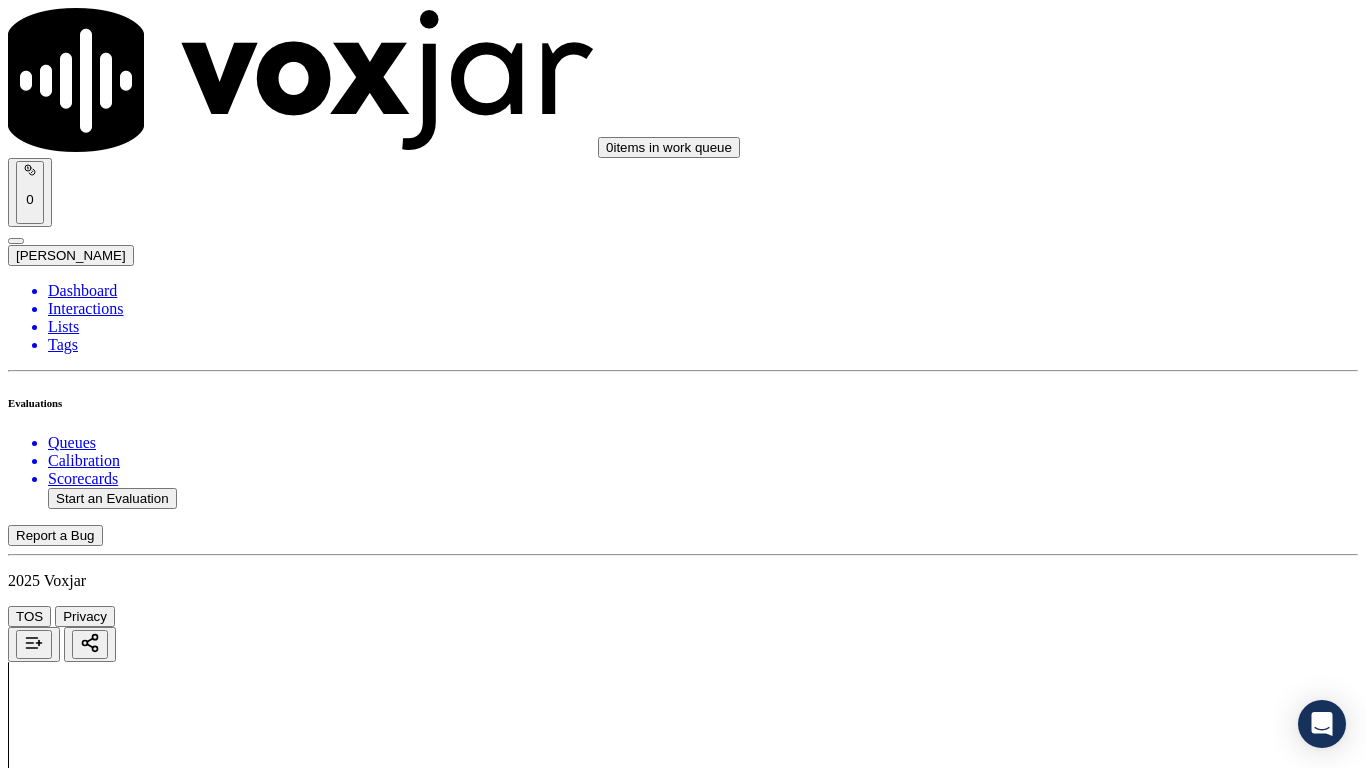 click on "Select an answer" at bounding box center (67, 6249) 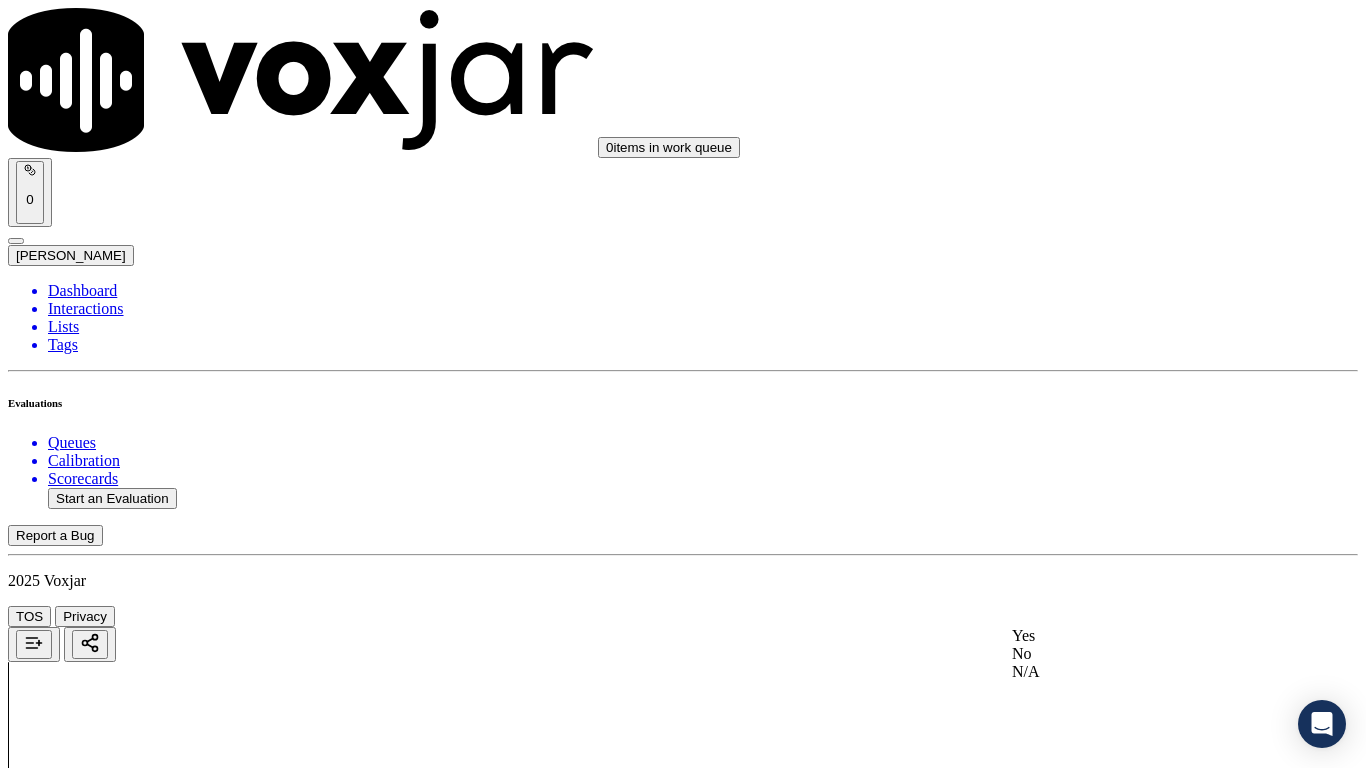 click on "Yes" at bounding box center (1139, 636) 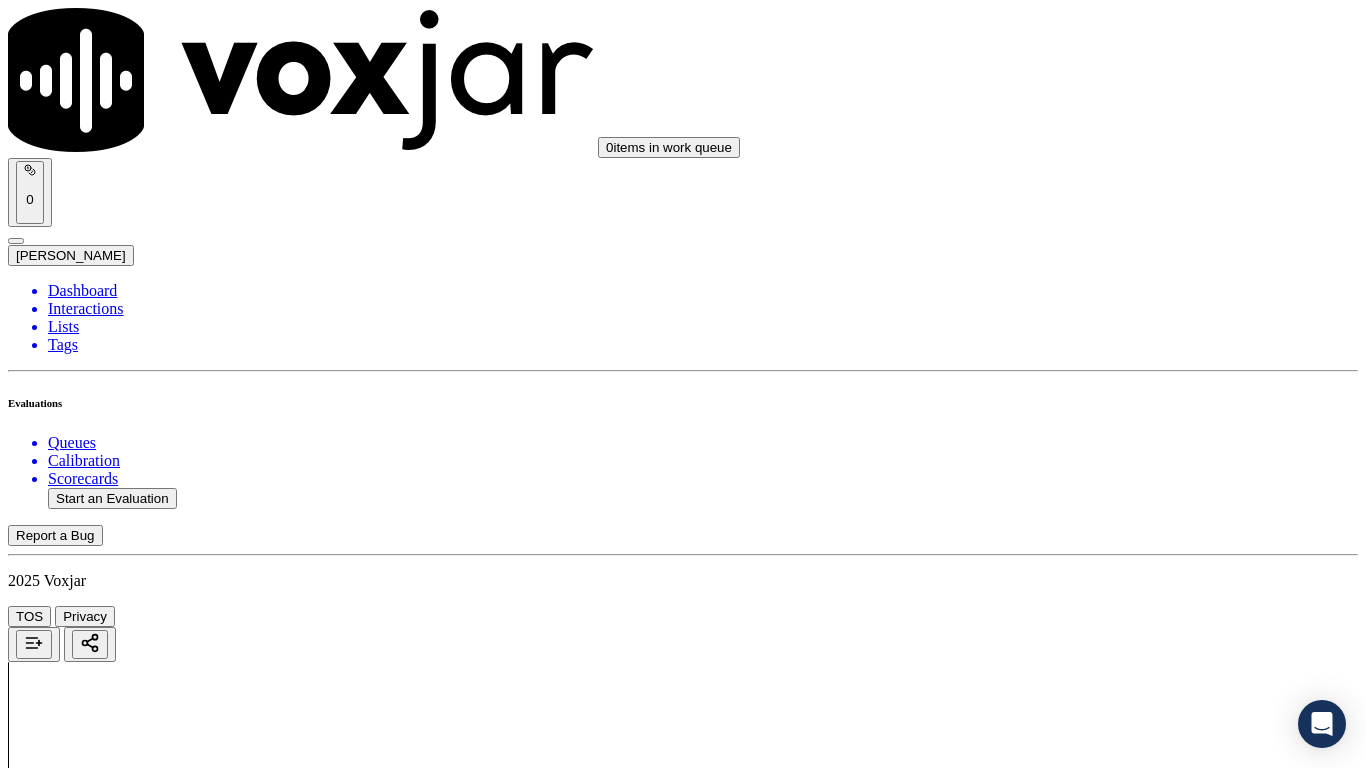scroll, scrollTop: 4800, scrollLeft: 0, axis: vertical 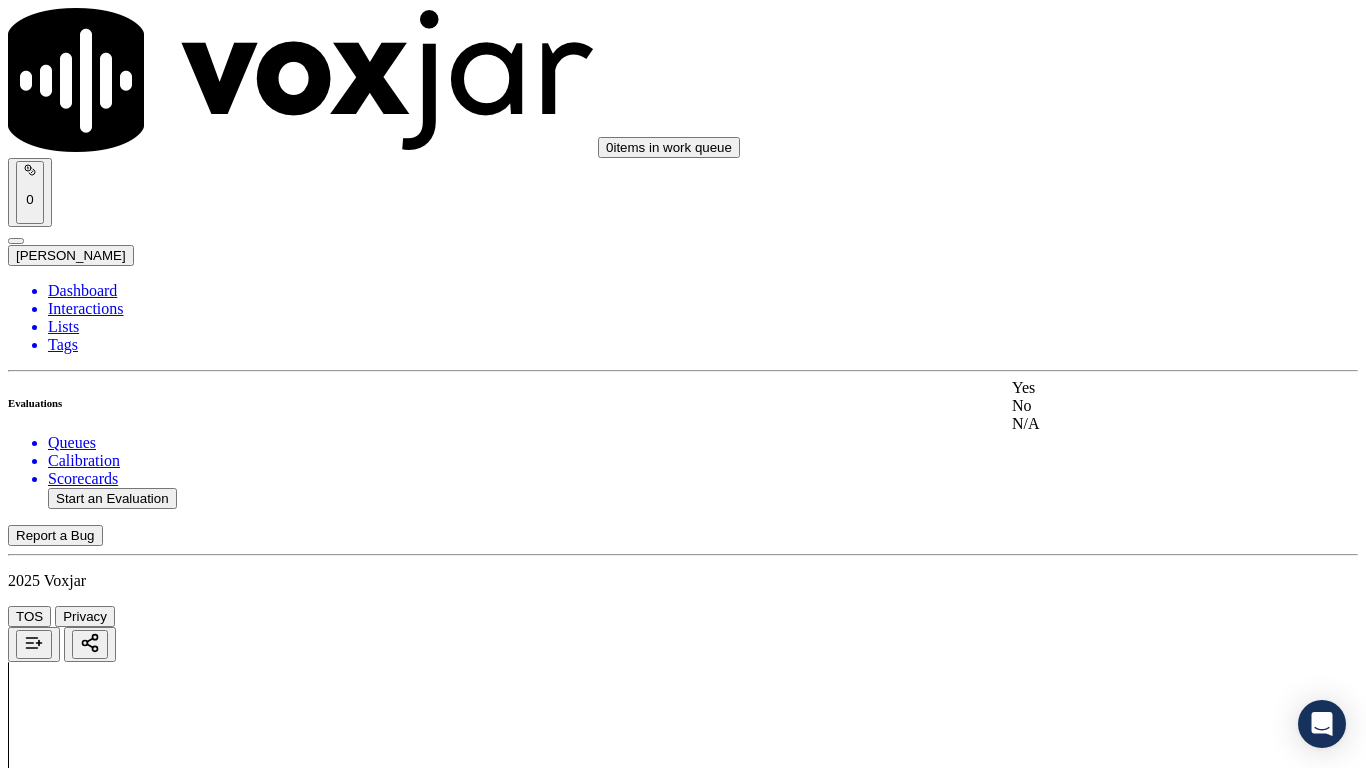 click on "Yes" at bounding box center [1139, 388] 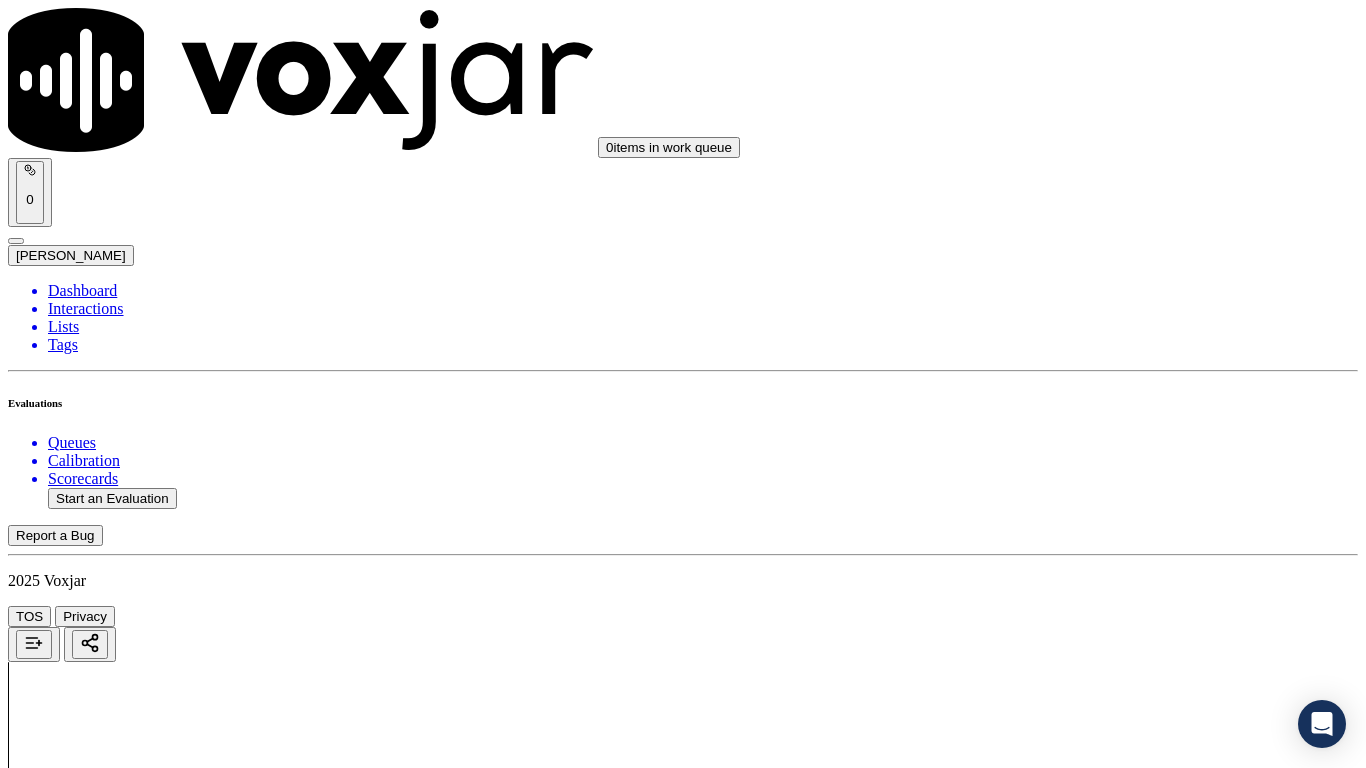 scroll, scrollTop: 5400, scrollLeft: 0, axis: vertical 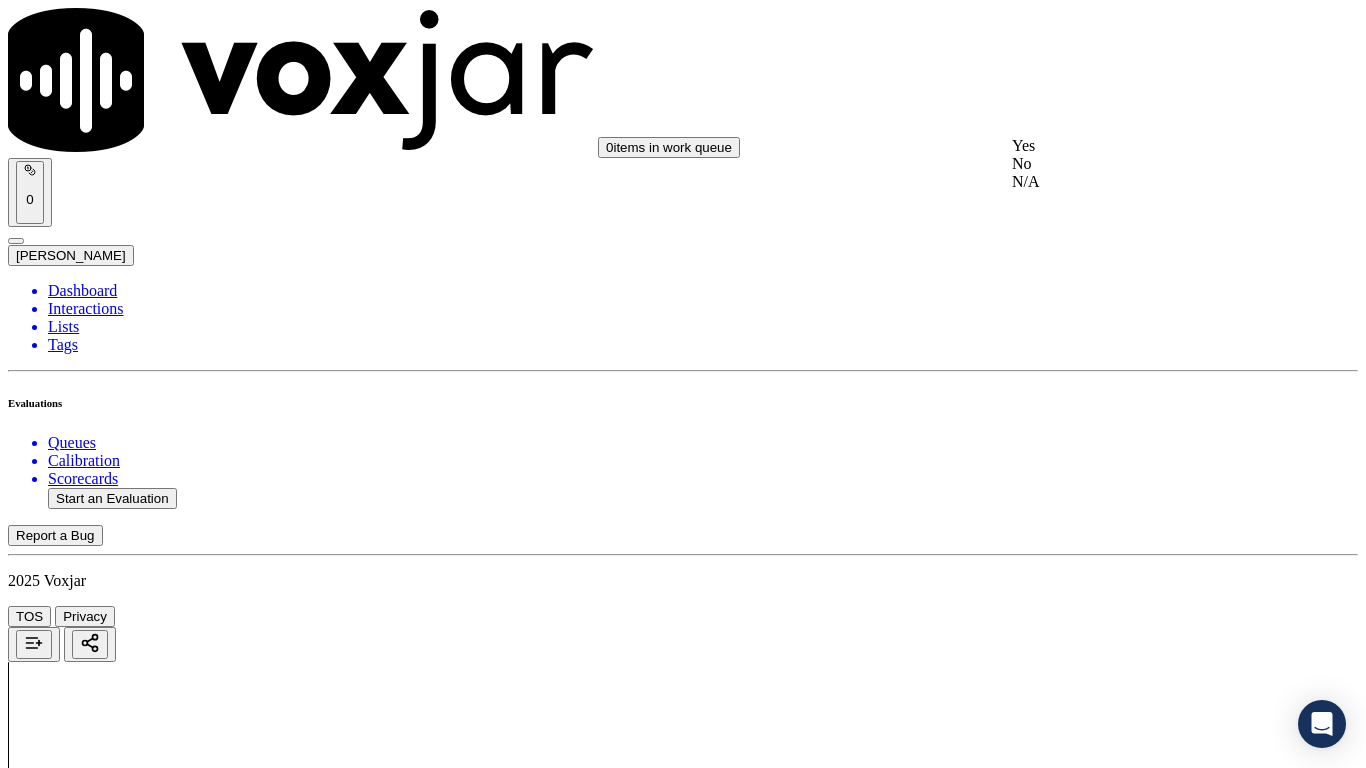 click on "Yes" at bounding box center [1139, 146] 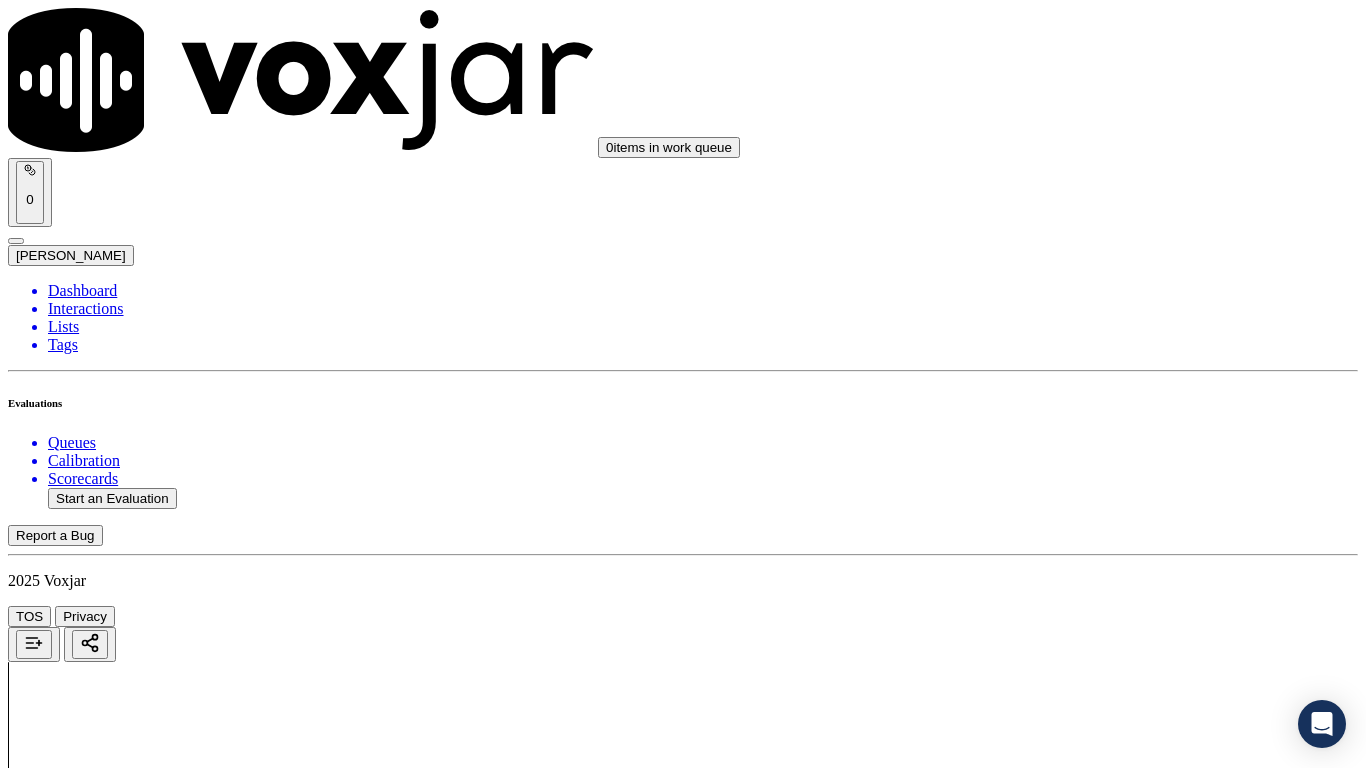 click on "Select an answer" at bounding box center (67, 7050) 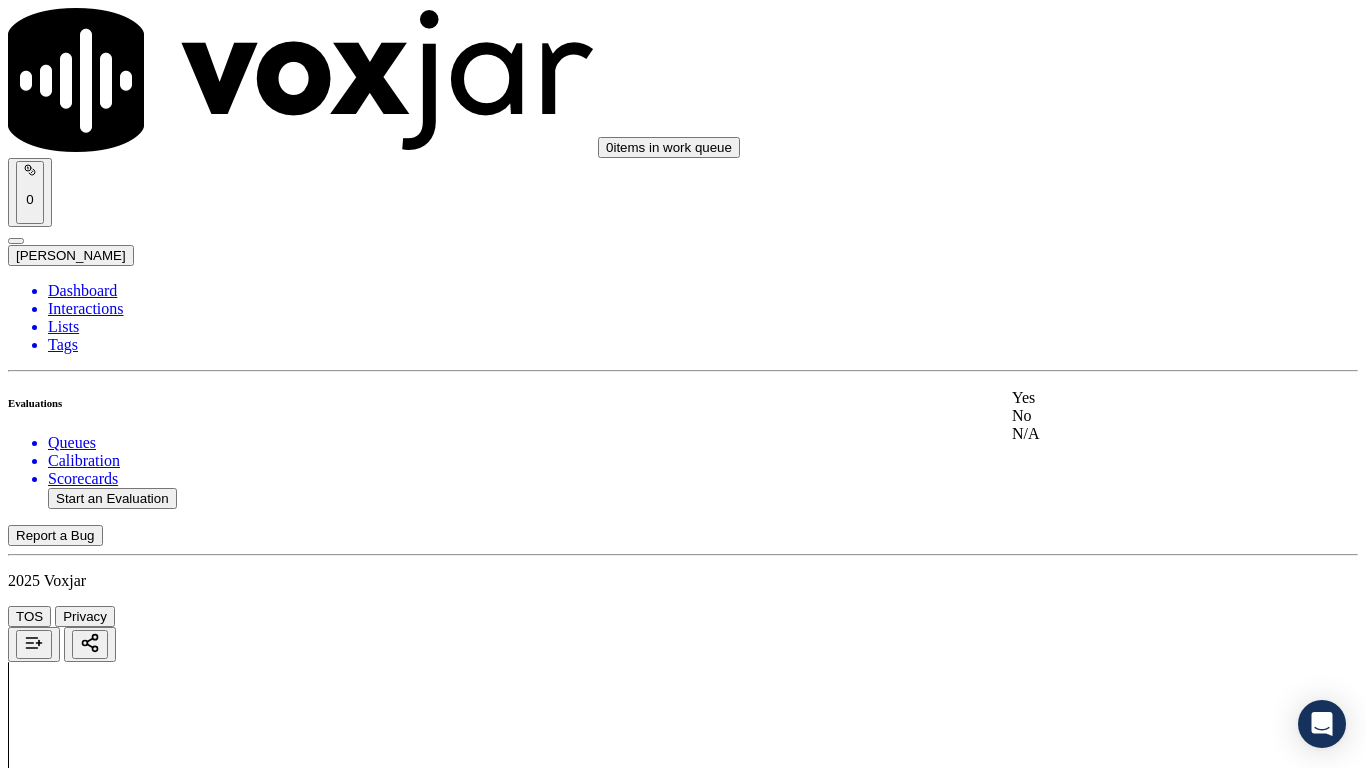 click on "Yes" at bounding box center [1139, 398] 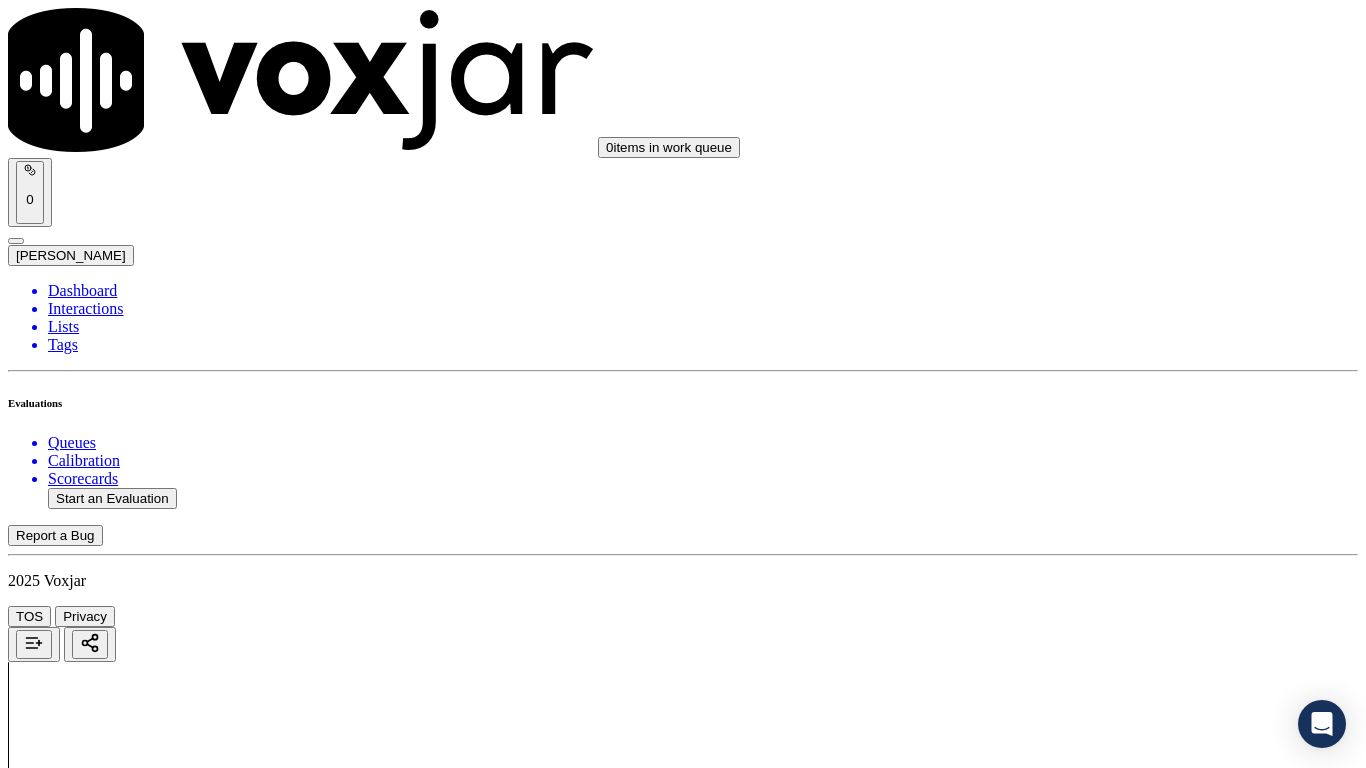 click on "Select an answer" at bounding box center [67, 7272] 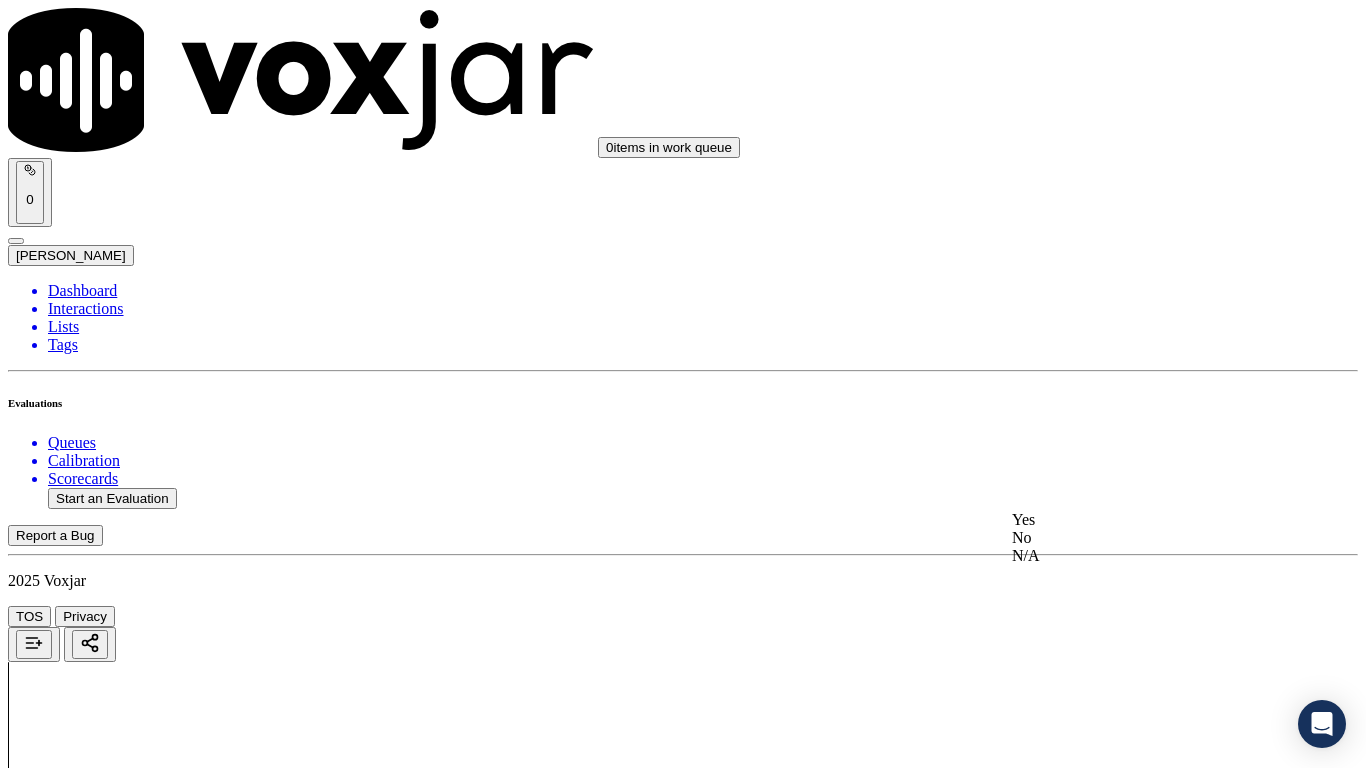 click on "Yes" at bounding box center [1139, 520] 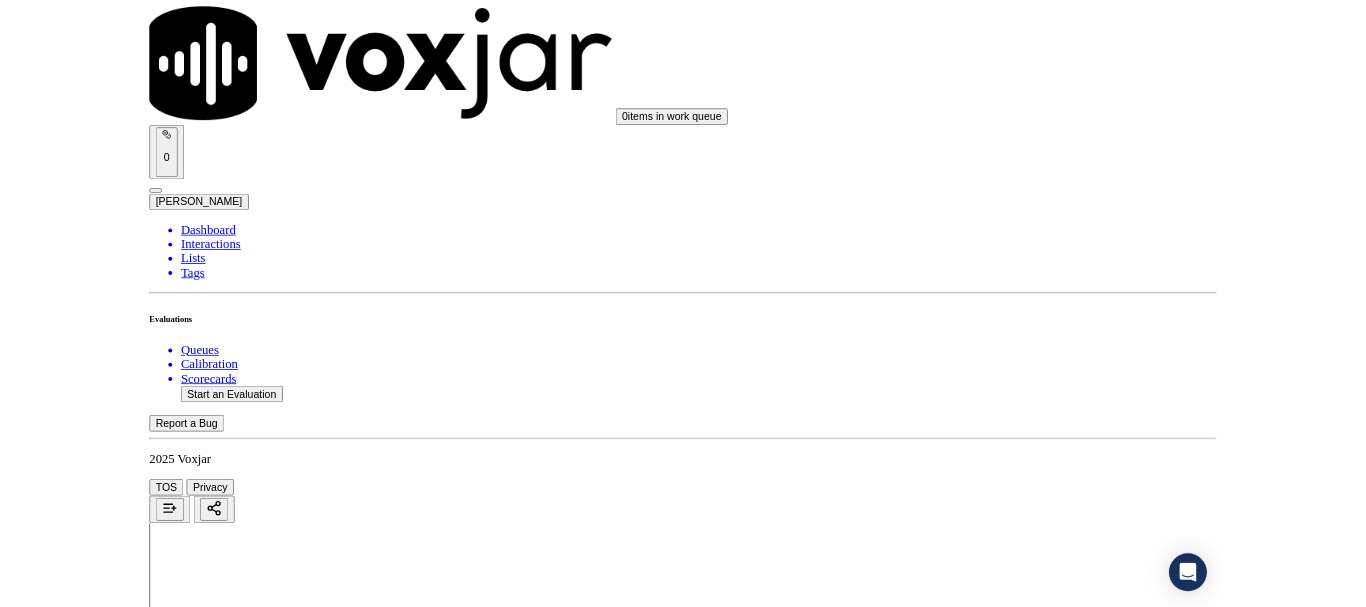 scroll, scrollTop: 5533, scrollLeft: 0, axis: vertical 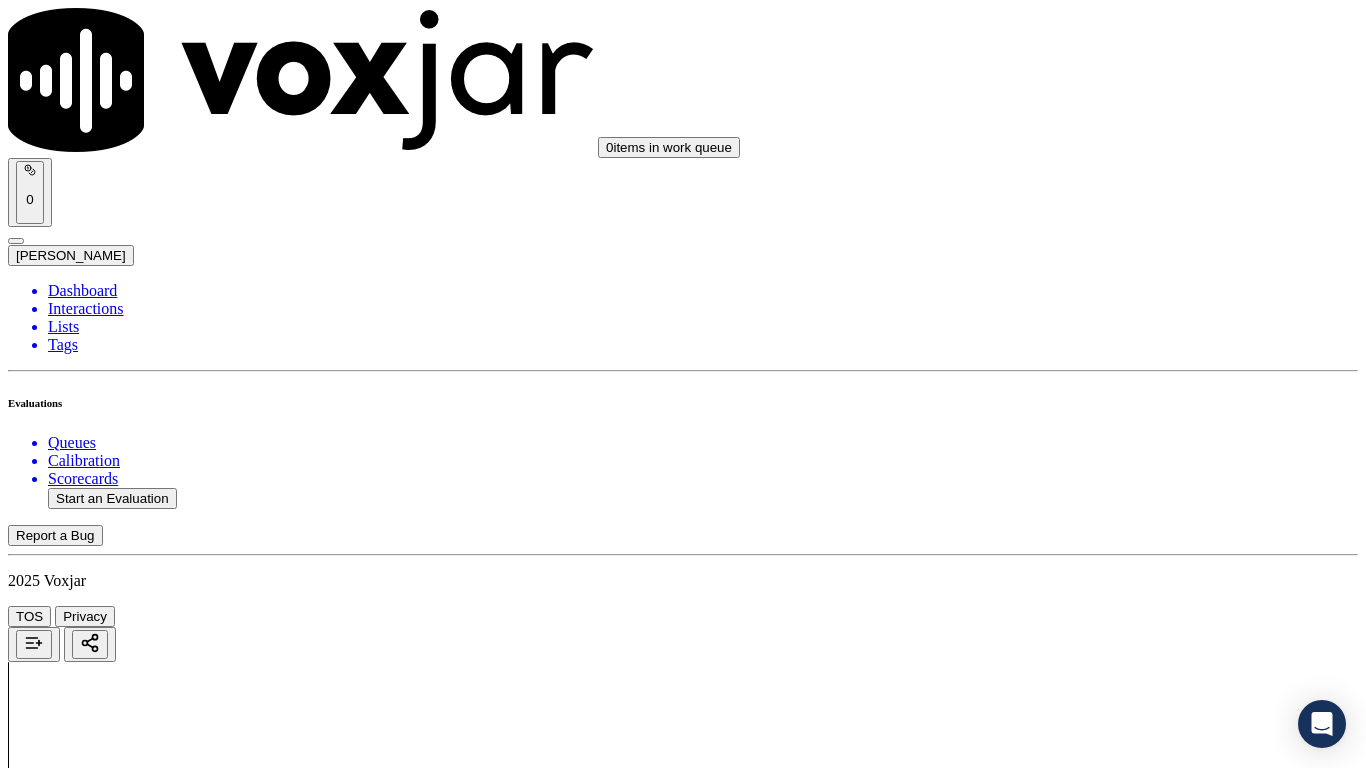 click on "Submit Scores" at bounding box center (59, 7345) 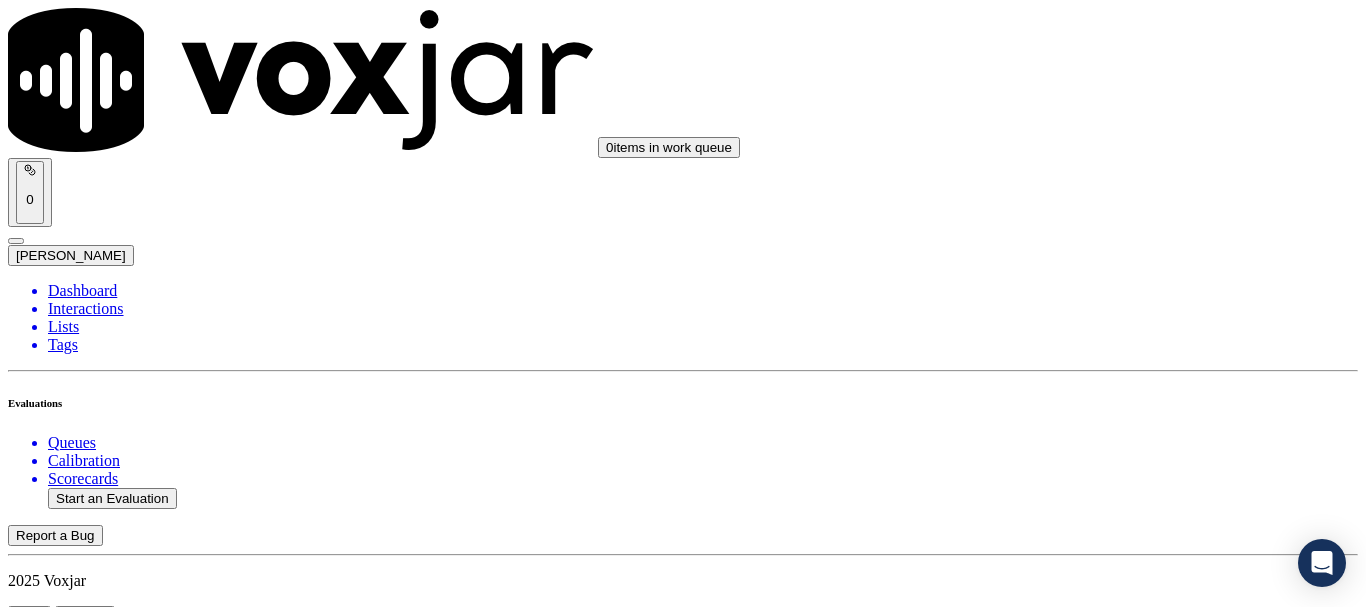 scroll, scrollTop: 300, scrollLeft: 0, axis: vertical 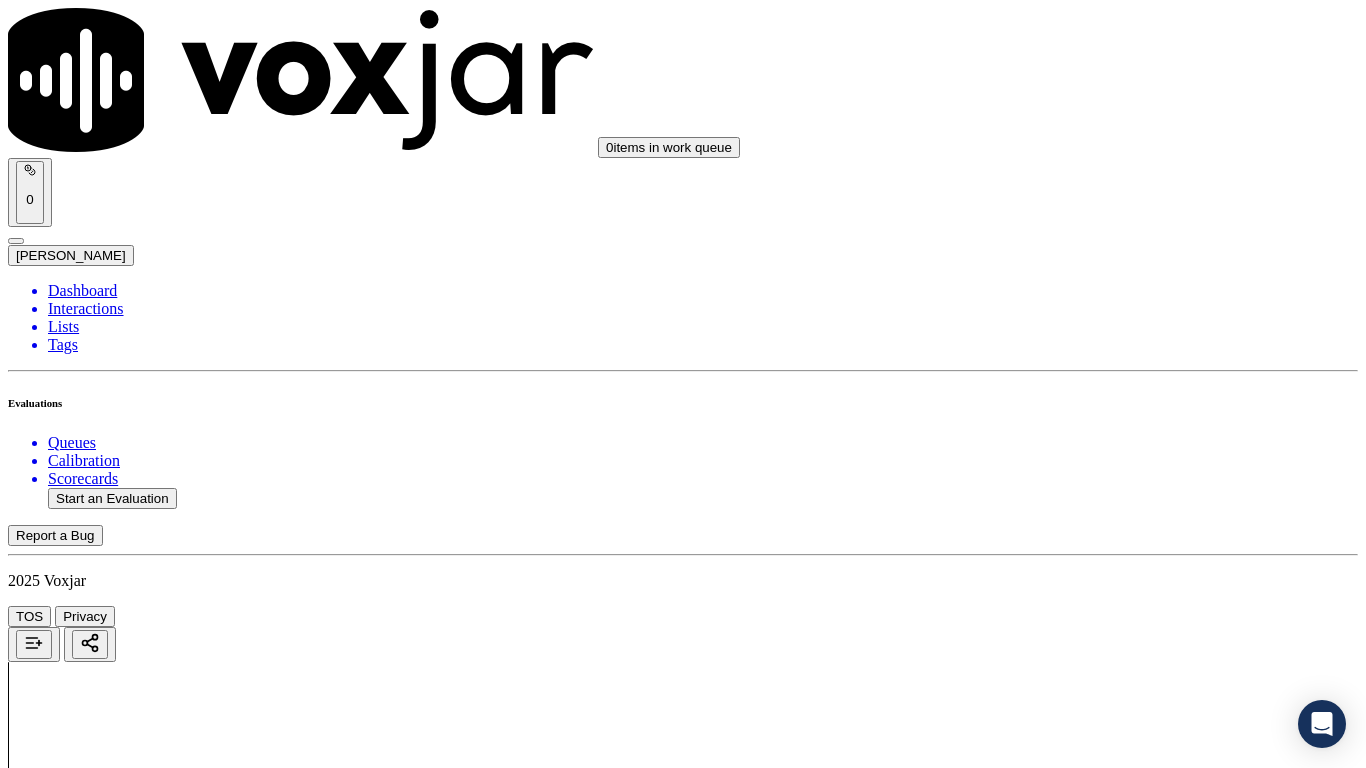 click on "Upload interaction to start evaluation" at bounding box center (124, 2674) 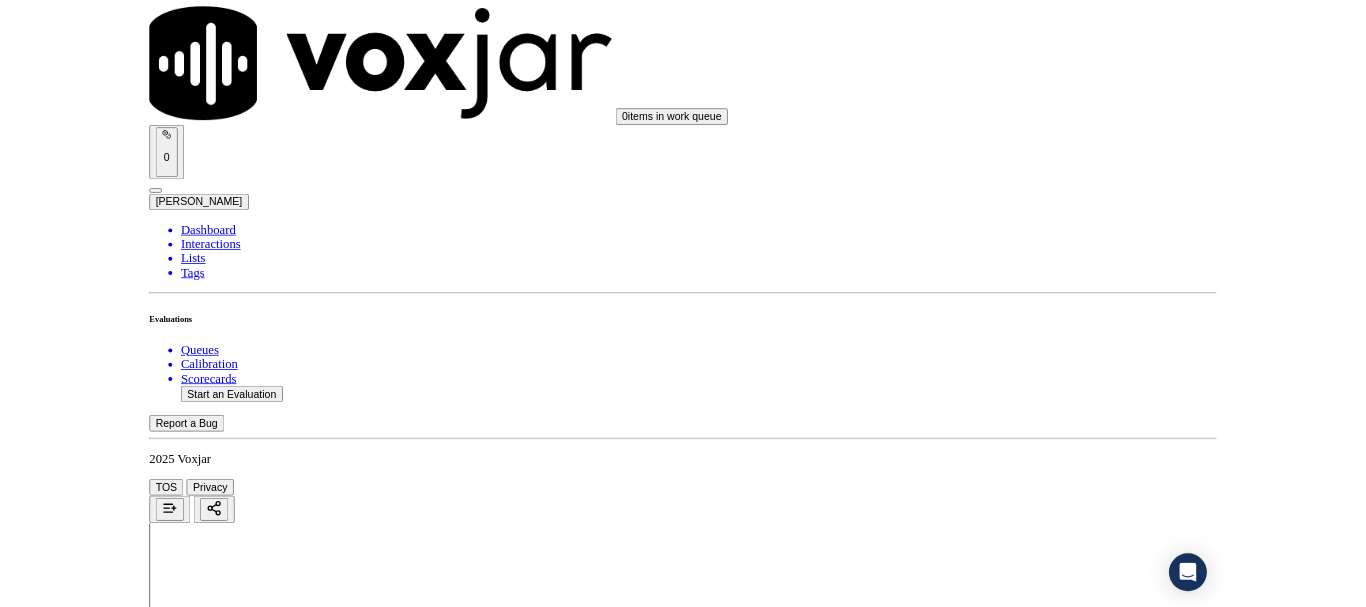 scroll, scrollTop: 300, scrollLeft: 0, axis: vertical 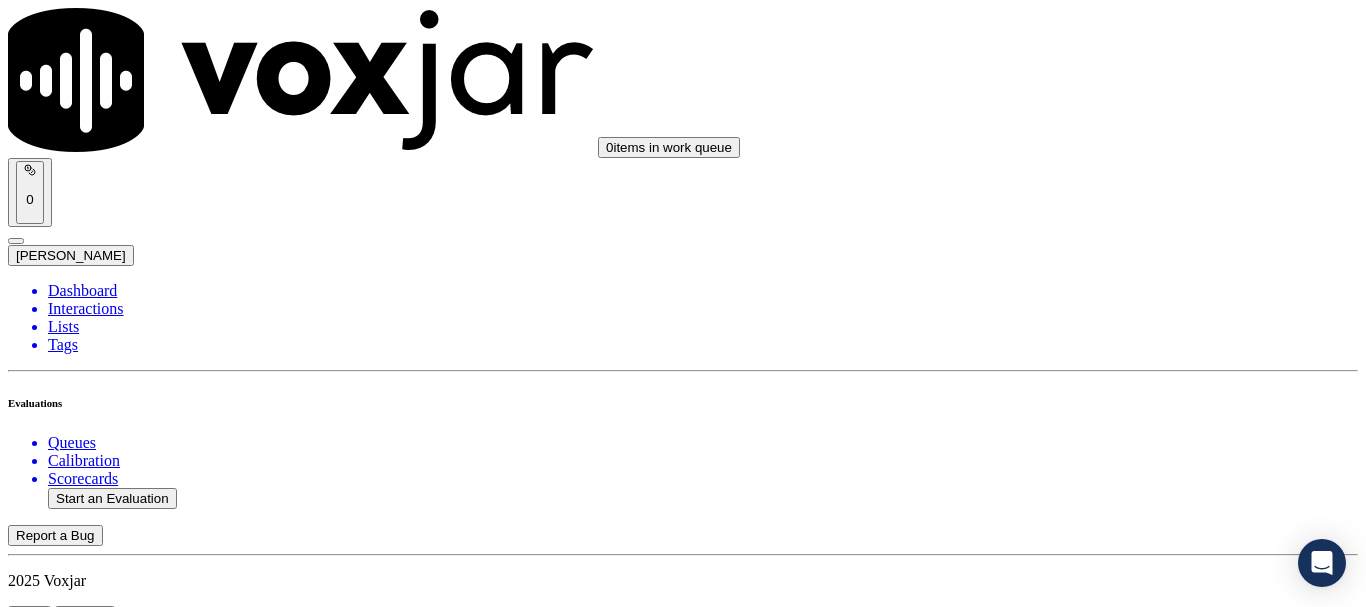 click 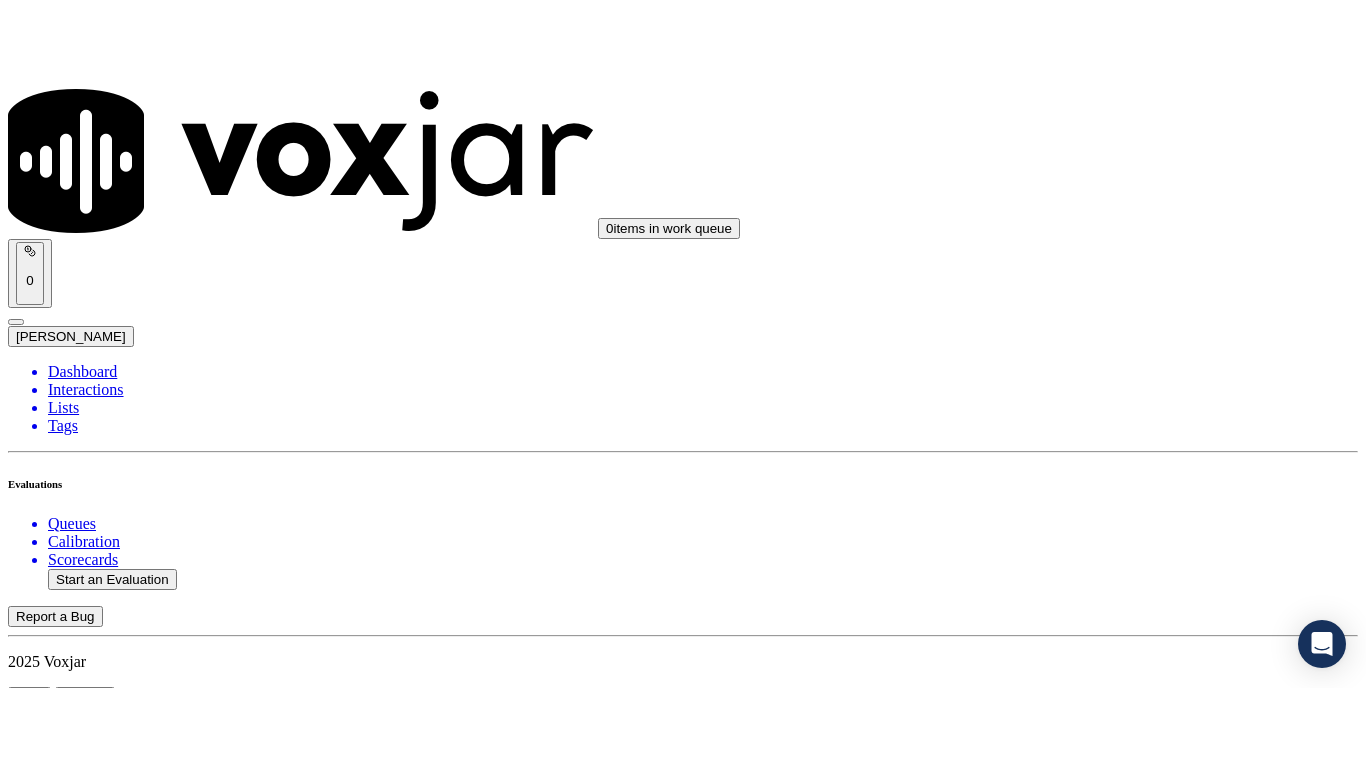 scroll, scrollTop: 443, scrollLeft: 0, axis: vertical 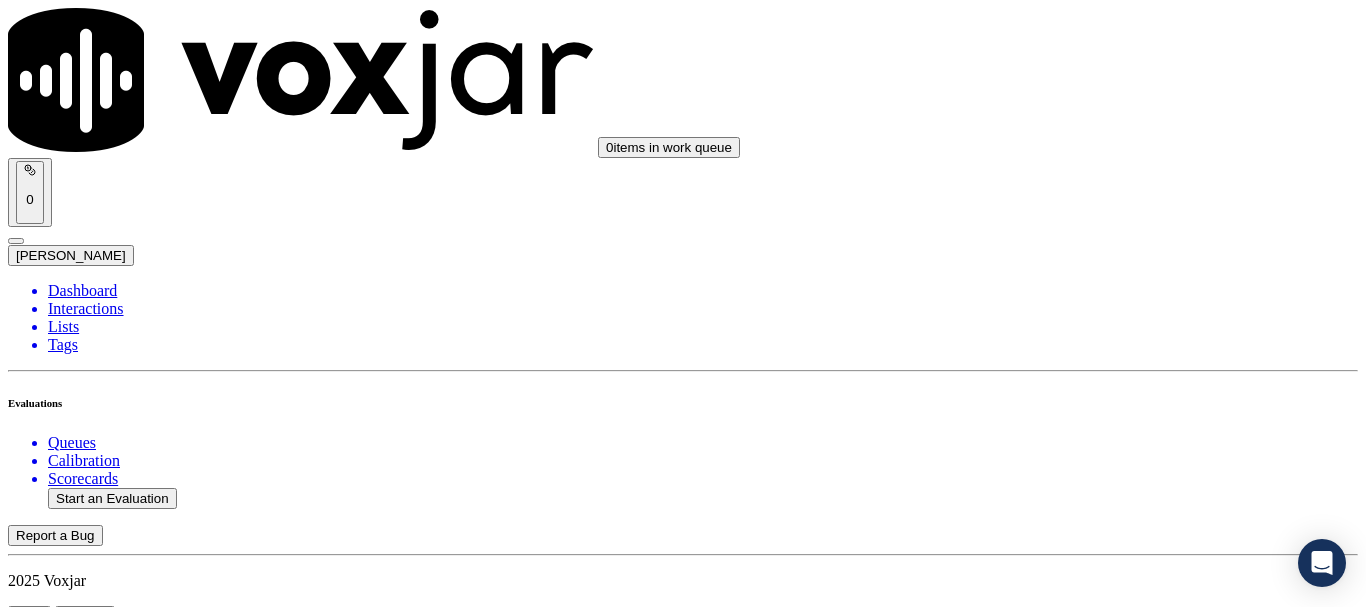 click on "Supplier Universal Scorecard ([GEOGRAPHIC_DATA])" at bounding box center (683, 2427) 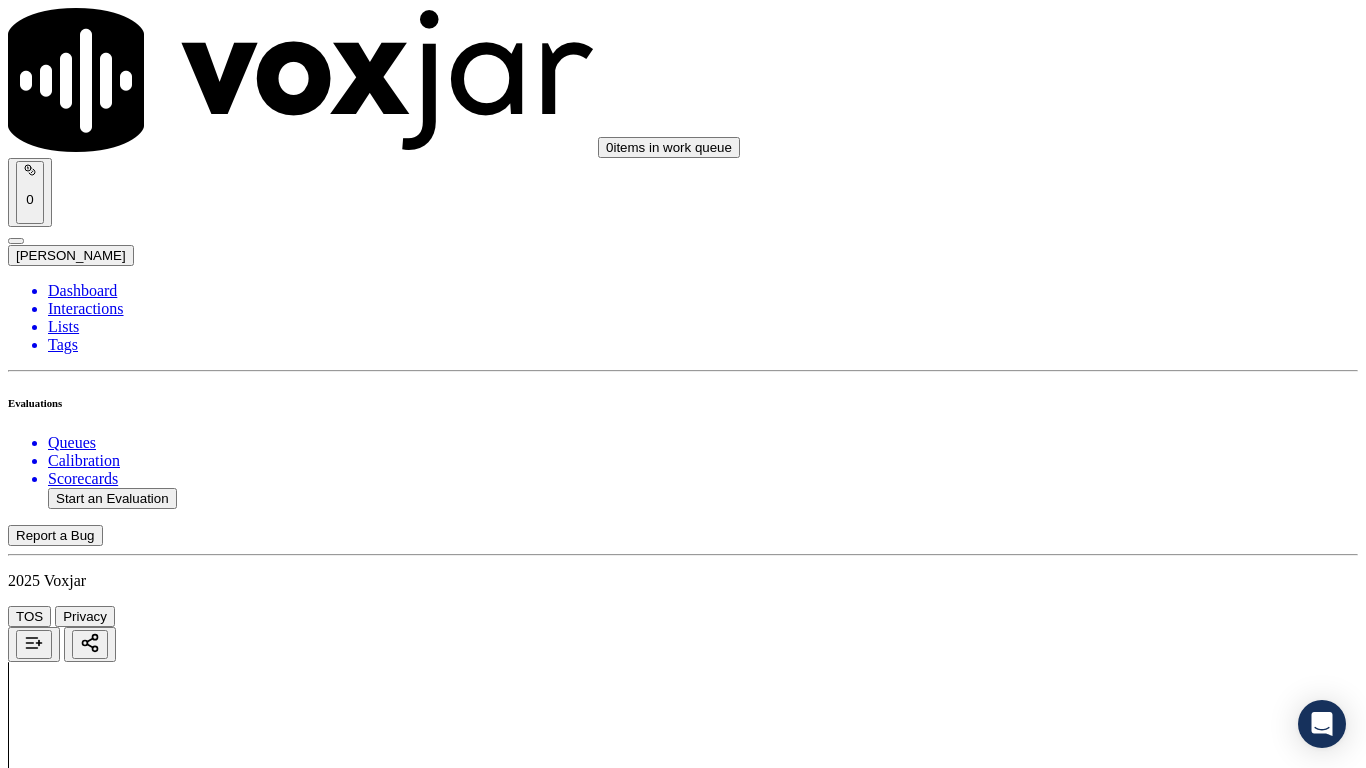 click on "Select an answer" at bounding box center (67, 2402) 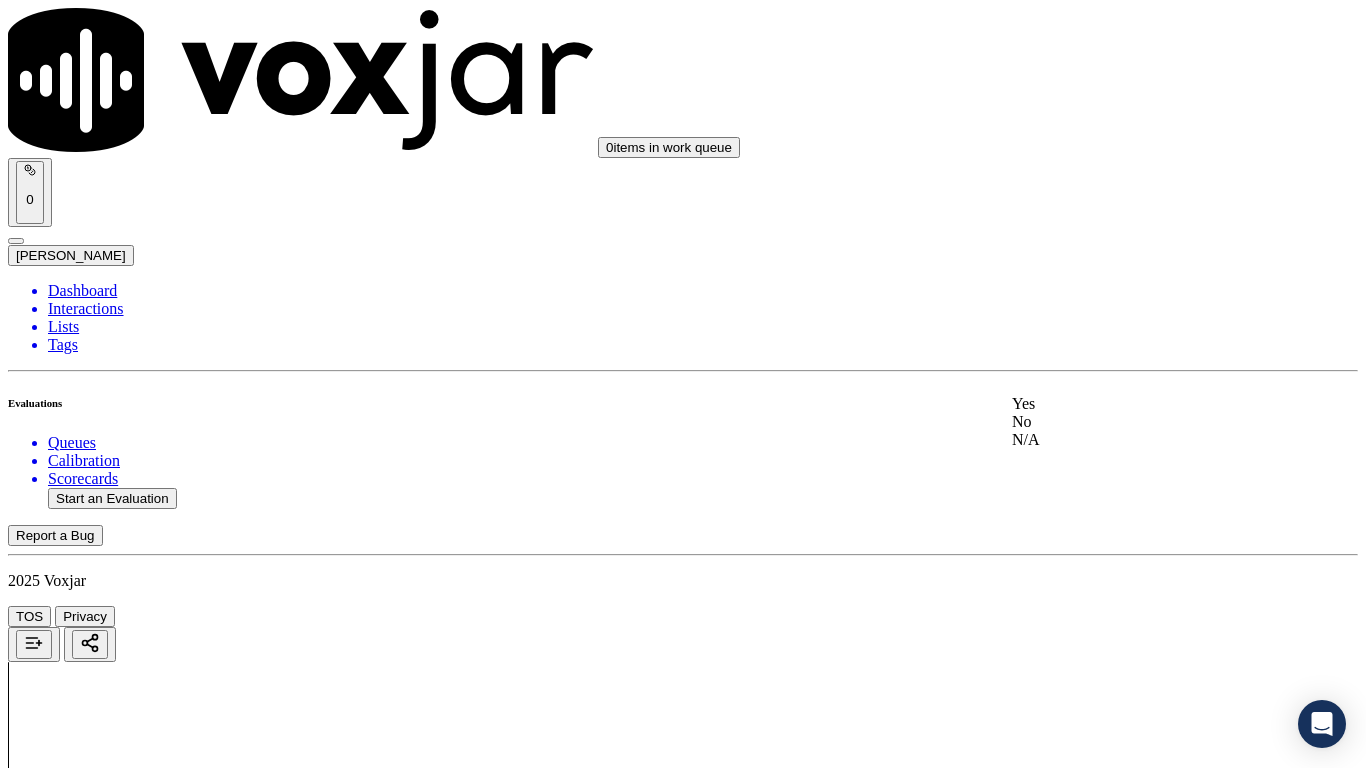 click on "Yes" at bounding box center [1139, 404] 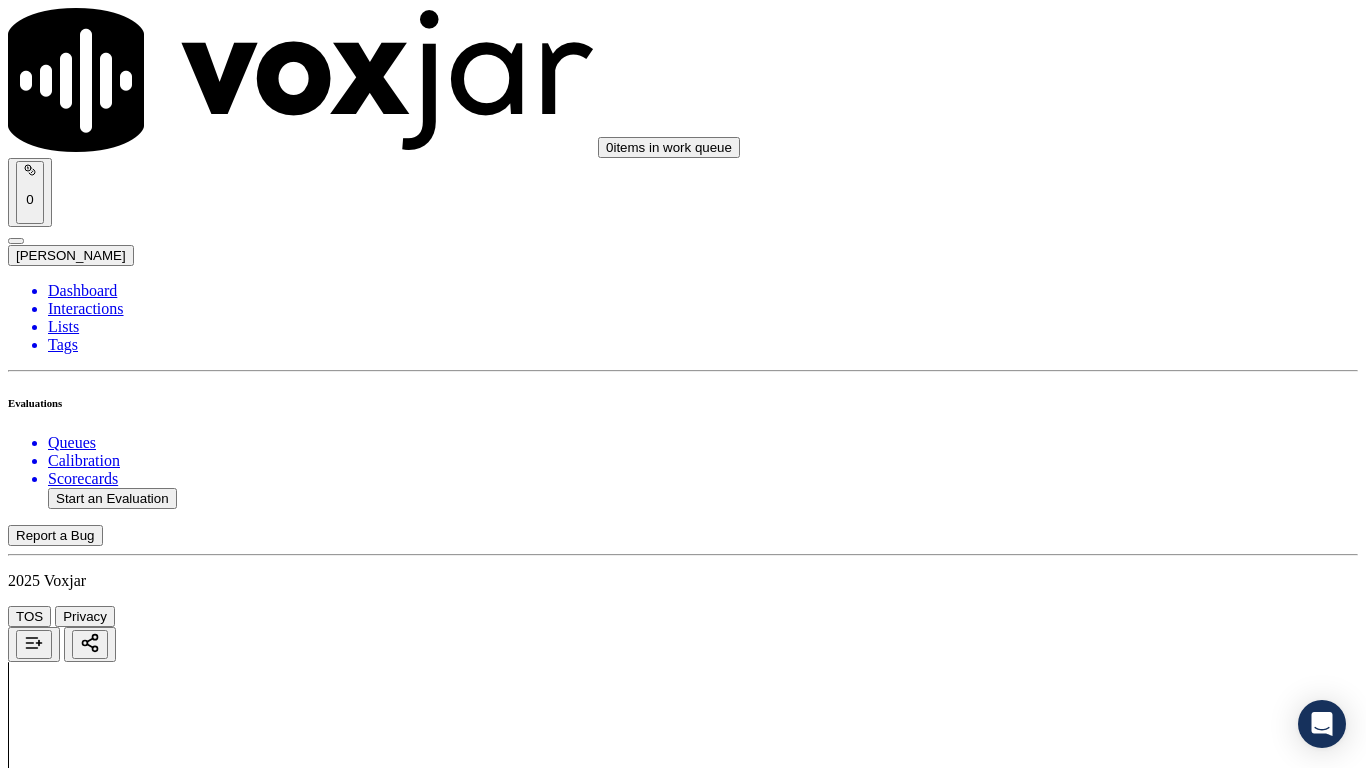 scroll, scrollTop: 500, scrollLeft: 0, axis: vertical 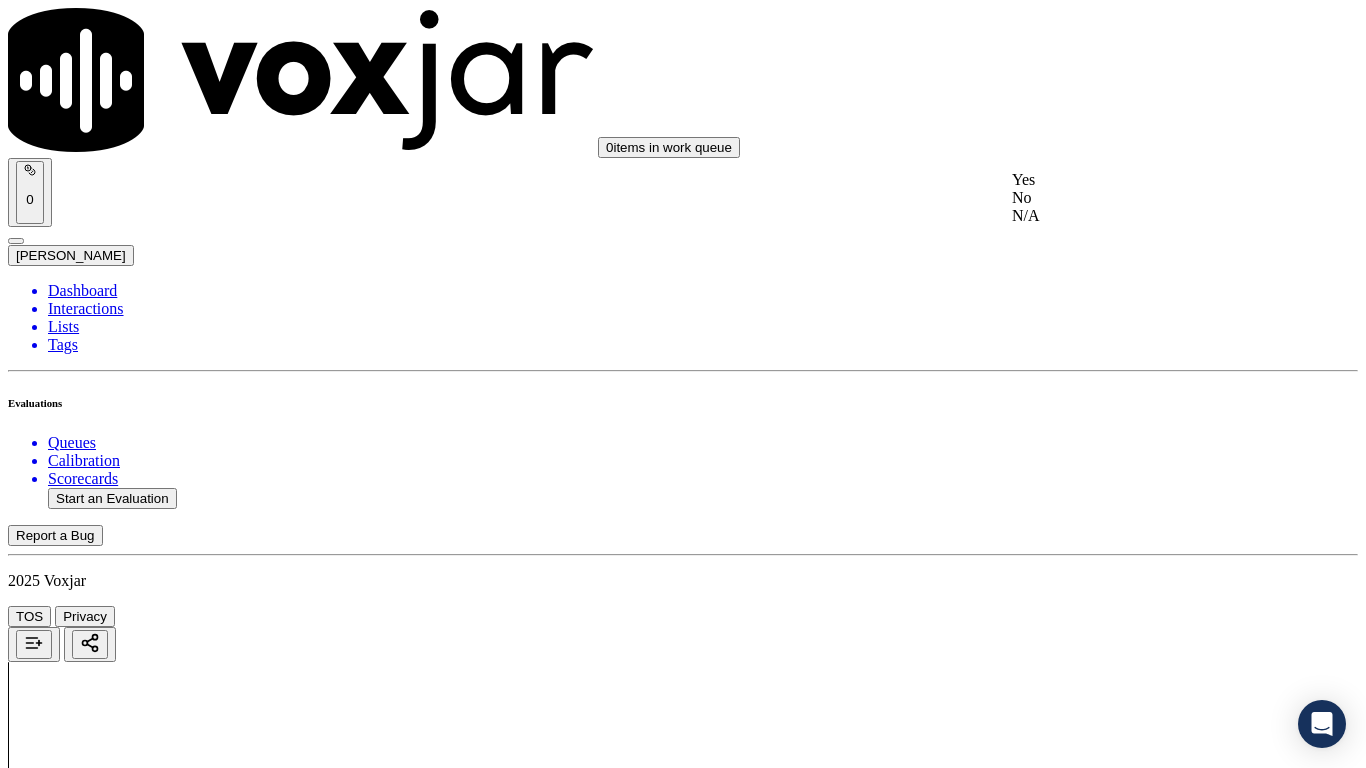 click on "Yes" at bounding box center (1139, 180) 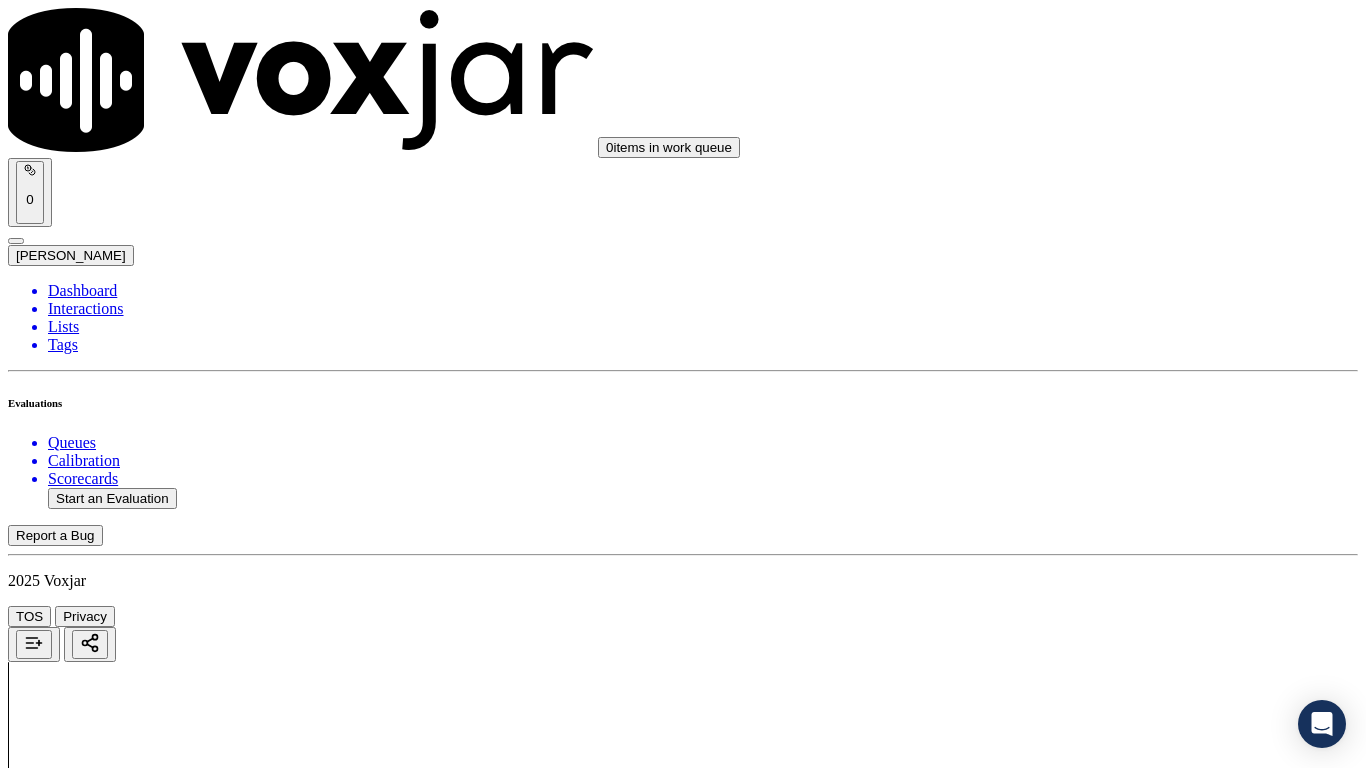 click on "Select an answer" at bounding box center (67, 2875) 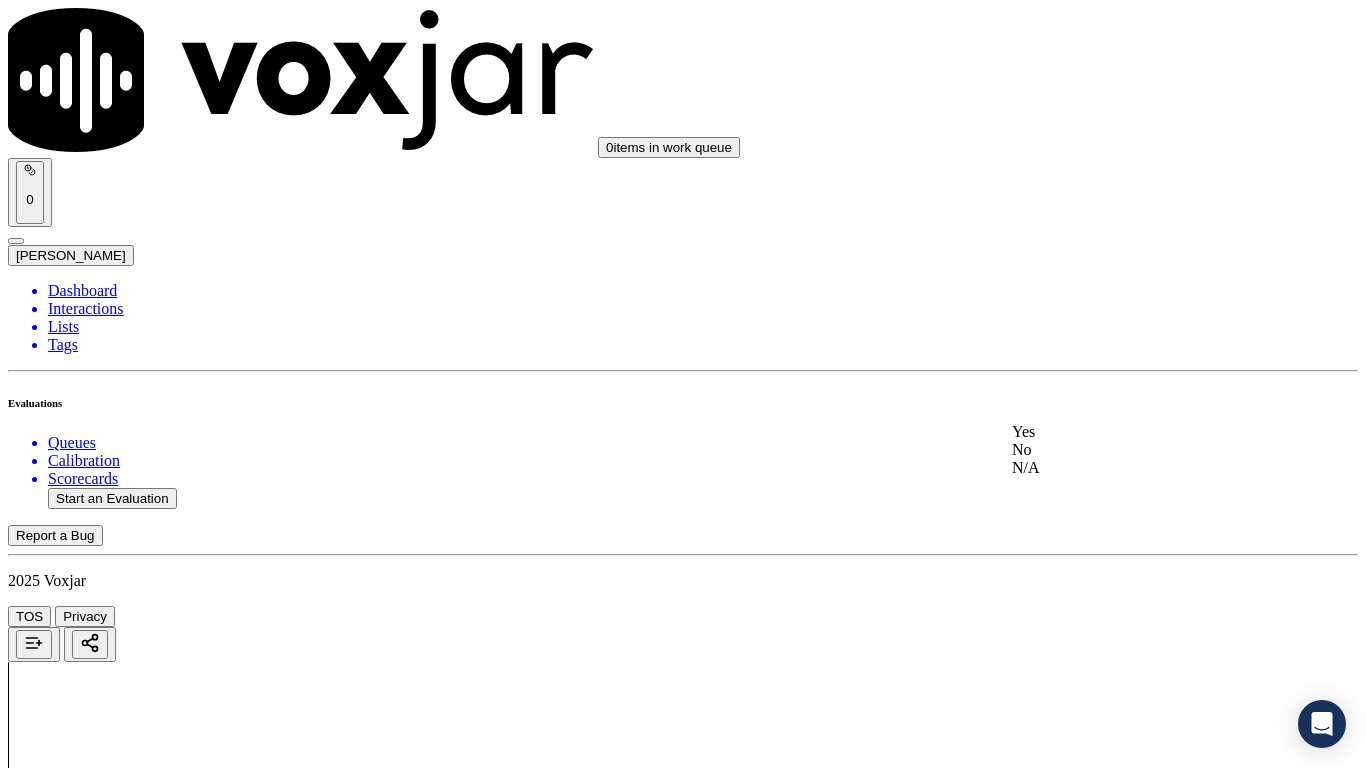 click on "Yes" at bounding box center [1139, 432] 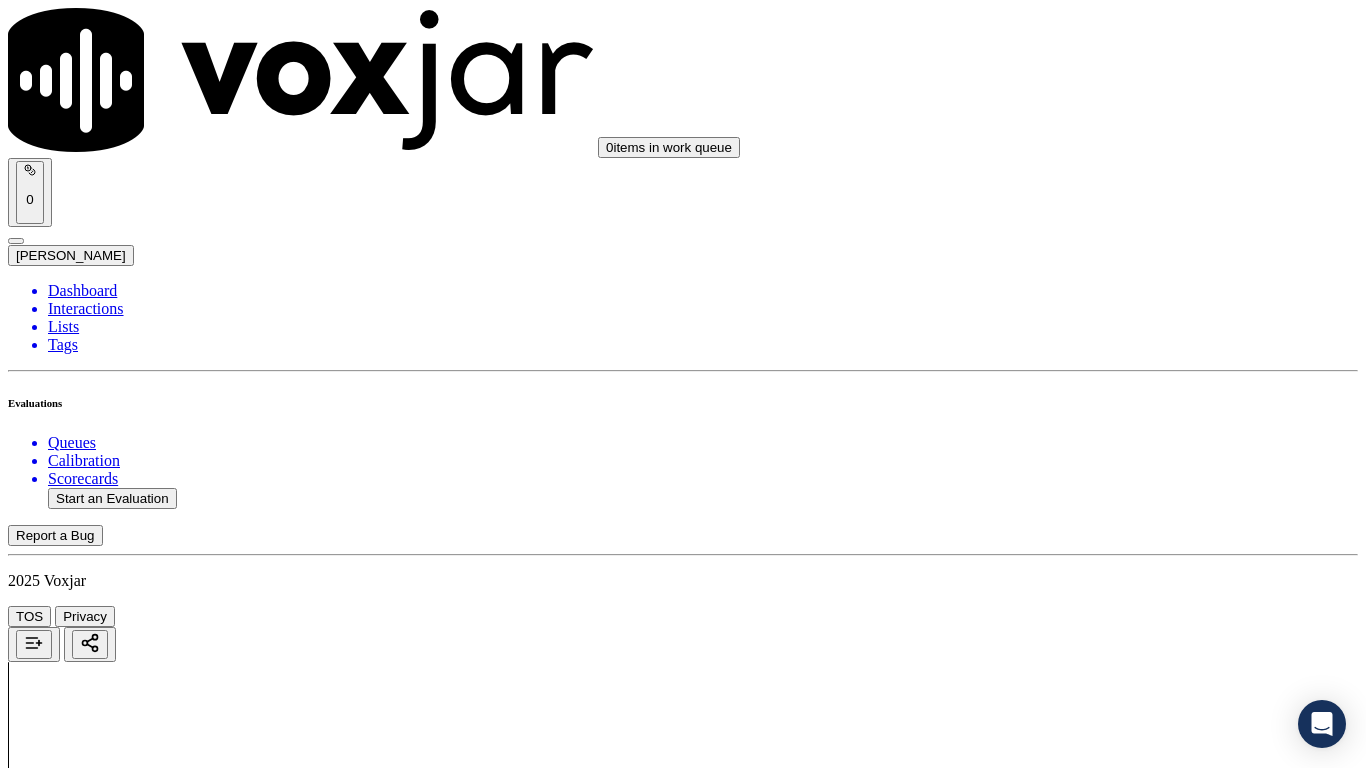 scroll, scrollTop: 700, scrollLeft: 0, axis: vertical 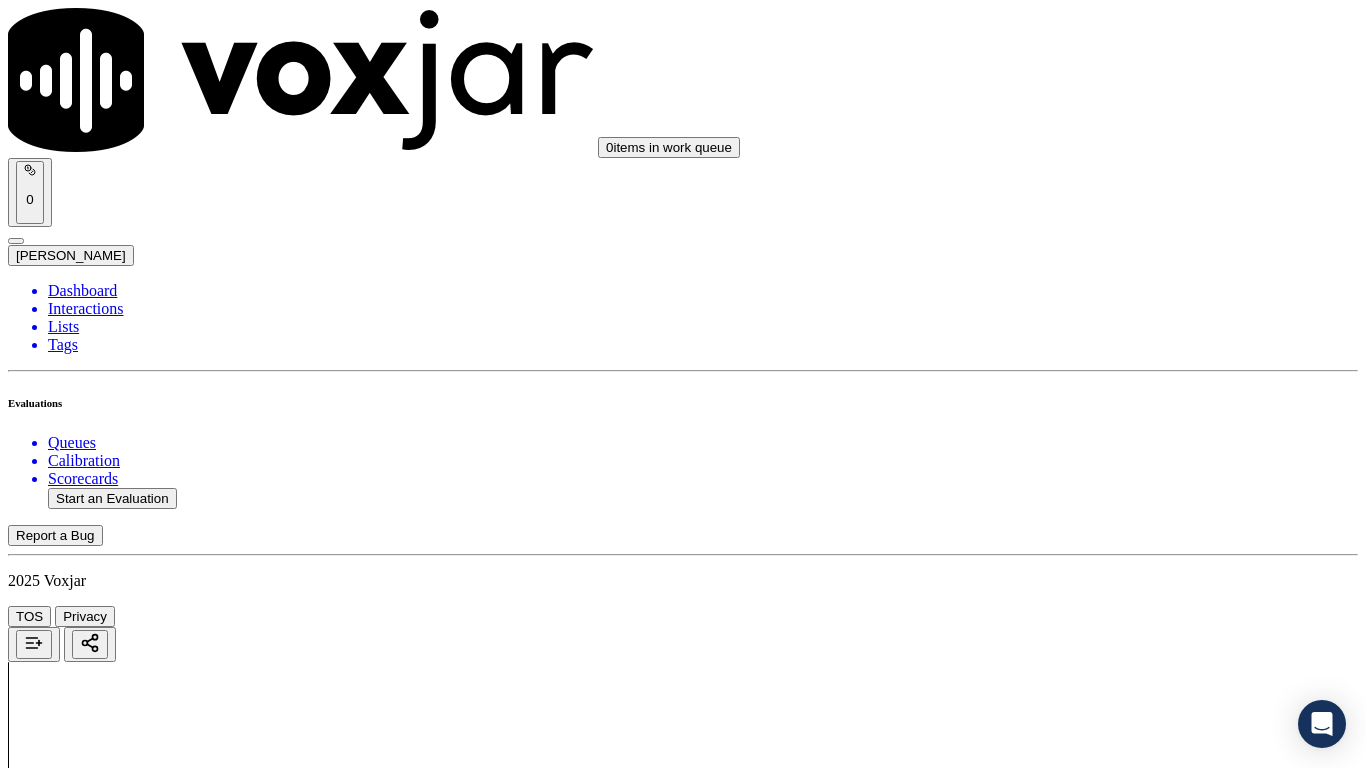drag, startPoint x: 1130, startPoint y: 474, endPoint x: 1131, endPoint y: 491, distance: 17.029387 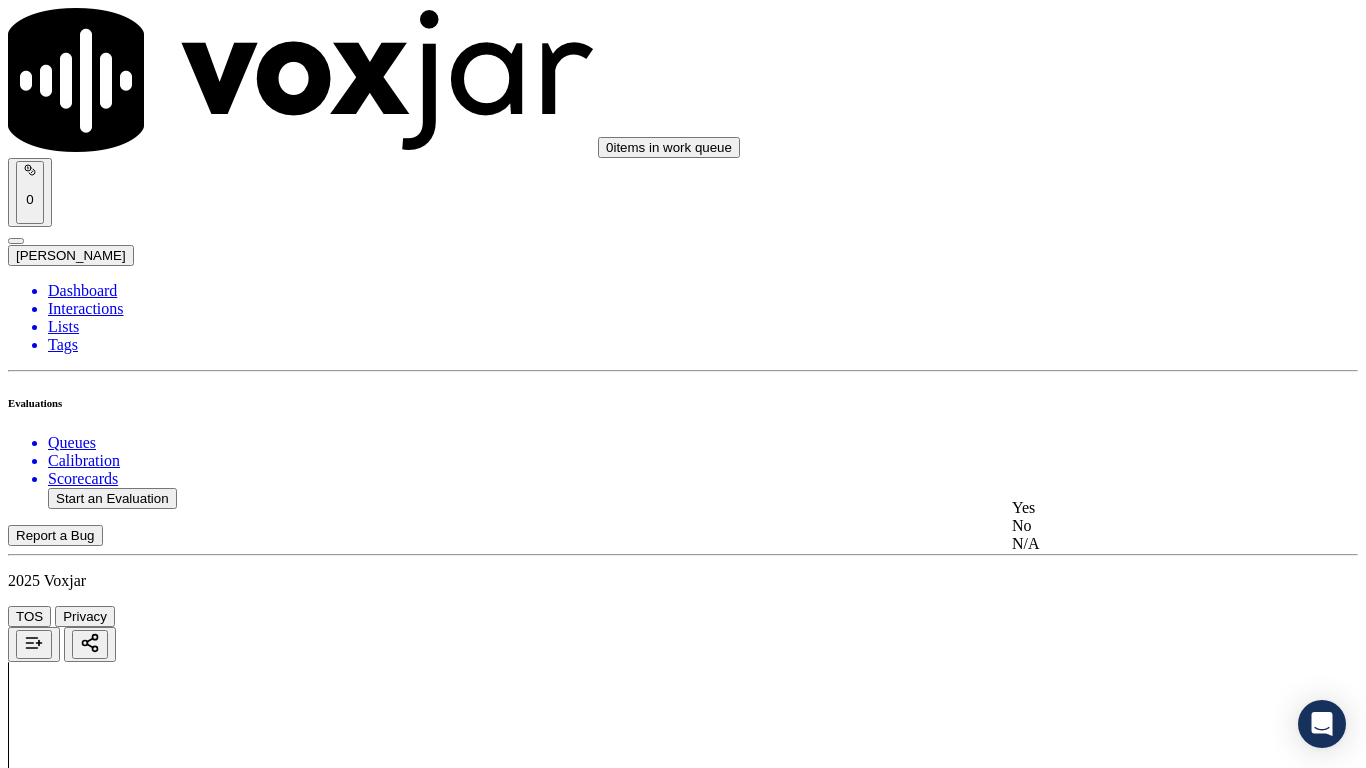click on "Yes" at bounding box center (1139, 508) 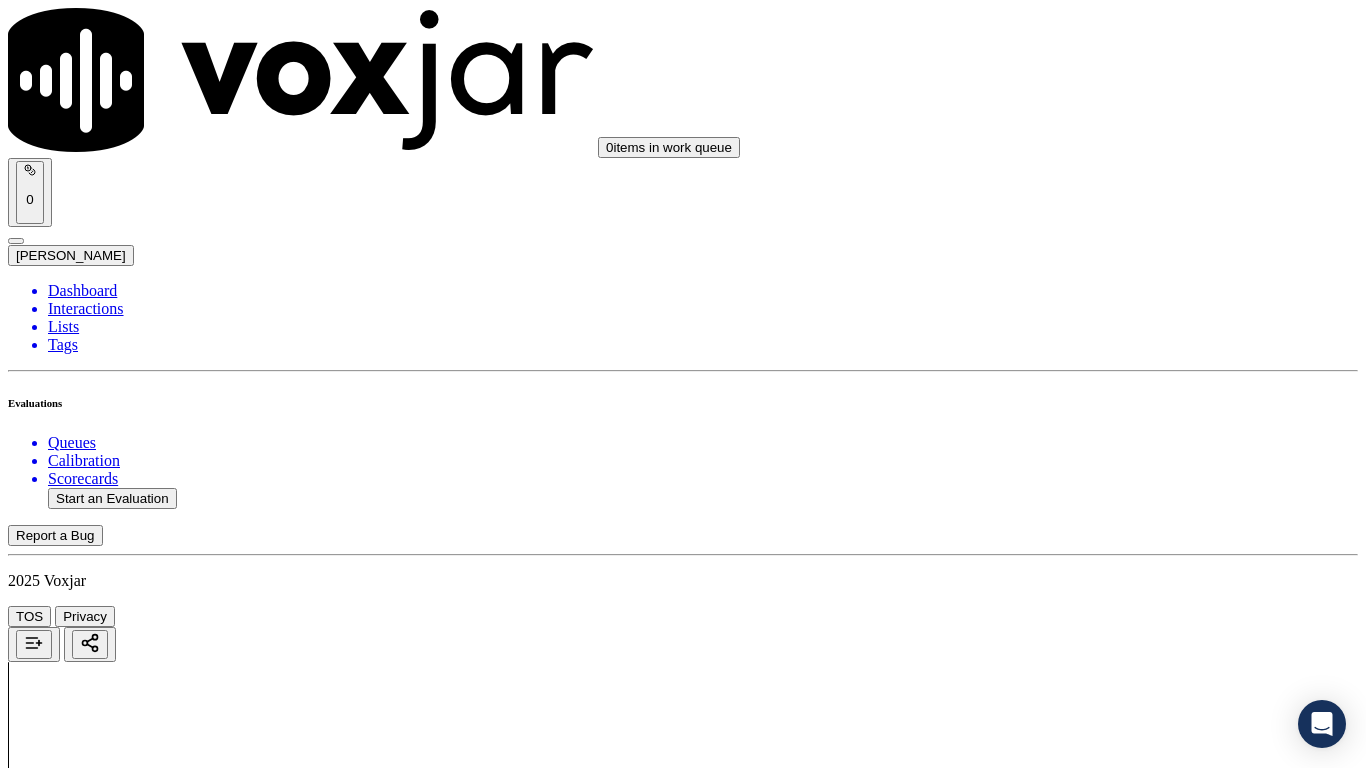 click on "Yes" at bounding box center (28, 3112) 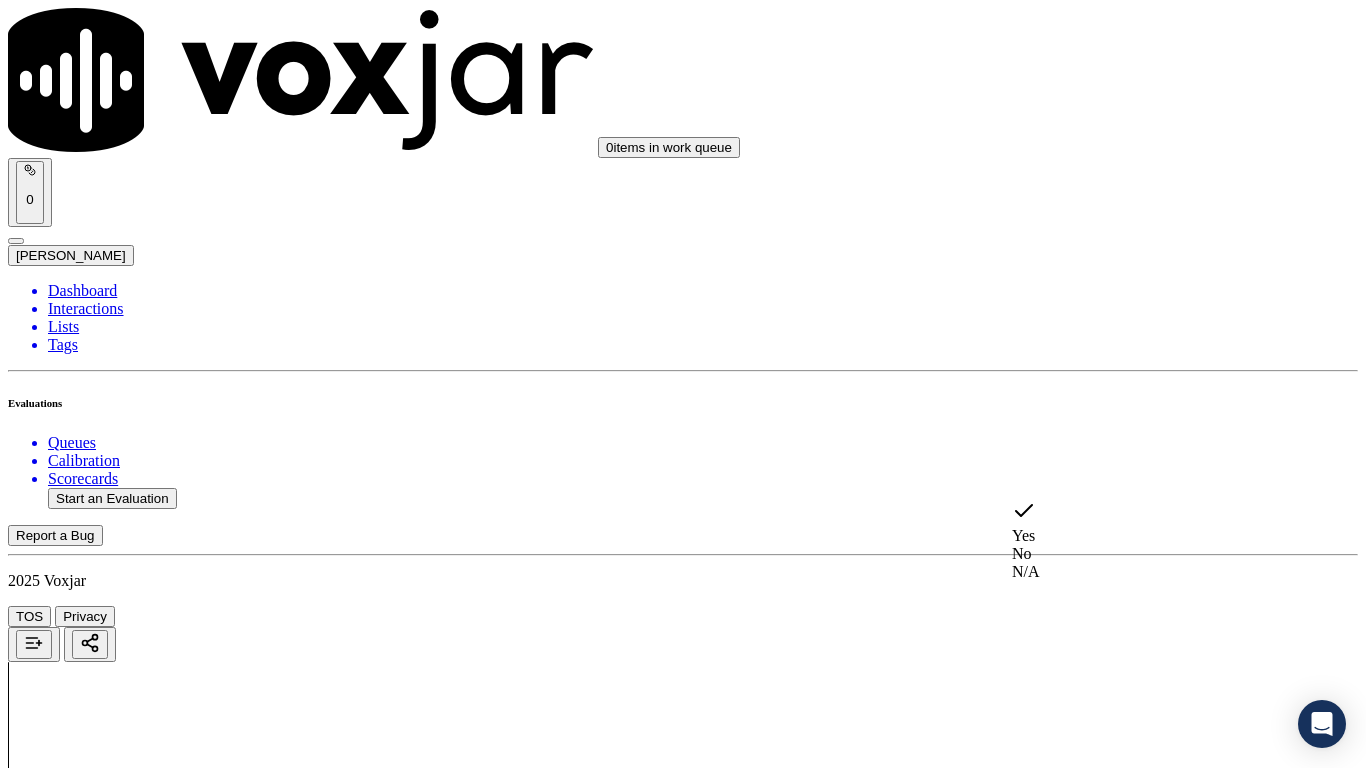 click on "N/A" 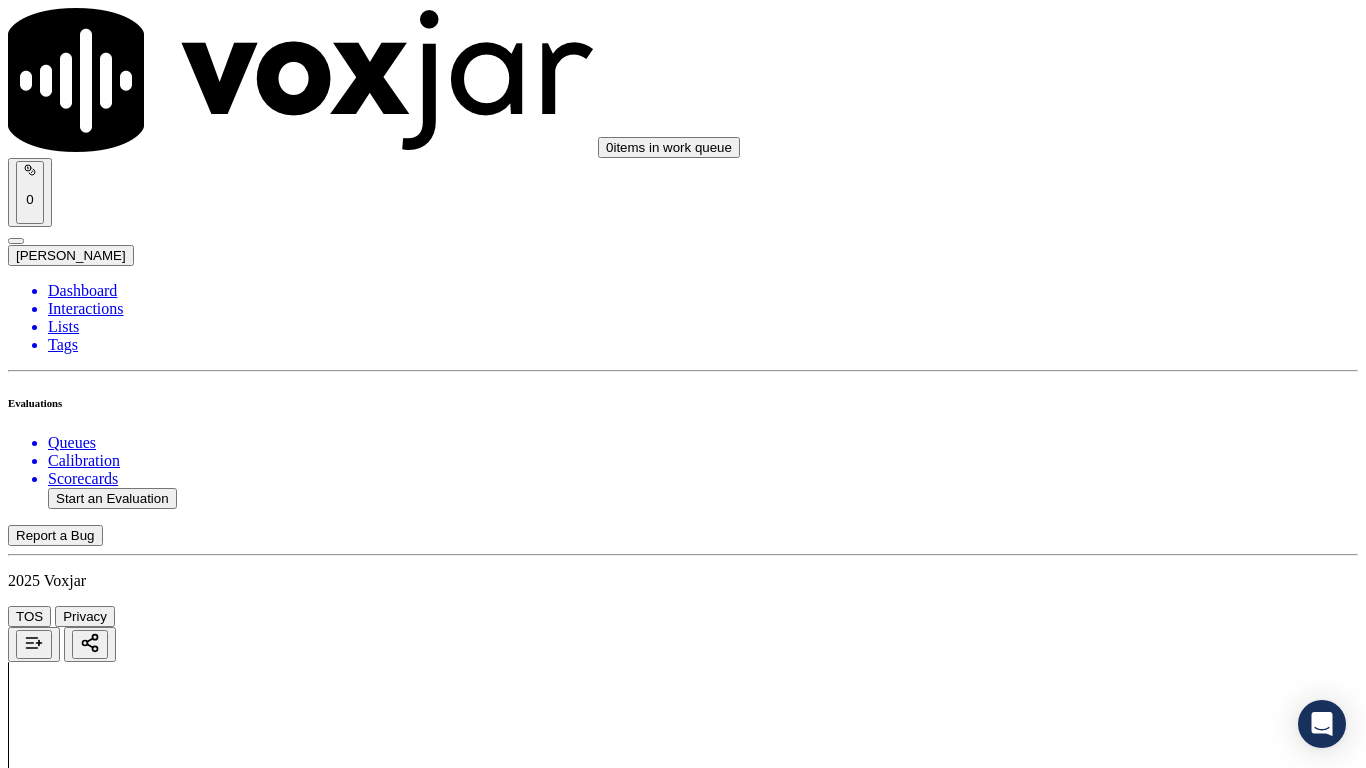 scroll, scrollTop: 1100, scrollLeft: 0, axis: vertical 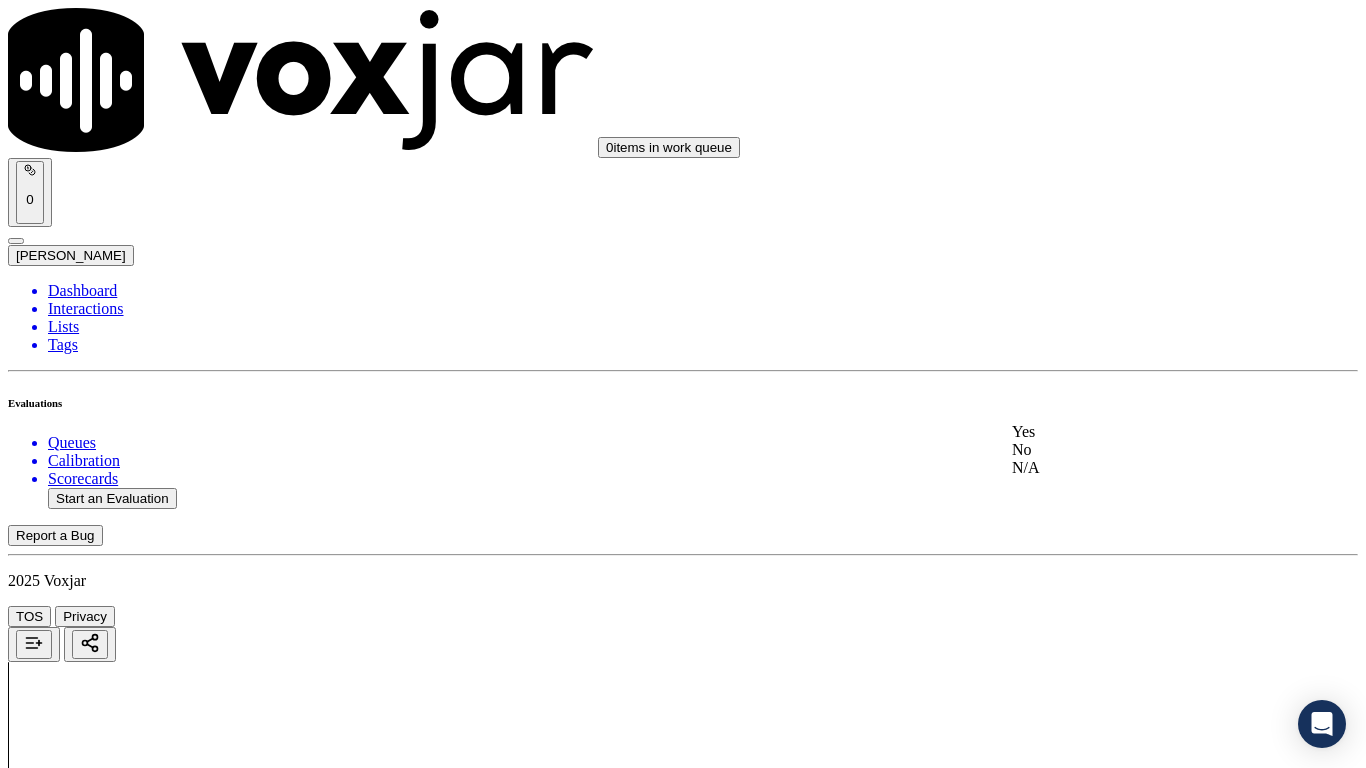 click on "N/A" 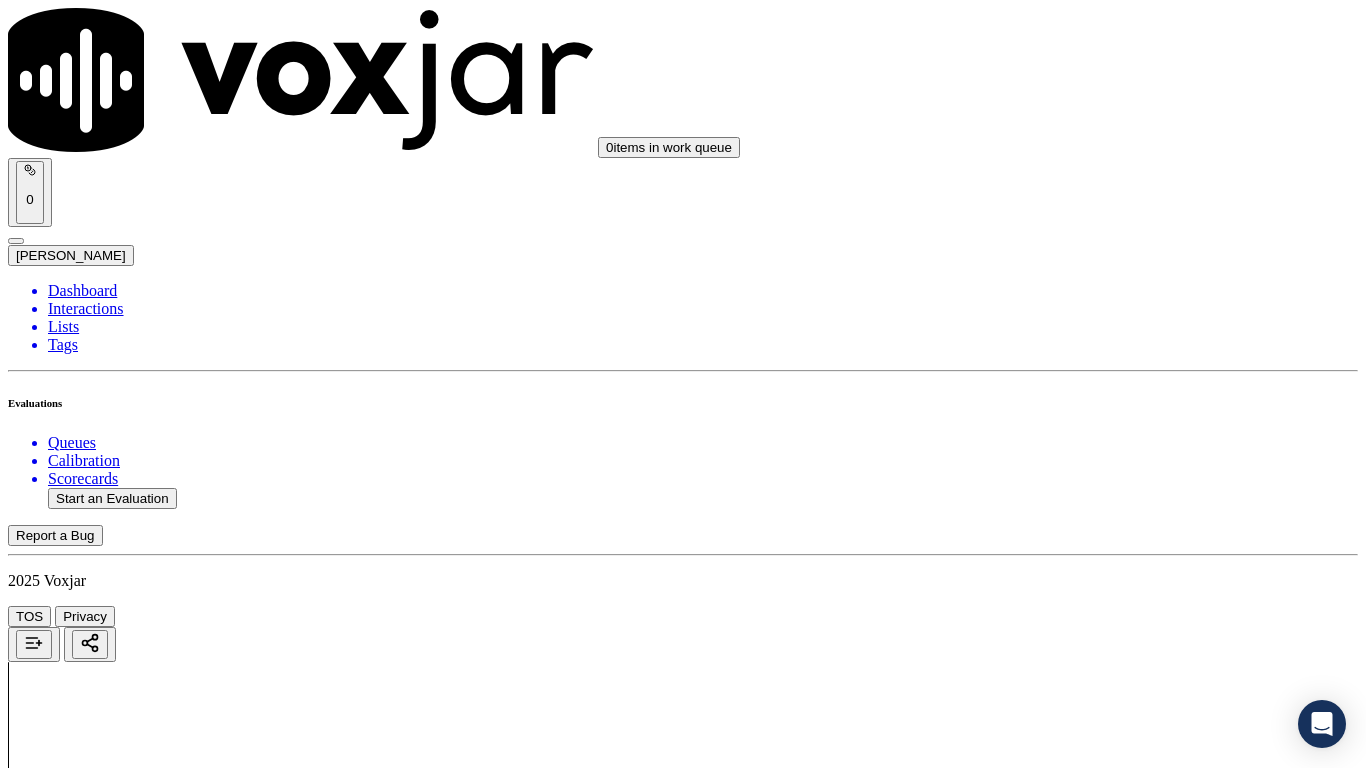 scroll, scrollTop: 1500, scrollLeft: 0, axis: vertical 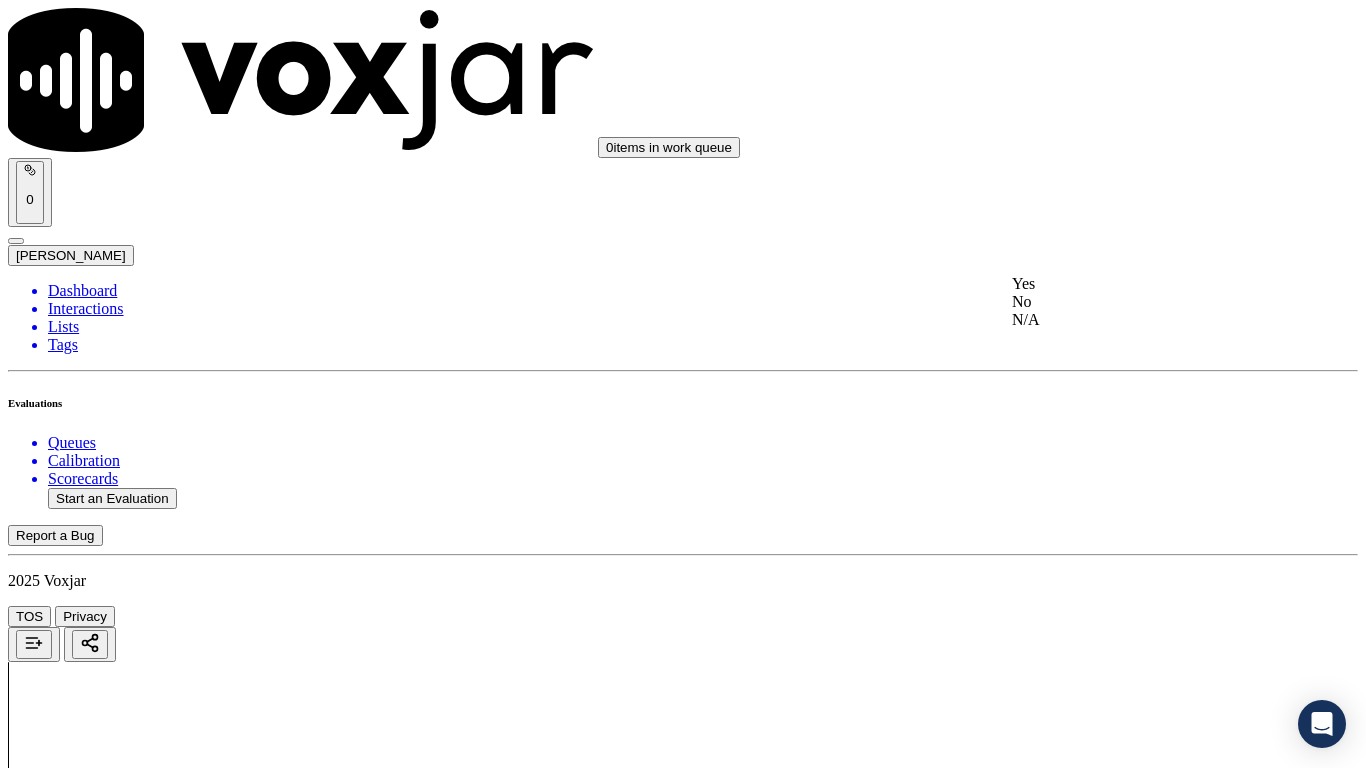 click on "Yes" at bounding box center [1139, 284] 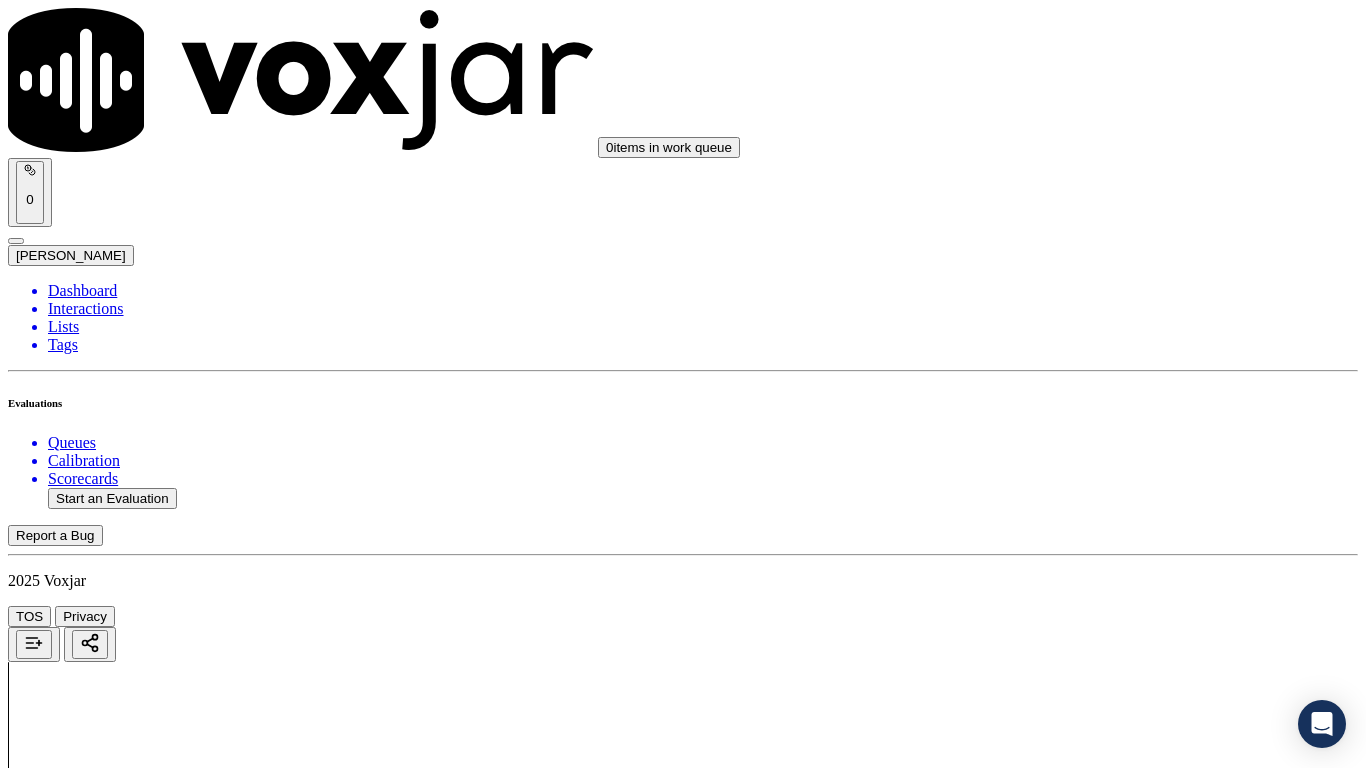 drag, startPoint x: 1151, startPoint y: 532, endPoint x: 1146, endPoint y: 543, distance: 12.083046 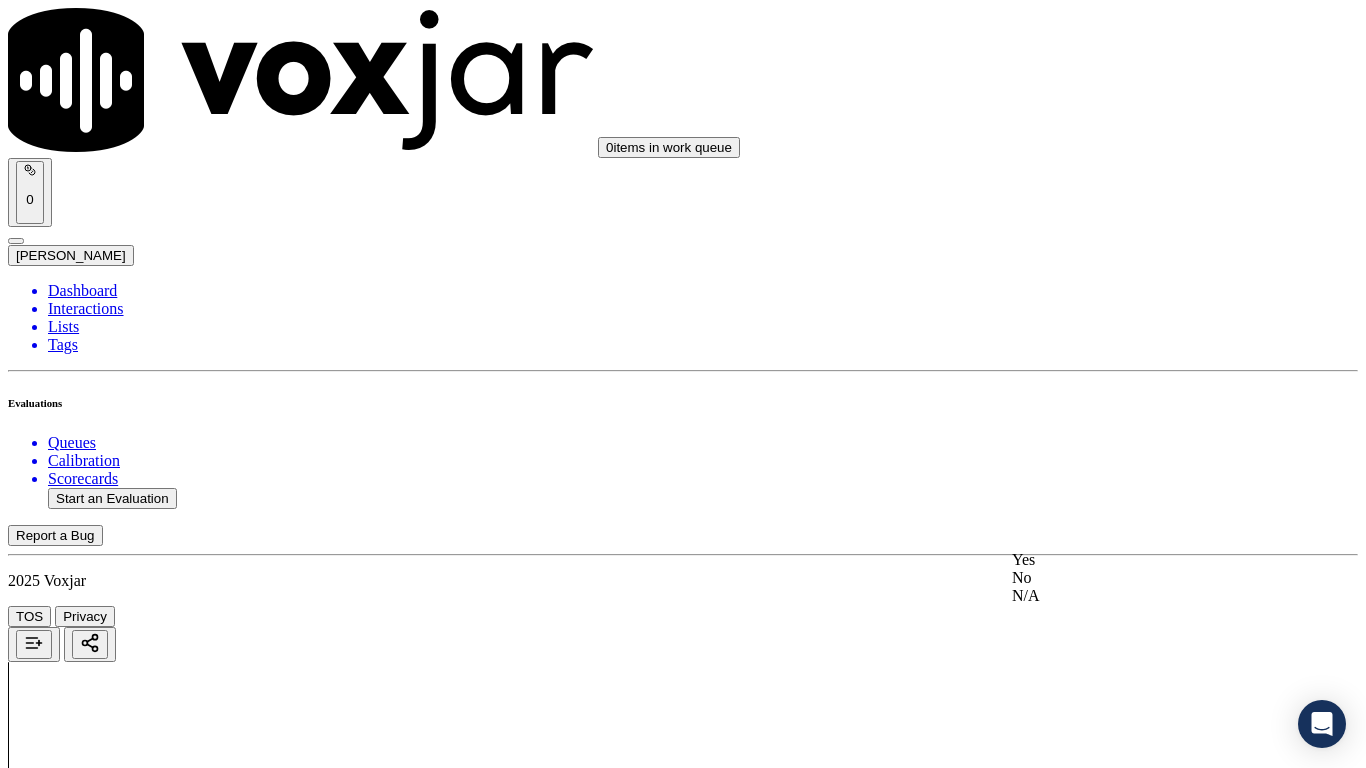 click on "Yes" at bounding box center (1139, 560) 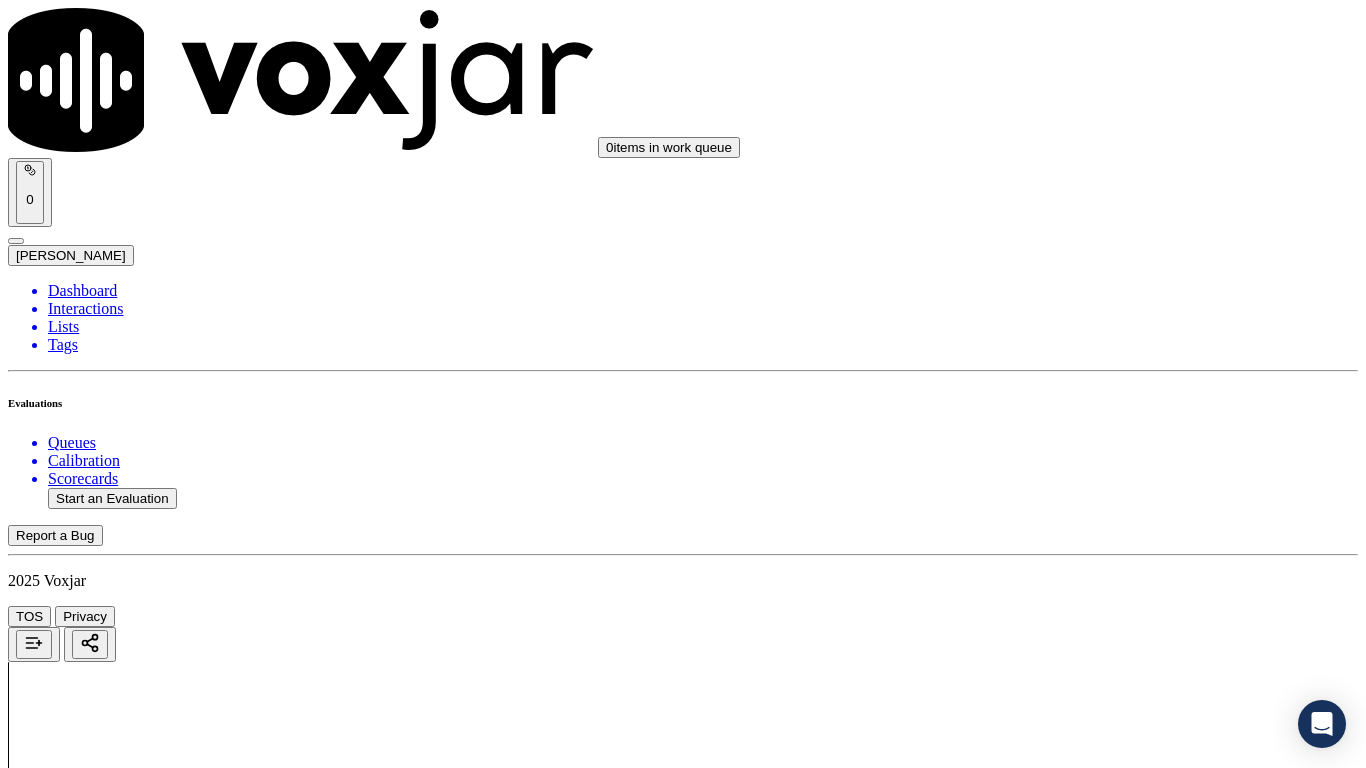 scroll, scrollTop: 1900, scrollLeft: 0, axis: vertical 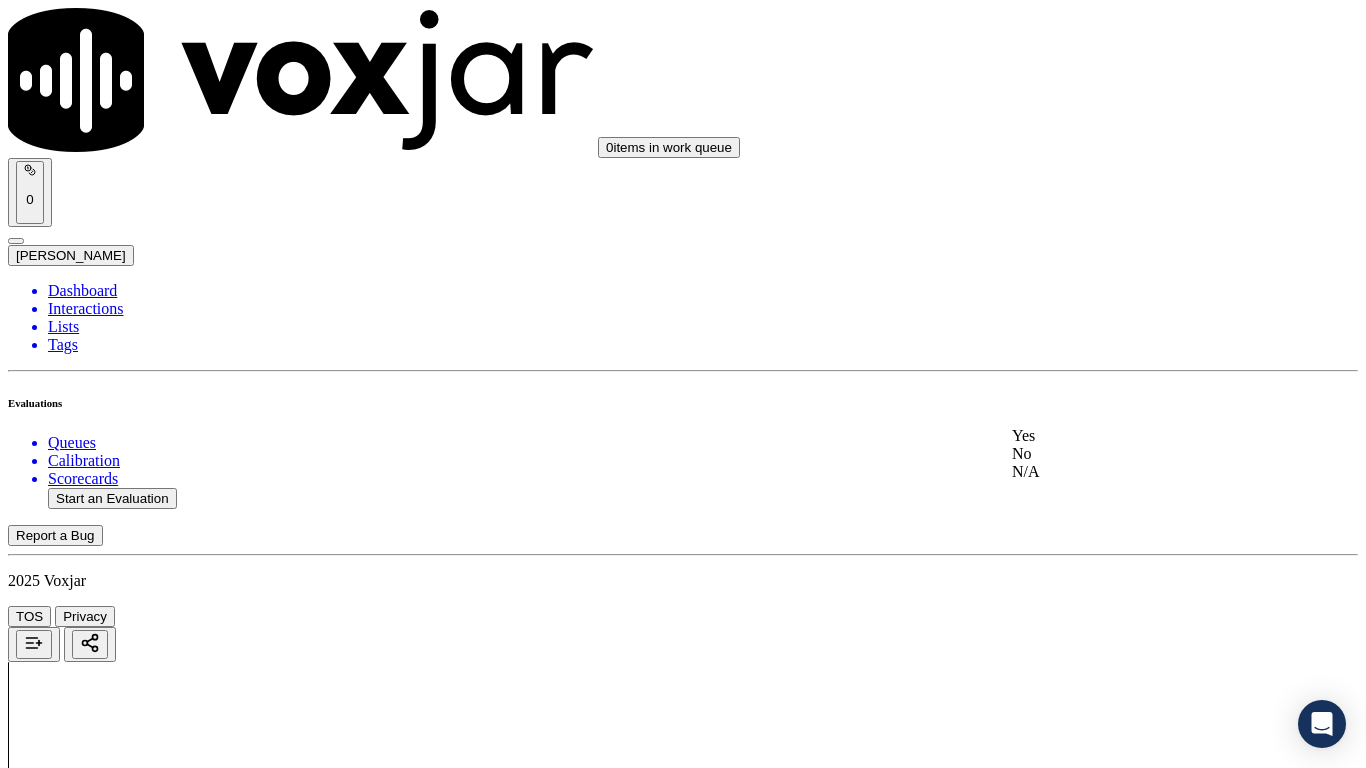 click on "Yes" at bounding box center (1139, 436) 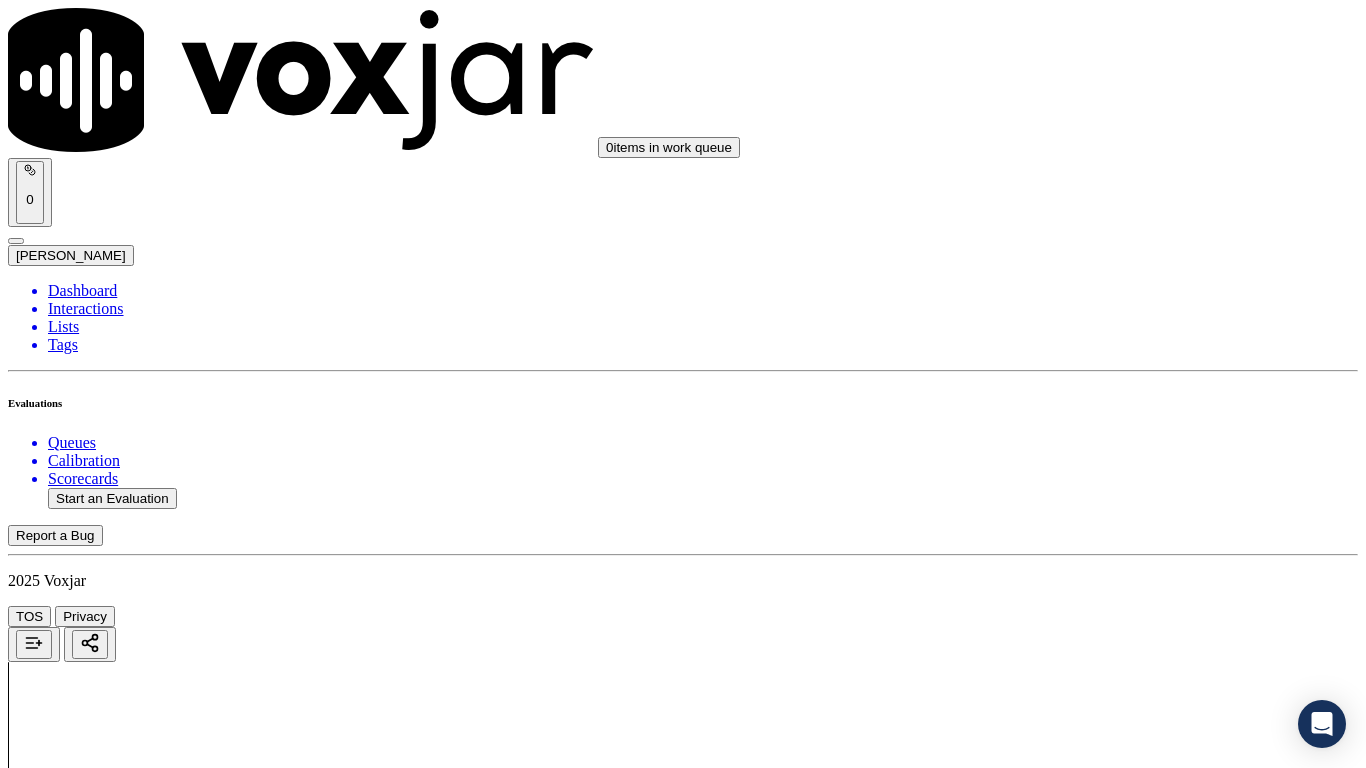 scroll, scrollTop: 2200, scrollLeft: 0, axis: vertical 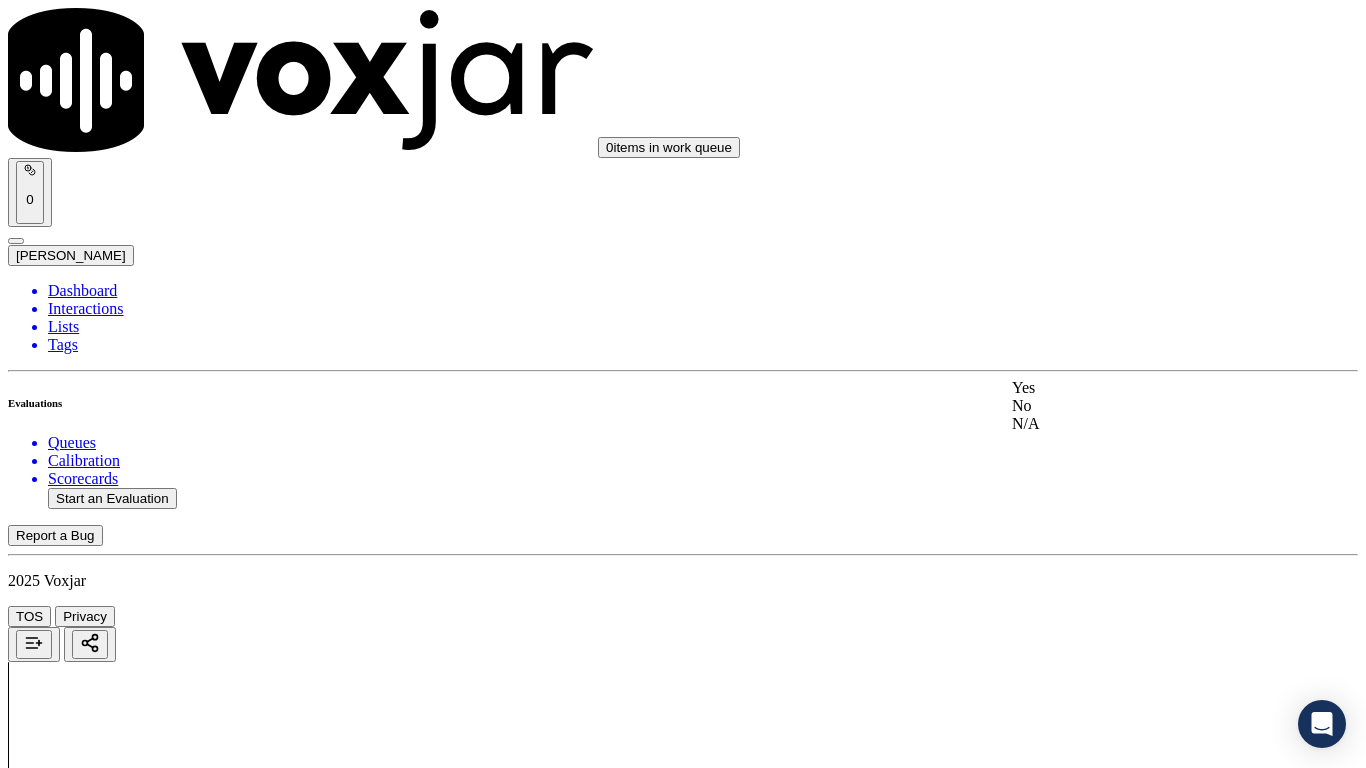 click on "Yes" at bounding box center [1139, 388] 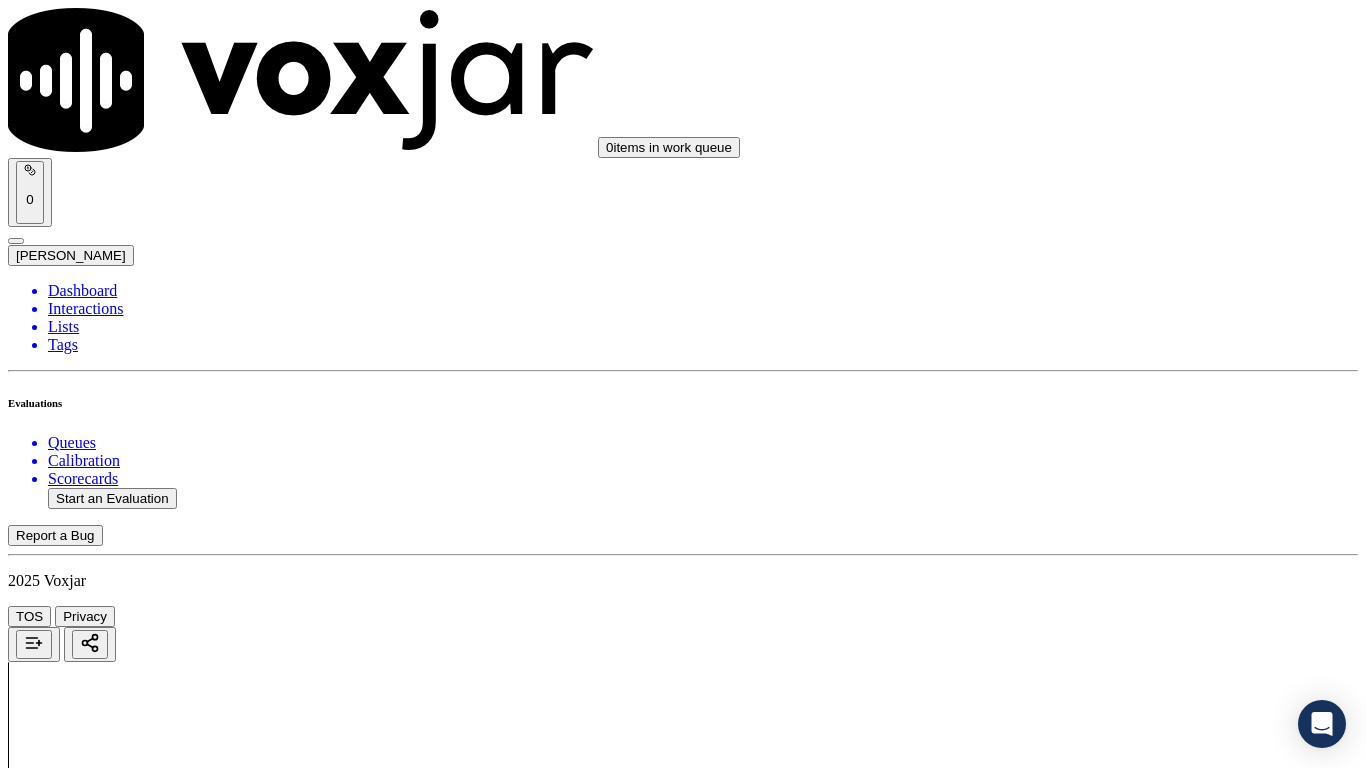 click on "Select an answer" at bounding box center (67, 4530) 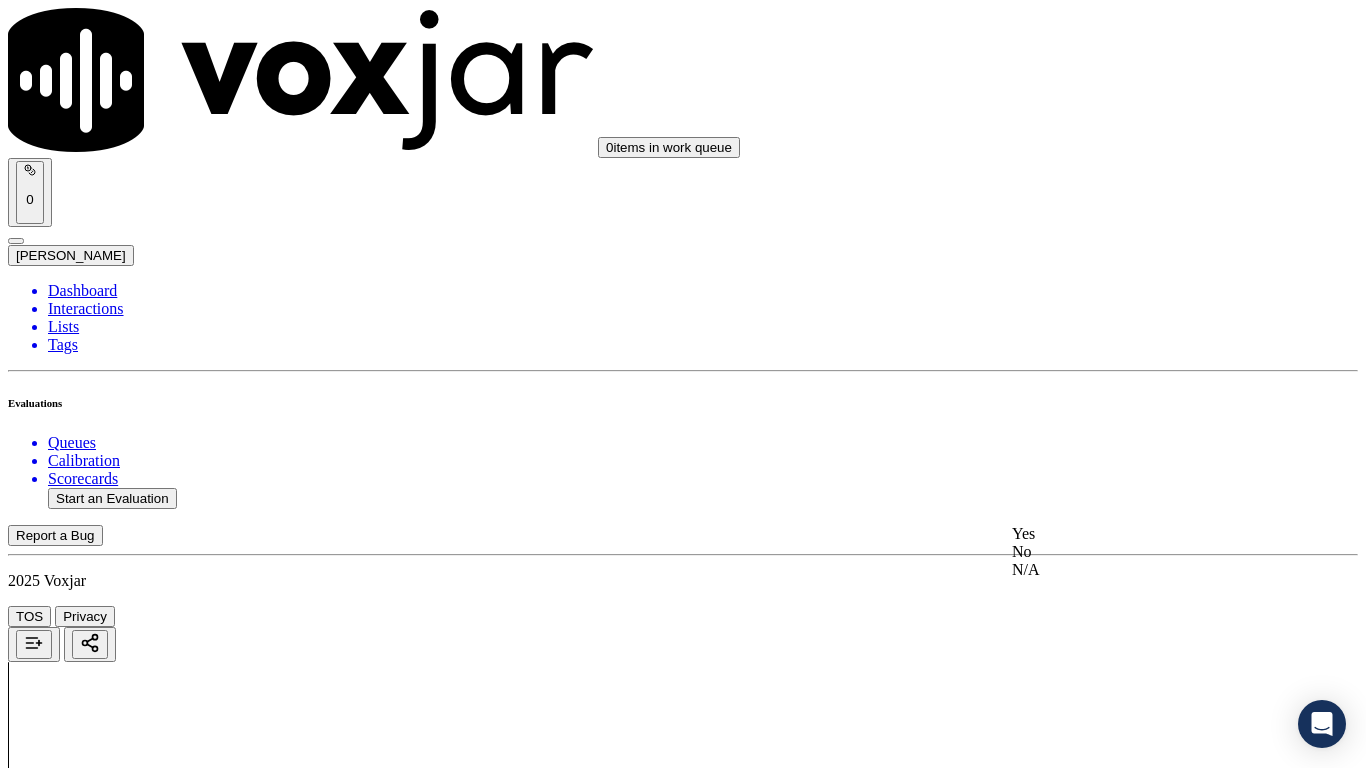 click on "Yes" at bounding box center [1139, 534] 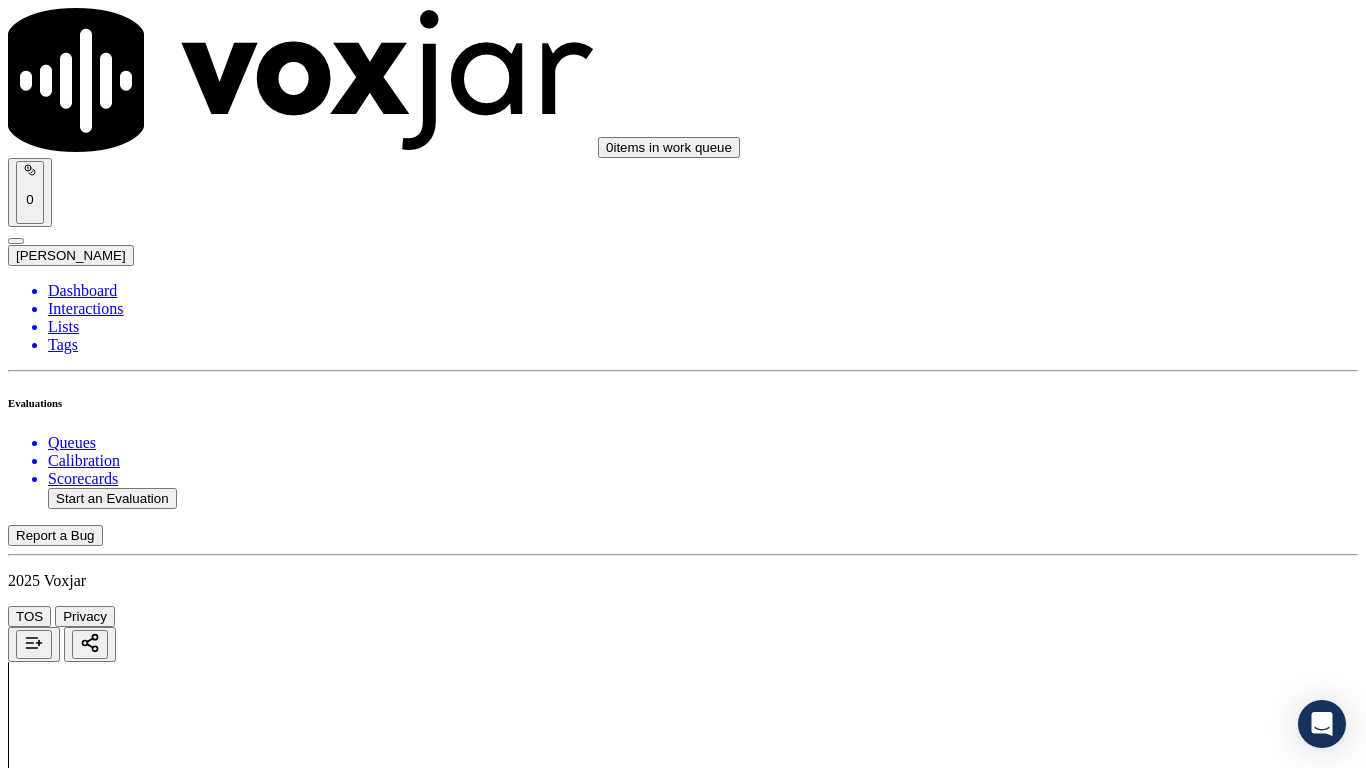 scroll, scrollTop: 2900, scrollLeft: 0, axis: vertical 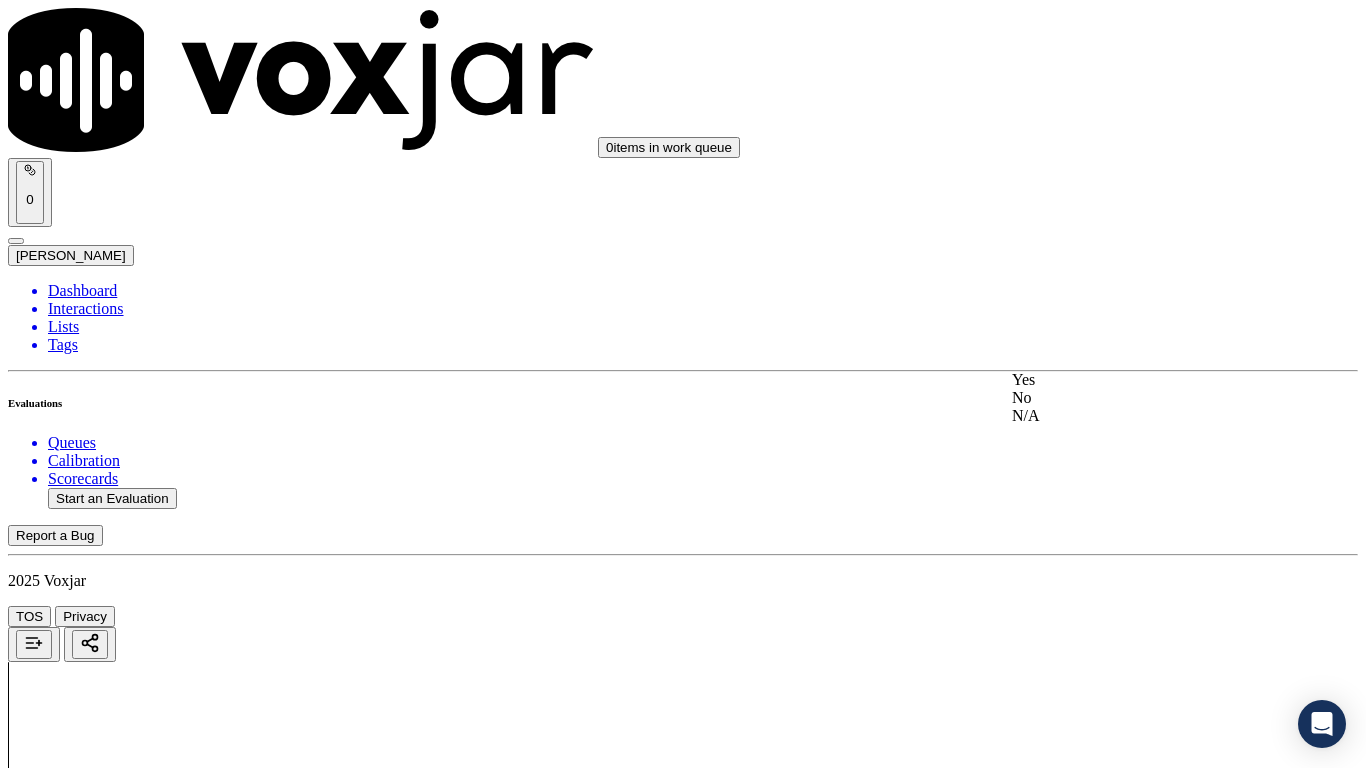 click on "Yes" at bounding box center [1139, 380] 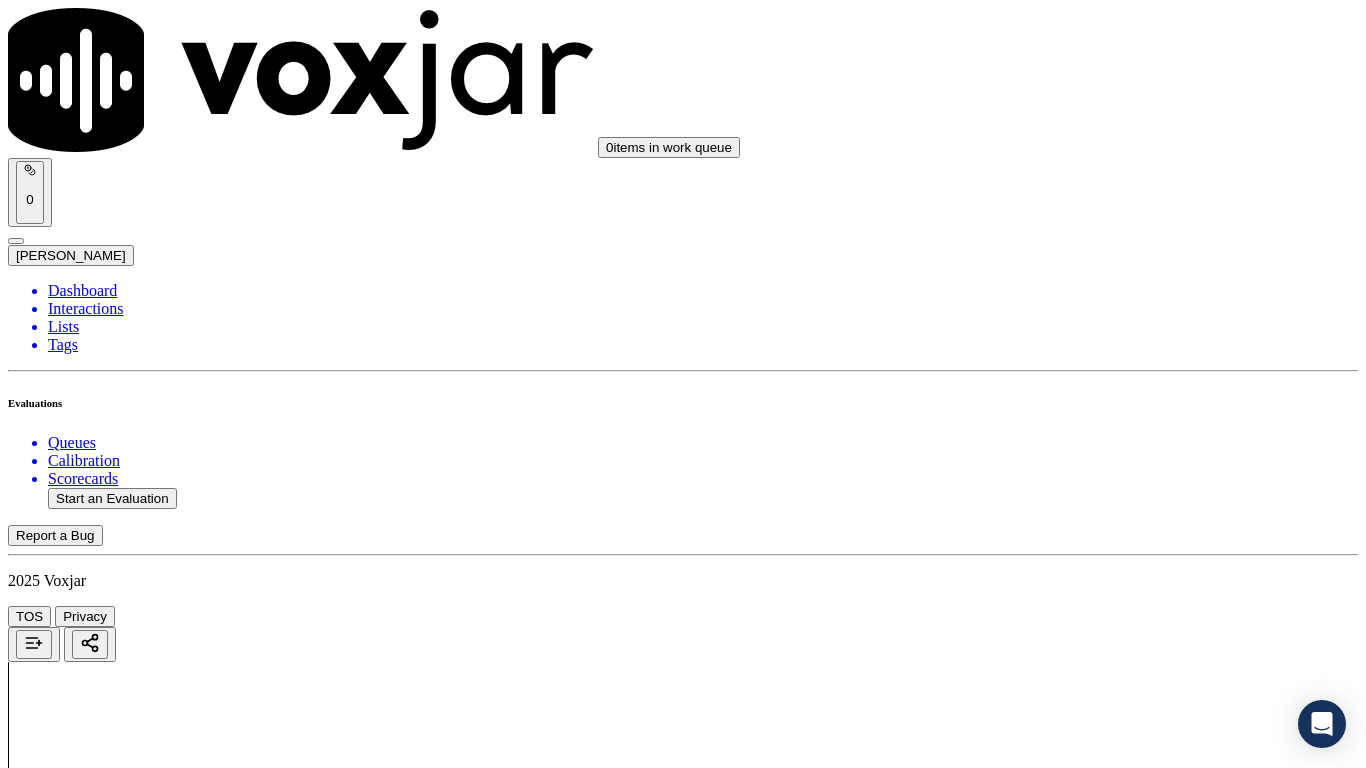 scroll, scrollTop: 3200, scrollLeft: 0, axis: vertical 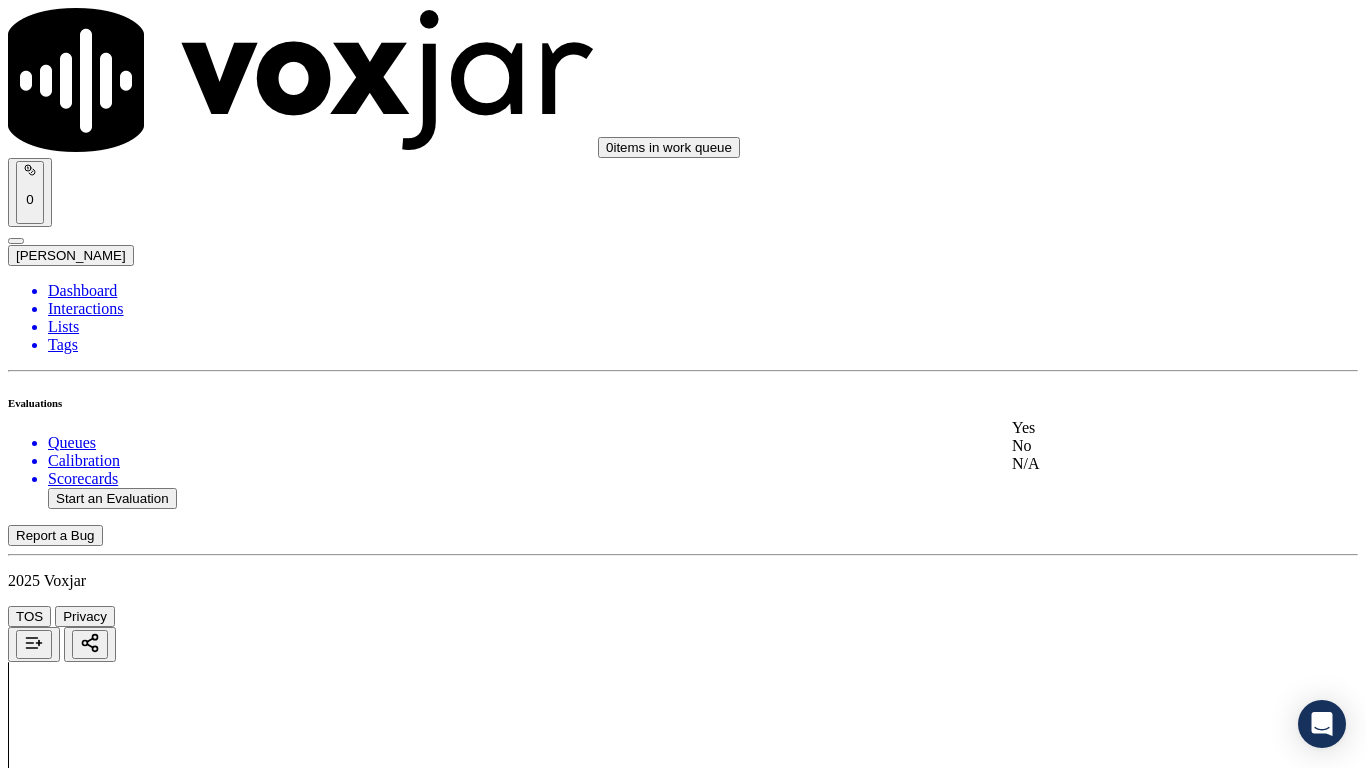 click on "Yes" at bounding box center (1139, 428) 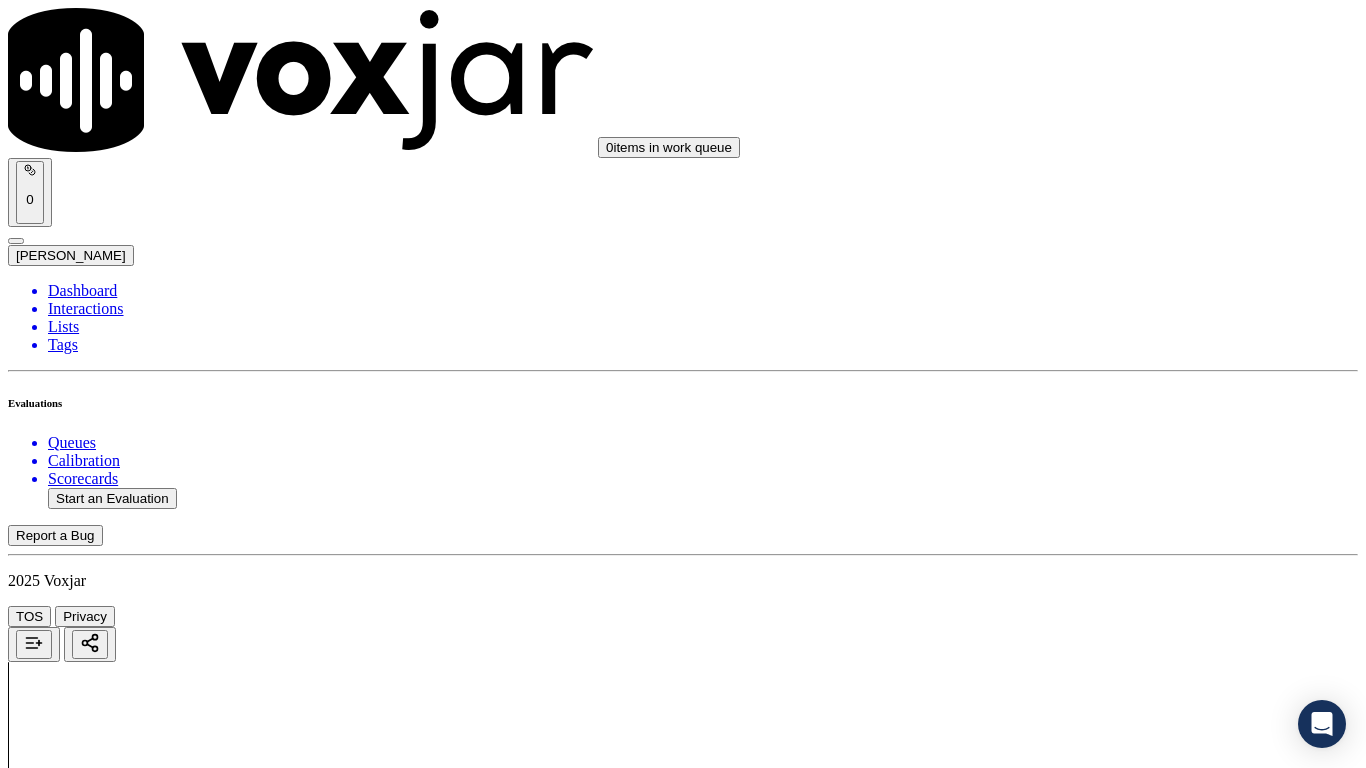 scroll, scrollTop: 3600, scrollLeft: 0, axis: vertical 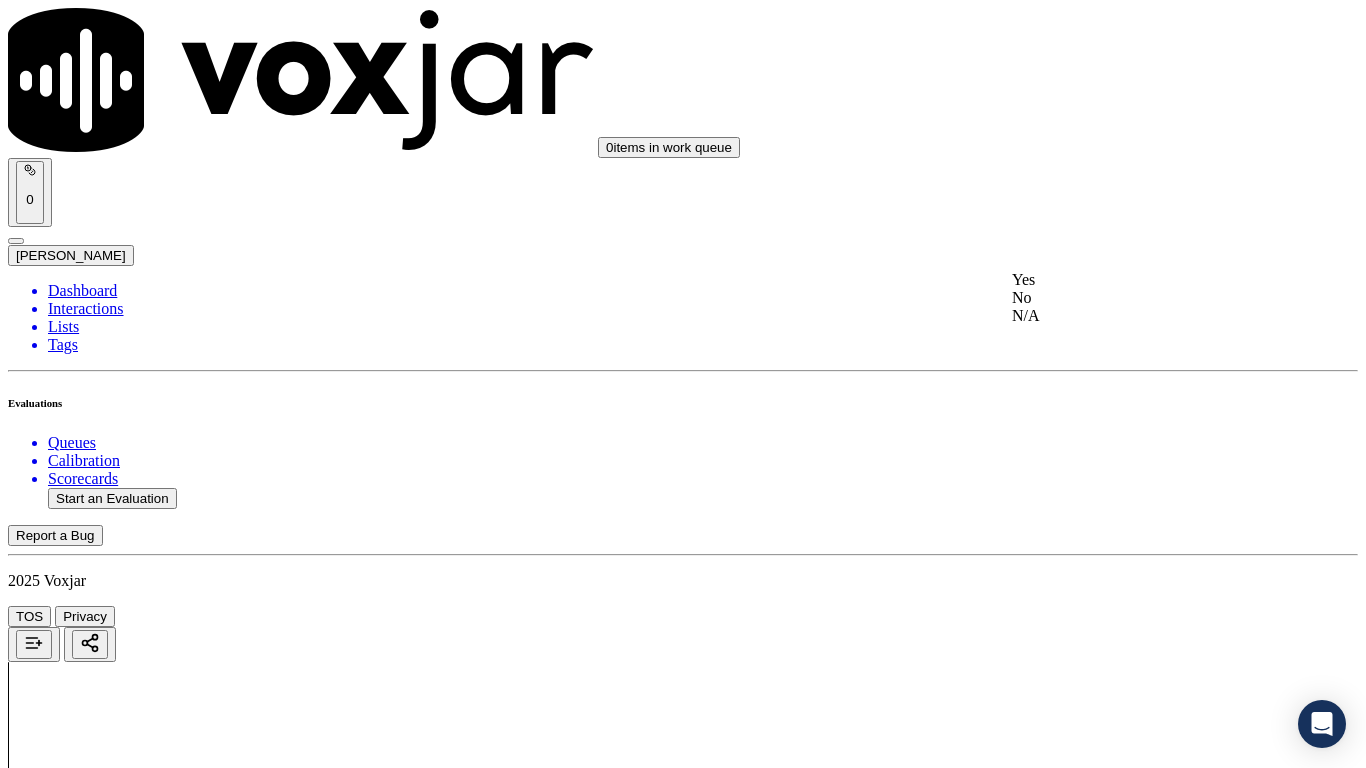 click on "Yes" at bounding box center [1139, 280] 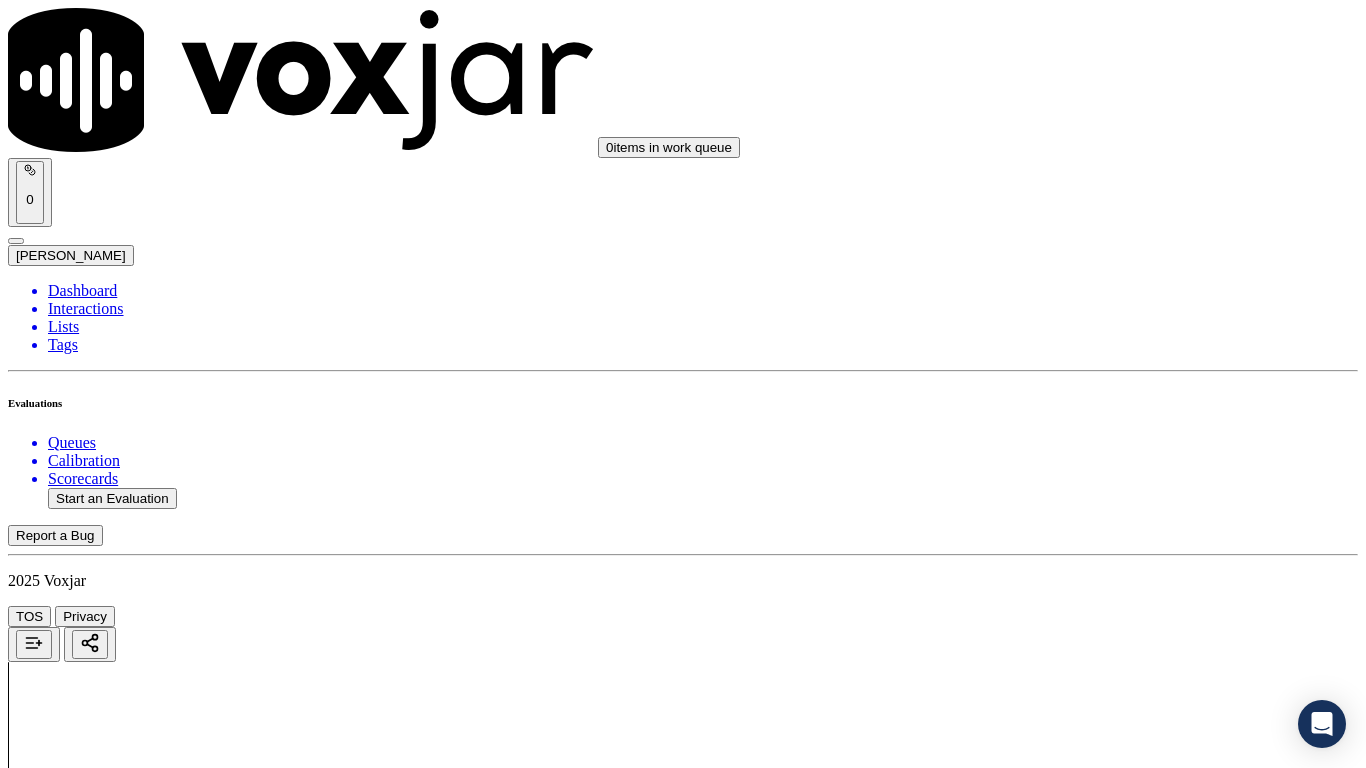 click on "Select an answer" at bounding box center (67, 5554) 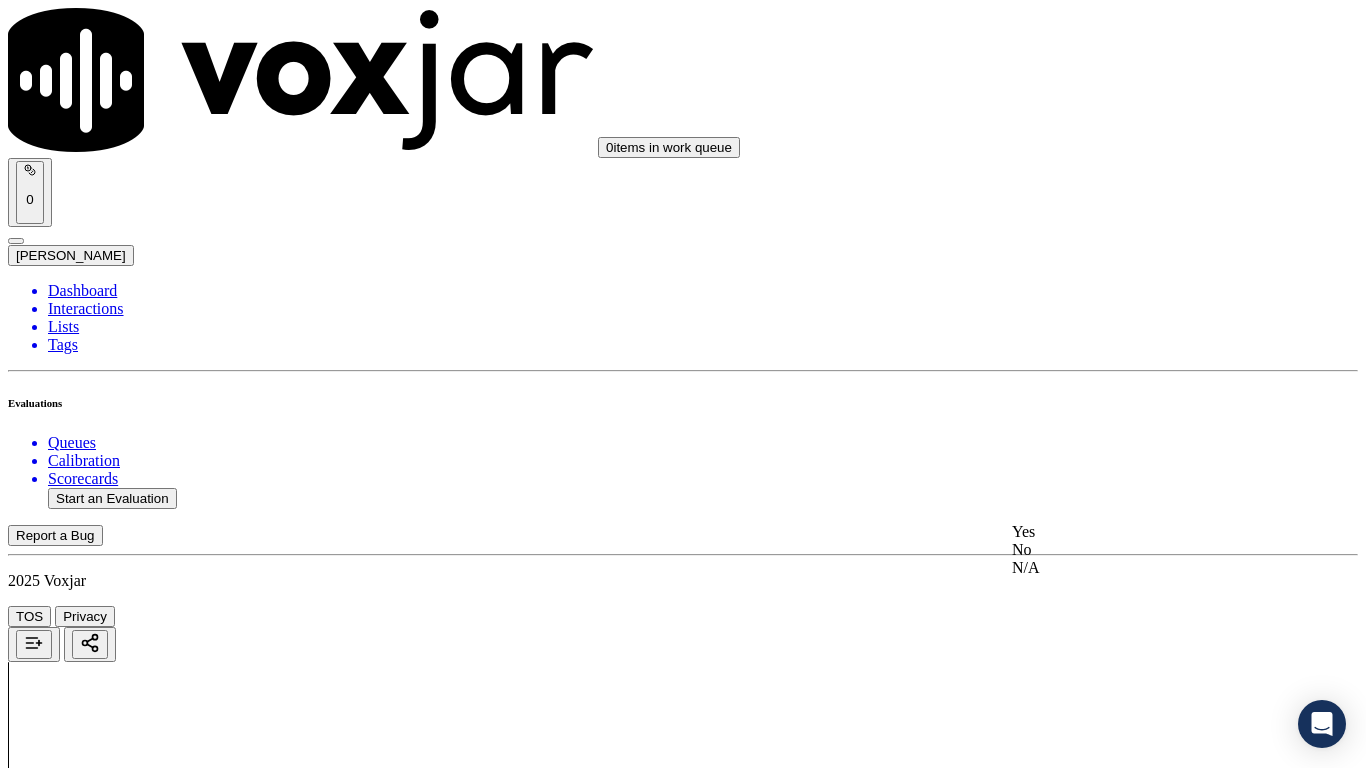 click on "Yes" at bounding box center [1139, 532] 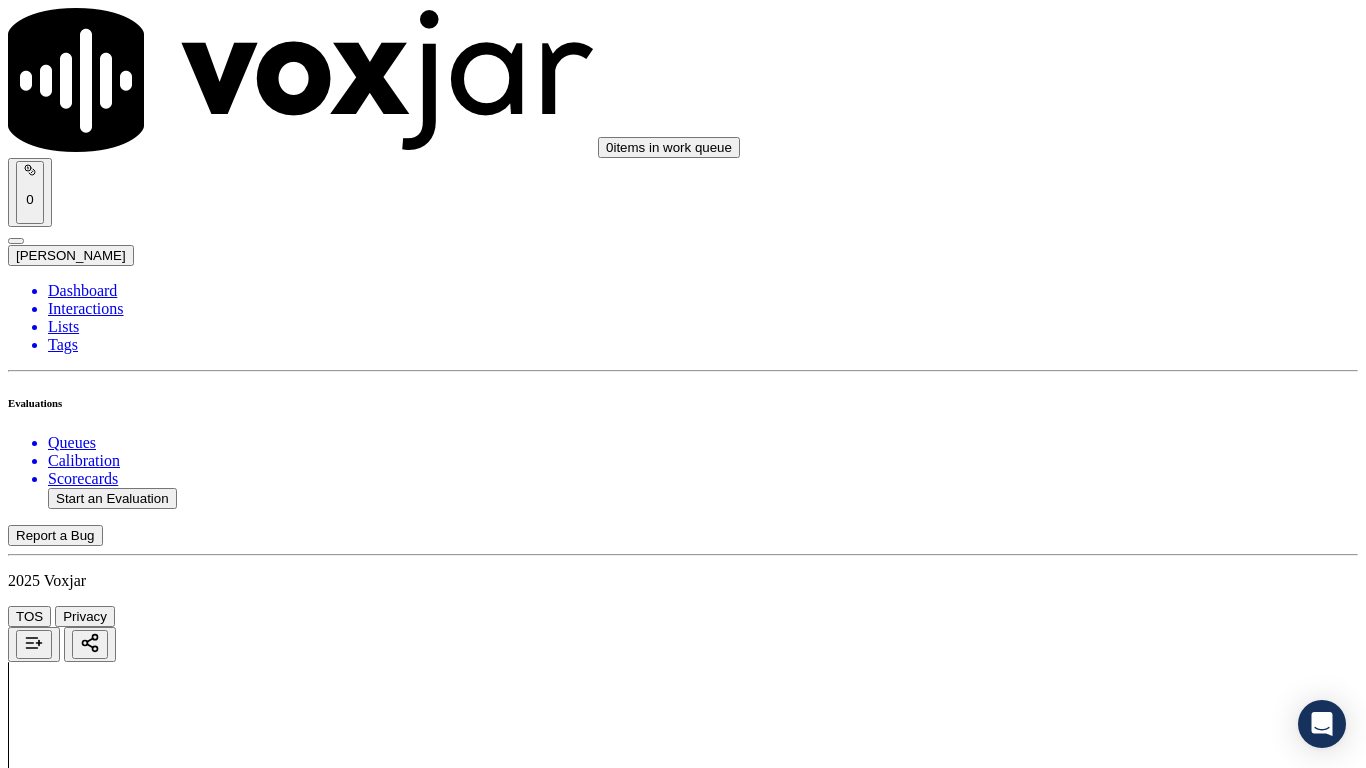 scroll, scrollTop: 4000, scrollLeft: 0, axis: vertical 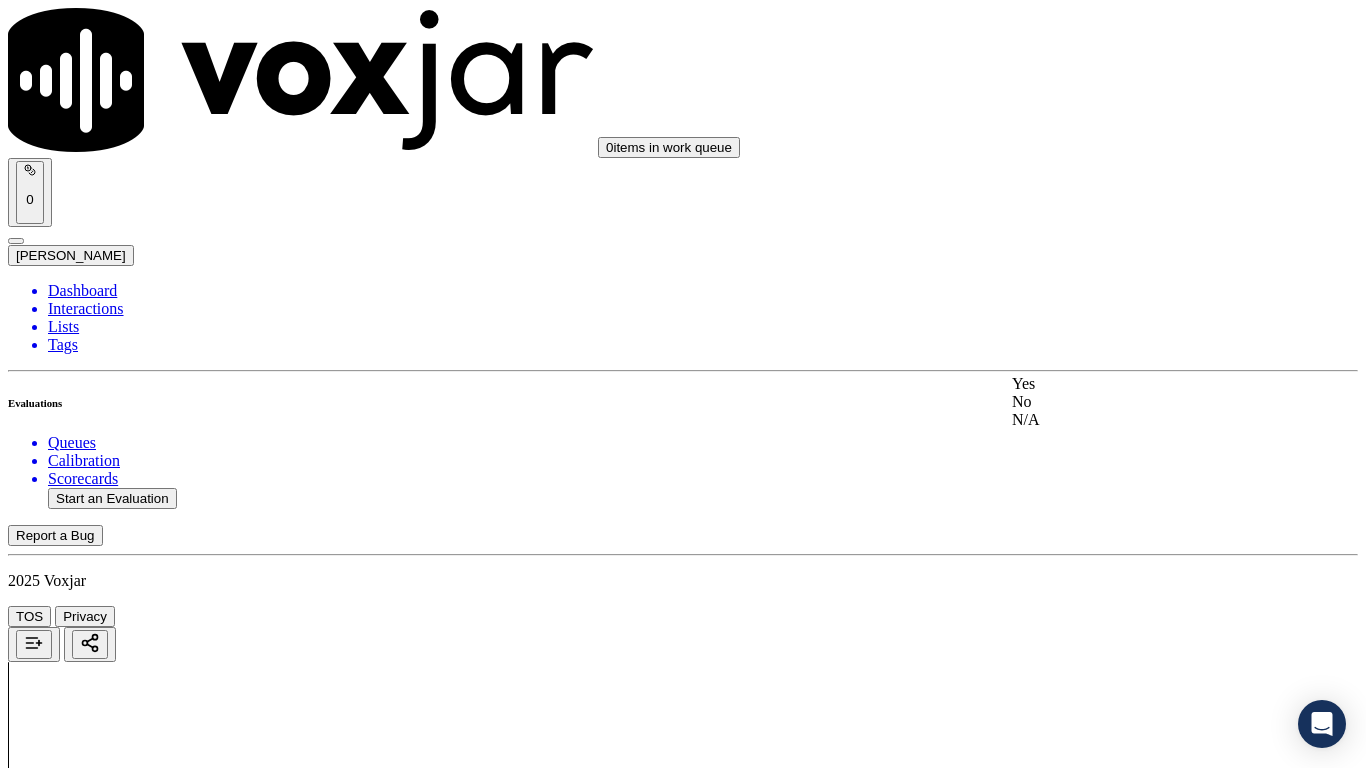 click on "Yes" at bounding box center [1139, 384] 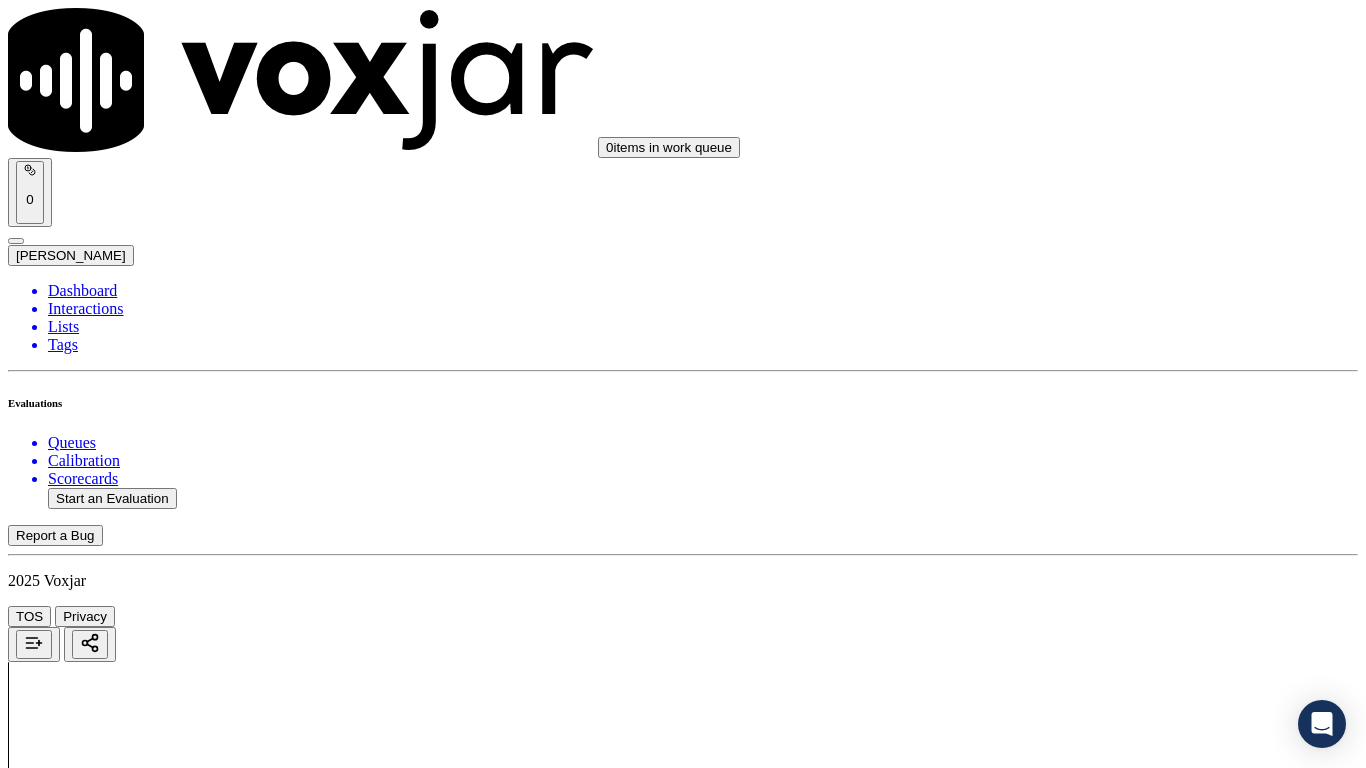 click on "Select an answer" at bounding box center [67, 6026] 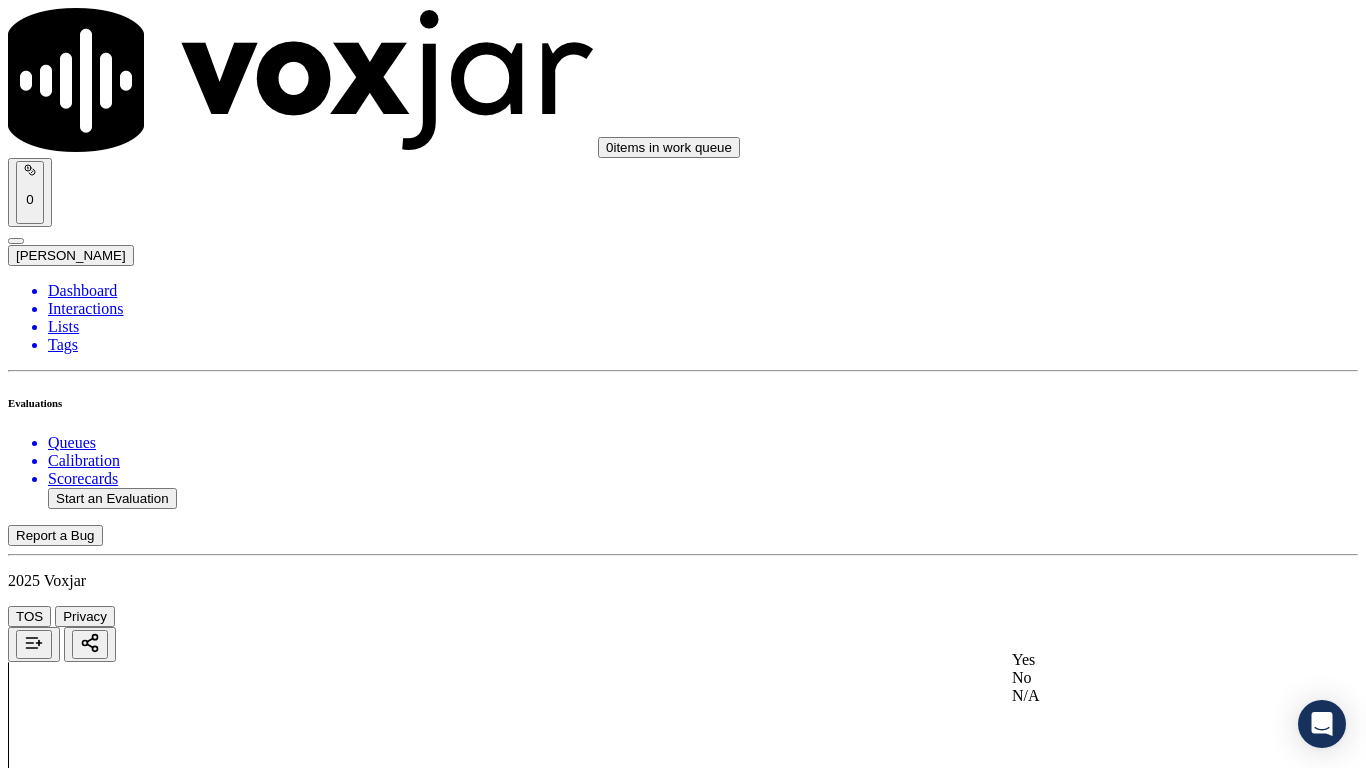 click on "Yes" at bounding box center (1139, 660) 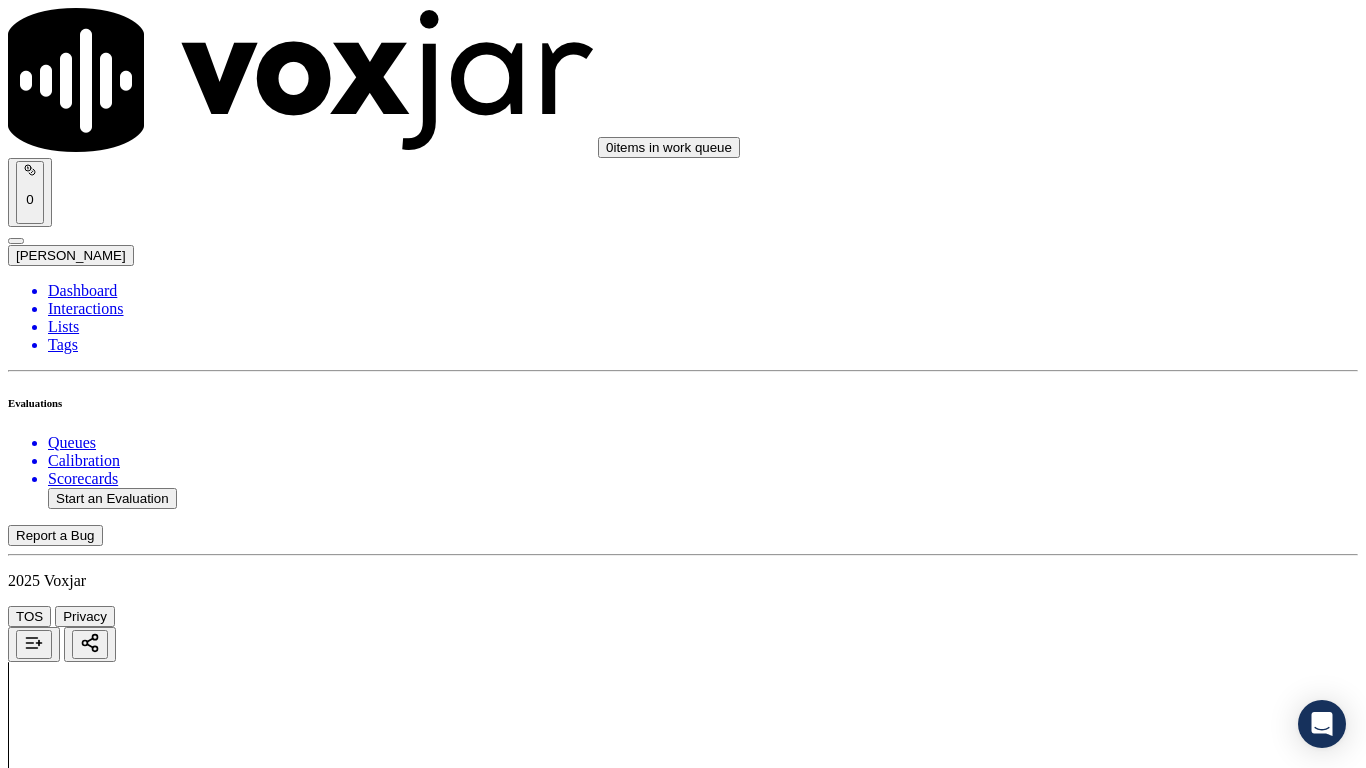 scroll, scrollTop: 4700, scrollLeft: 0, axis: vertical 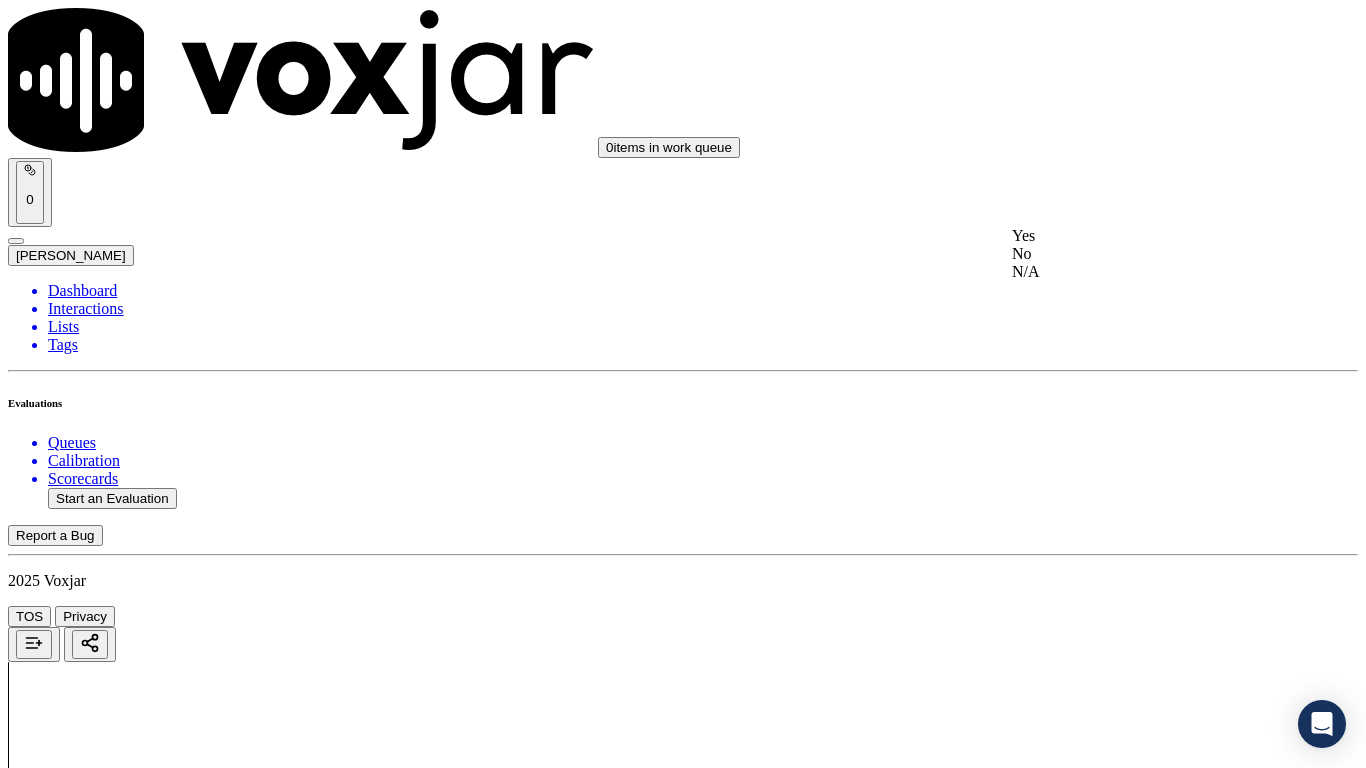 click on "Yes" at bounding box center [1139, 236] 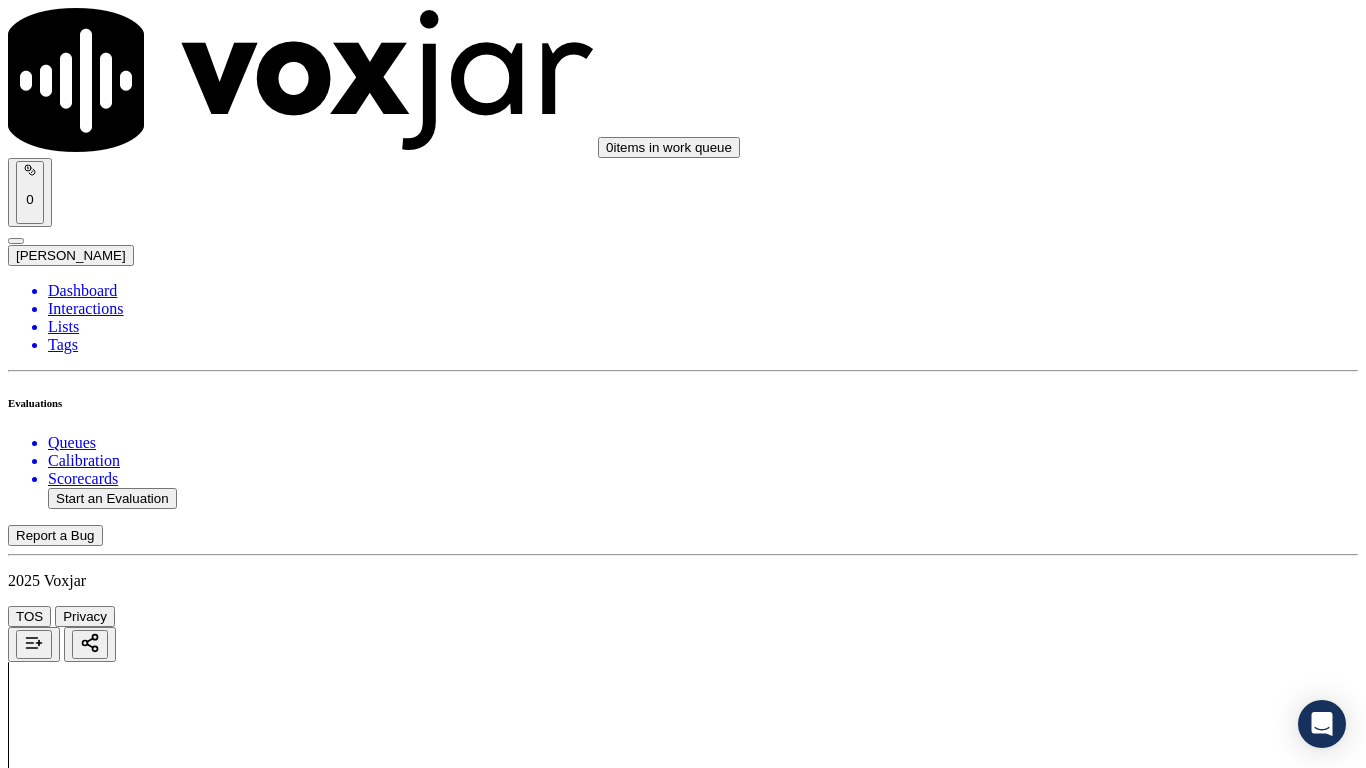click on "Select an answer" at bounding box center [67, 6499] 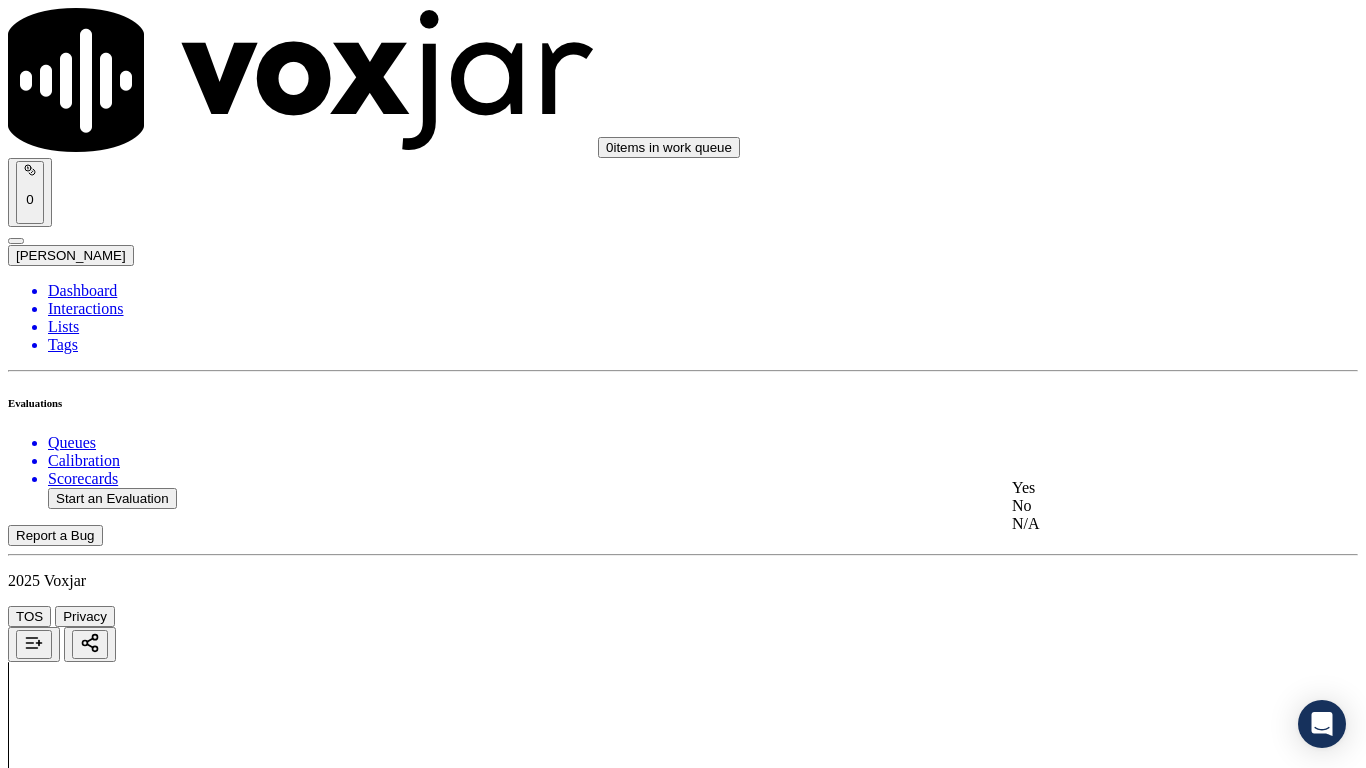click on "Yes" at bounding box center [1139, 488] 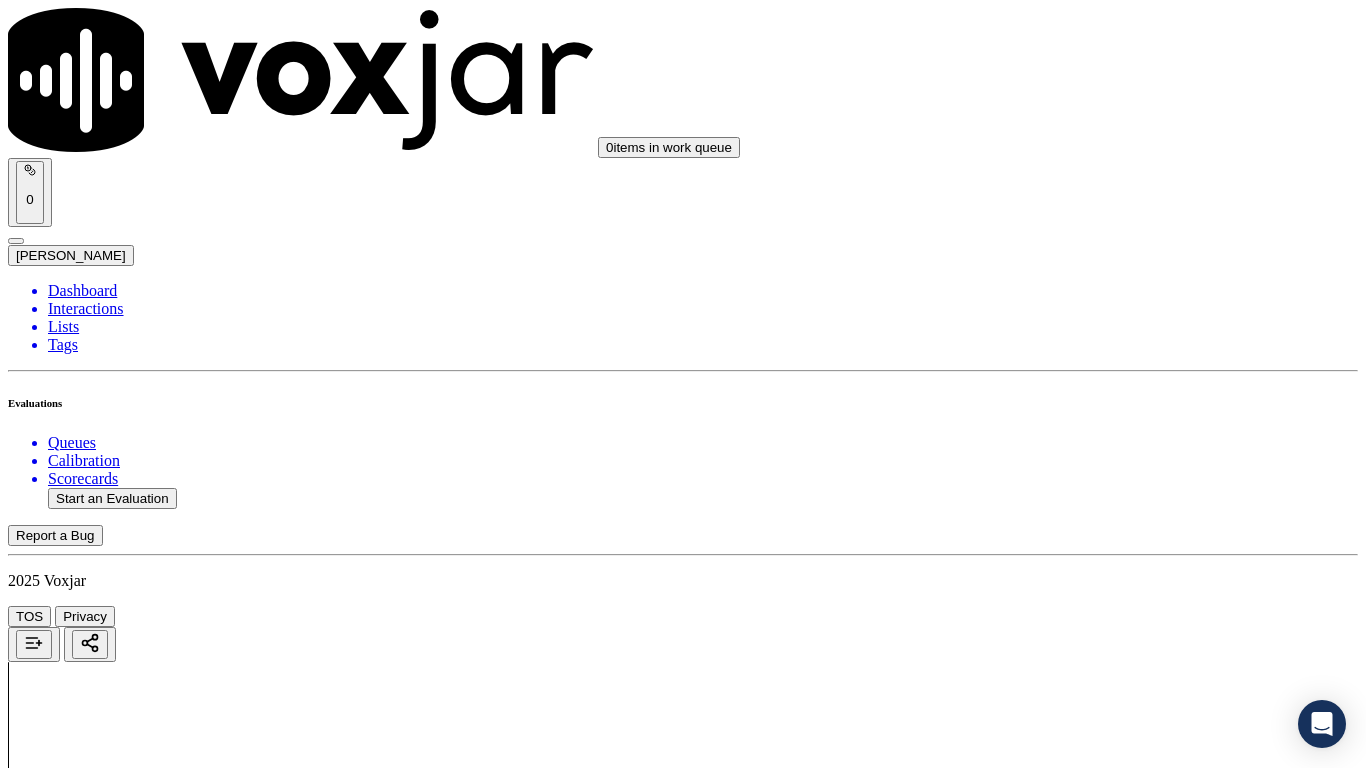 scroll, scrollTop: 5100, scrollLeft: 0, axis: vertical 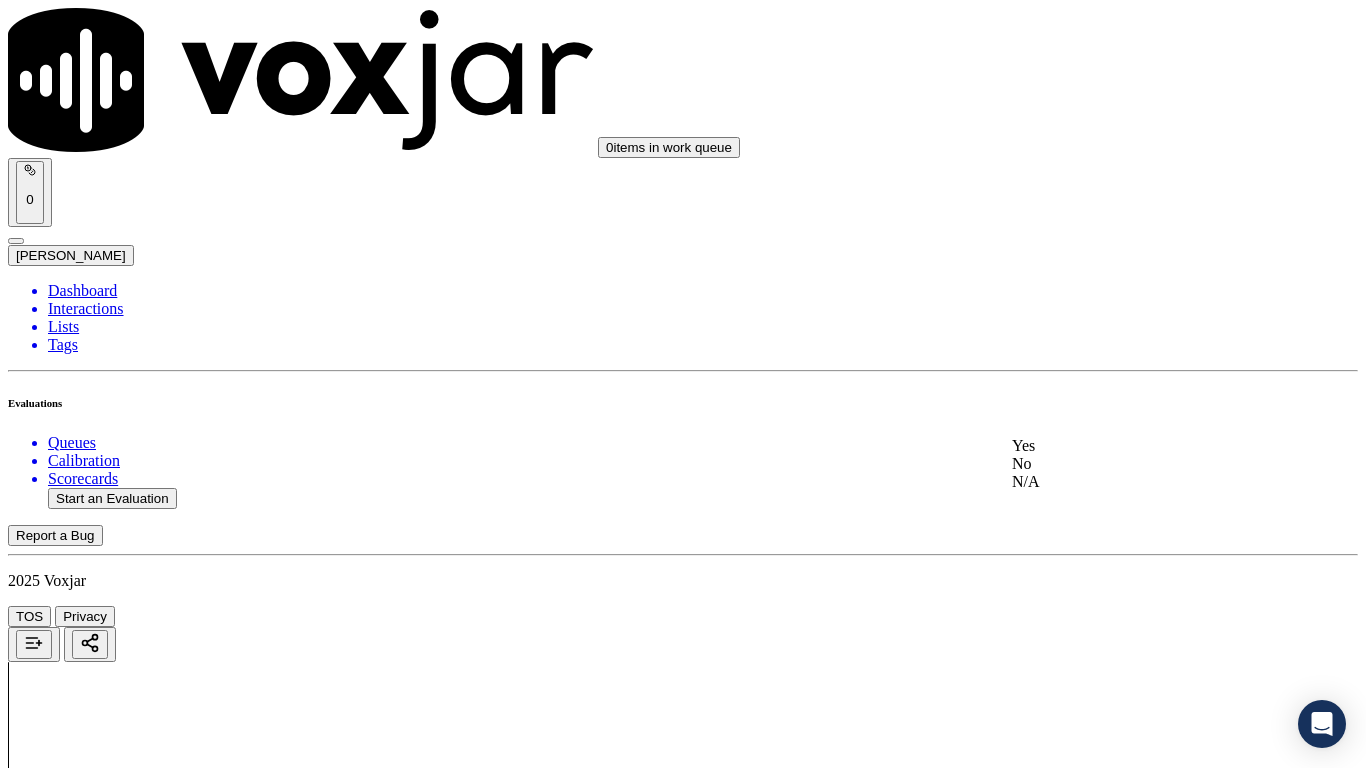 click on "Yes" at bounding box center (1139, 446) 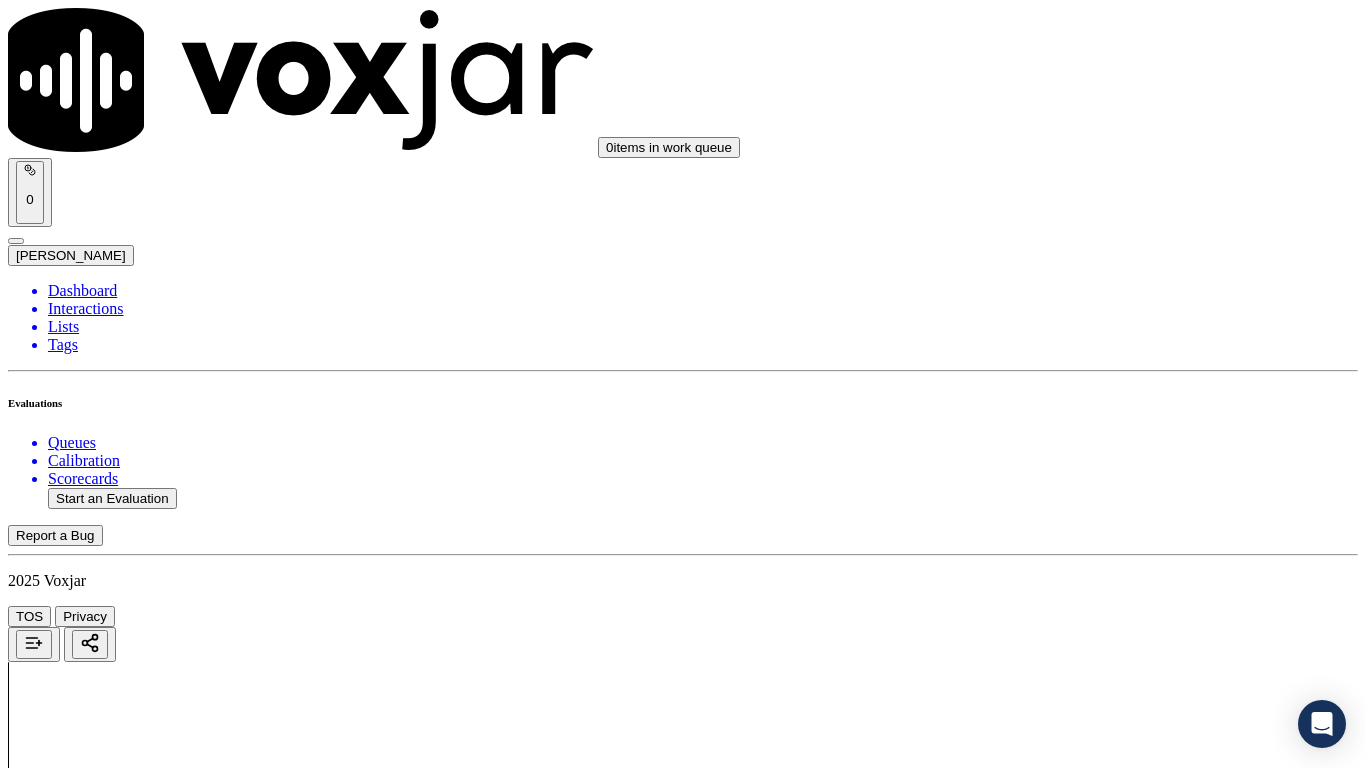 scroll, scrollTop: 5400, scrollLeft: 0, axis: vertical 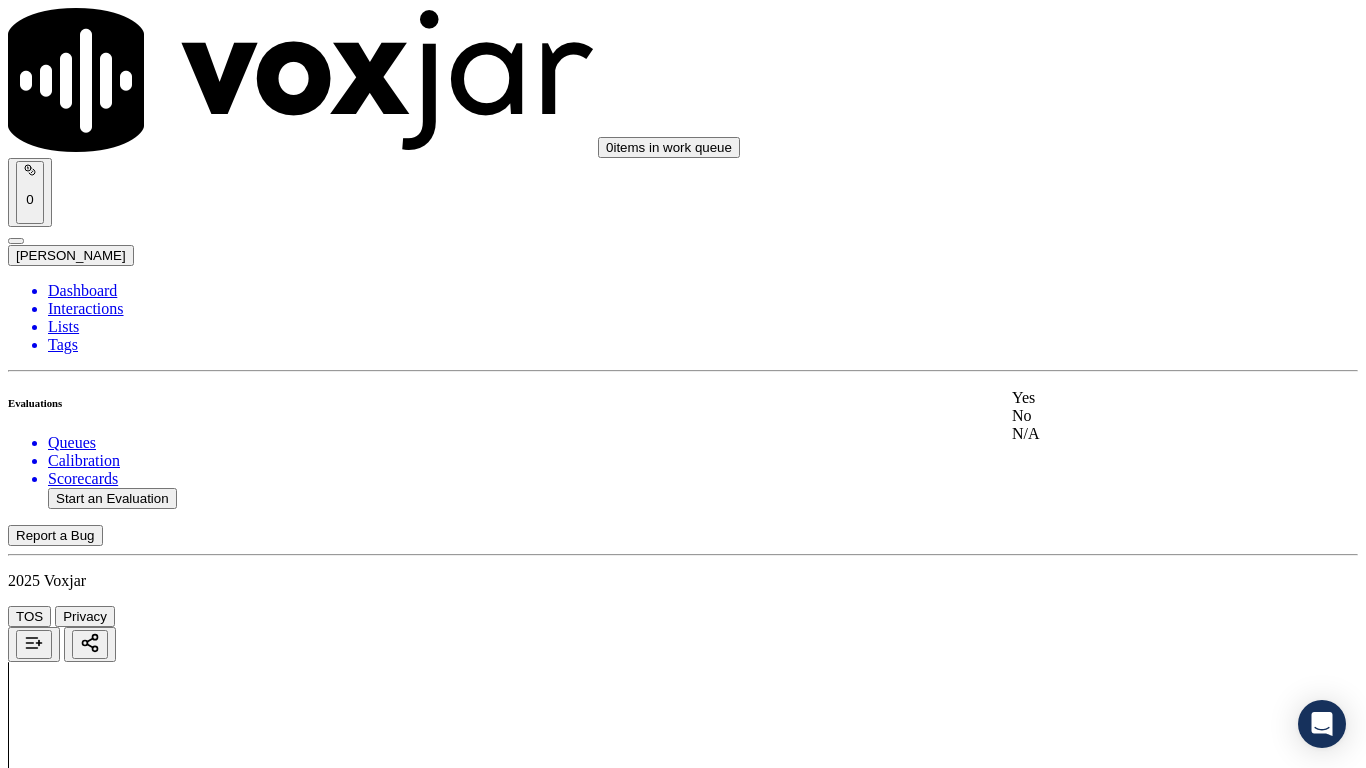 click on "Yes" at bounding box center (1139, 398) 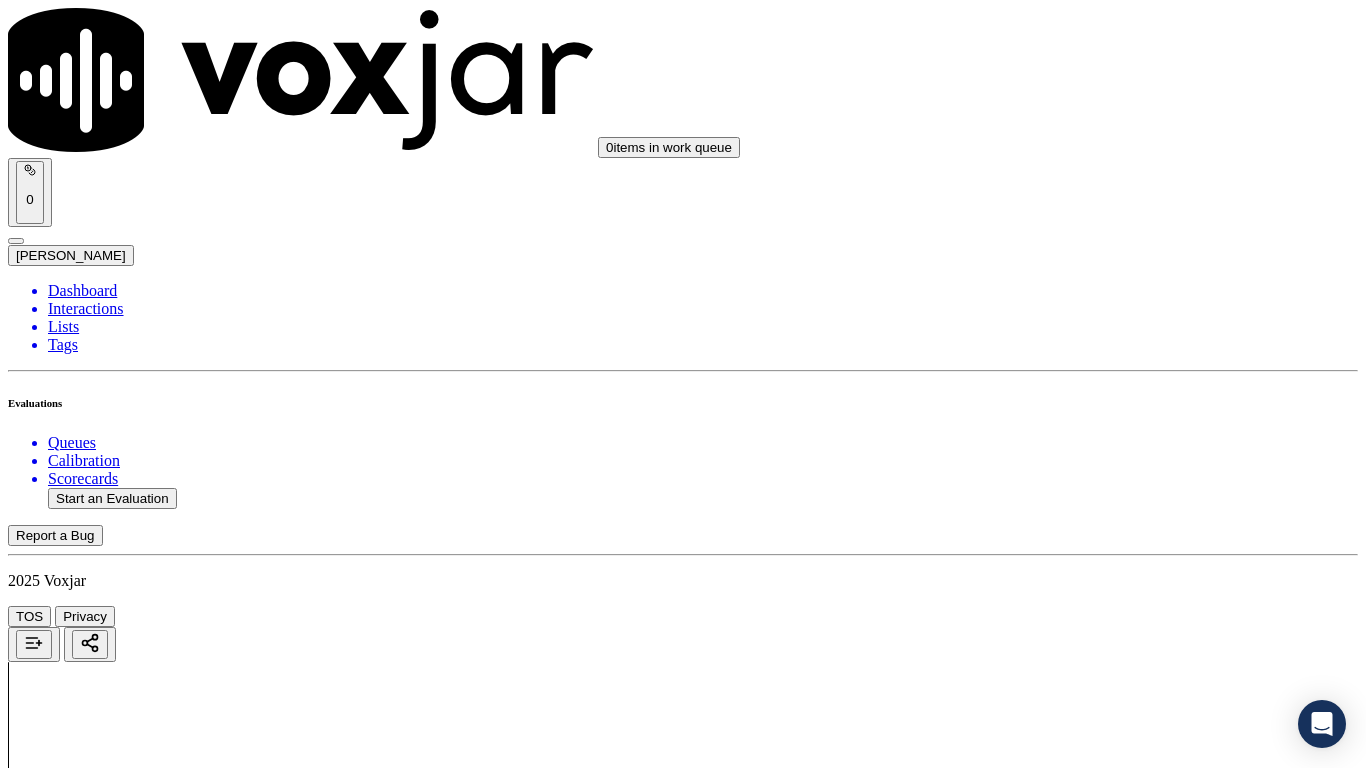 scroll, scrollTop: 5533, scrollLeft: 0, axis: vertical 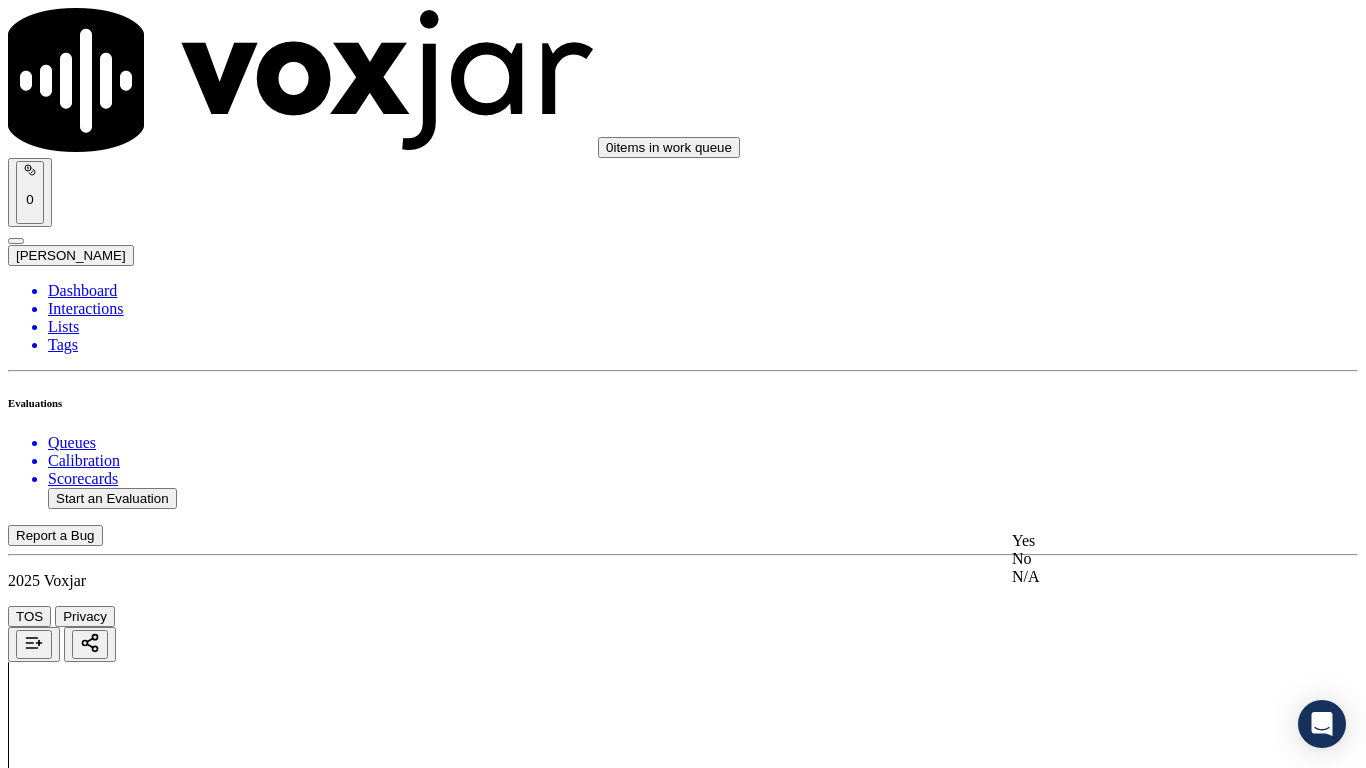 click on "Yes" at bounding box center (1139, 541) 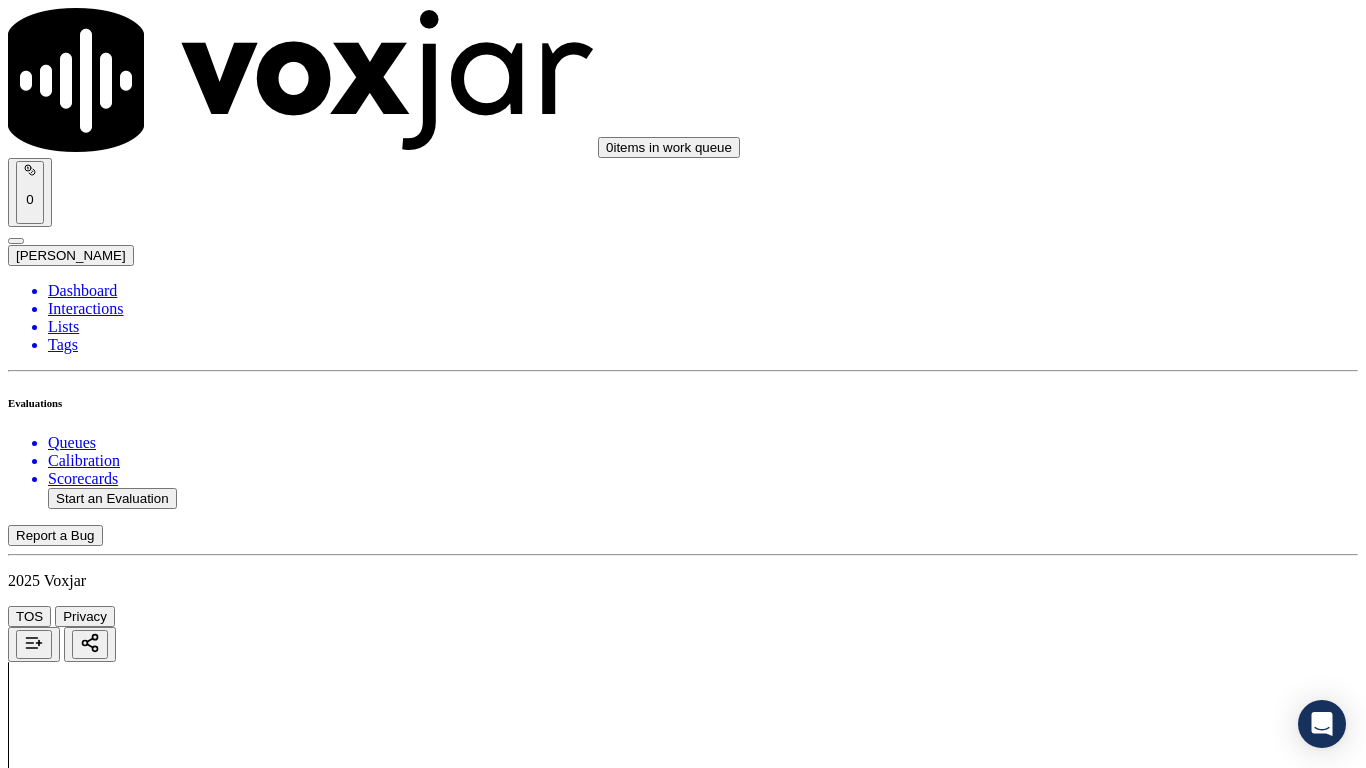 scroll, scrollTop: 2733, scrollLeft: 0, axis: vertical 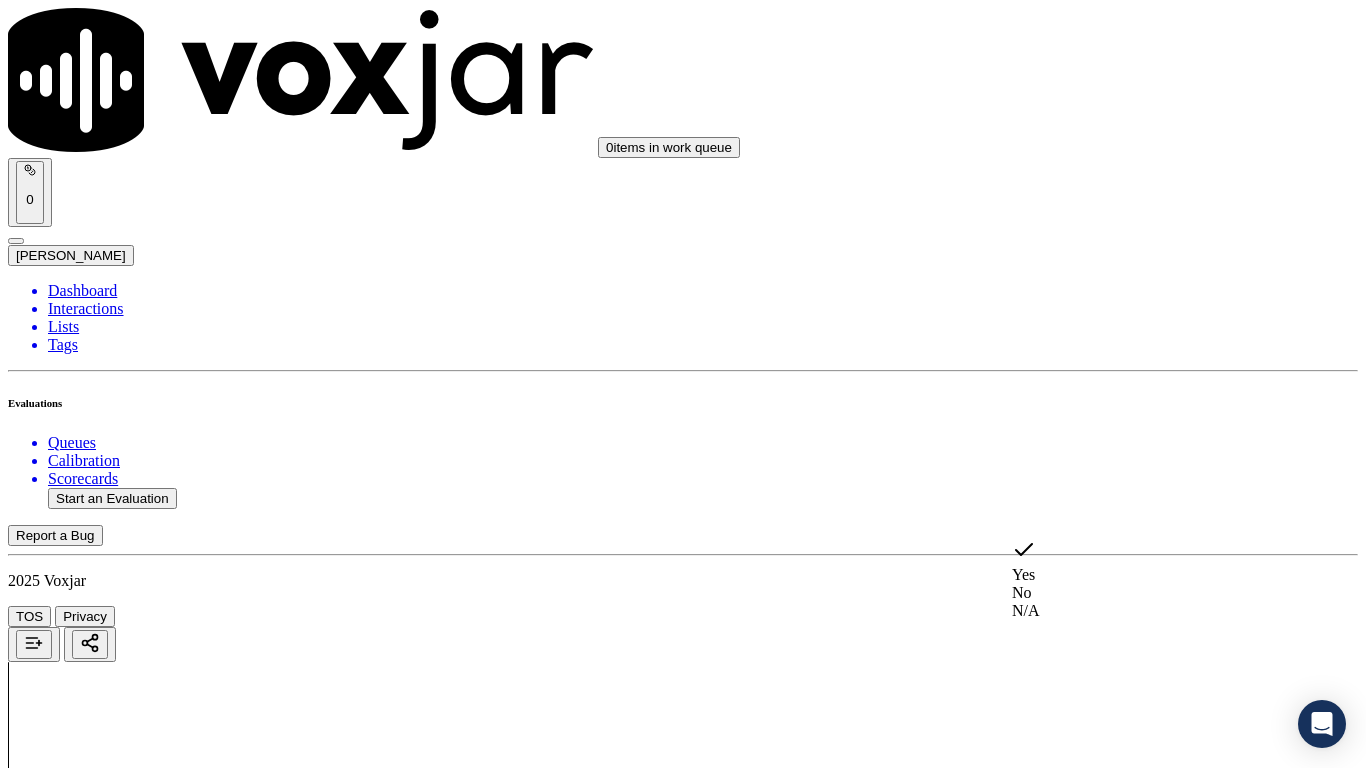 click on "No" 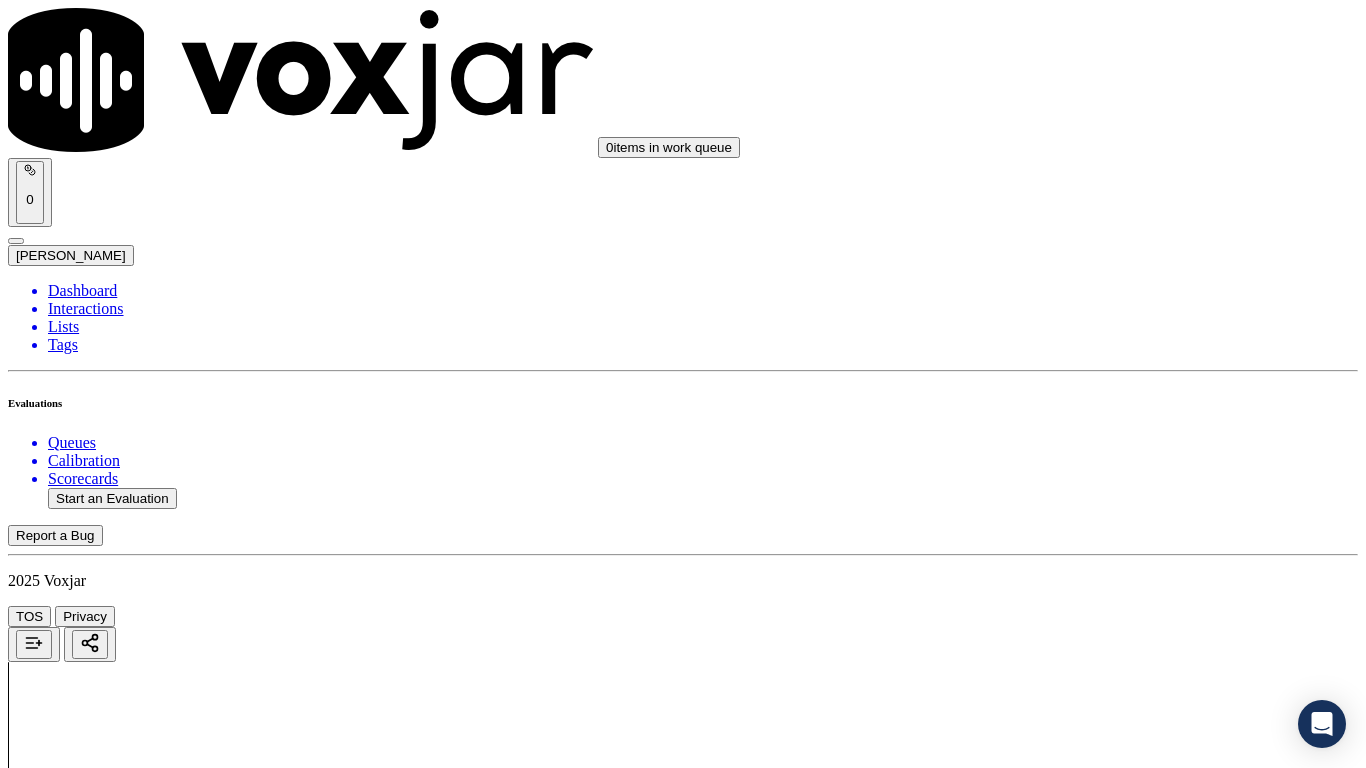 click on "Add Note" at bounding box center (52, 4921) 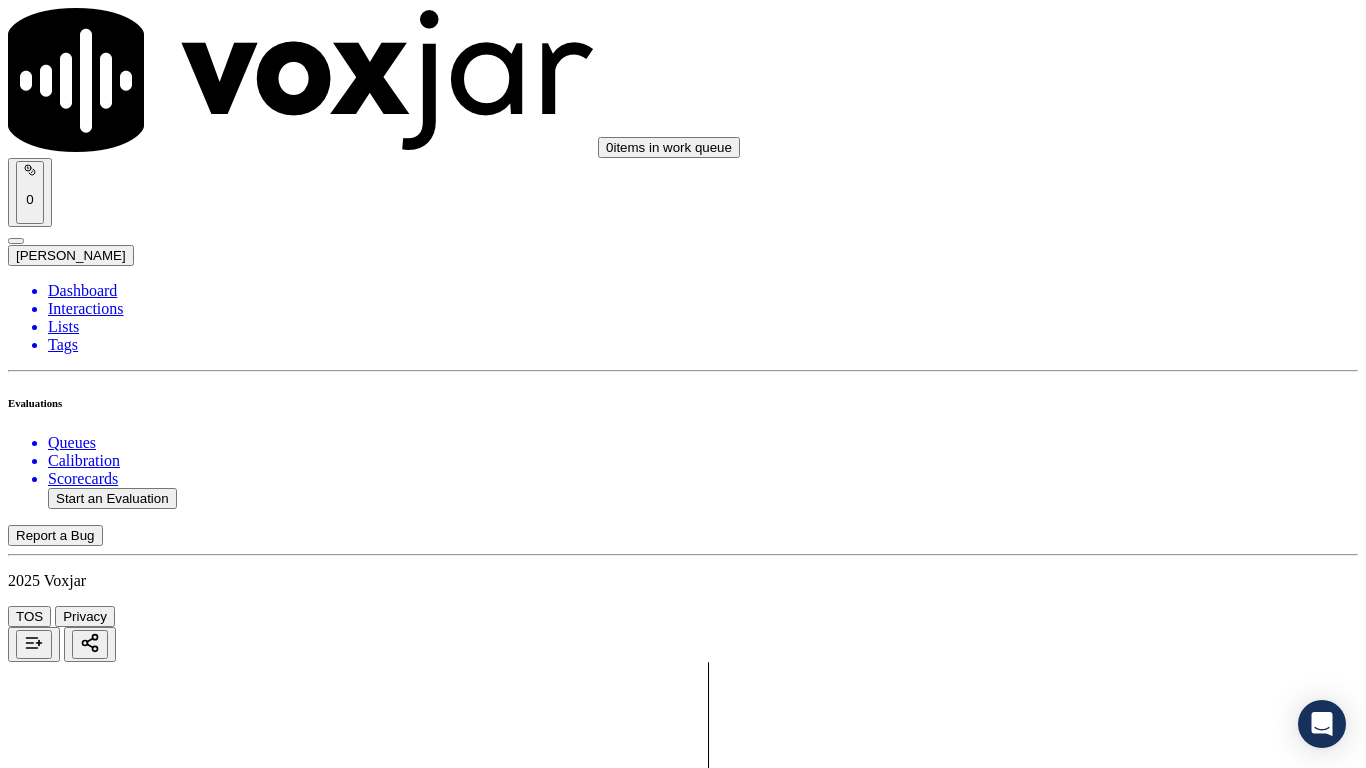 click 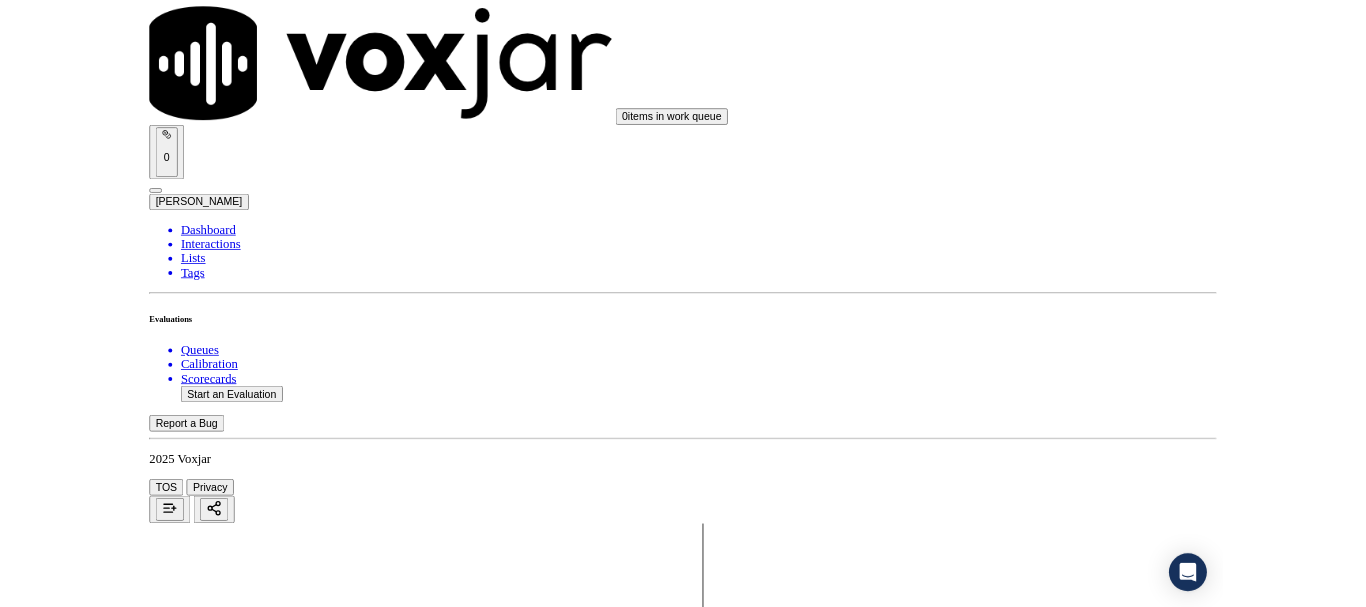 scroll, scrollTop: 5639, scrollLeft: 0, axis: vertical 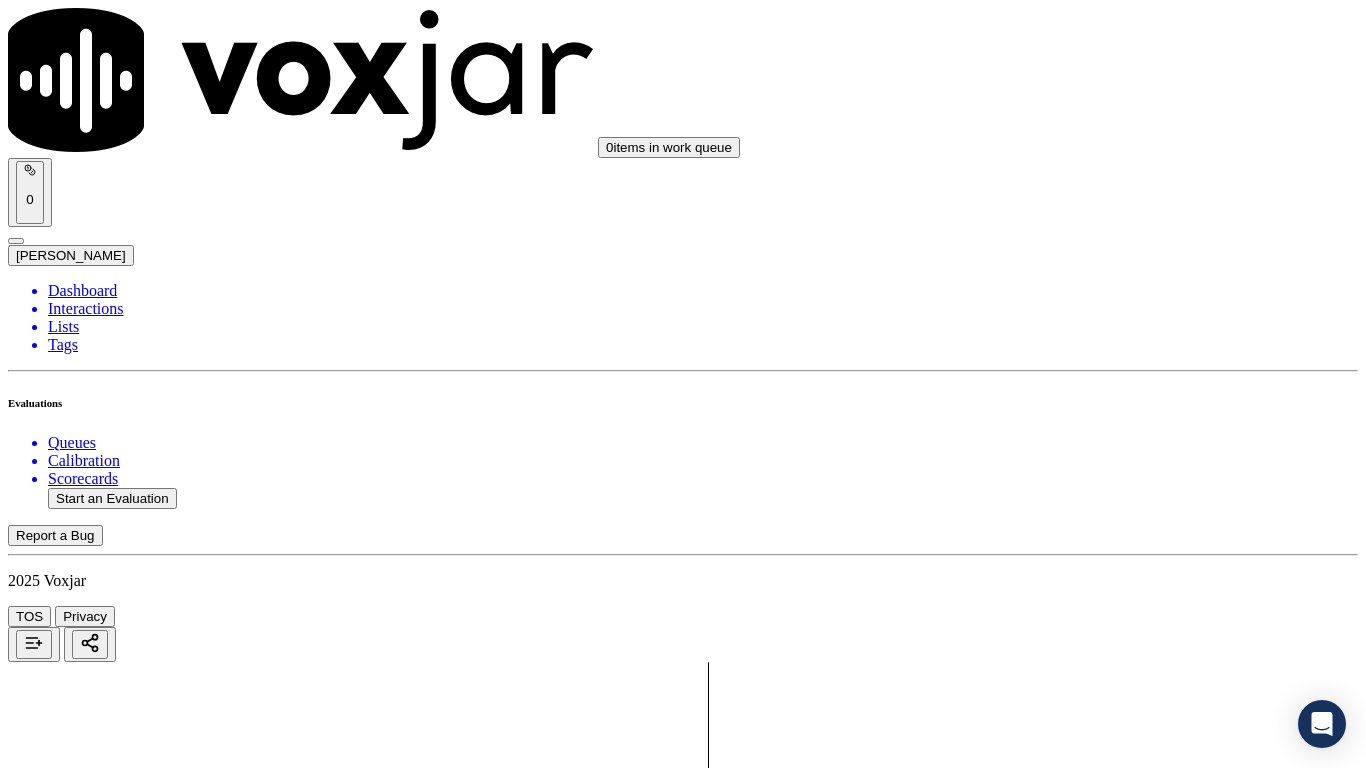 type on "5.45sec Agent stated the rate as $5.35c/CCF whereas the correct rate is $4.99c/CCF" 